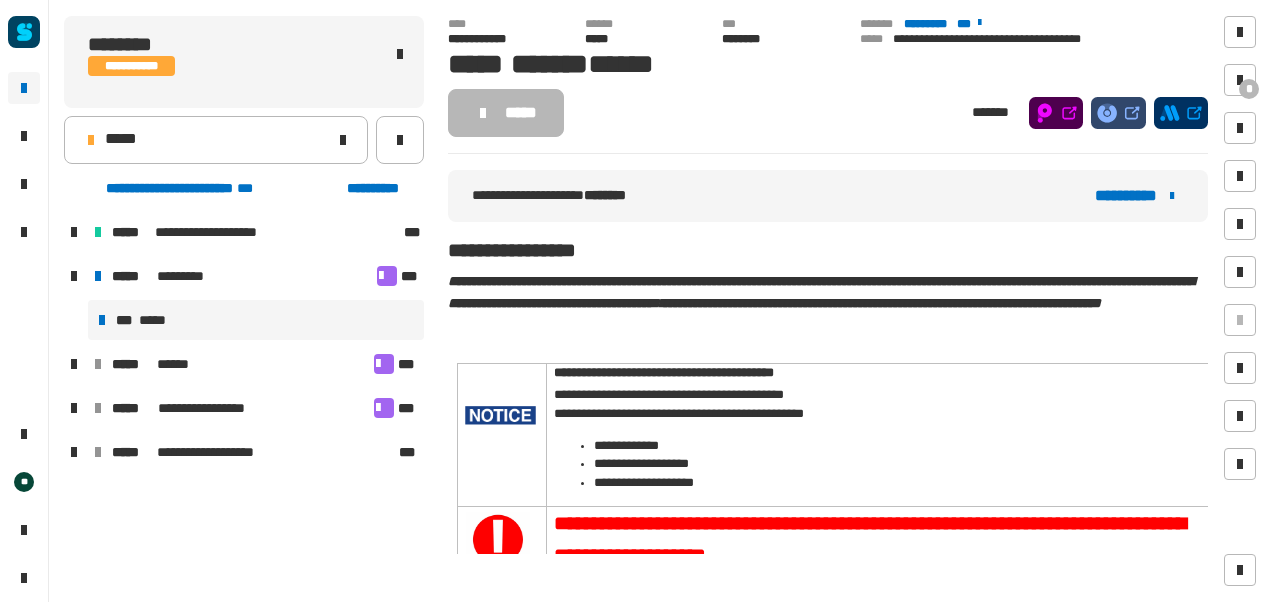 scroll, scrollTop: 0, scrollLeft: 0, axis: both 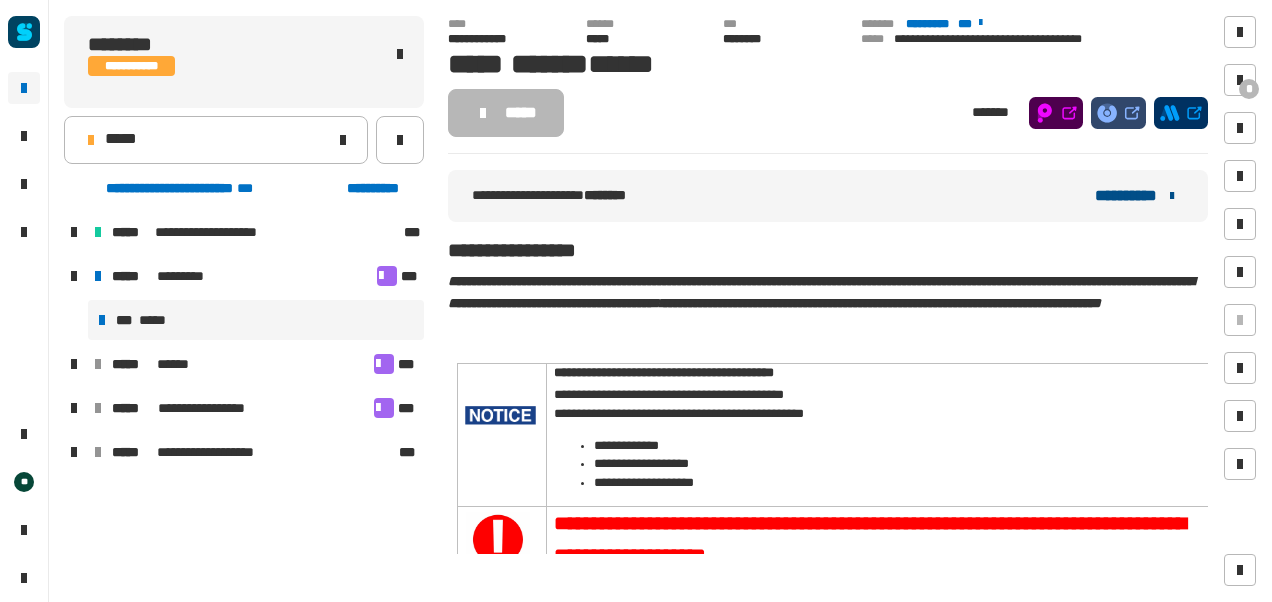 click on "**********" 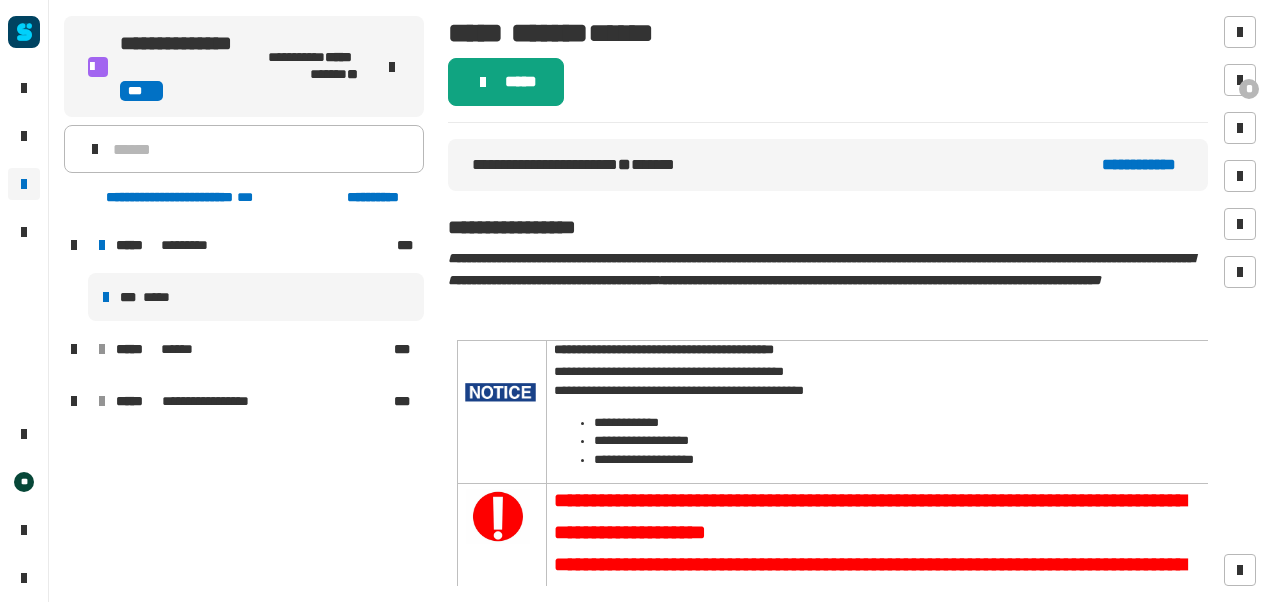 click on "*****" 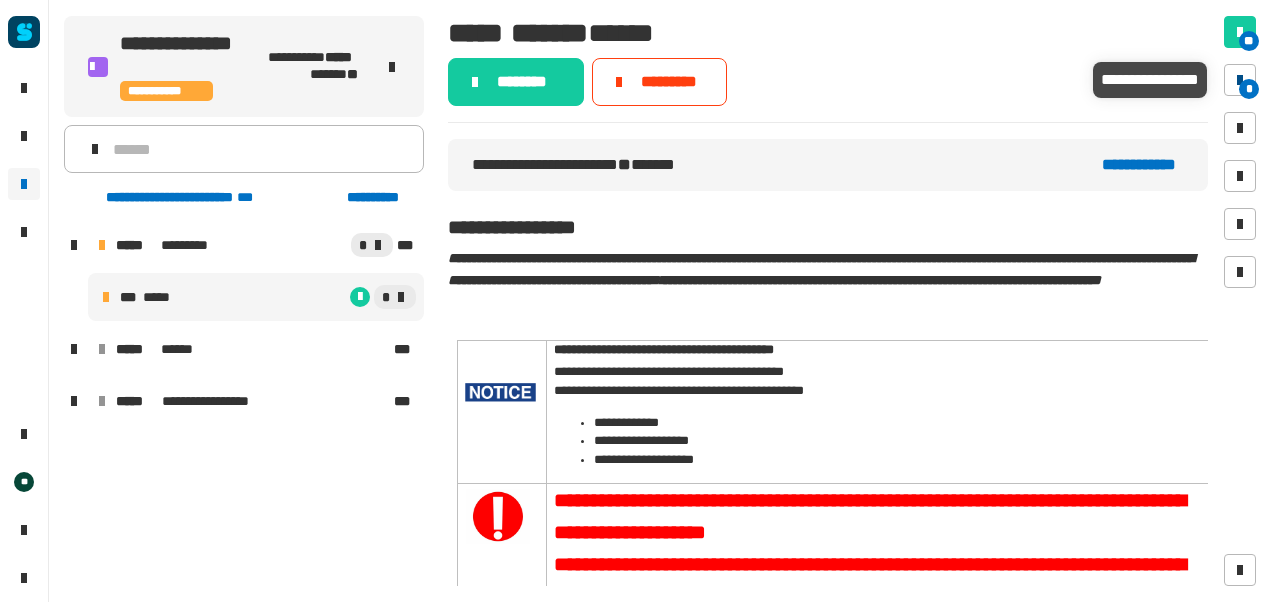 click on "*" at bounding box center [1249, 89] 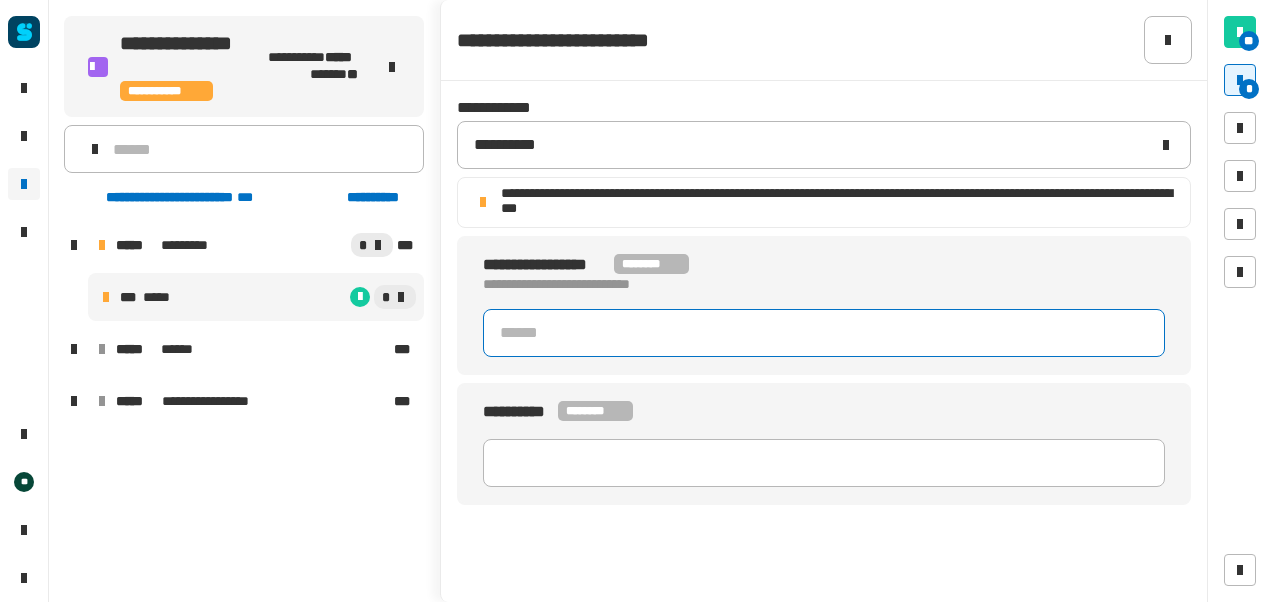 click 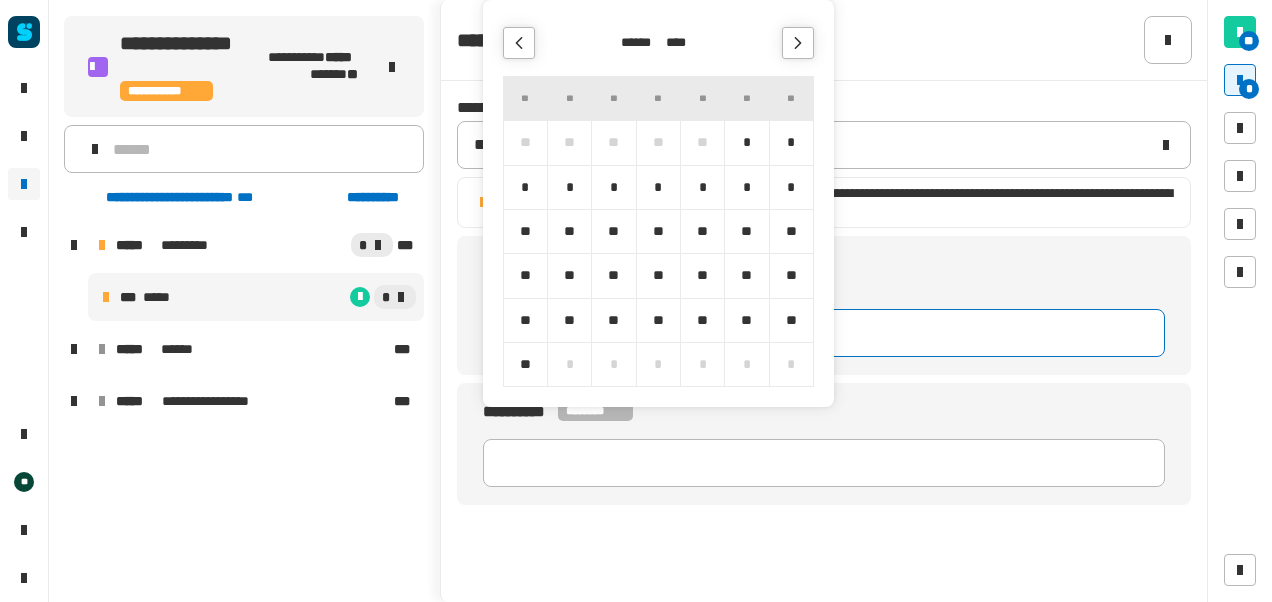 click 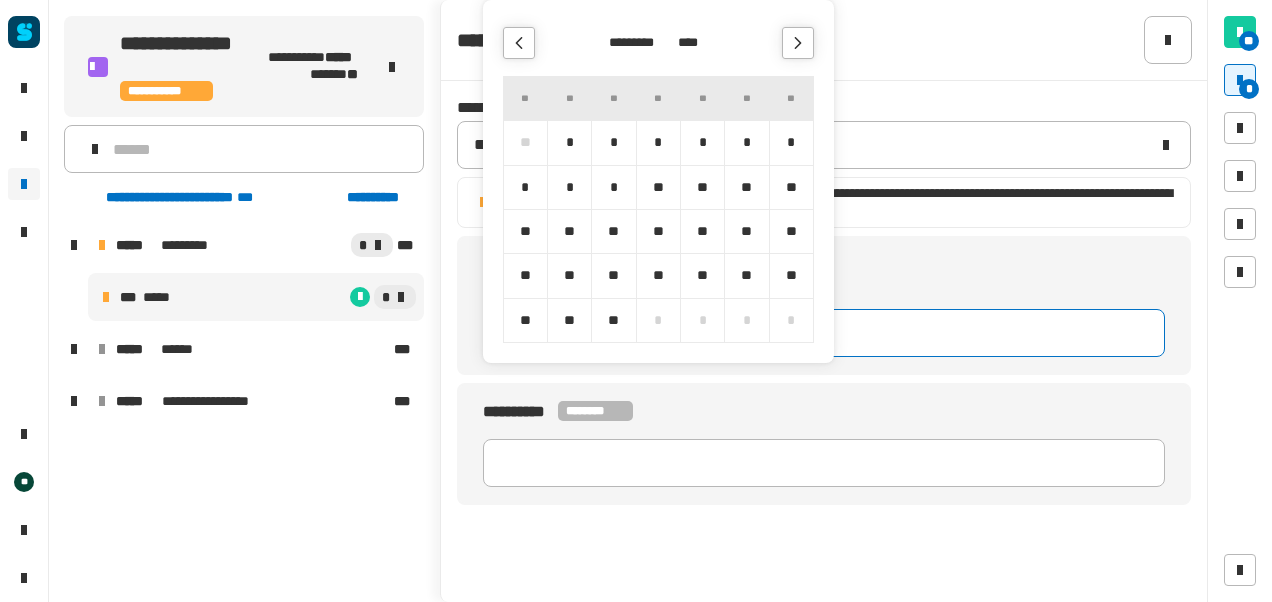 click 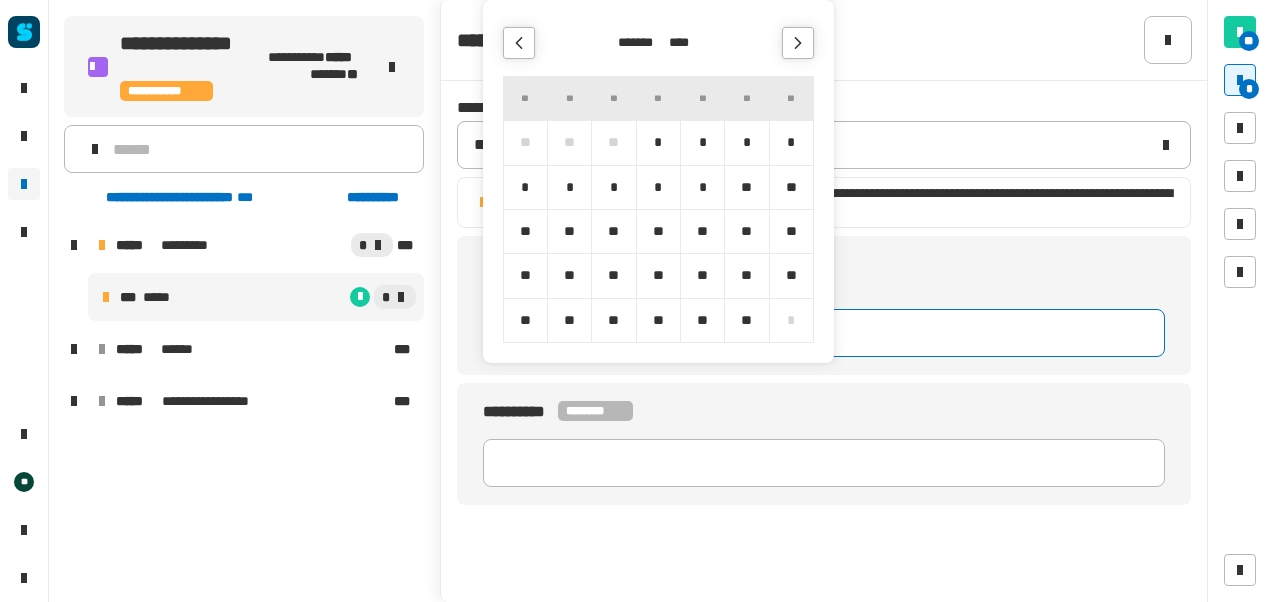 click 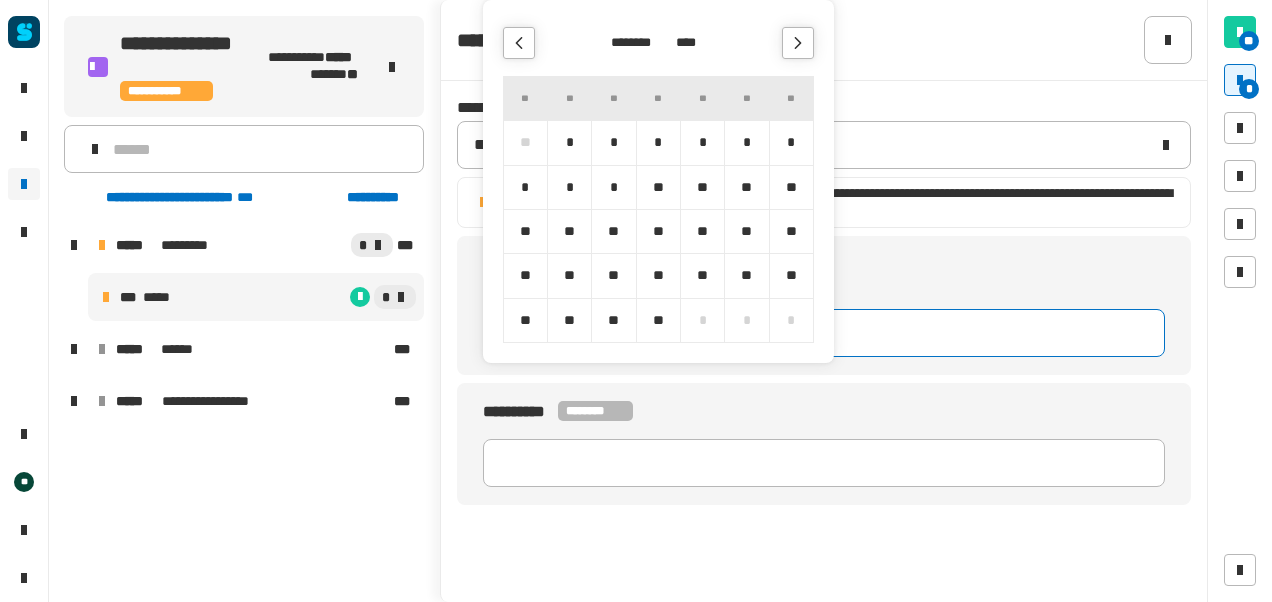 click 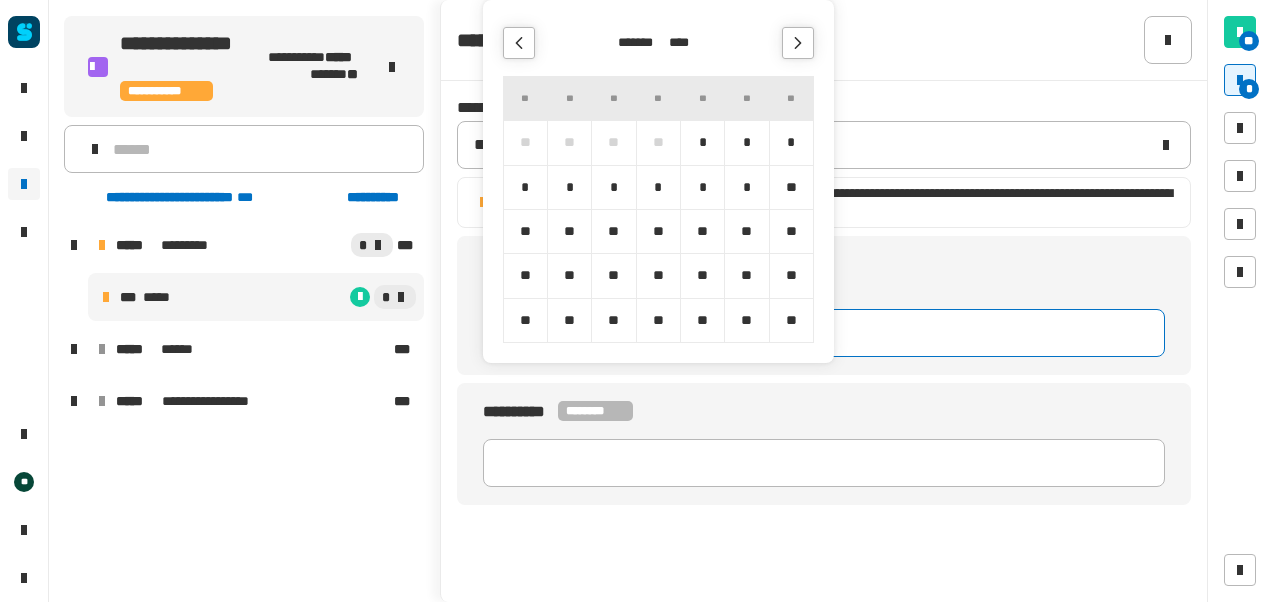 click 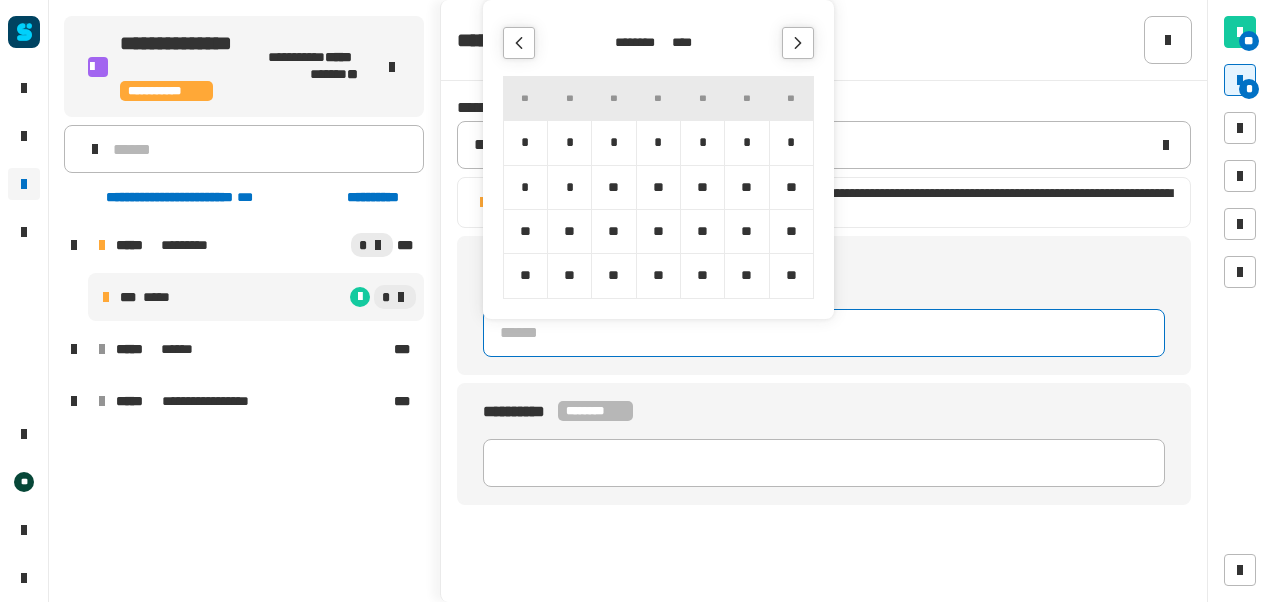 click on "*" at bounding box center [791, 142] 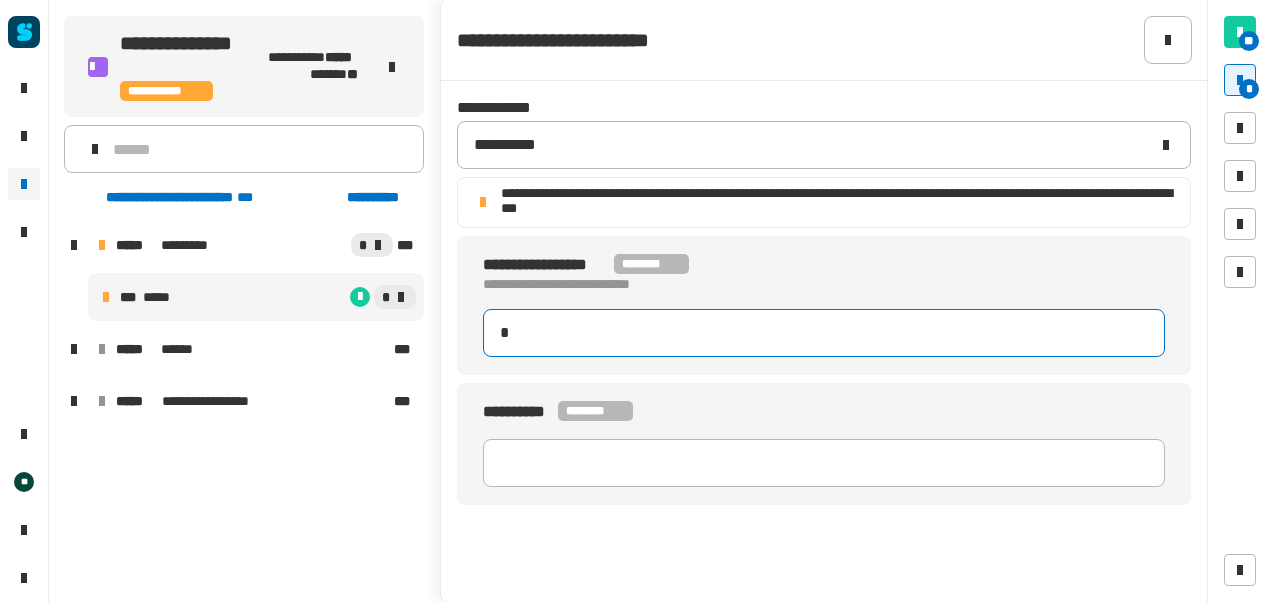 type on "**********" 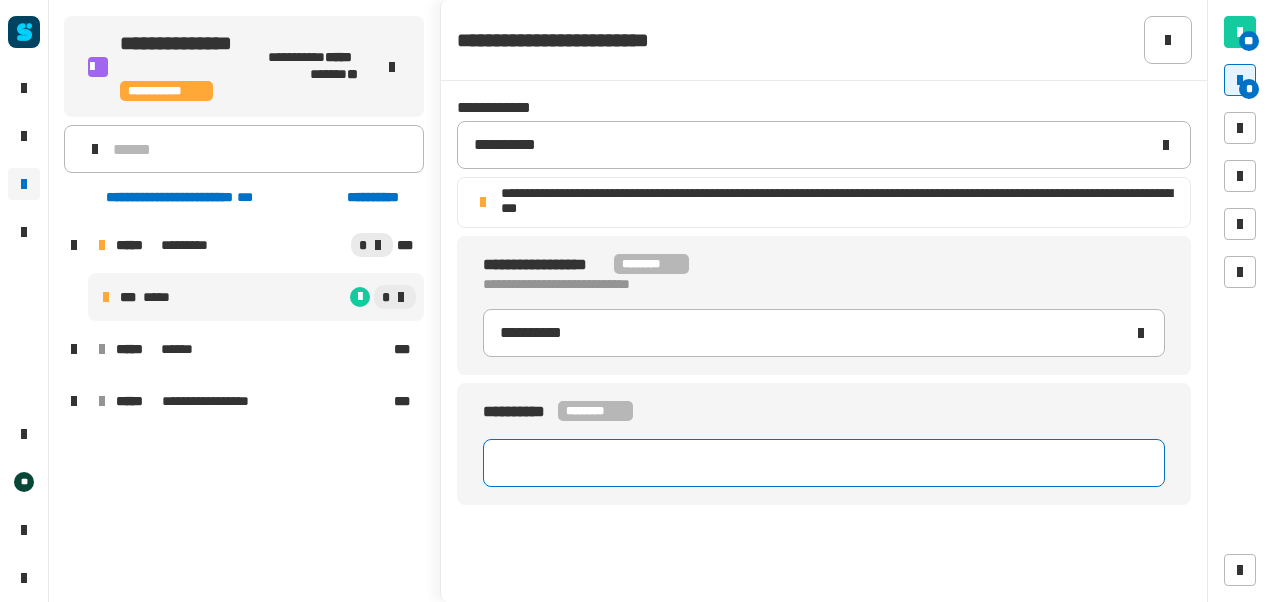 click 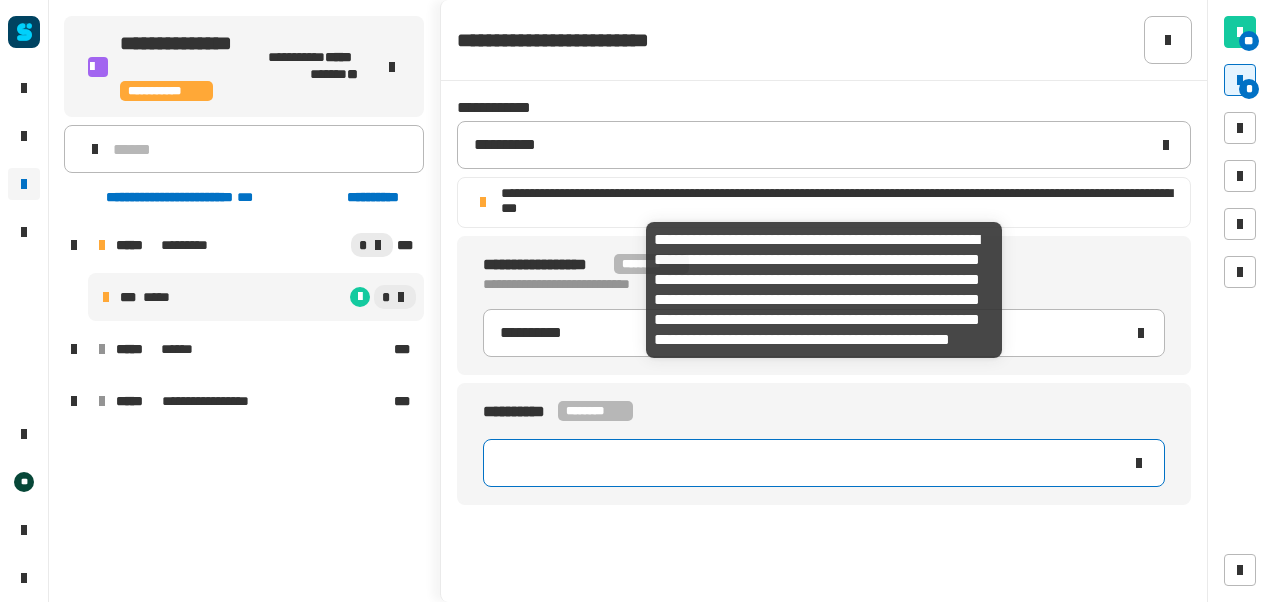 scroll, scrollTop: 0, scrollLeft: 1978, axis: horizontal 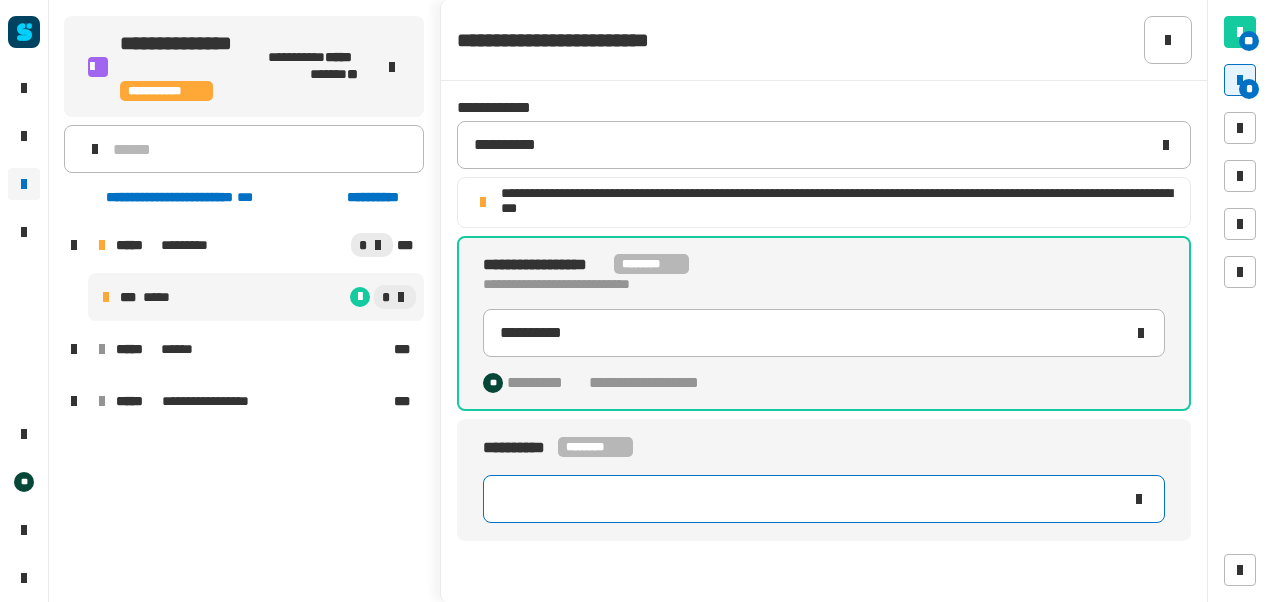 type on "**********" 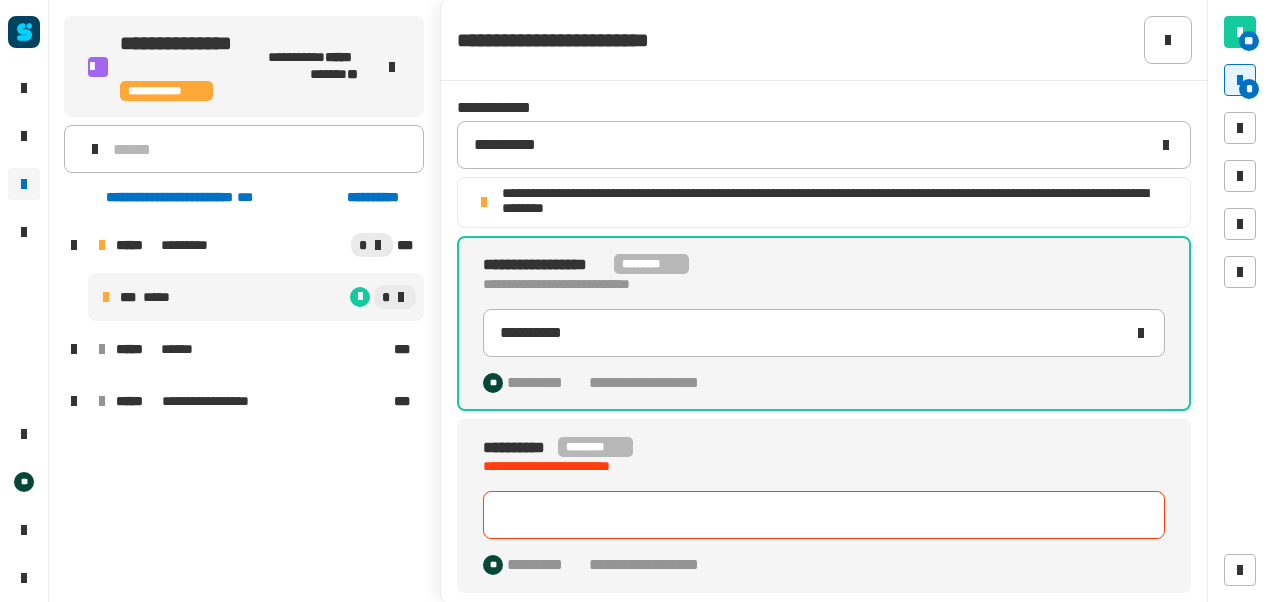 click 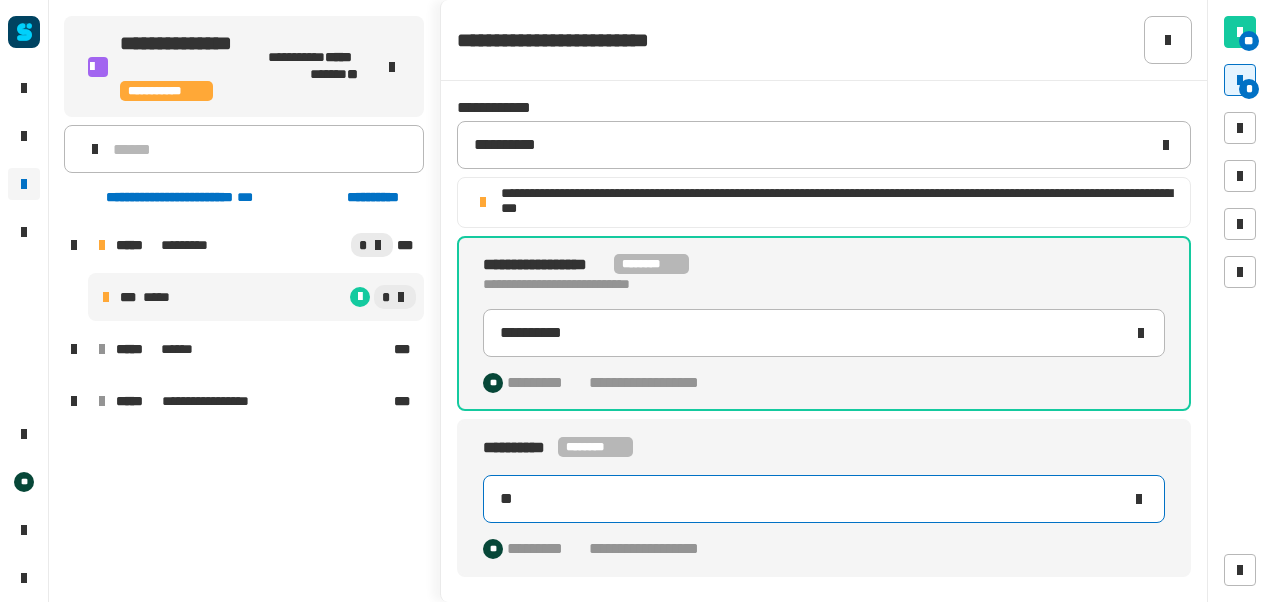 type on "*" 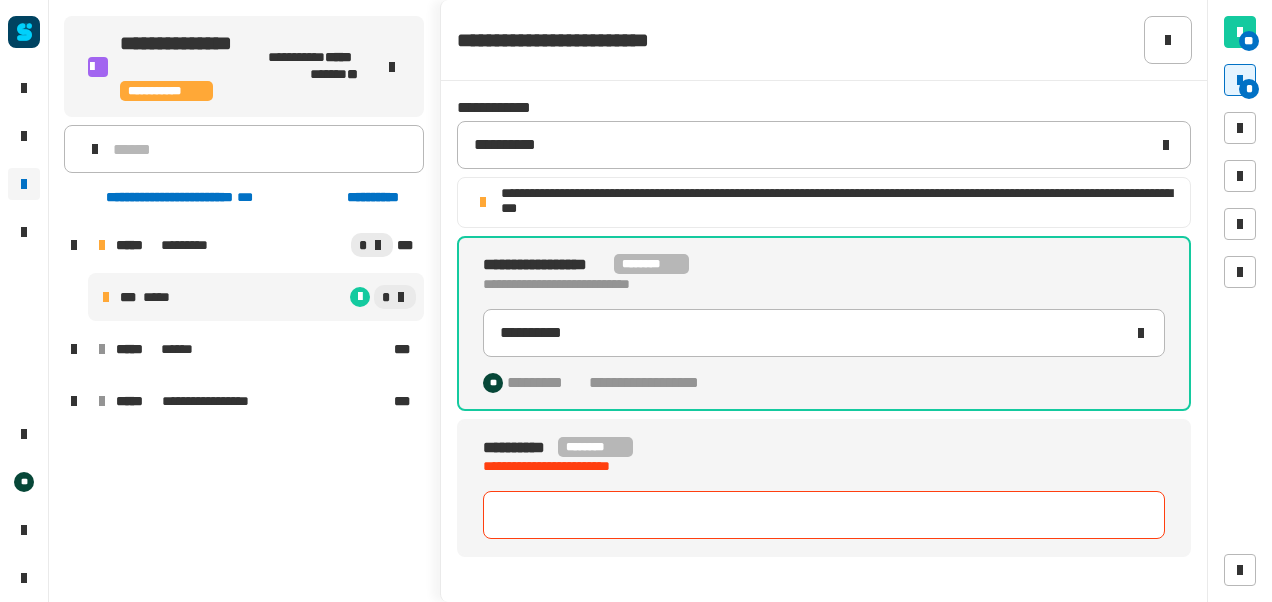 click 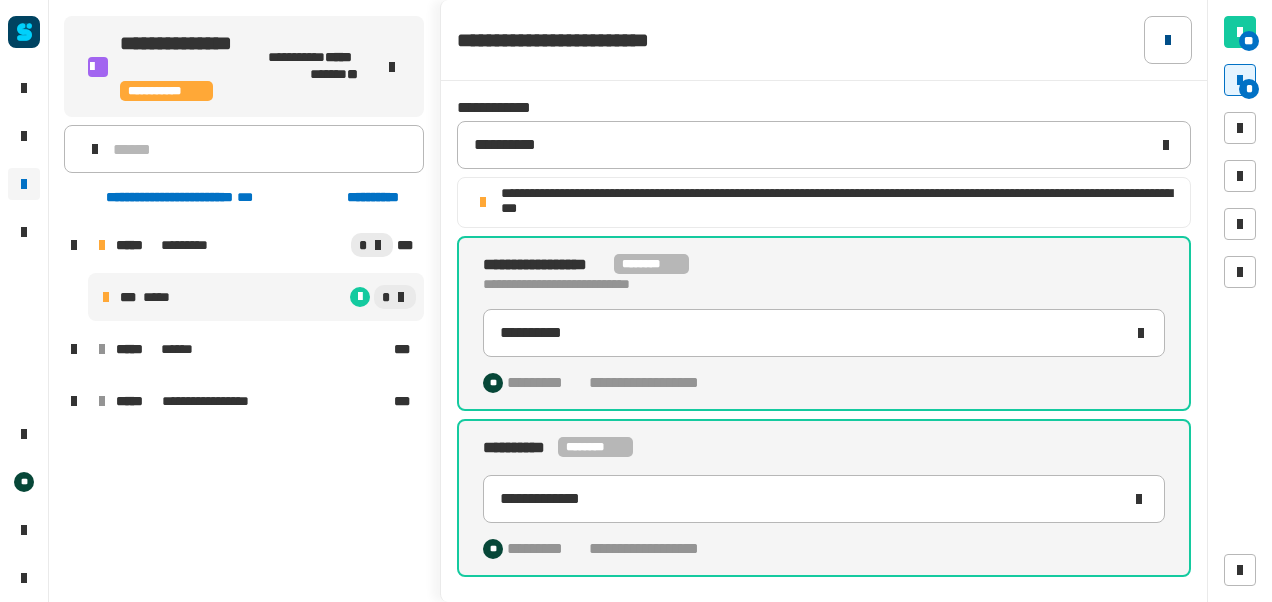 type on "**********" 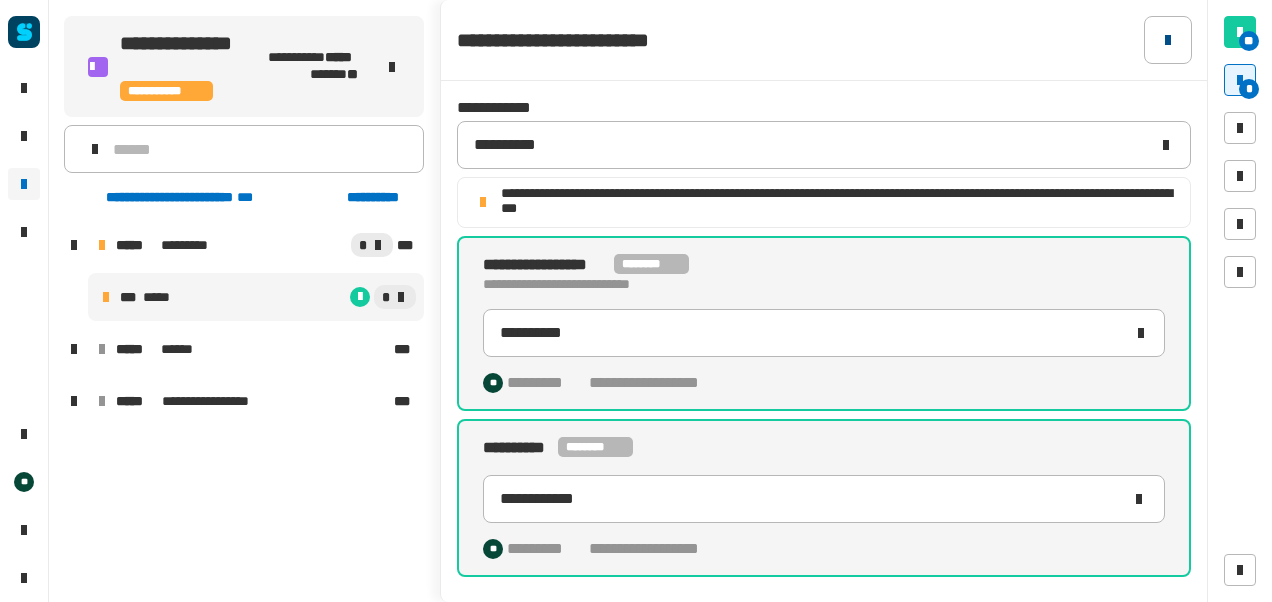 click 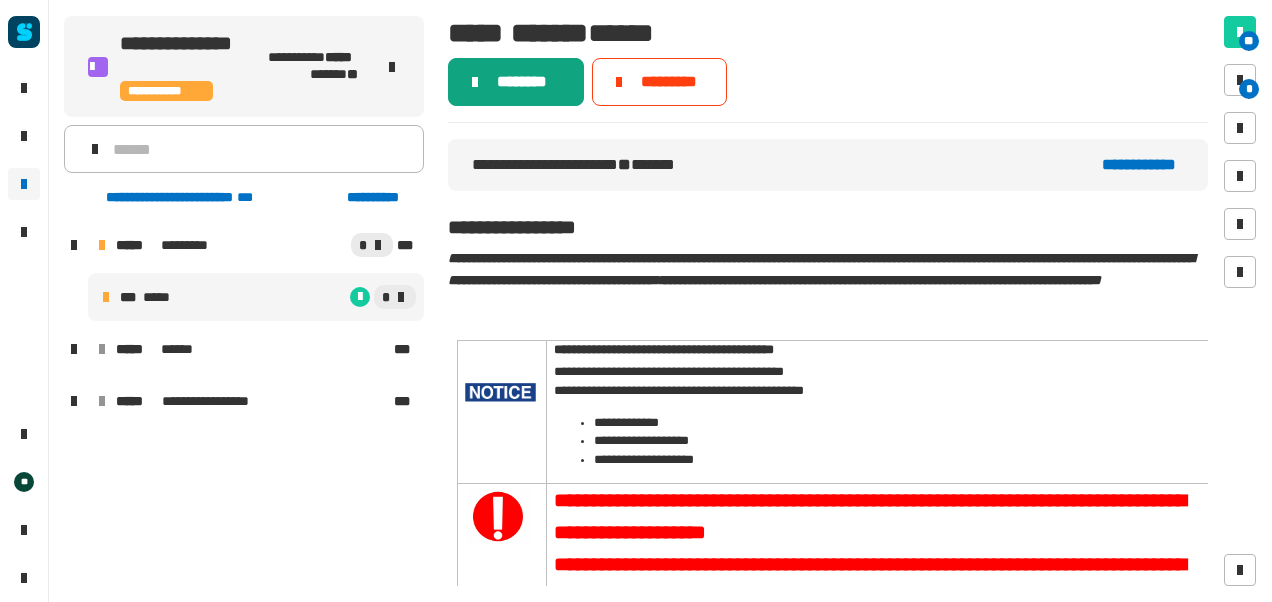 click on "********" 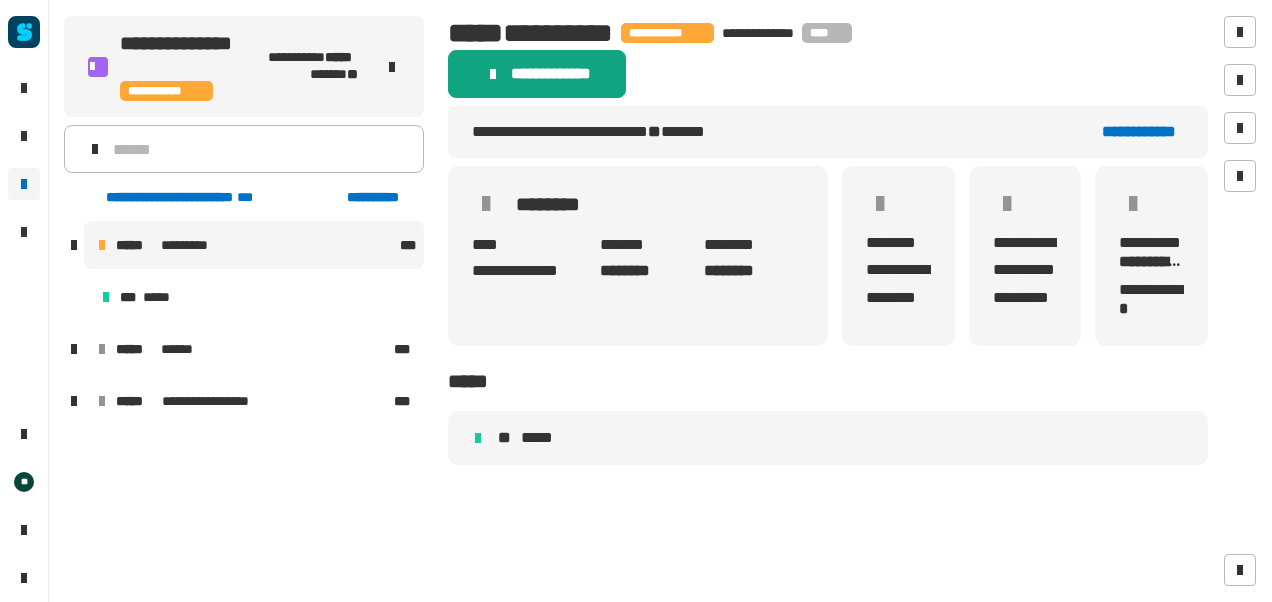 click on "******** ****" 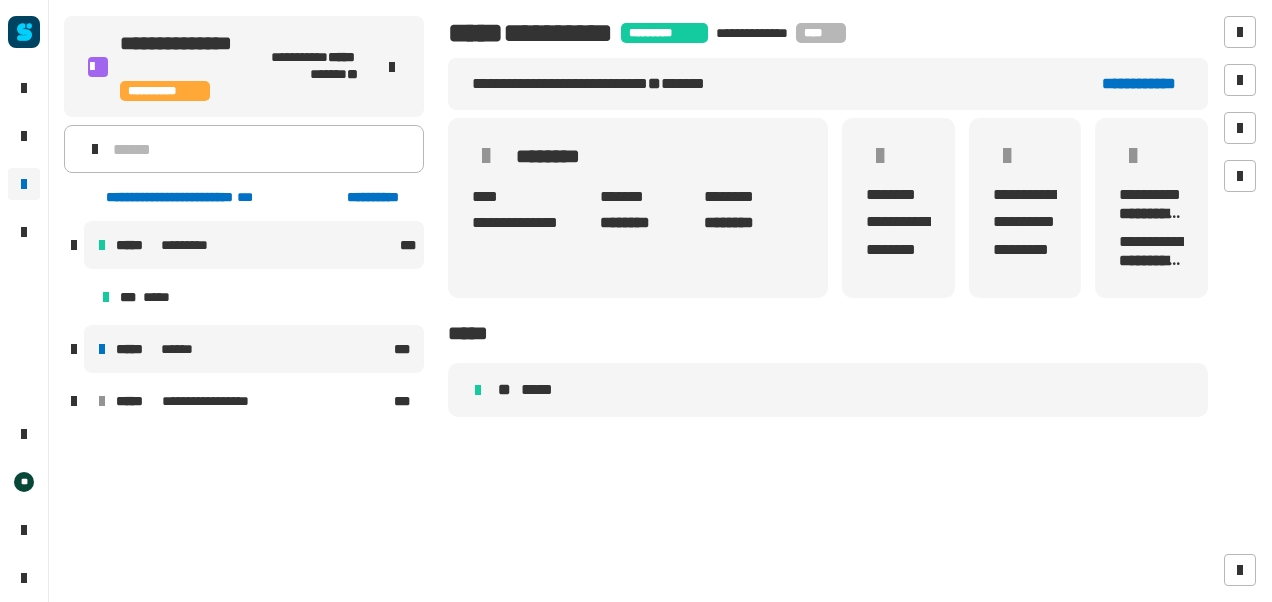 click on "******" at bounding box center (182, 349) 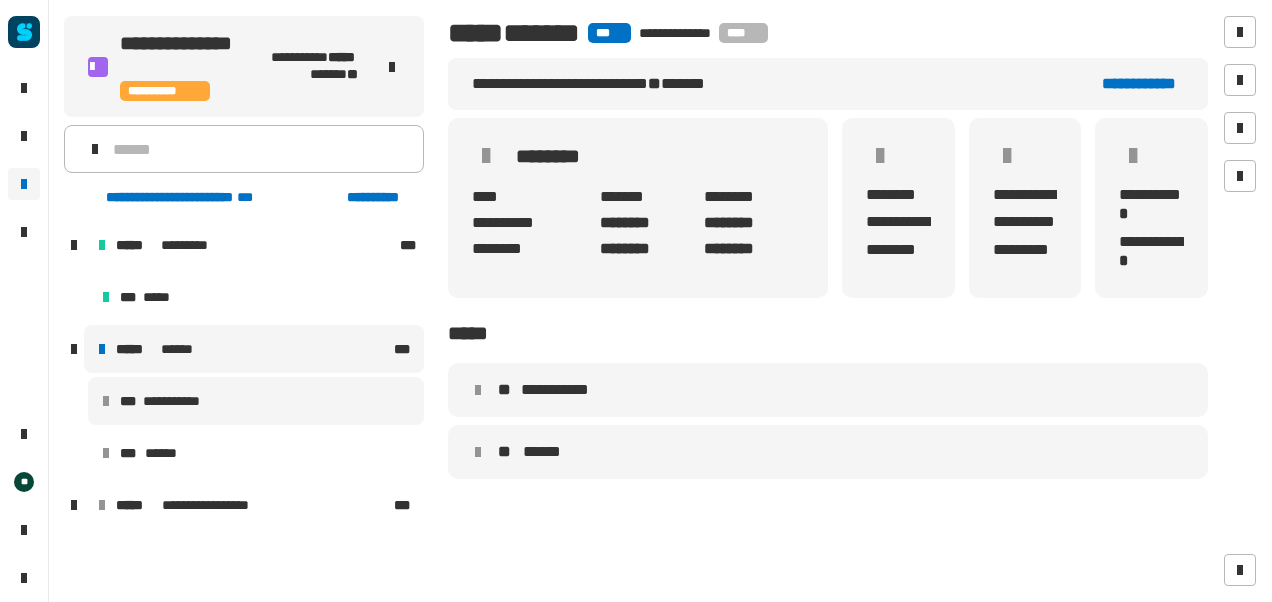 click on "**********" at bounding box center (256, 401) 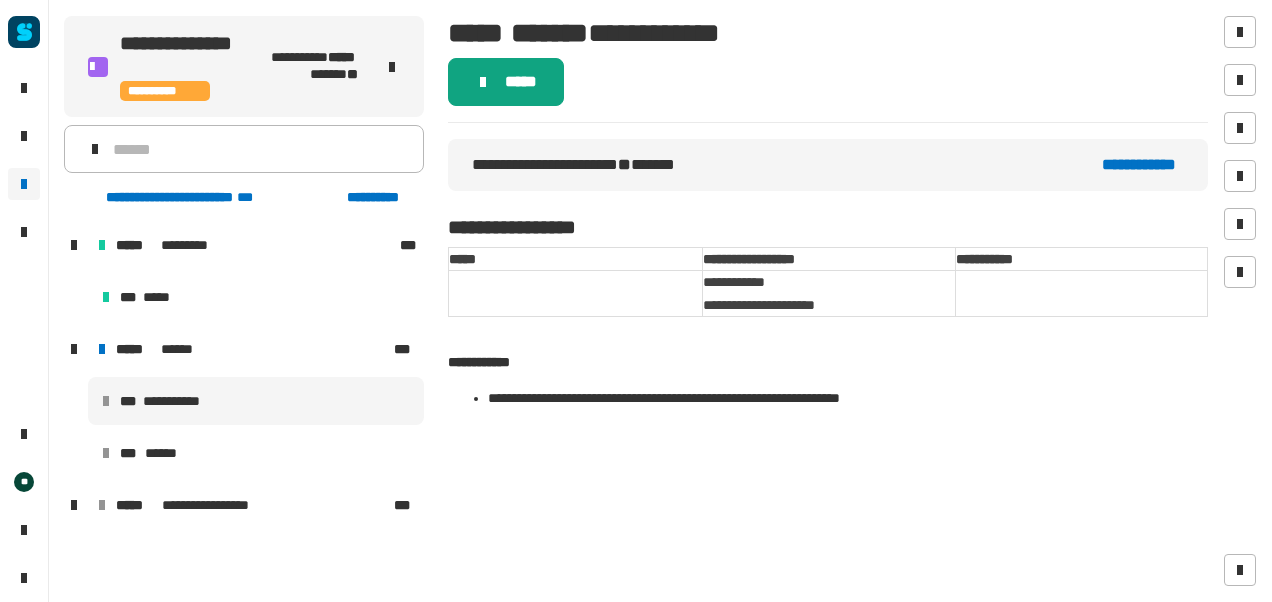 click on "*****" 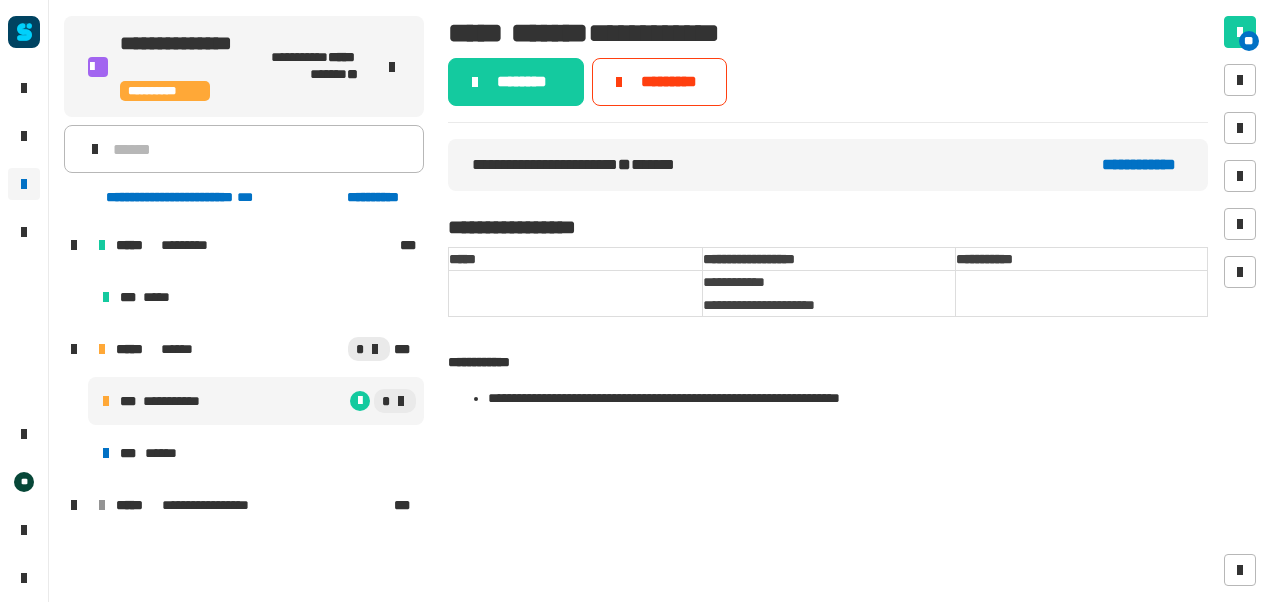 click on "********" 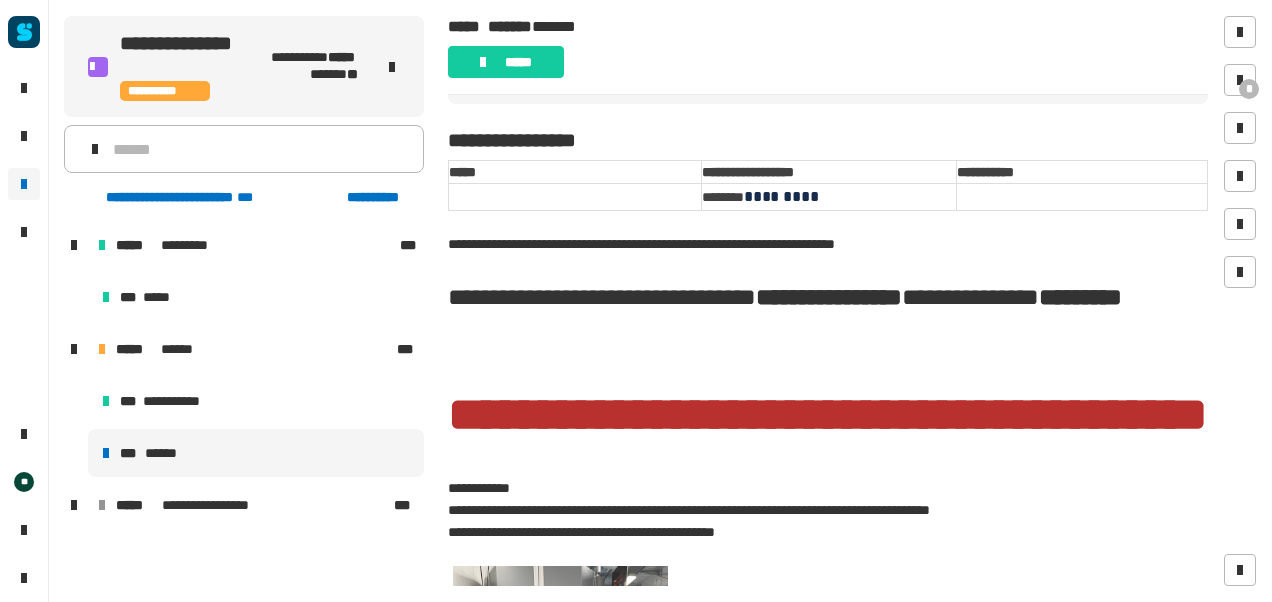 scroll, scrollTop: 47, scrollLeft: 0, axis: vertical 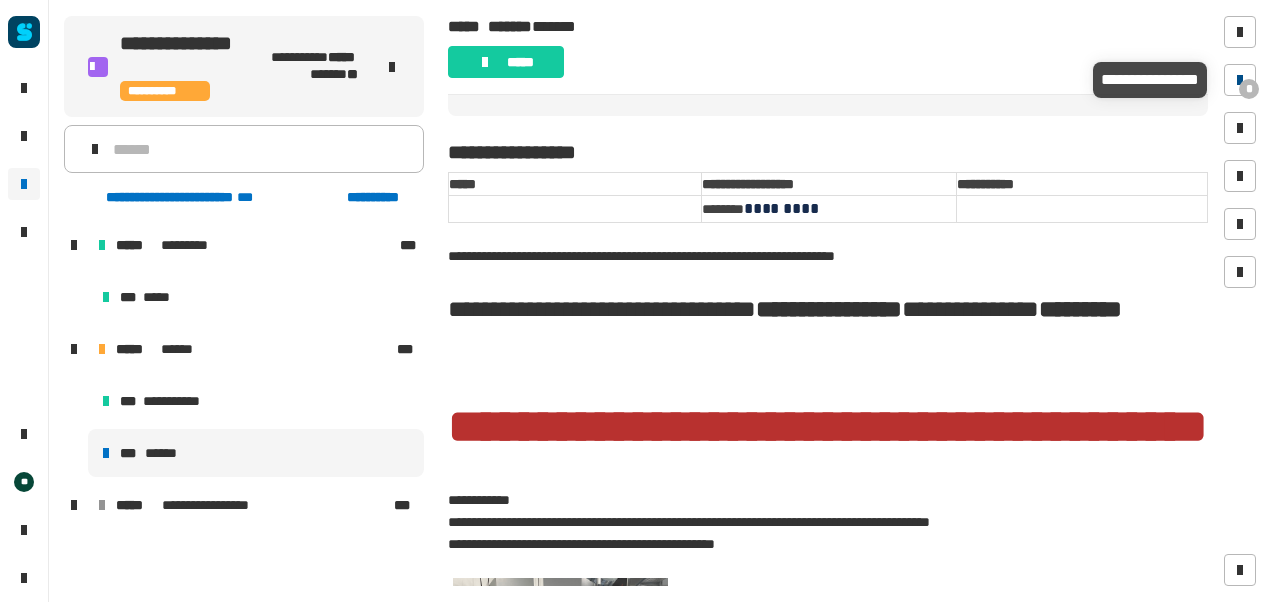 click on "*" at bounding box center (1249, 89) 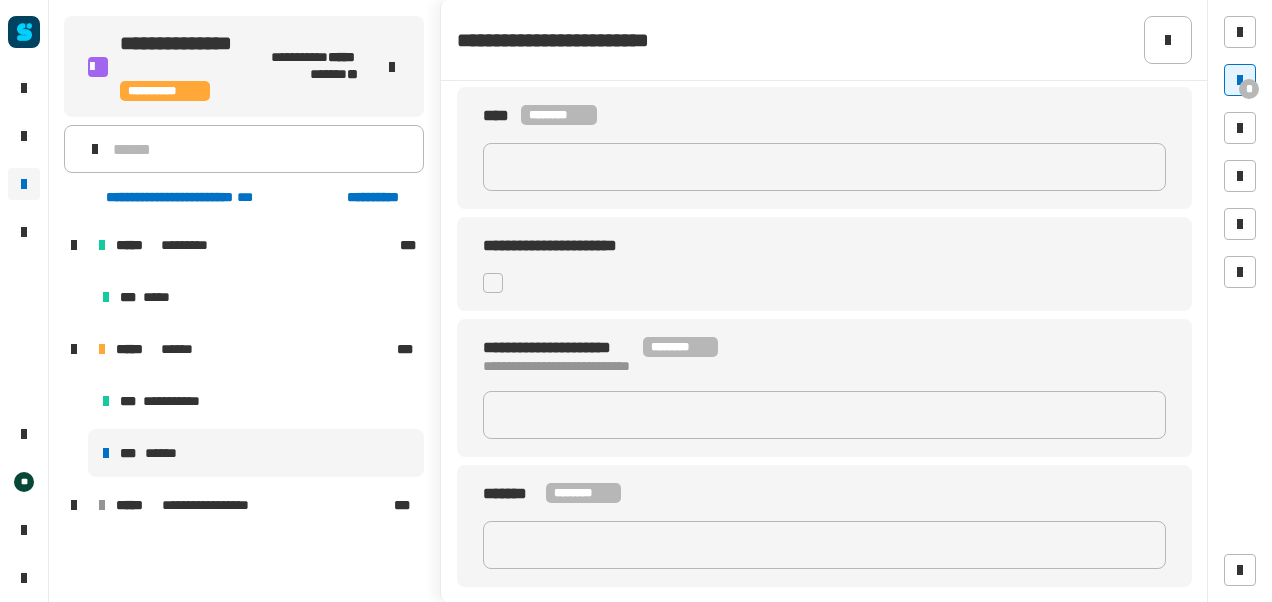 scroll, scrollTop: 0, scrollLeft: 0, axis: both 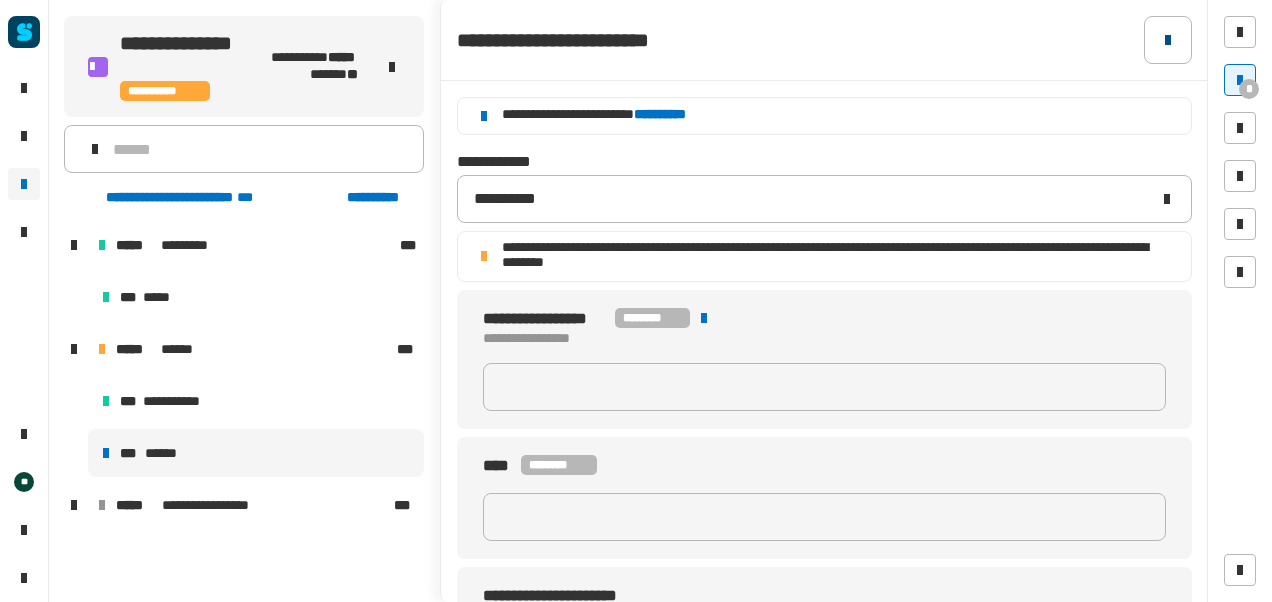 click 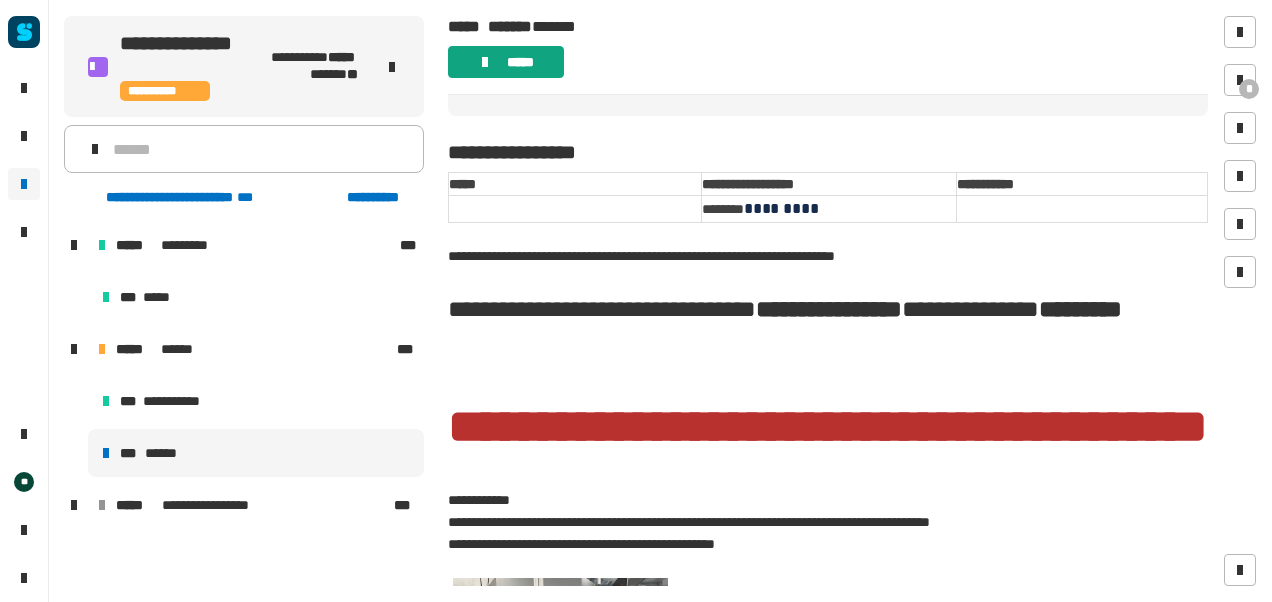 click on "*****" 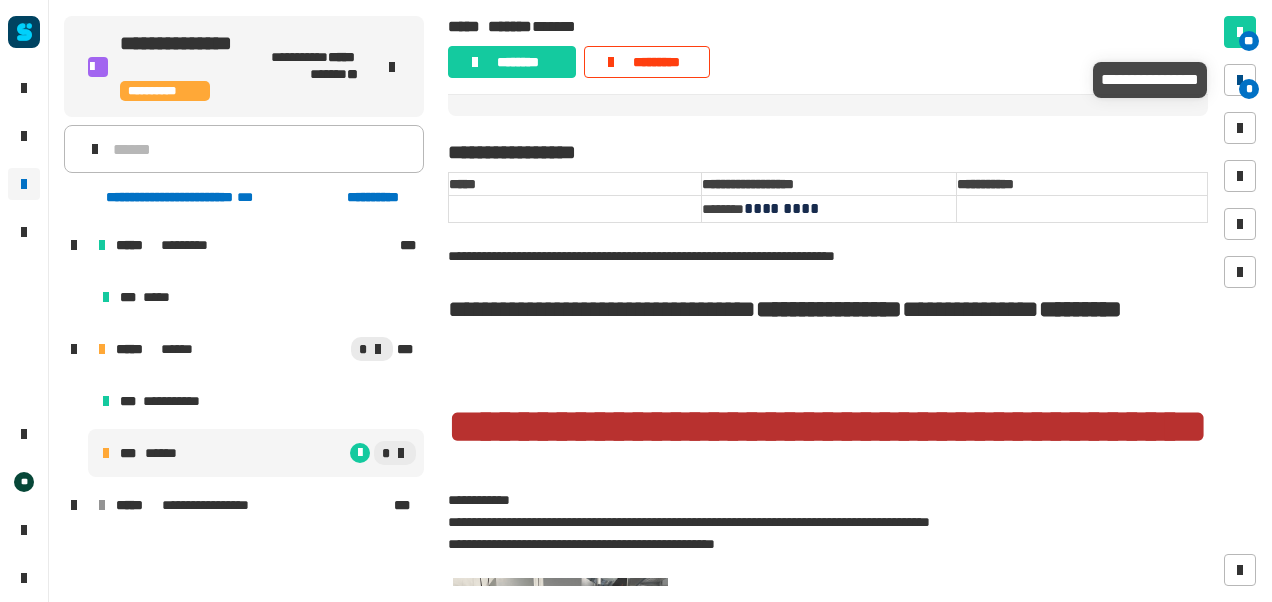 click on "*" at bounding box center [1249, 89] 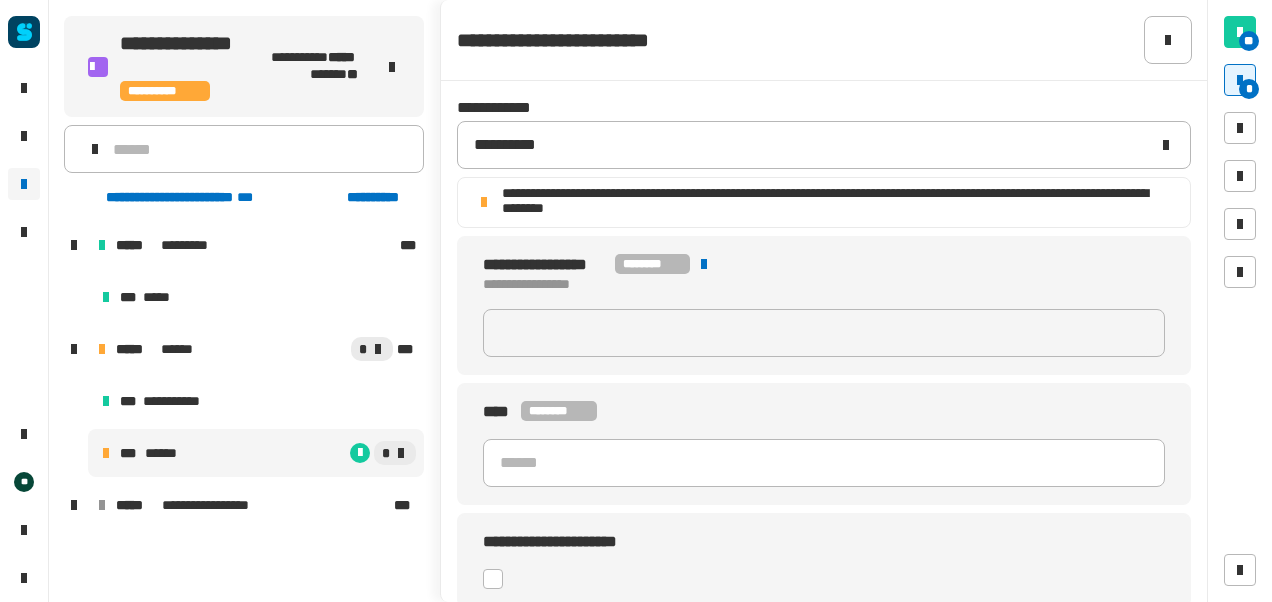 scroll, scrollTop: 132, scrollLeft: 0, axis: vertical 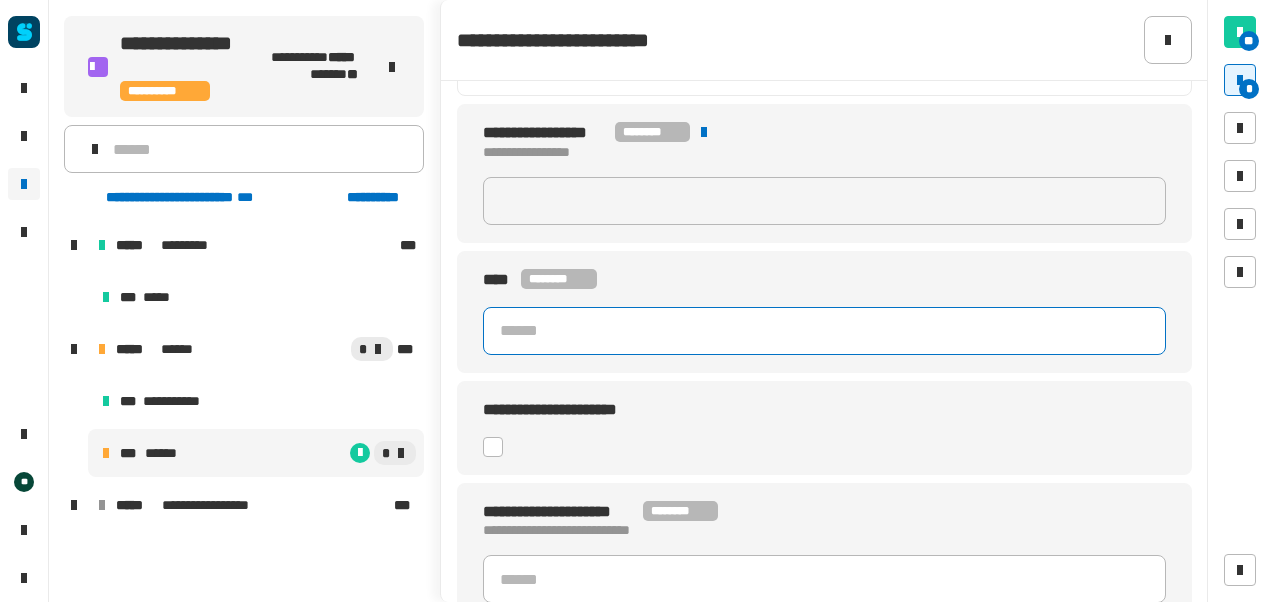 click 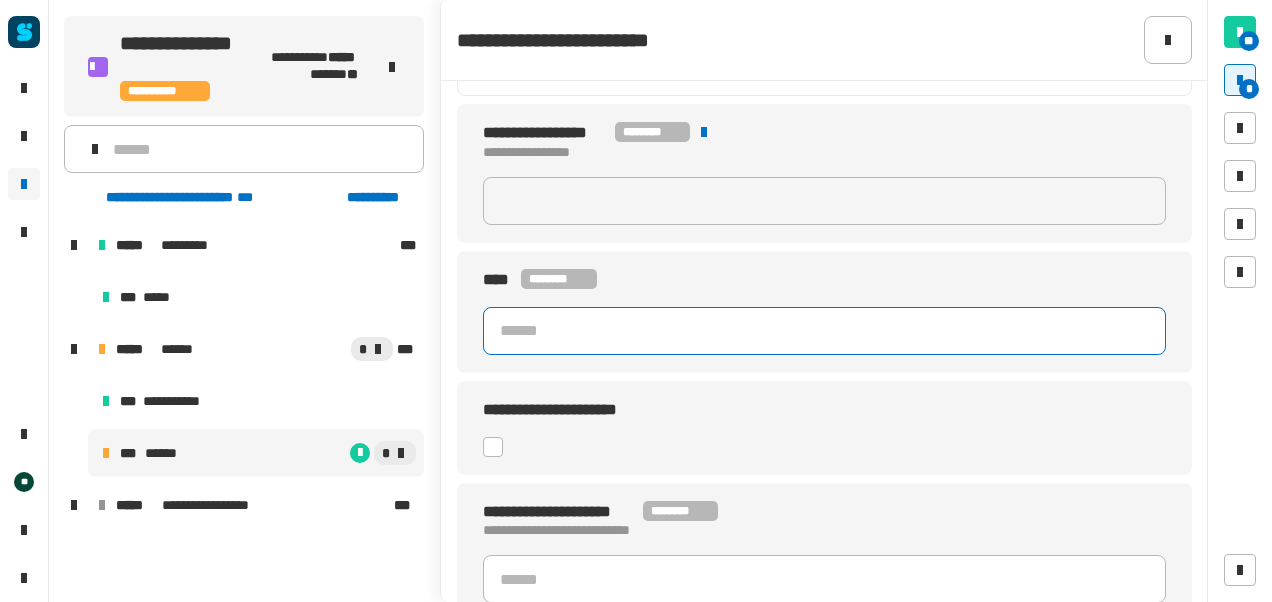 click on "**********" 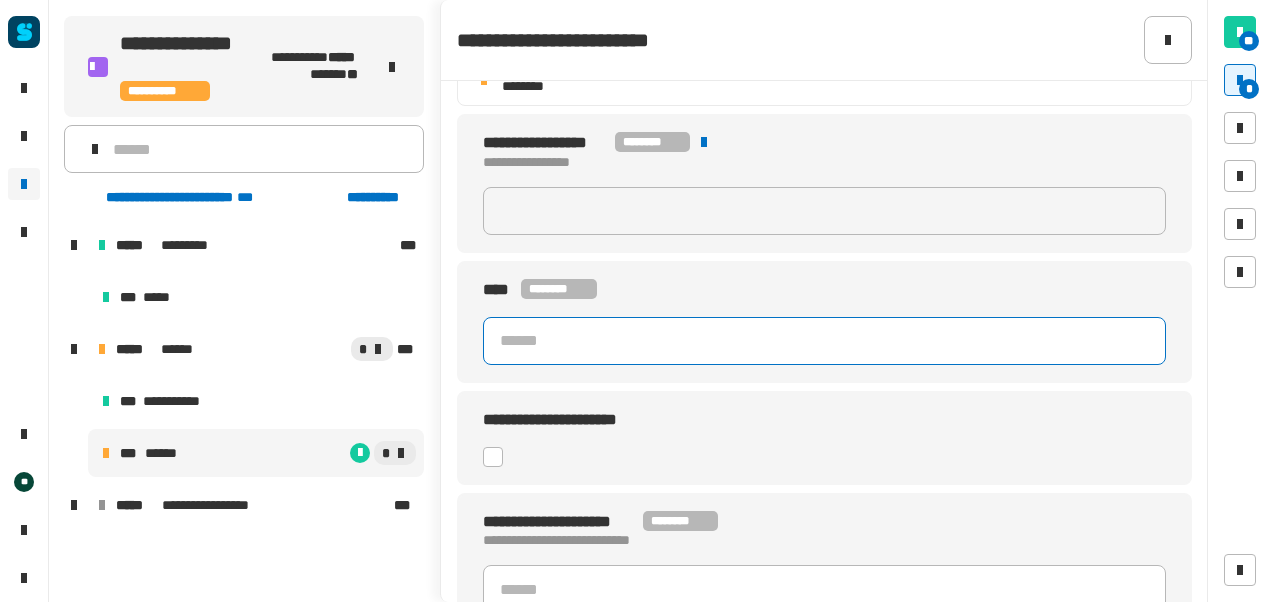 scroll, scrollTop: 122, scrollLeft: 0, axis: vertical 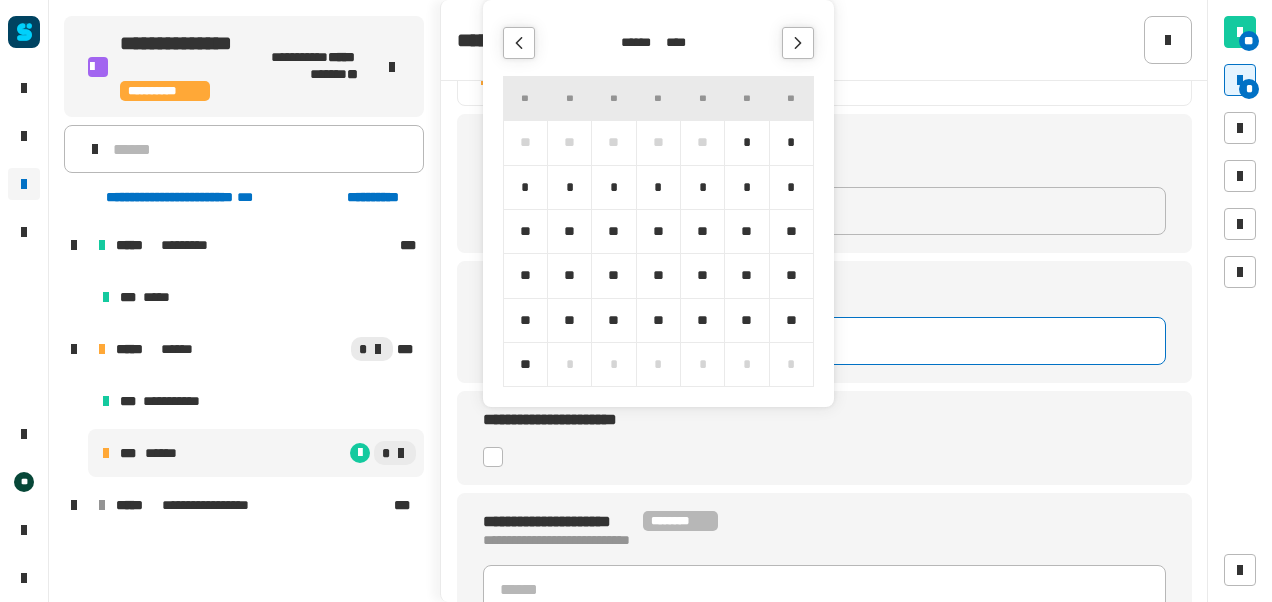 click on "*" at bounding box center (791, 142) 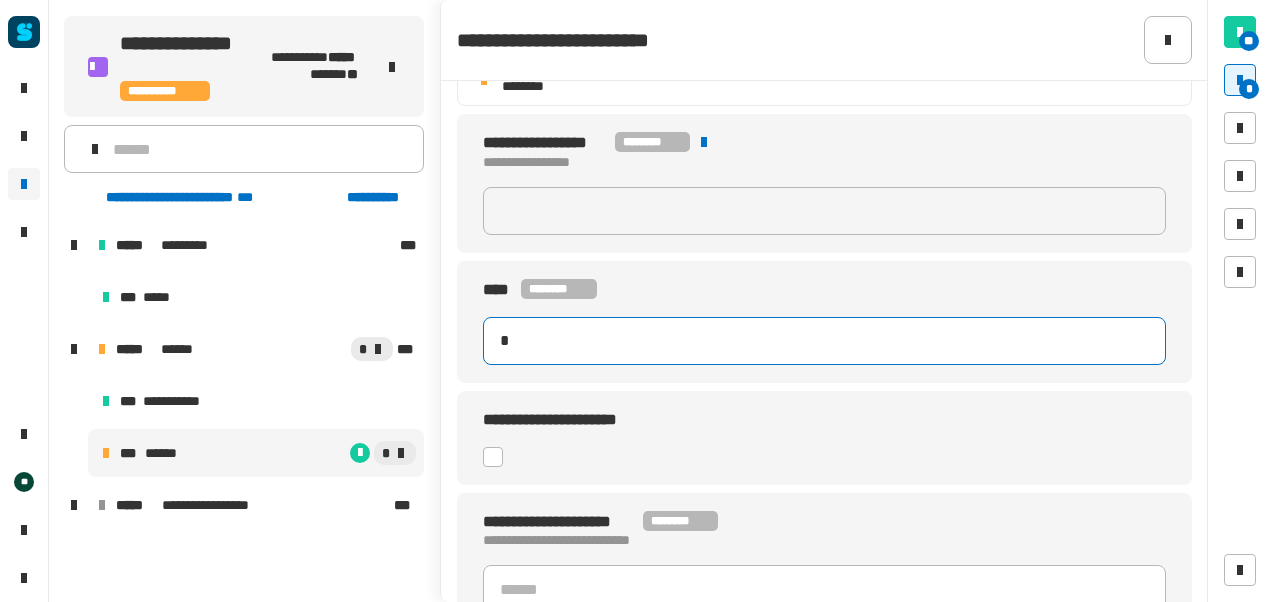 type on "**********" 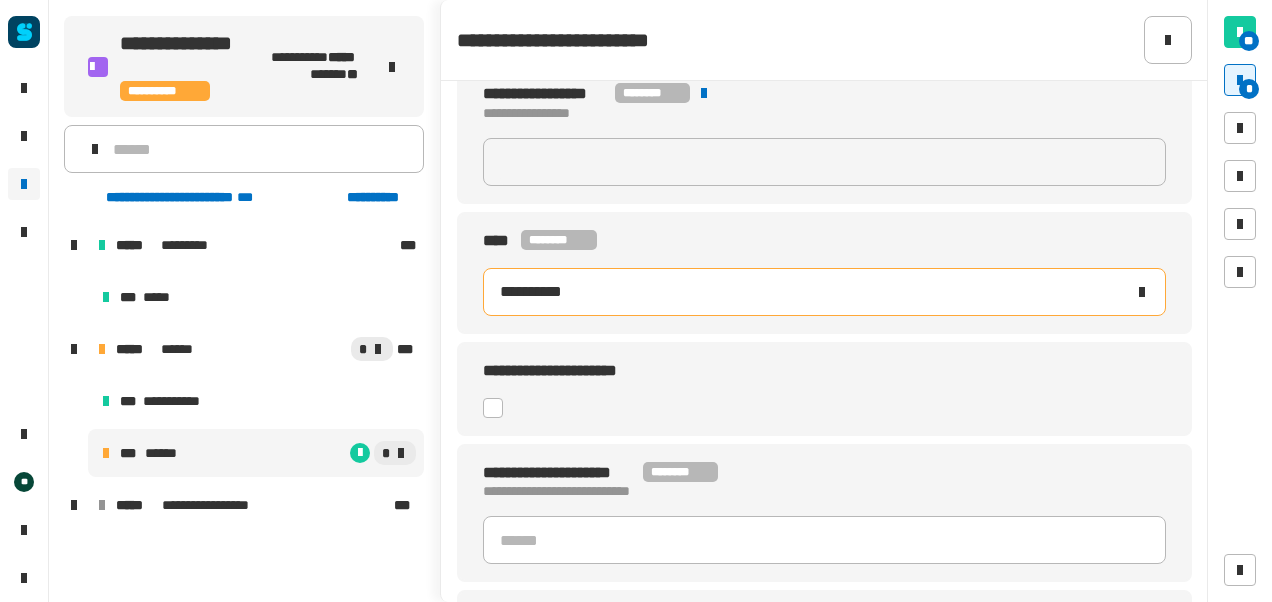 scroll, scrollTop: 172, scrollLeft: 0, axis: vertical 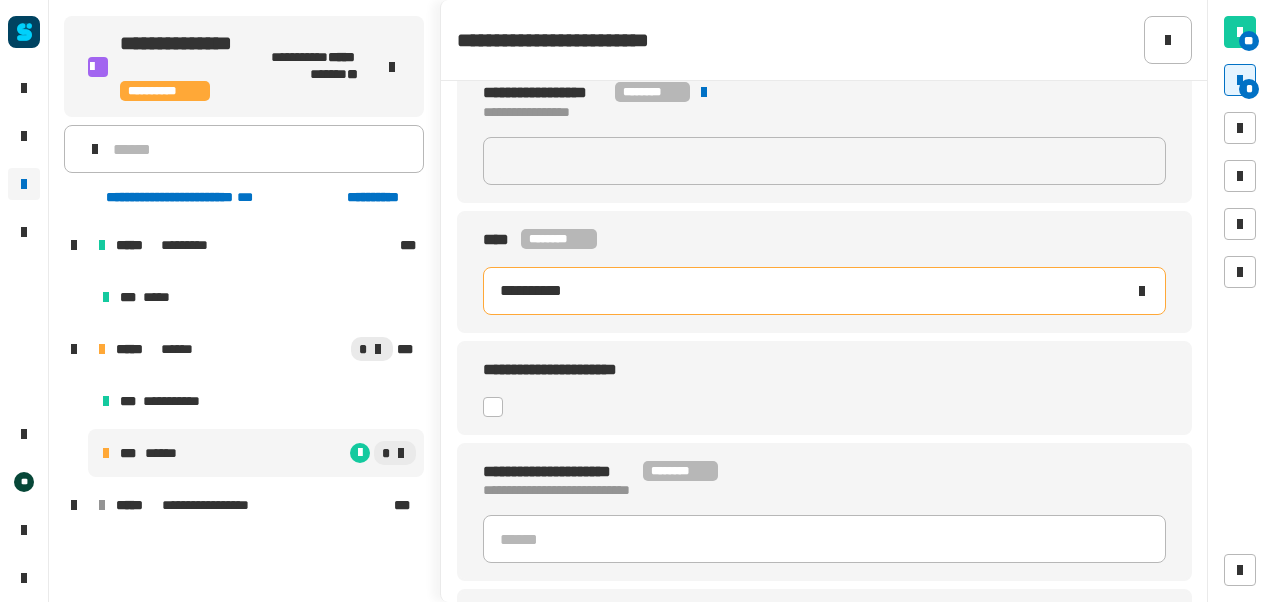 click on "**********" 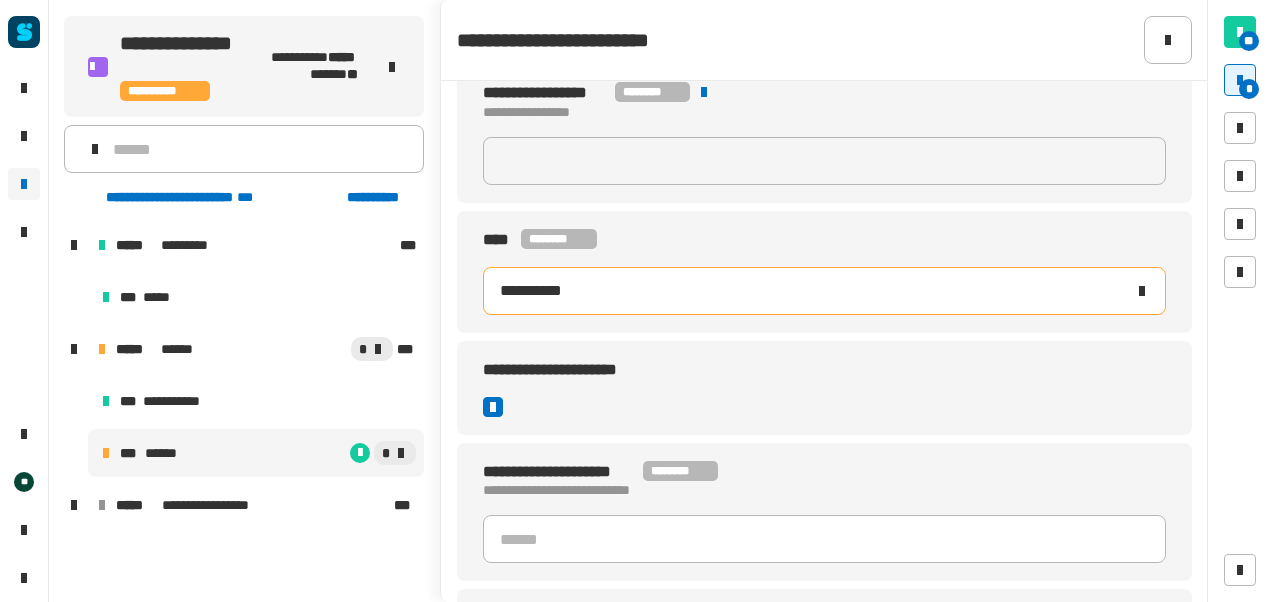 scroll, scrollTop: 296, scrollLeft: 0, axis: vertical 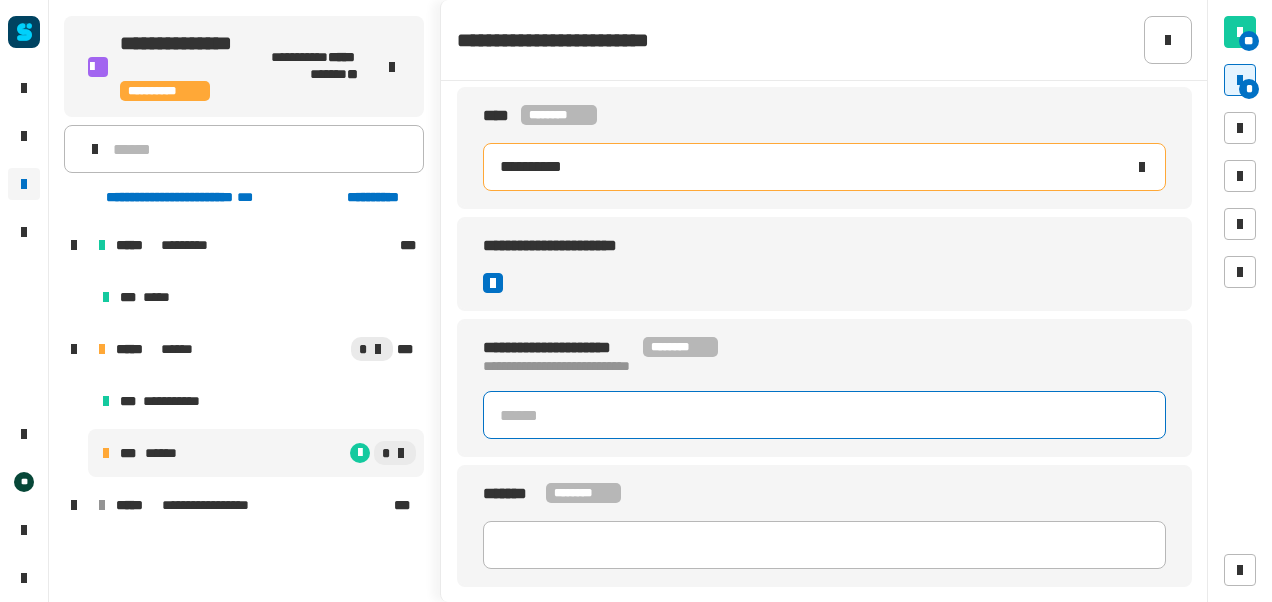click 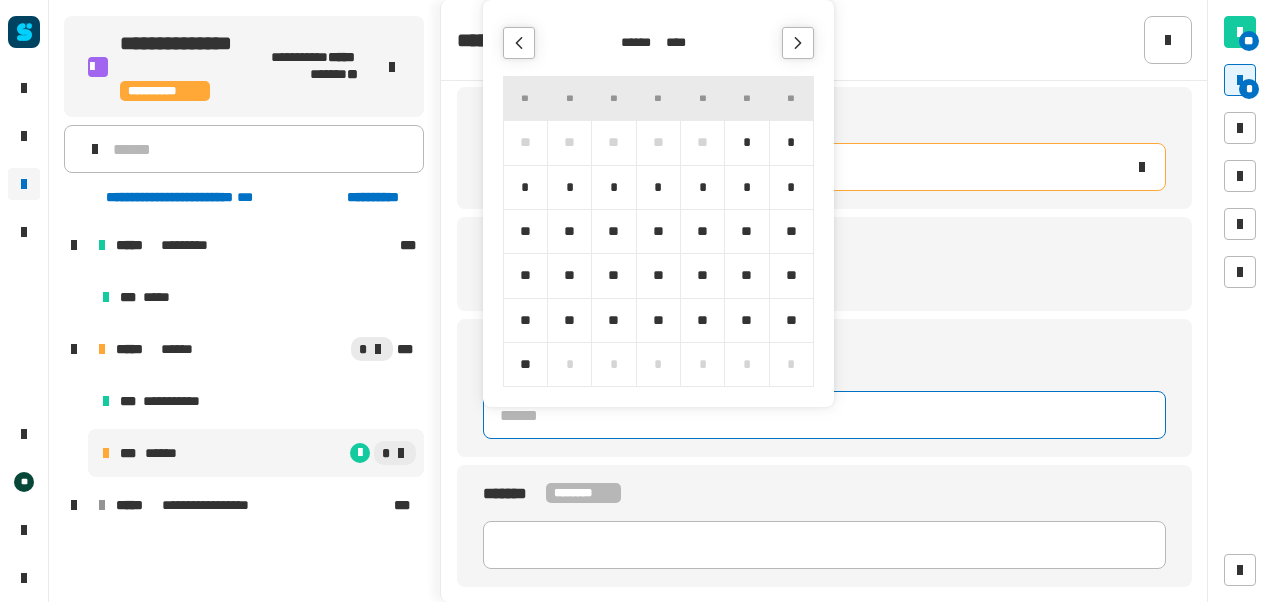 type 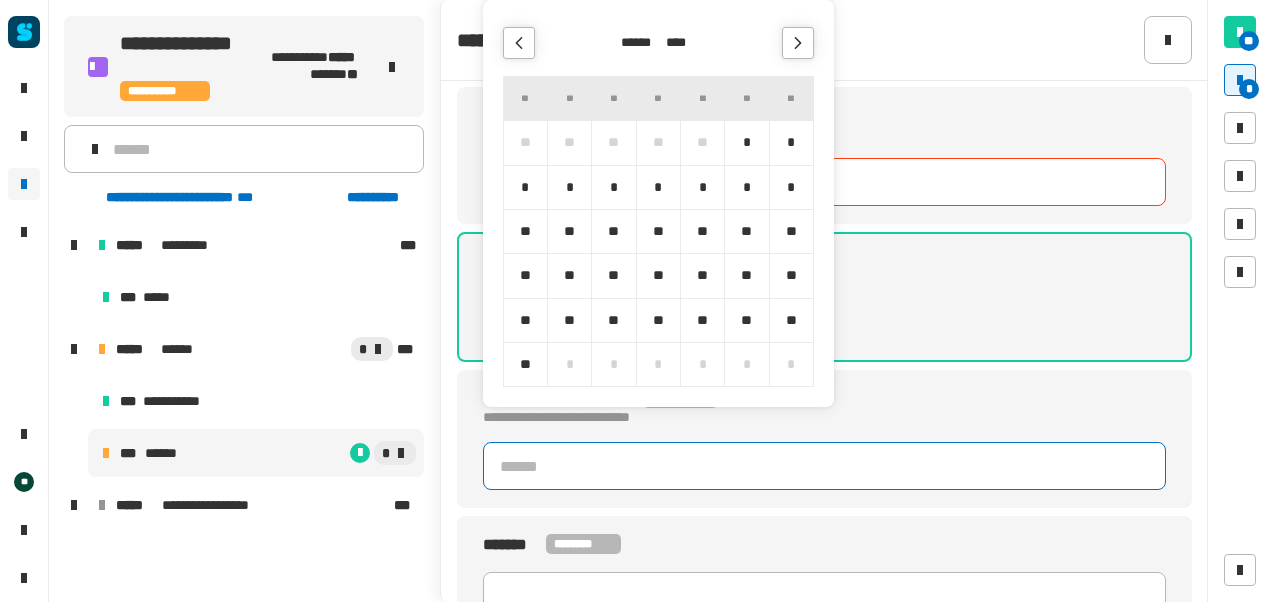 type 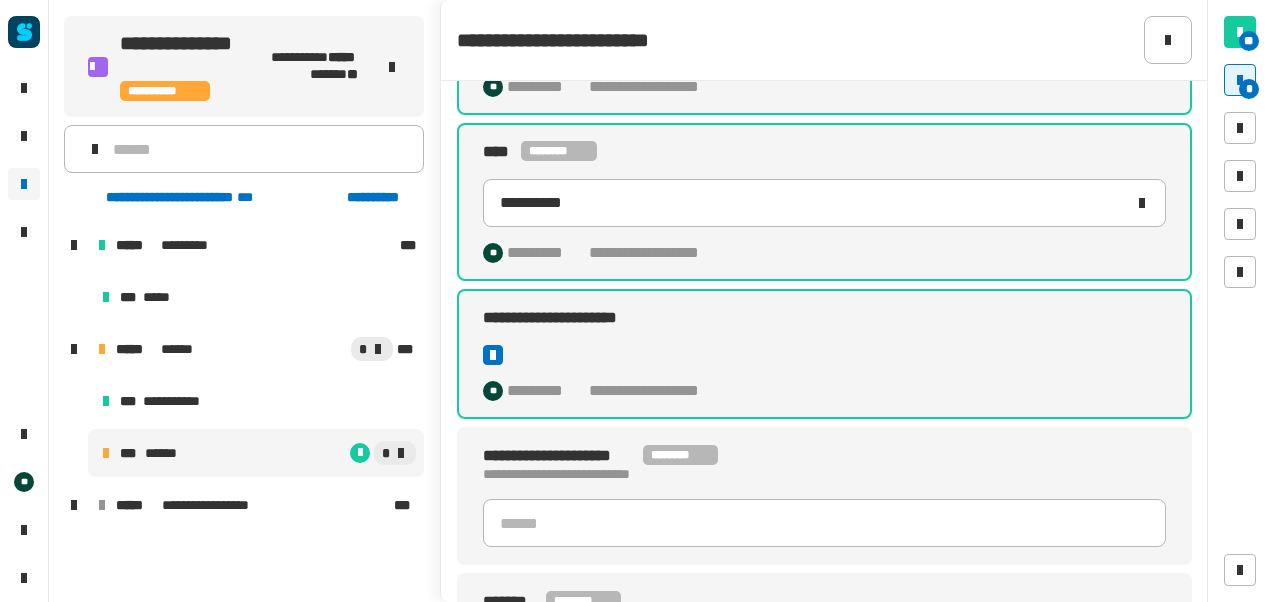 scroll, scrollTop: 332, scrollLeft: 0, axis: vertical 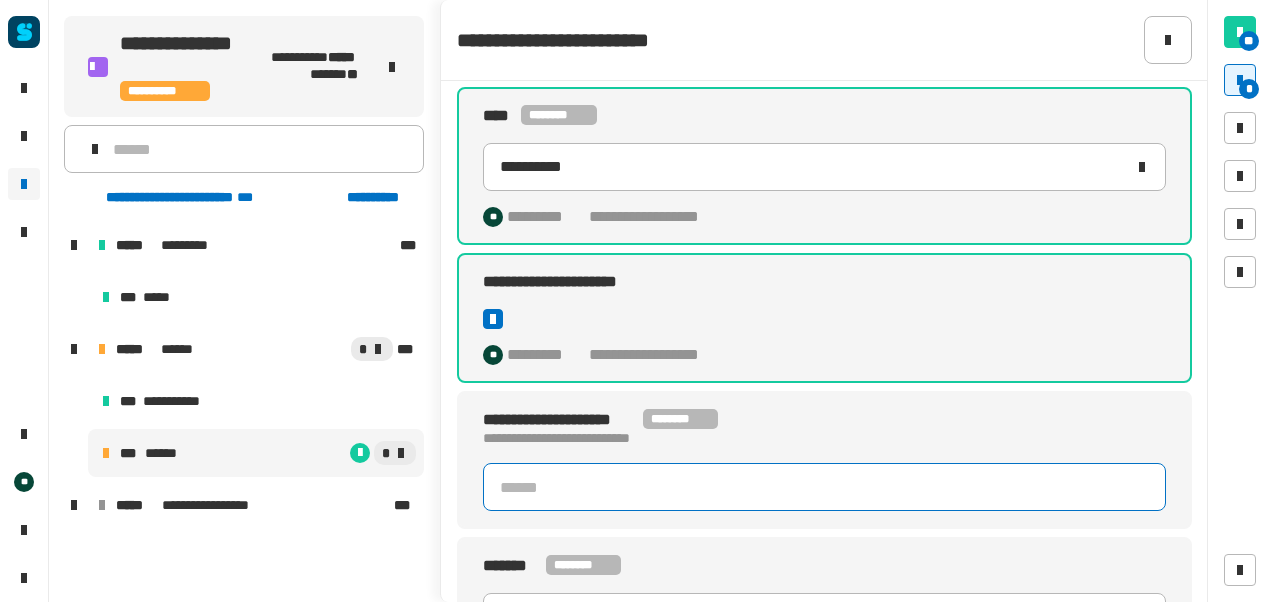 click 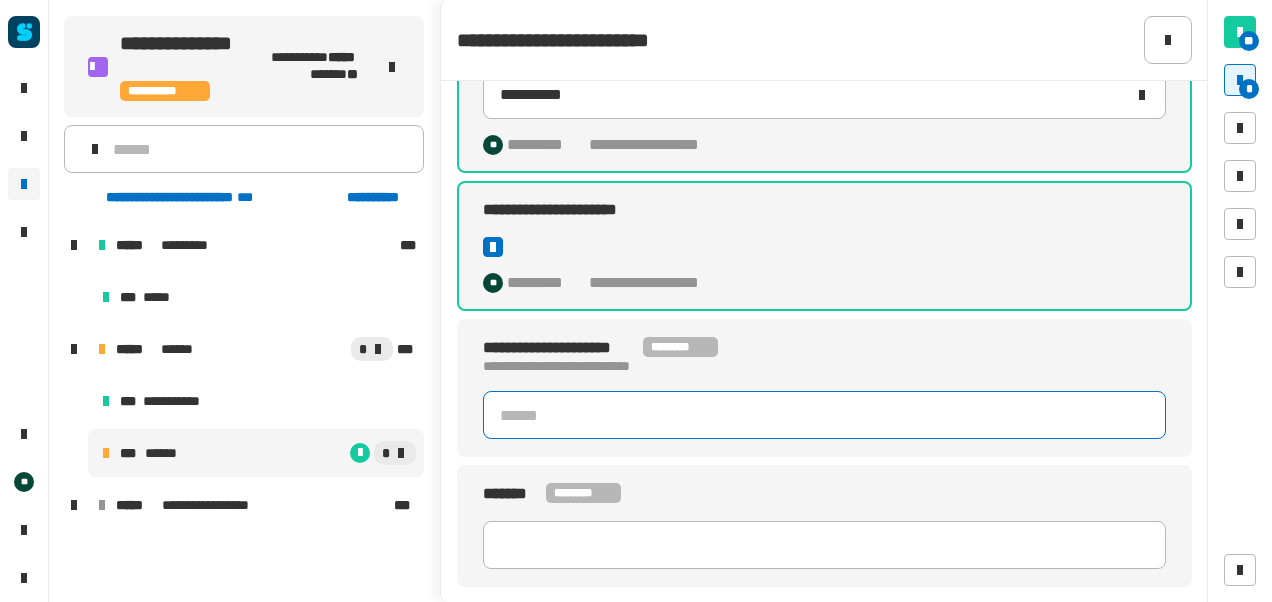 click 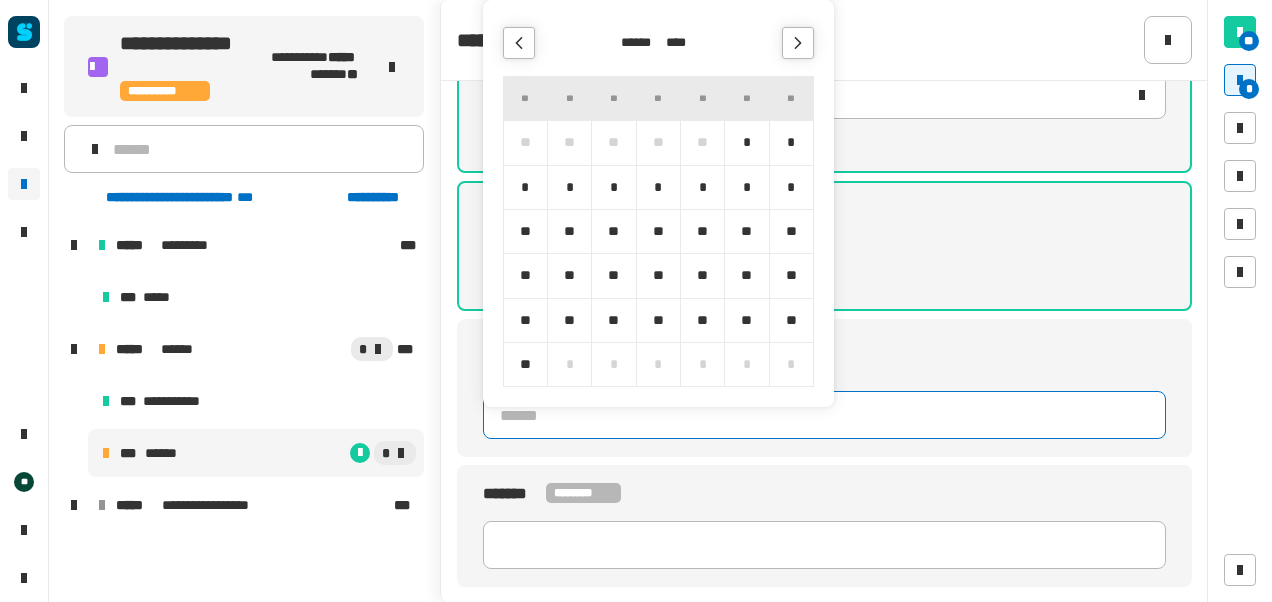 click at bounding box center (798, 43) 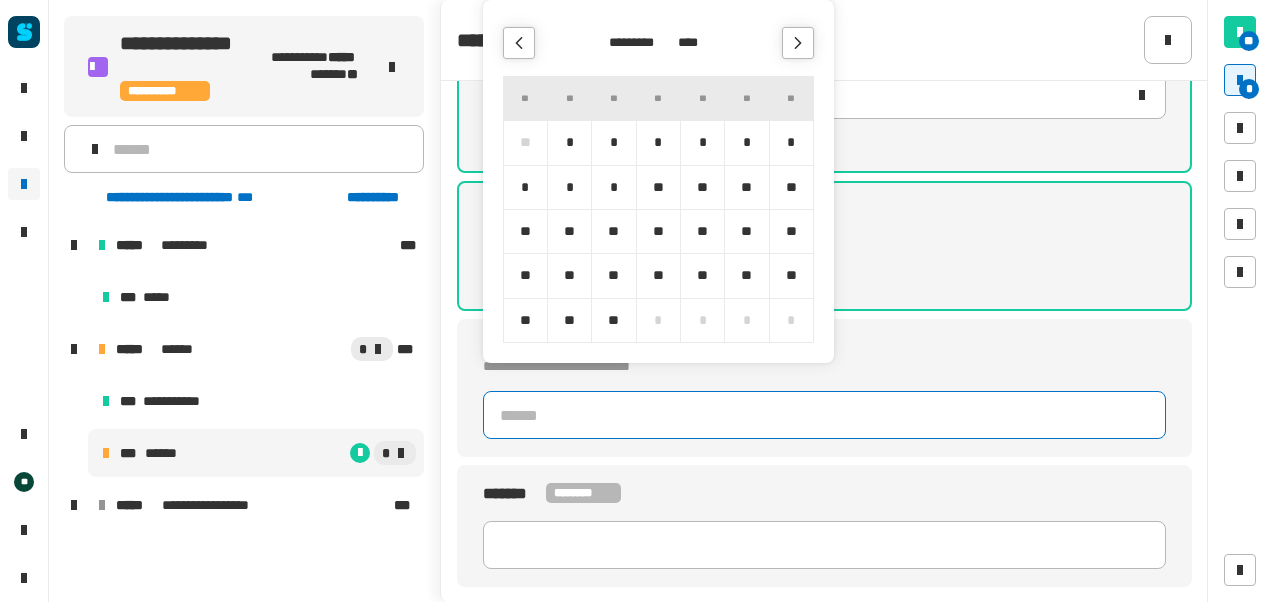 click at bounding box center [798, 43] 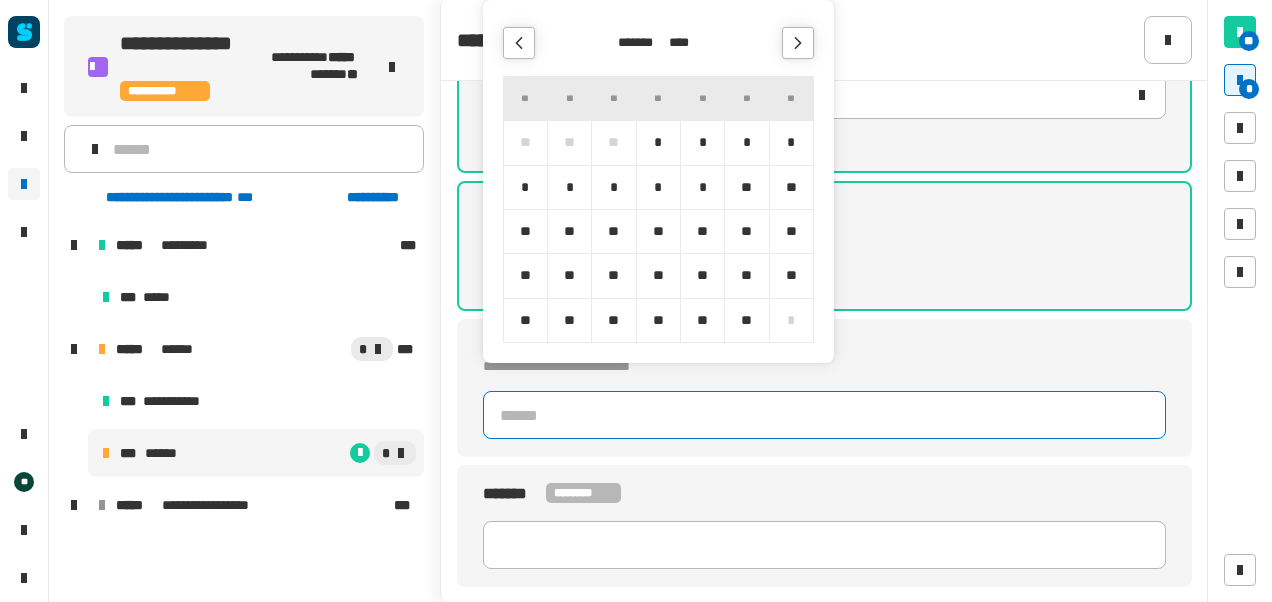 click at bounding box center (798, 43) 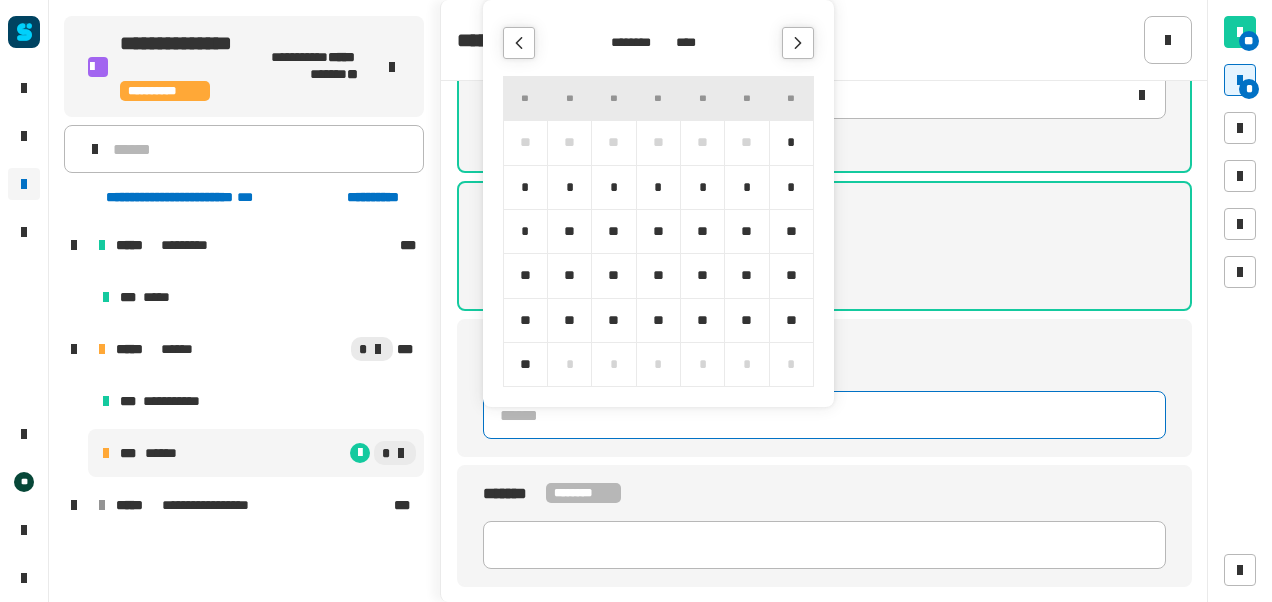 click at bounding box center [798, 43] 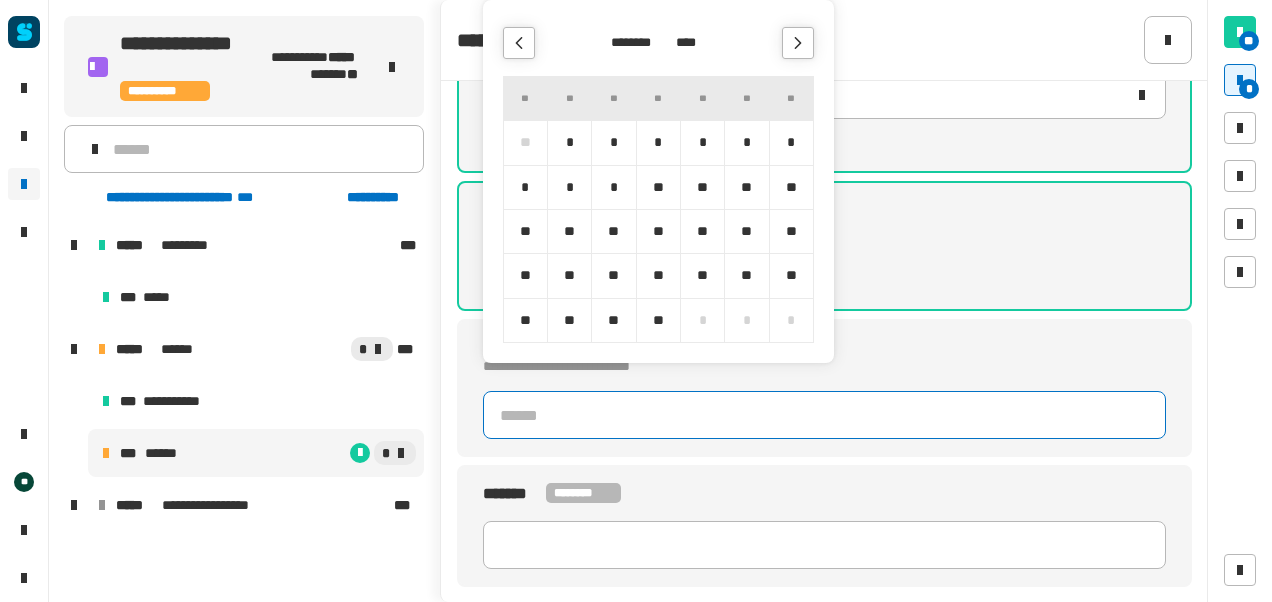 click at bounding box center [798, 43] 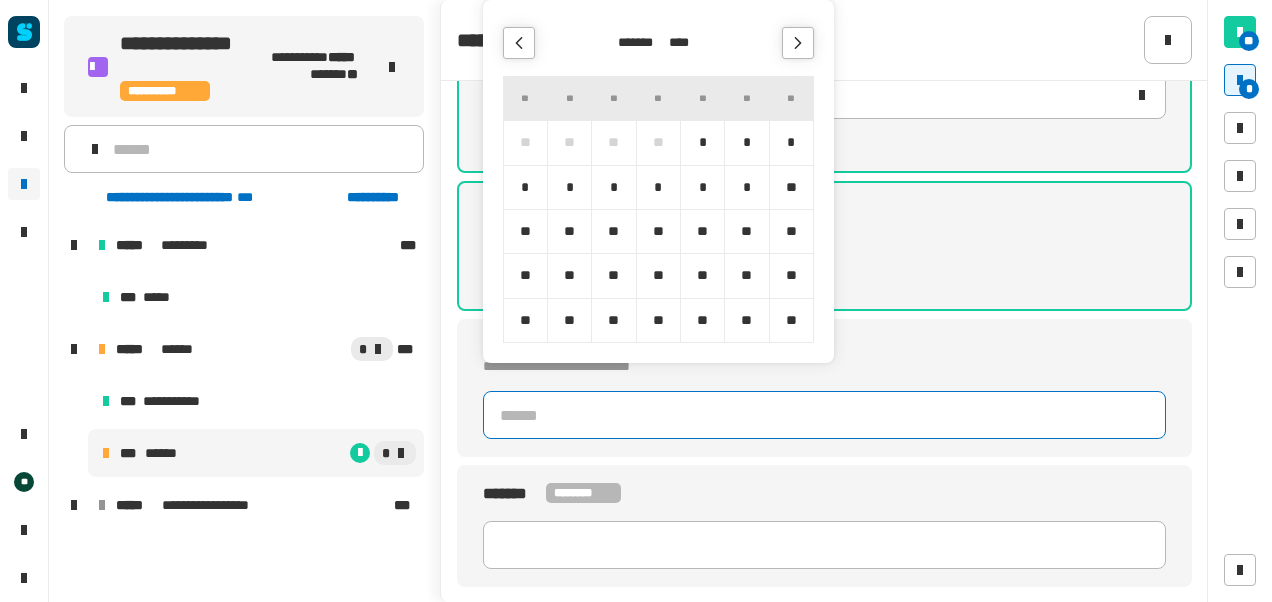 click 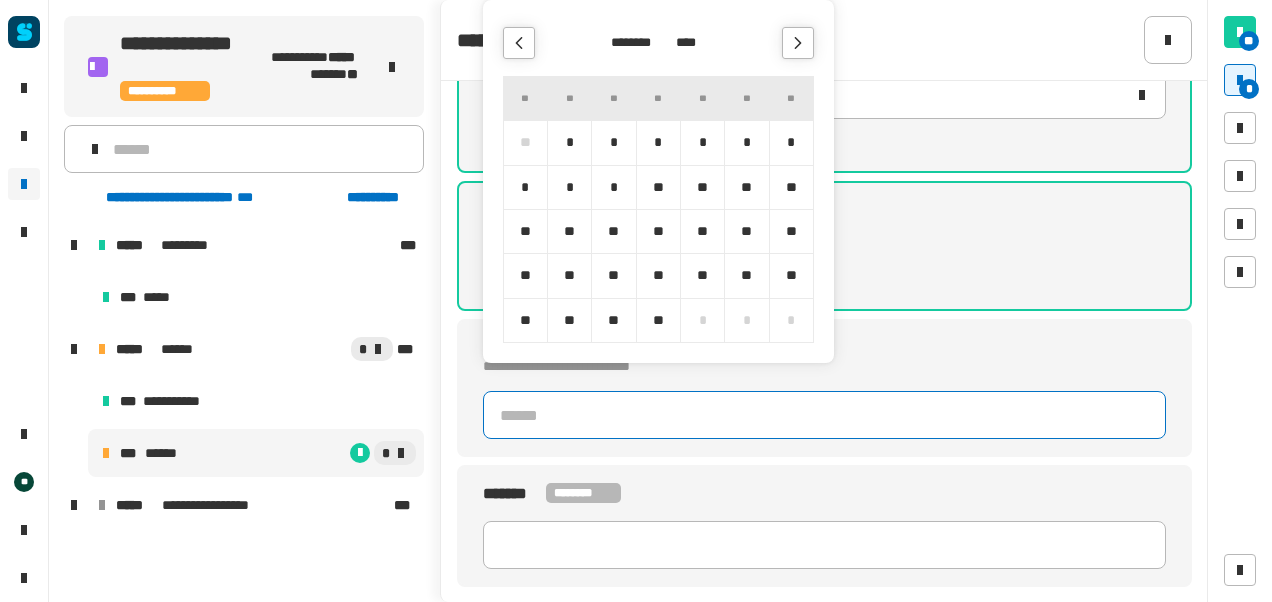 click 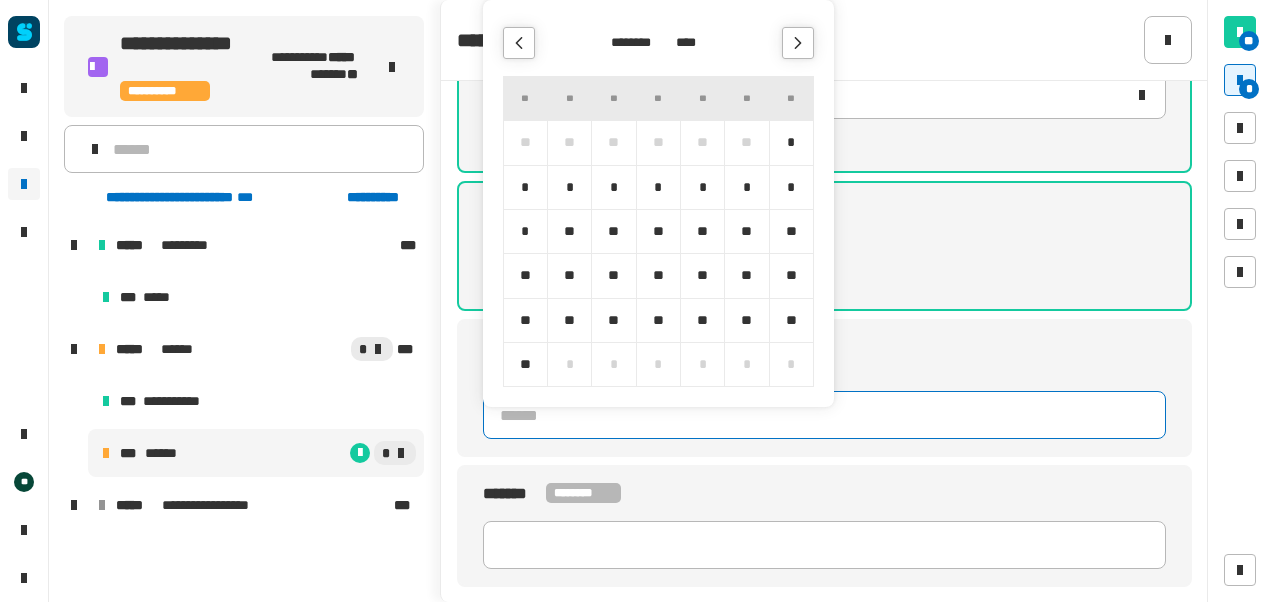 click on "**" at bounding box center [613, 231] 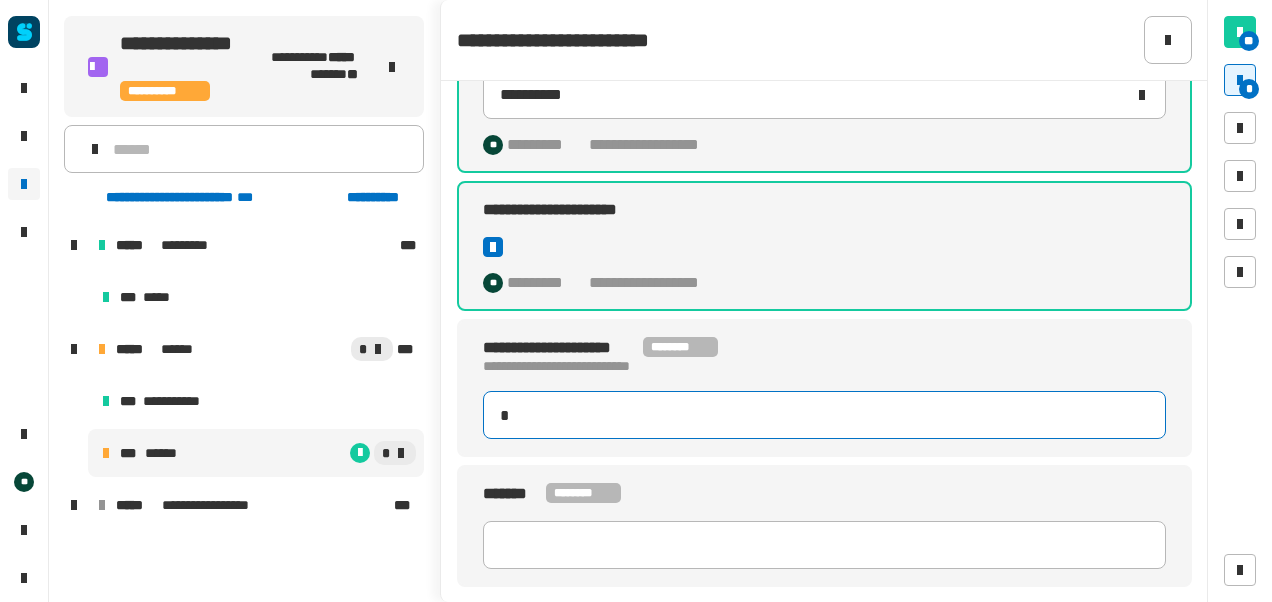 type on "**********" 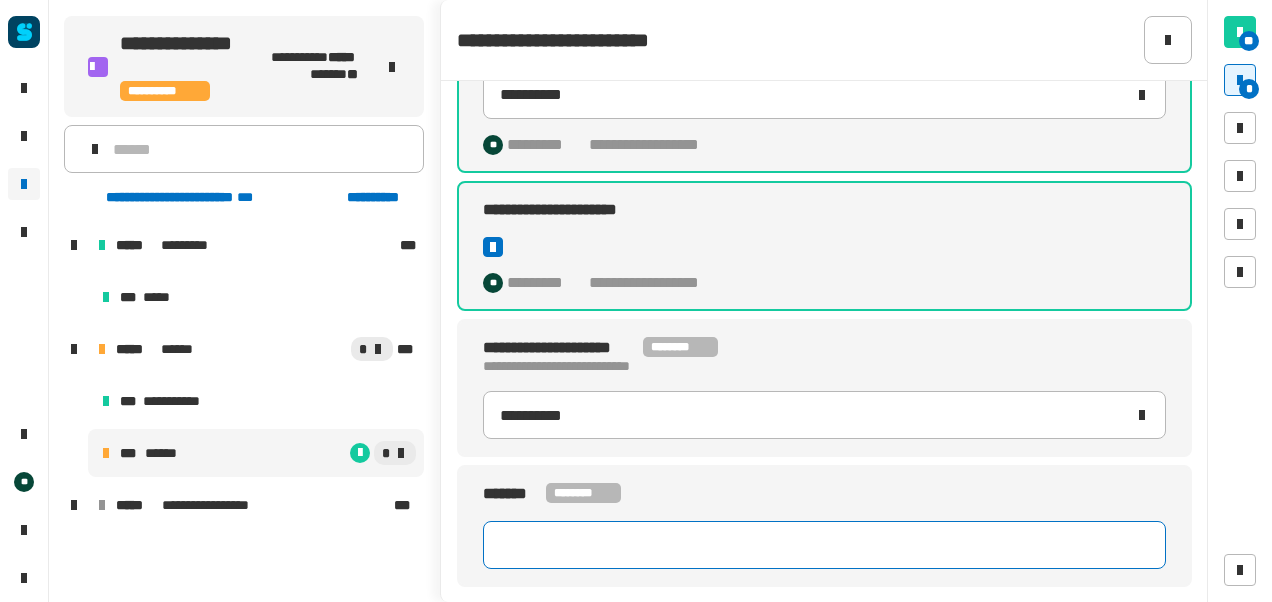 click 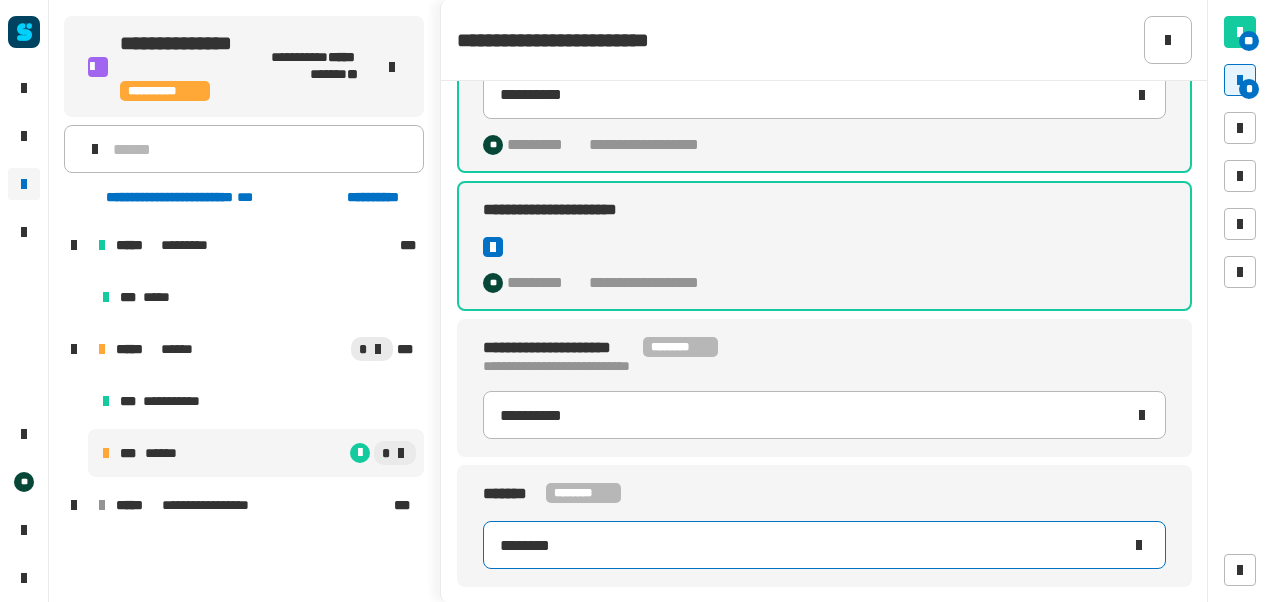 type on "********" 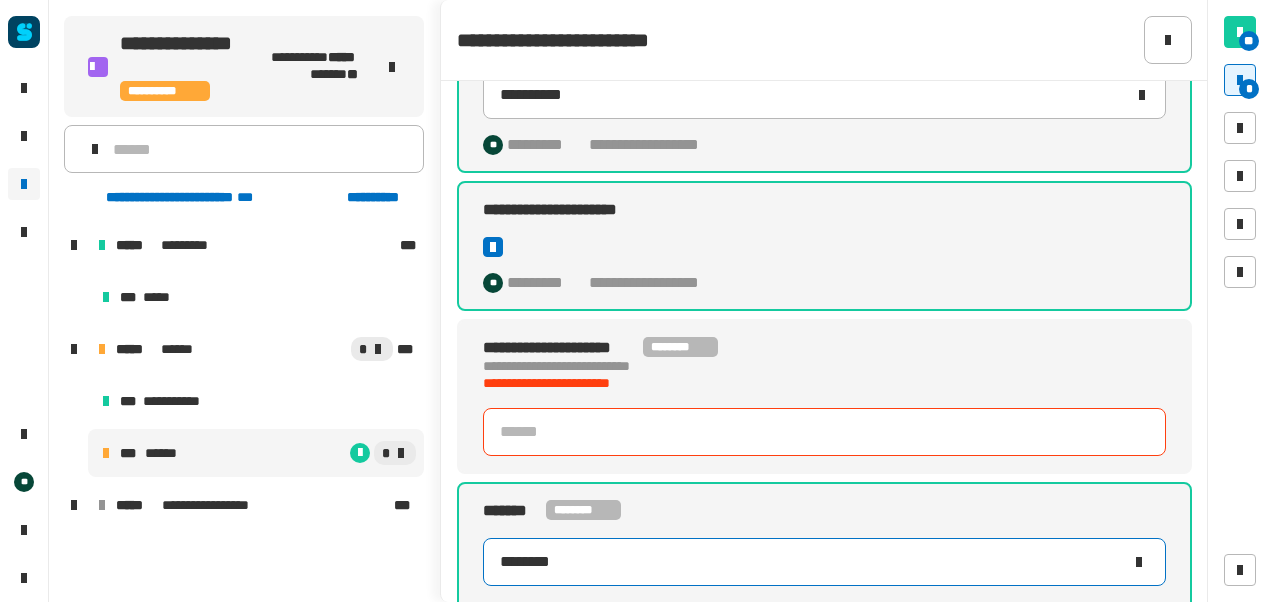 scroll, scrollTop: 457, scrollLeft: 0, axis: vertical 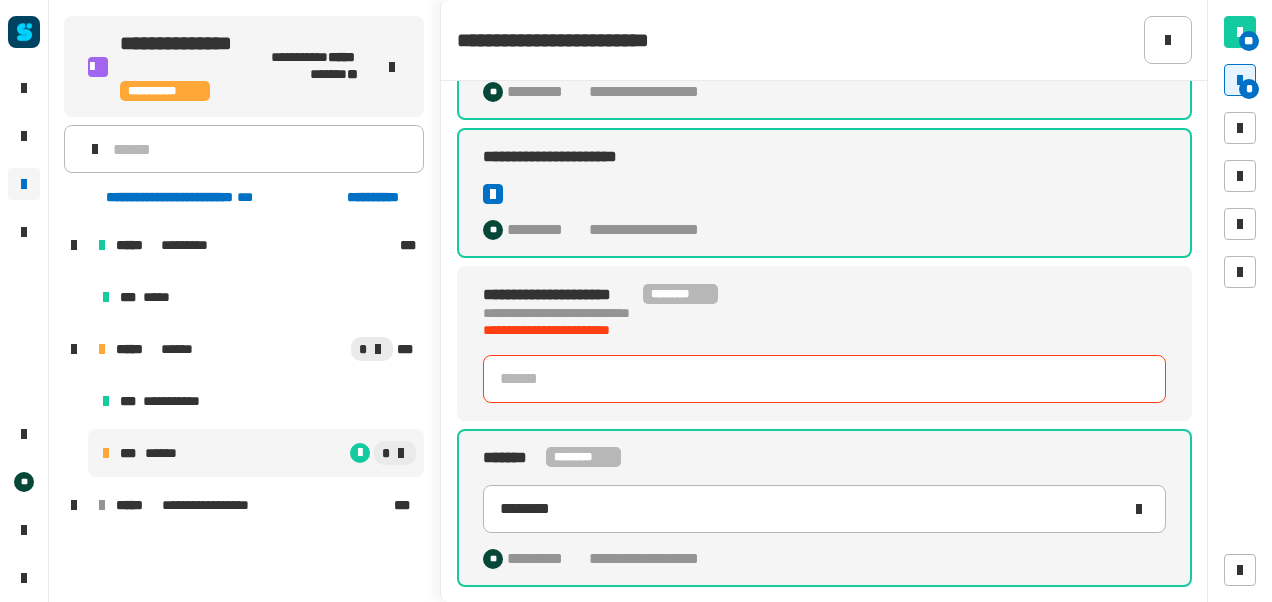 click 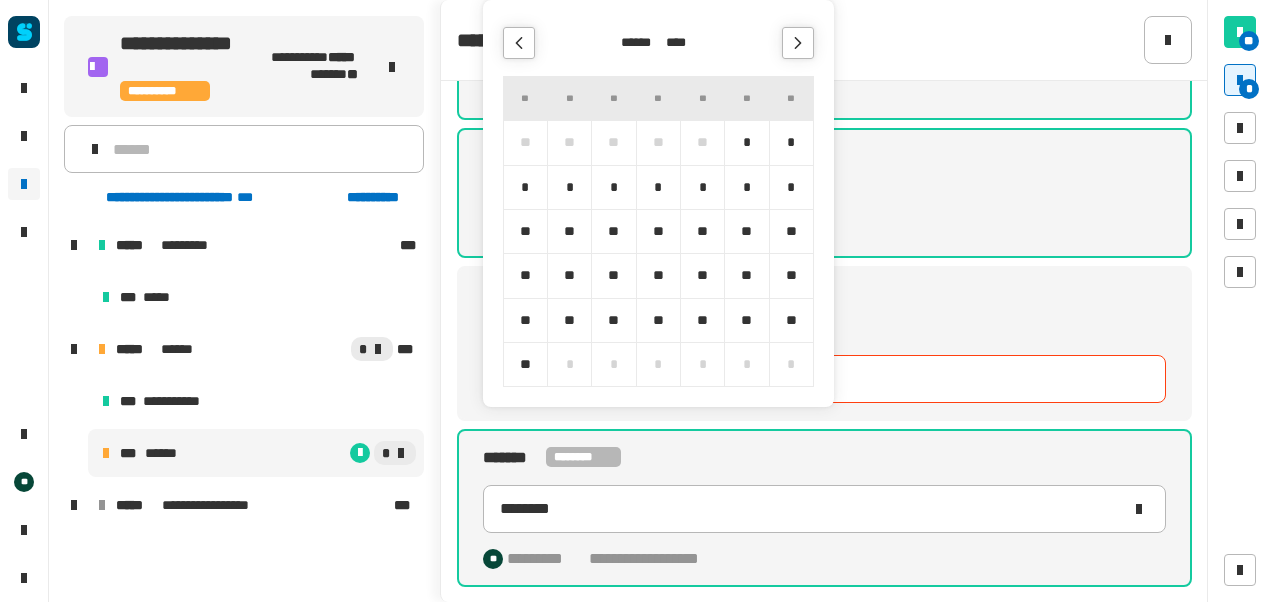 click at bounding box center (798, 43) 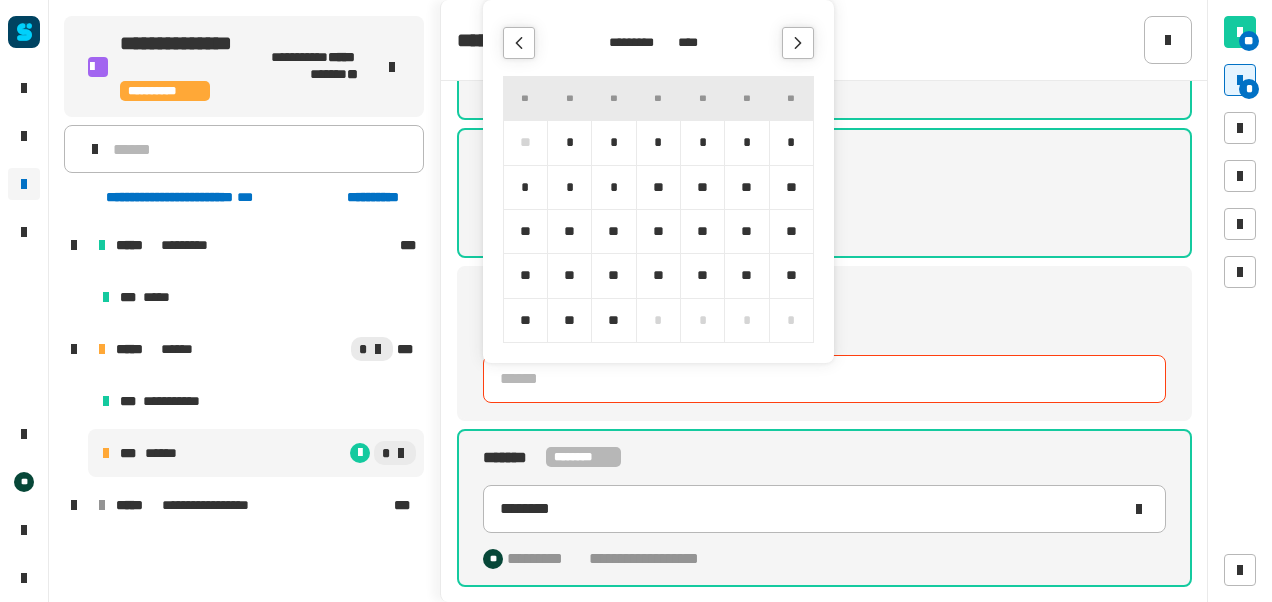 click at bounding box center (798, 43) 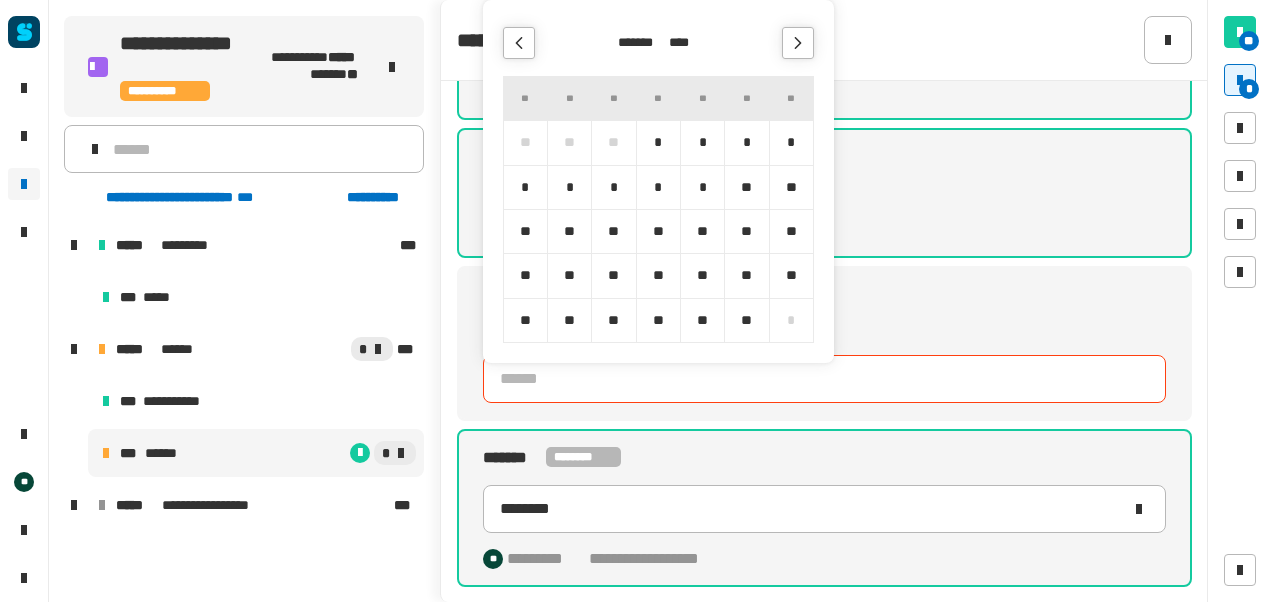 click at bounding box center (798, 43) 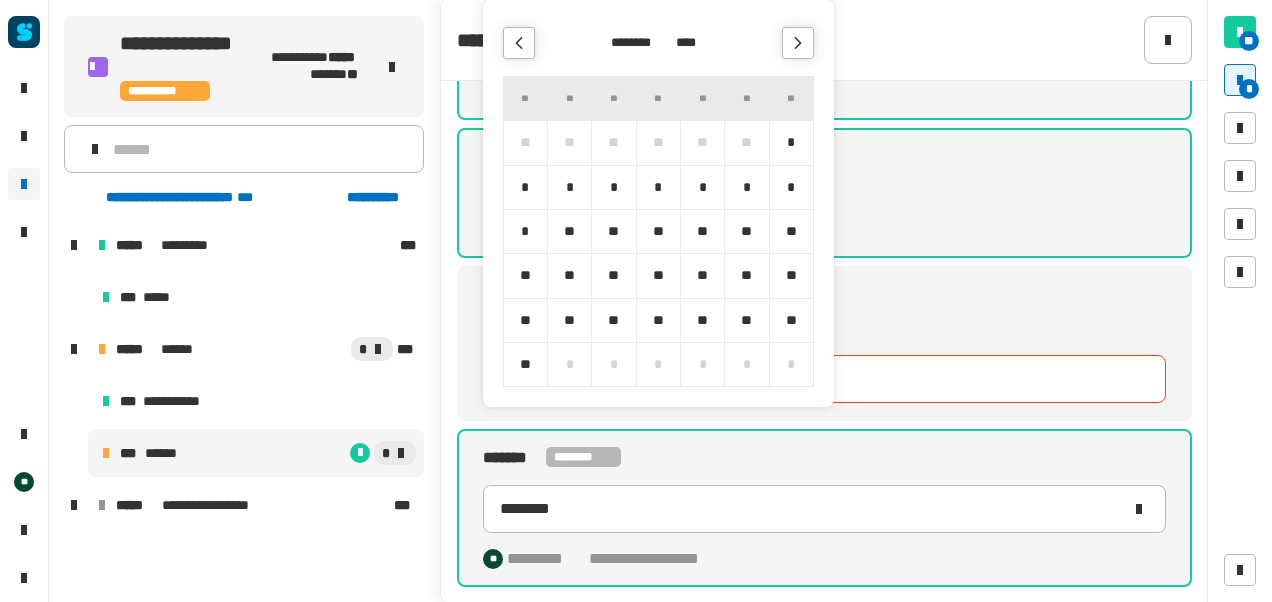 click at bounding box center [798, 43] 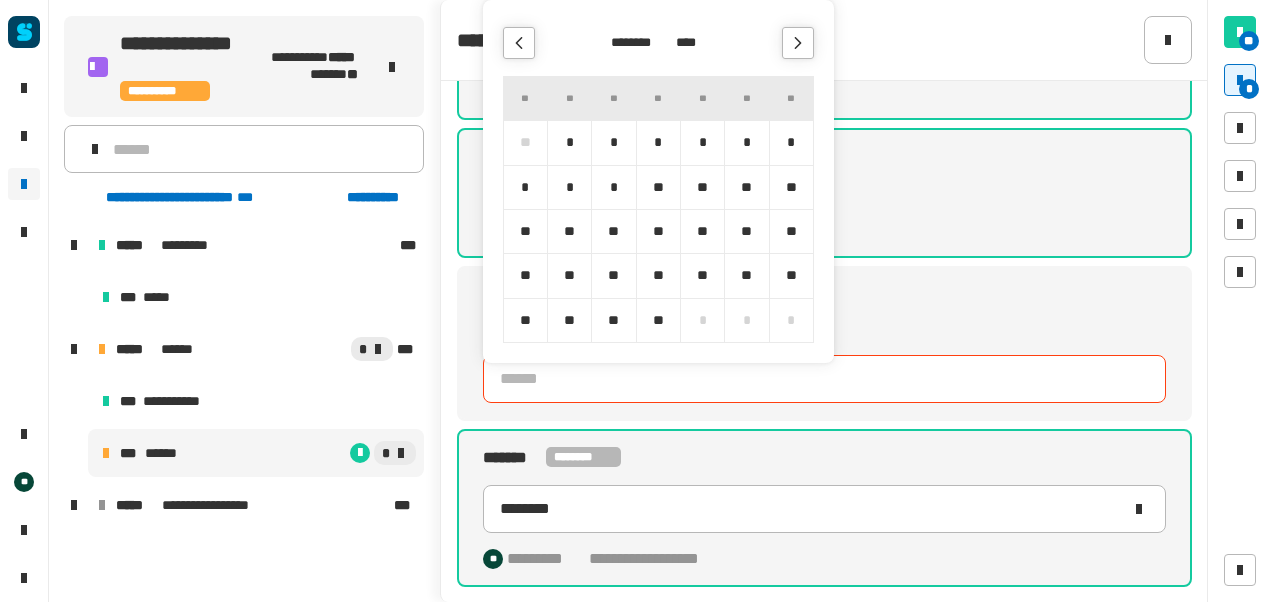 click at bounding box center [519, 43] 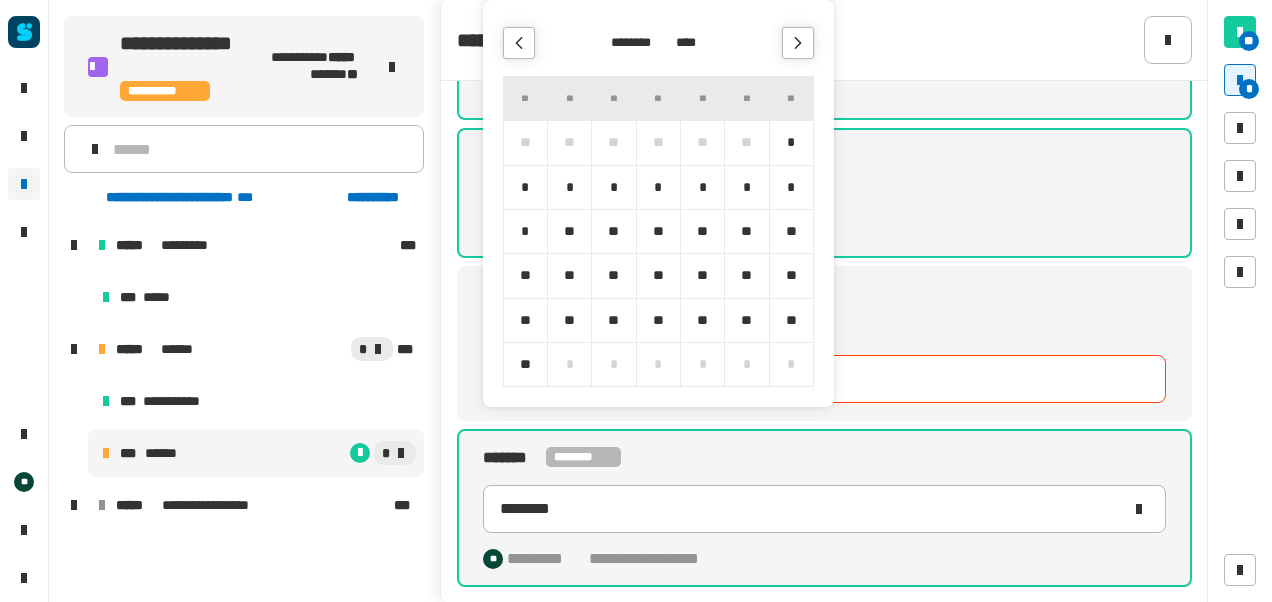 click on "*" at bounding box center (702, 187) 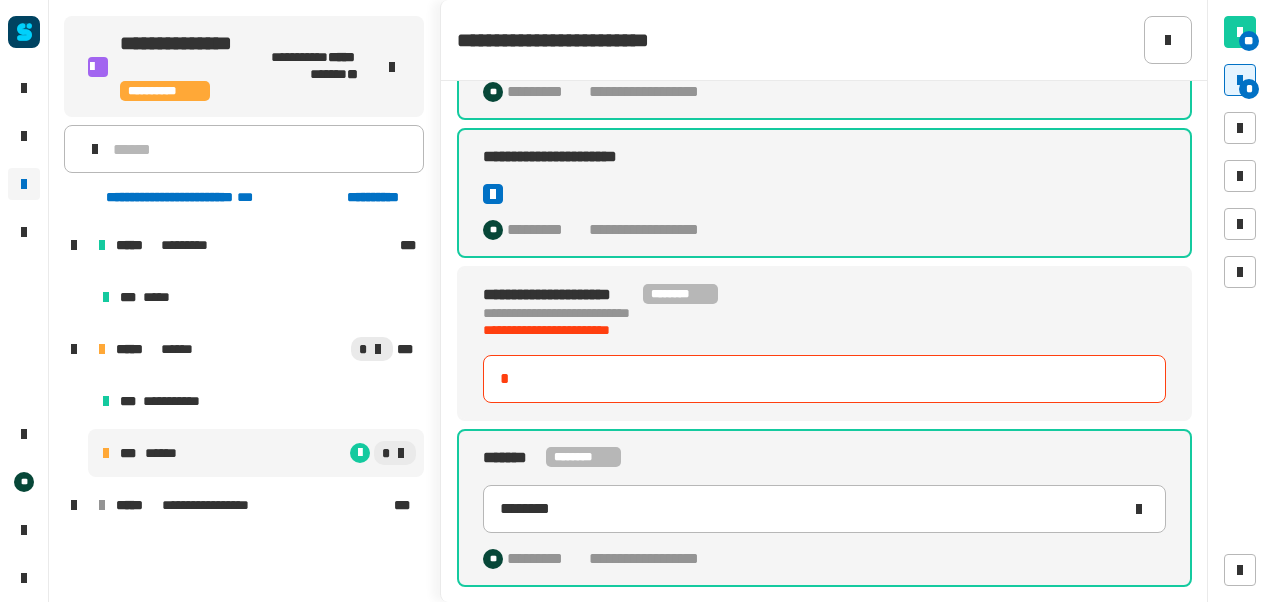 type on "**********" 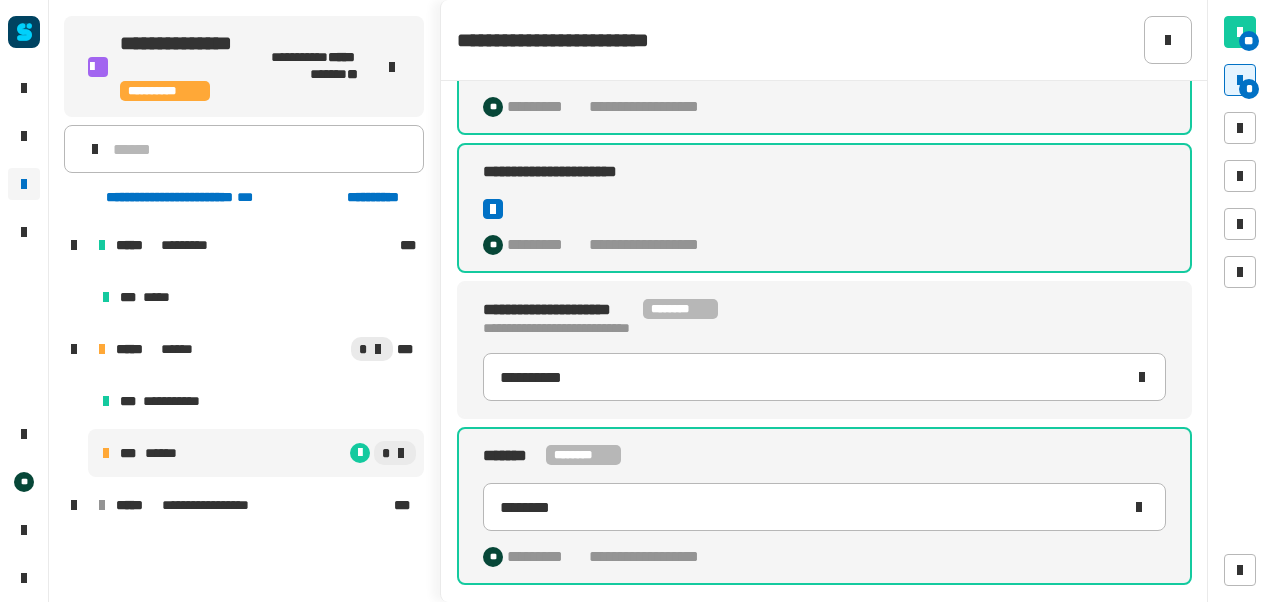 scroll, scrollTop: 440, scrollLeft: 0, axis: vertical 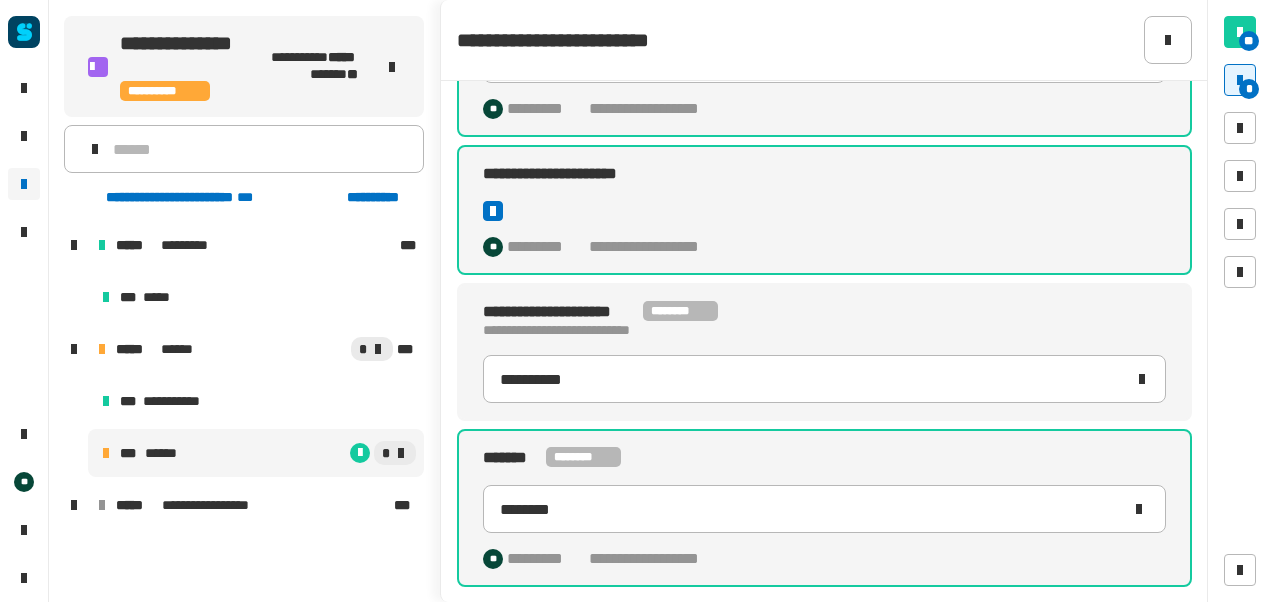 click on "**********" 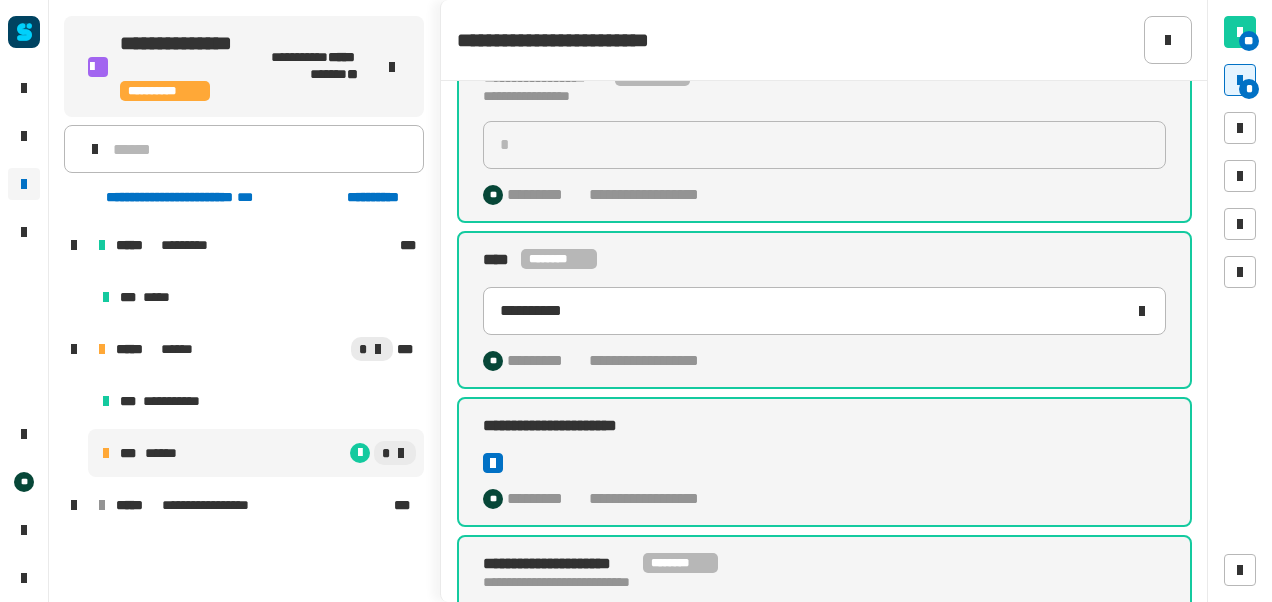 scroll, scrollTop: 182, scrollLeft: 0, axis: vertical 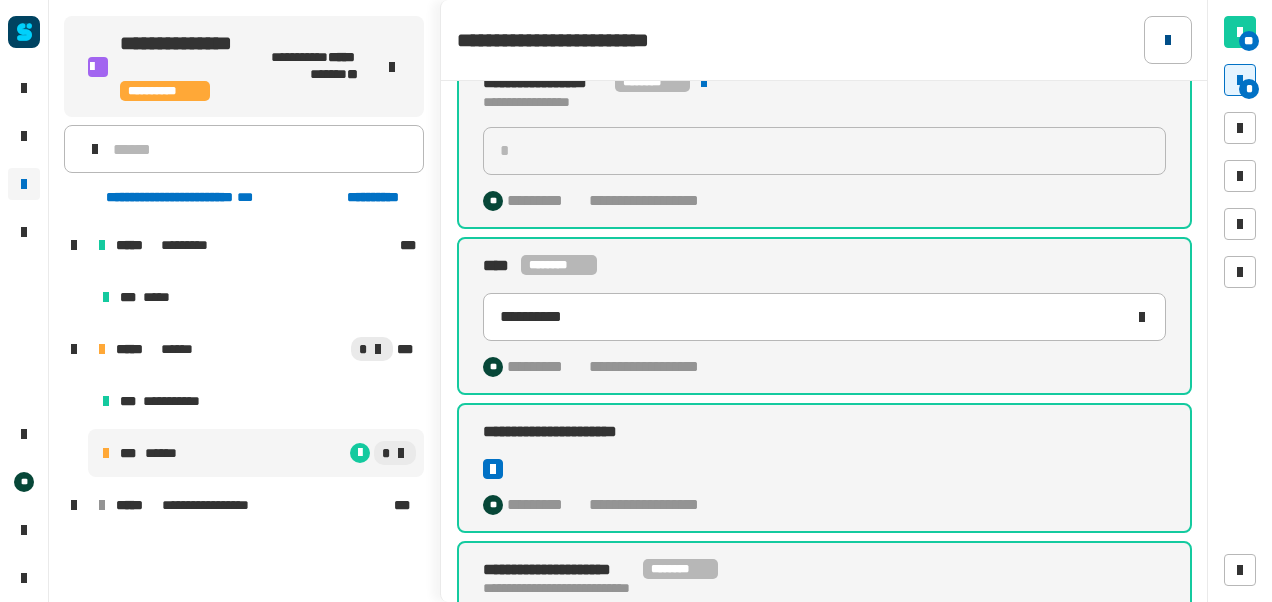 click 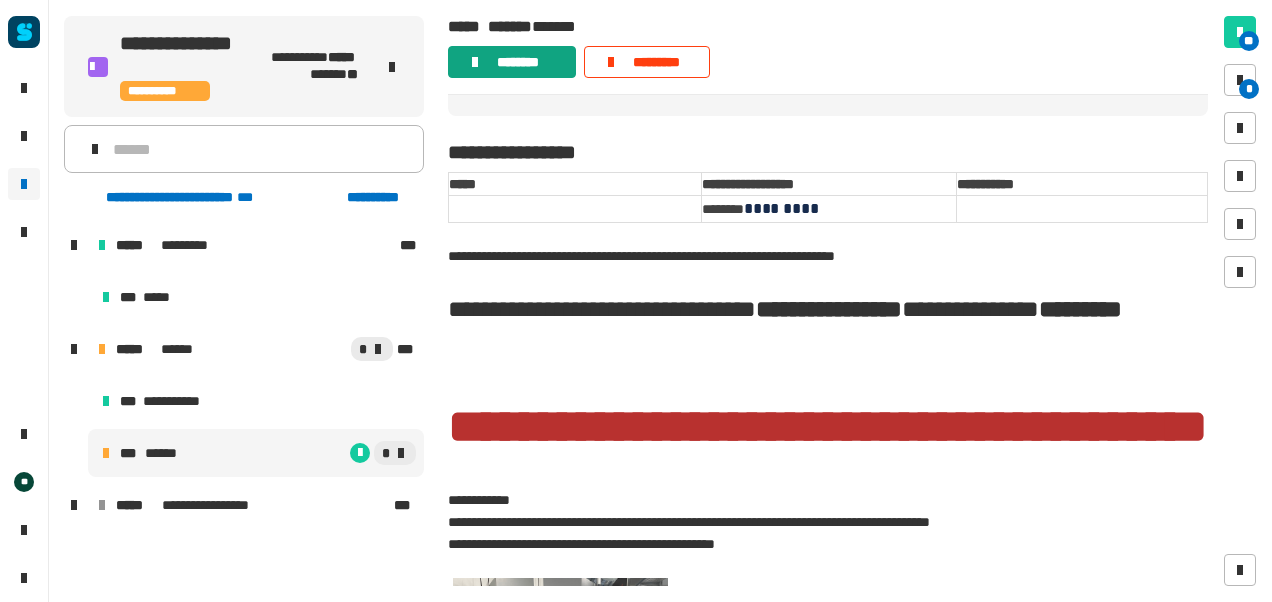 click on "********" 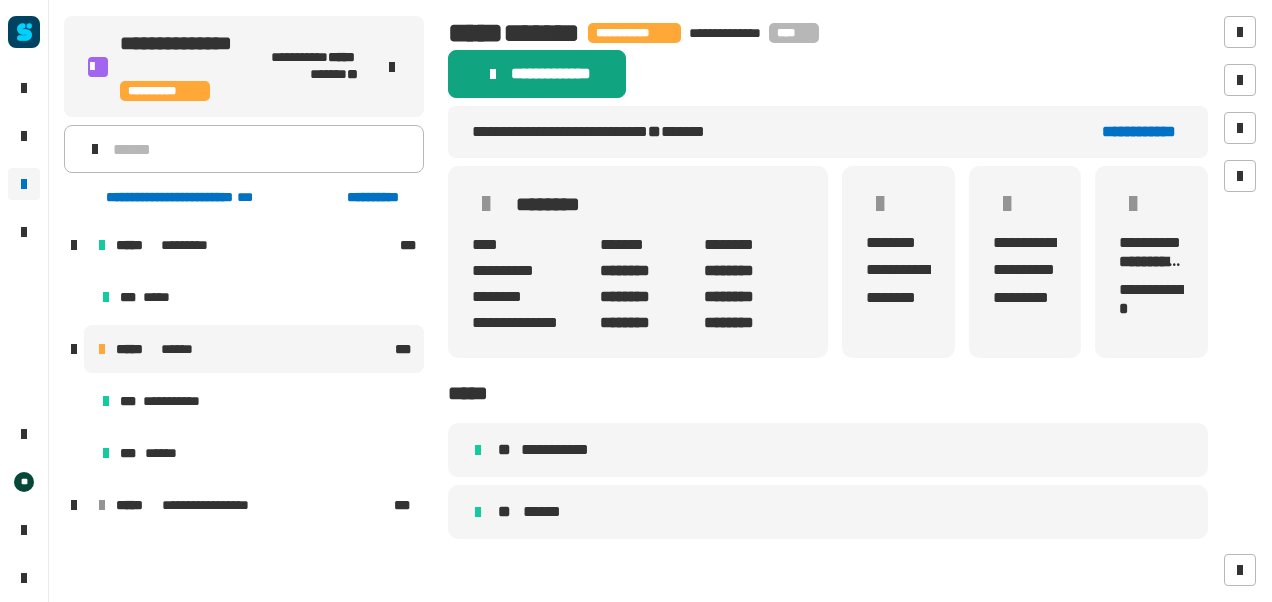 click on "******** ****" 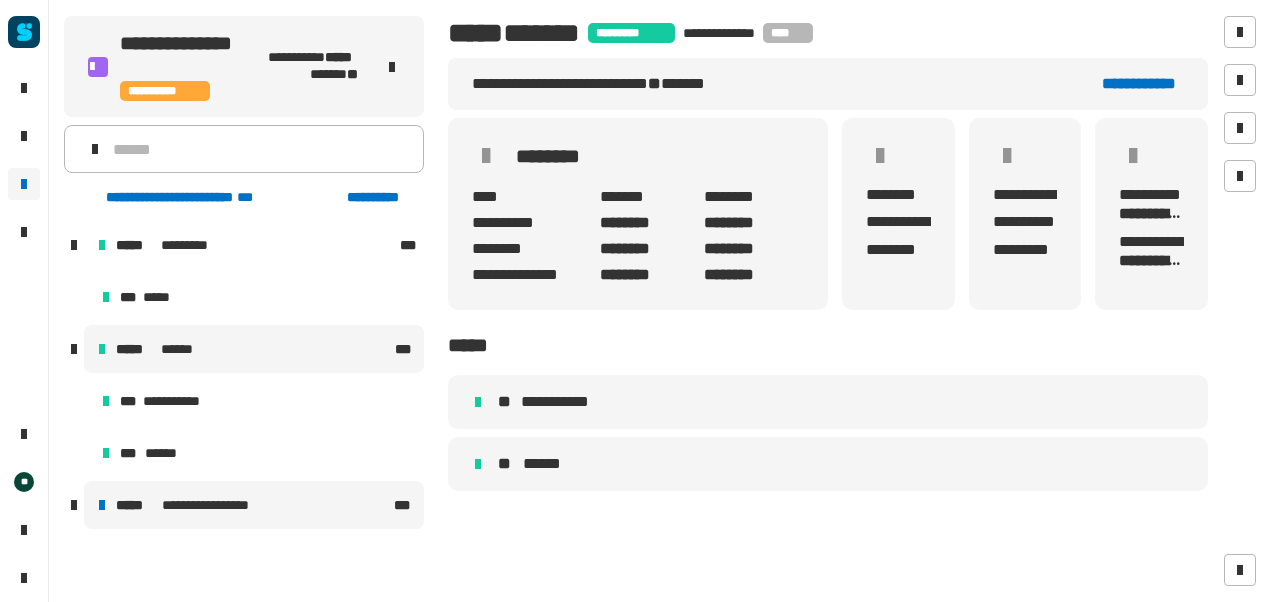 click on "**********" at bounding box center [254, 505] 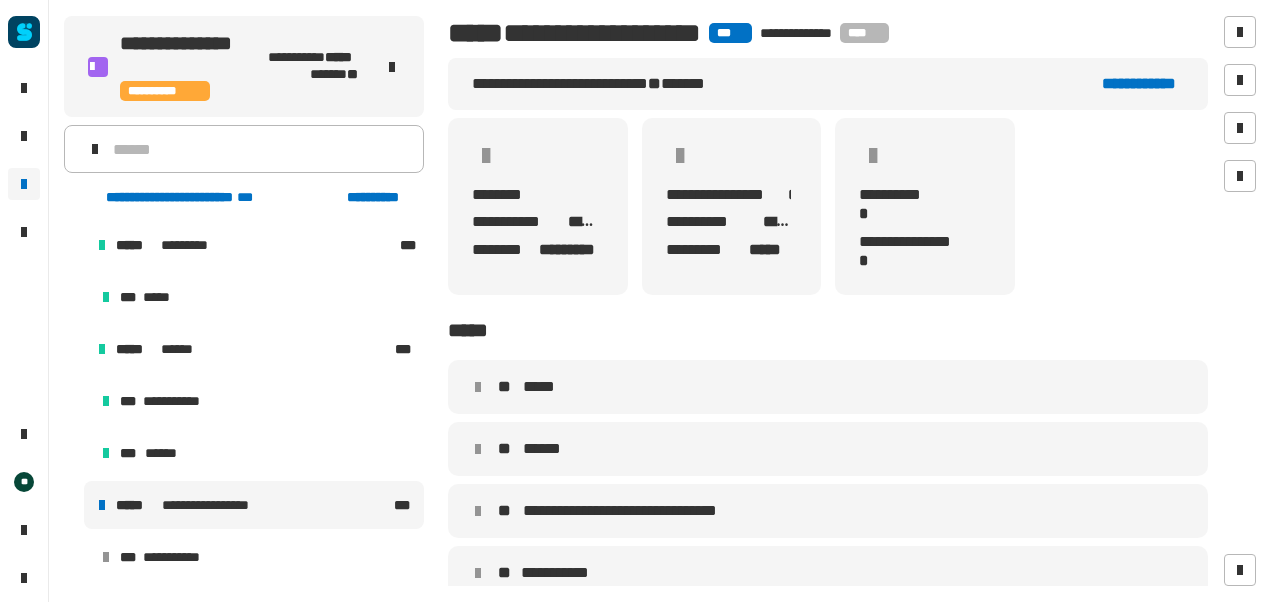 scroll, scrollTop: 78, scrollLeft: 0, axis: vertical 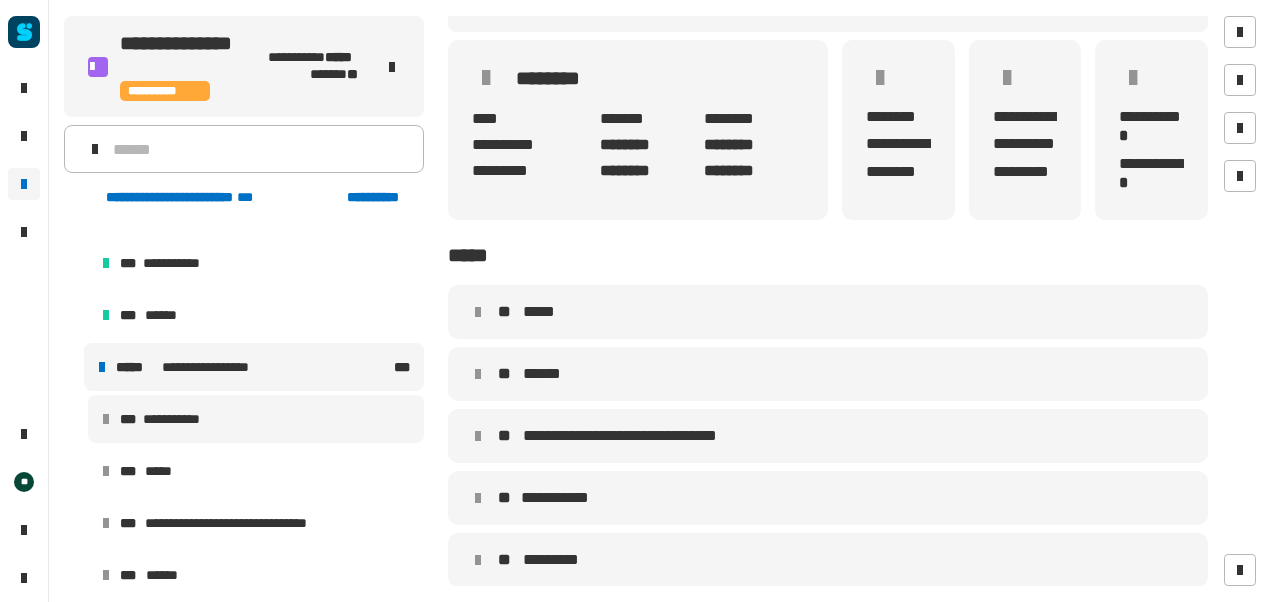 click on "**********" at bounding box center (256, 419) 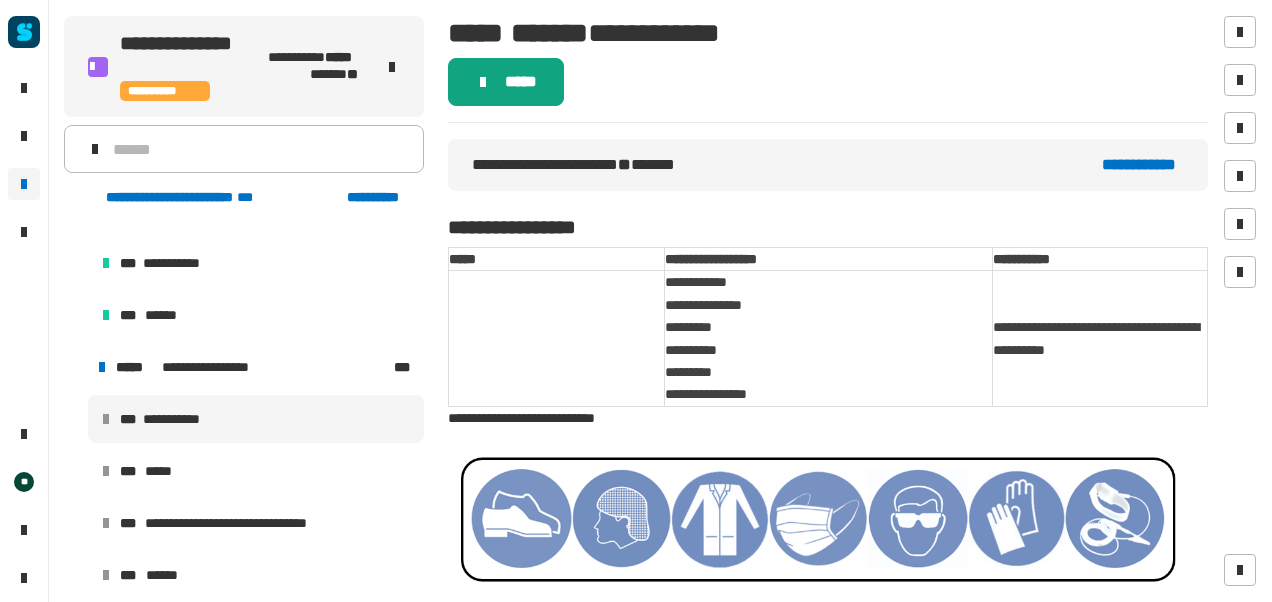 click on "*****" 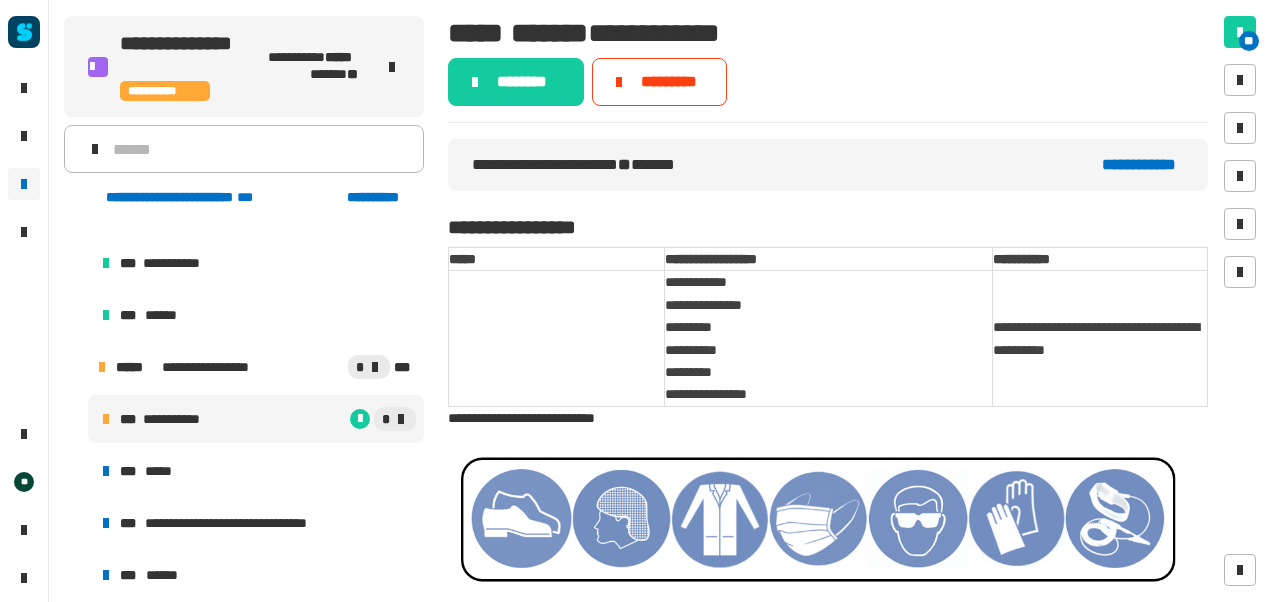 click on "********" 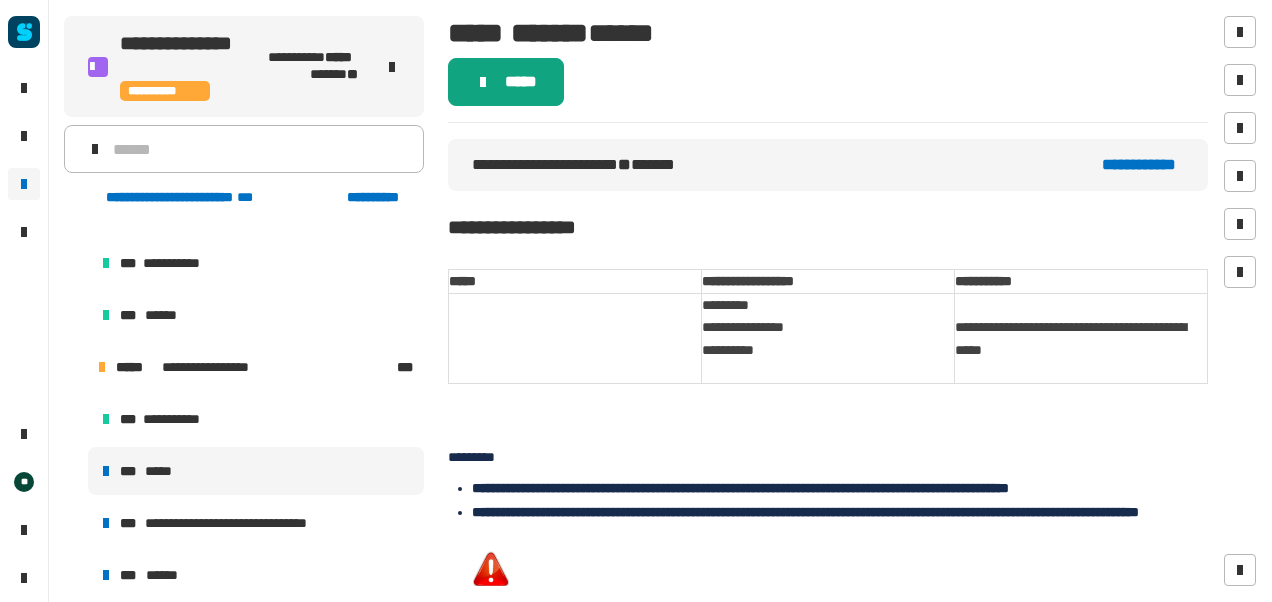 click on "*****" 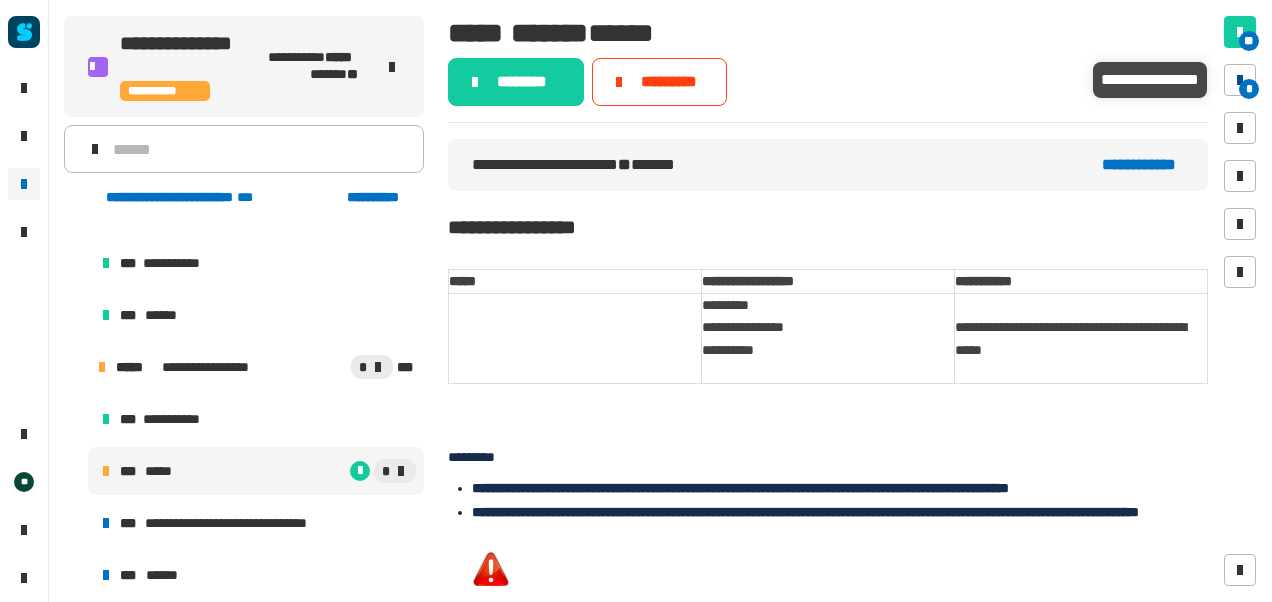 click at bounding box center (1240, 80) 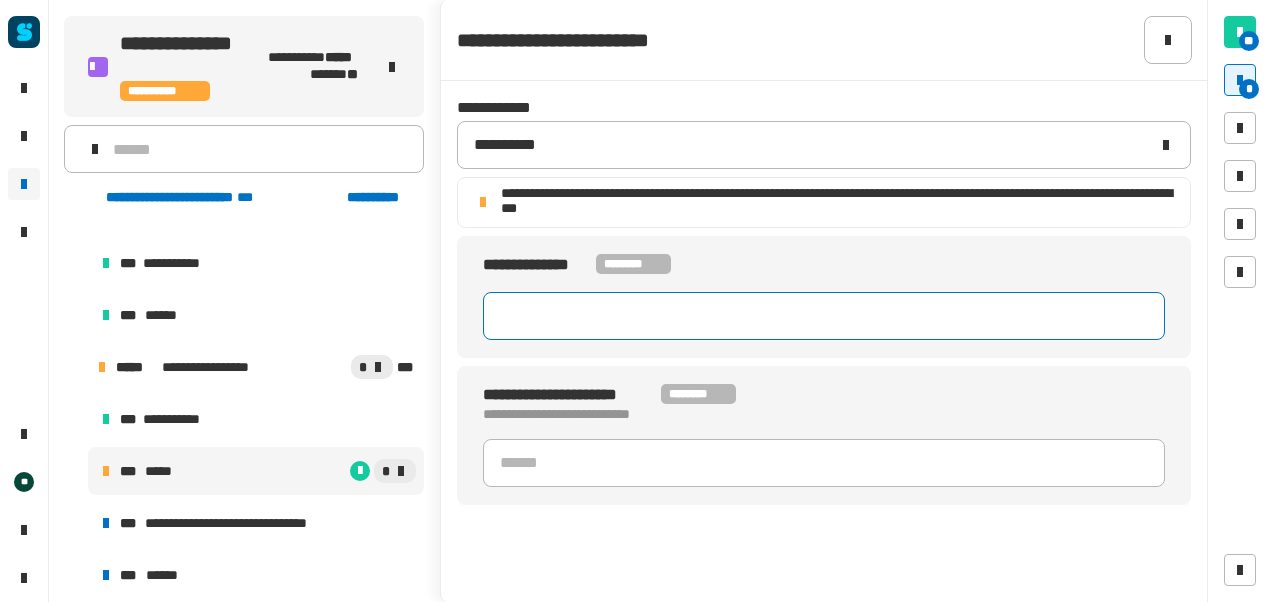 click 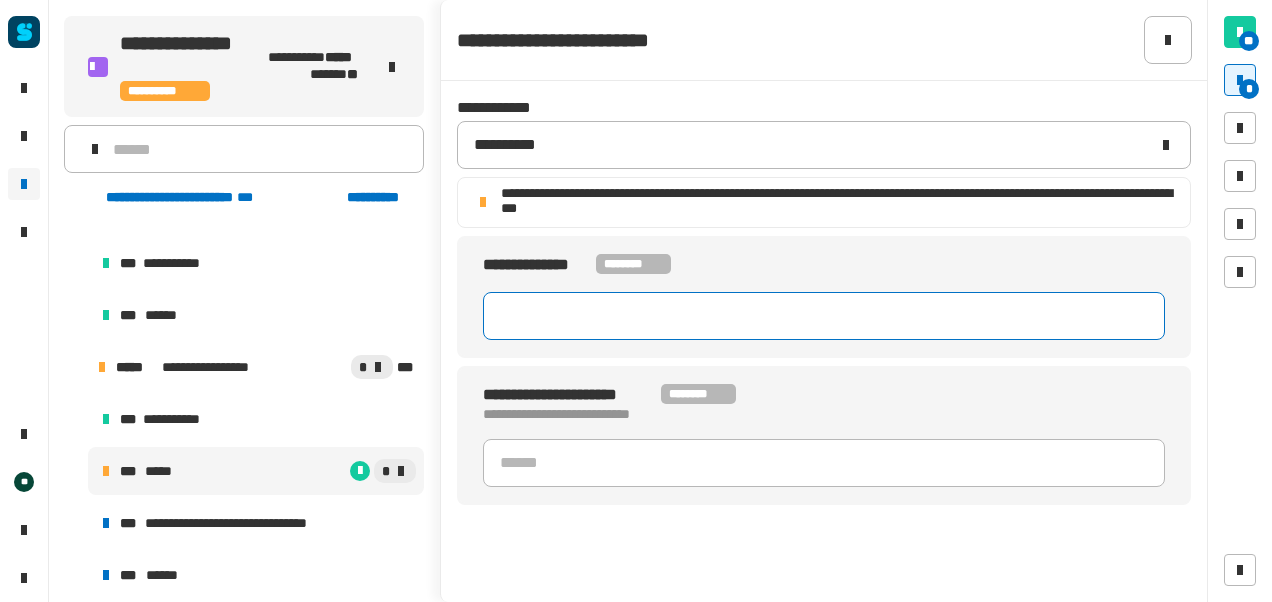 click 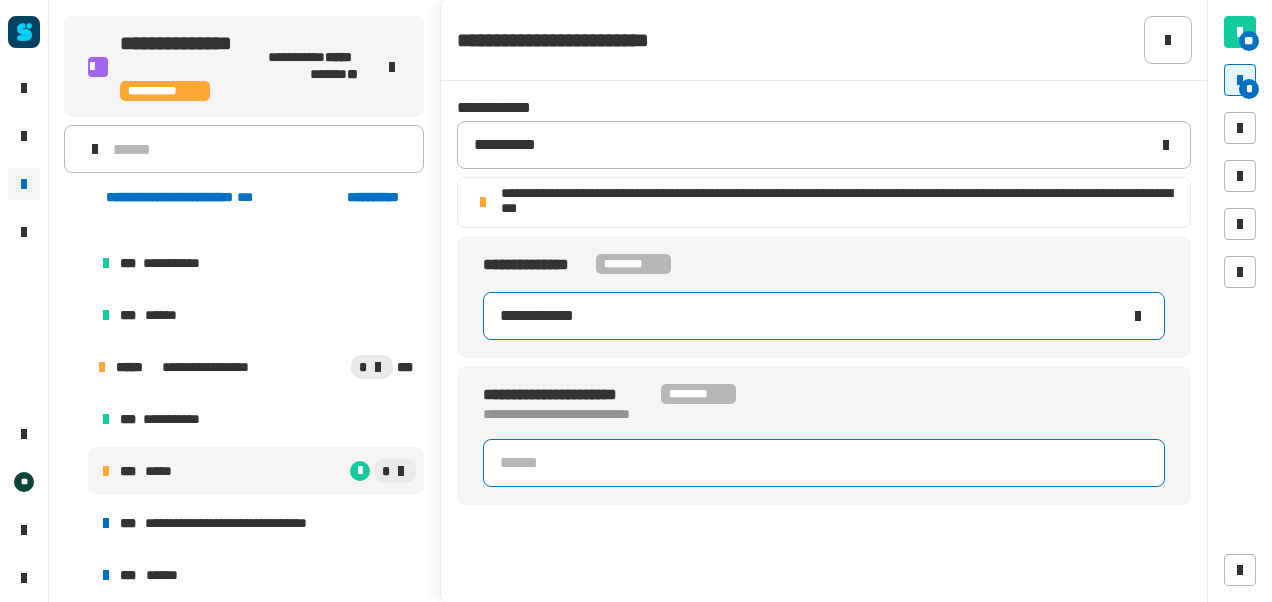 type on "**********" 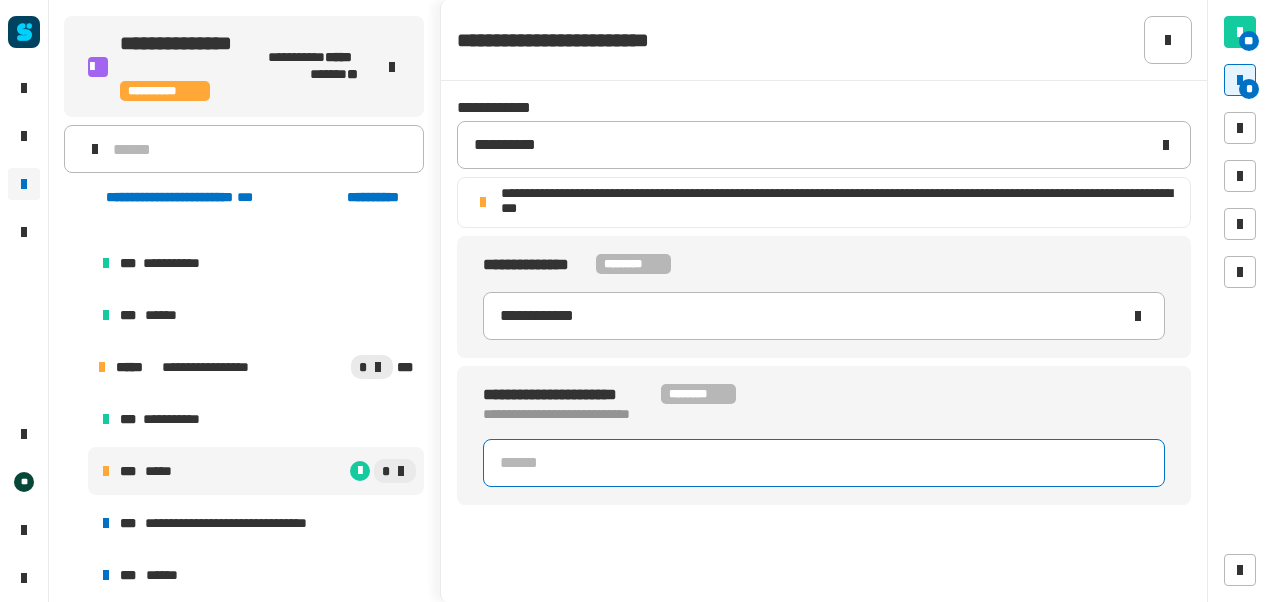 click 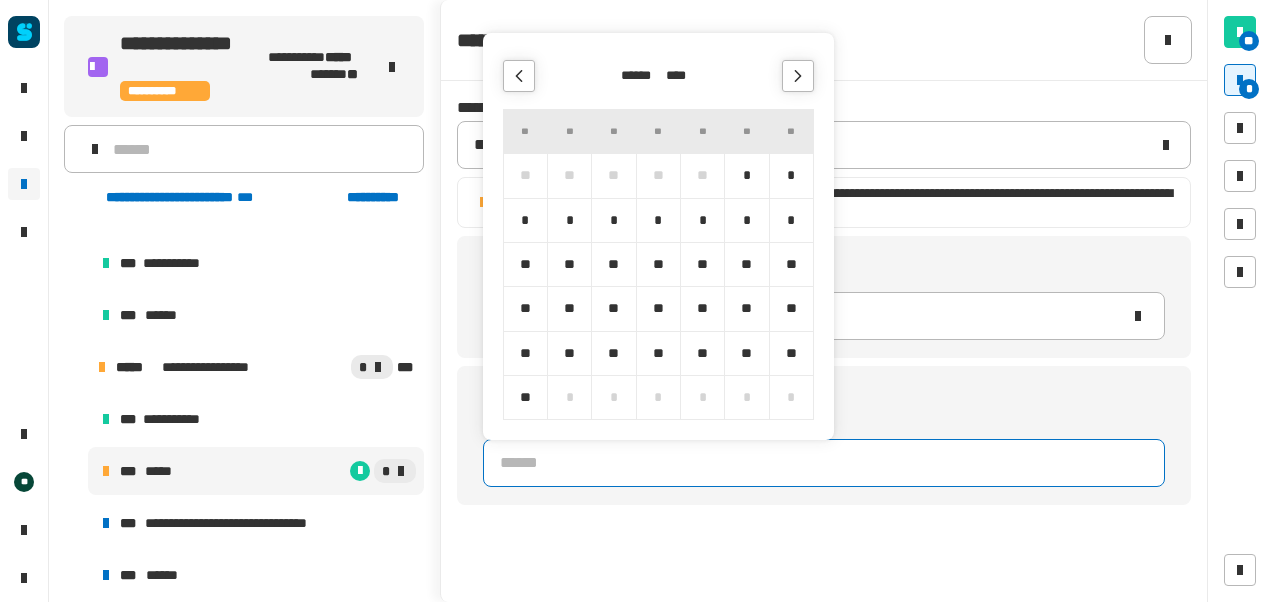 click 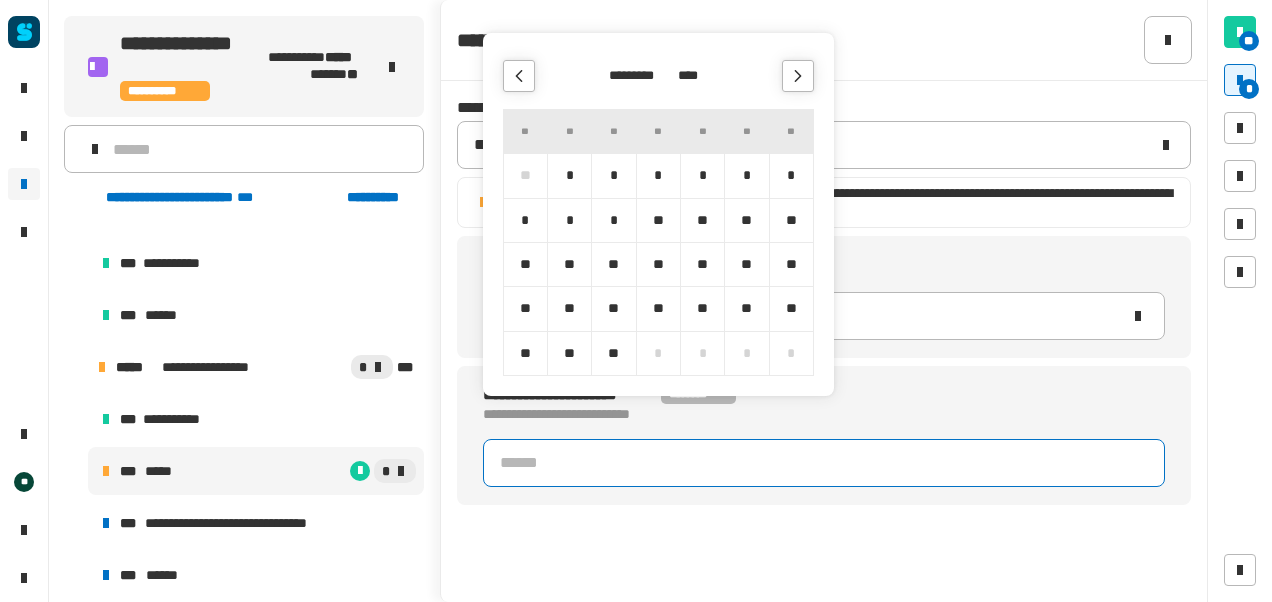 click 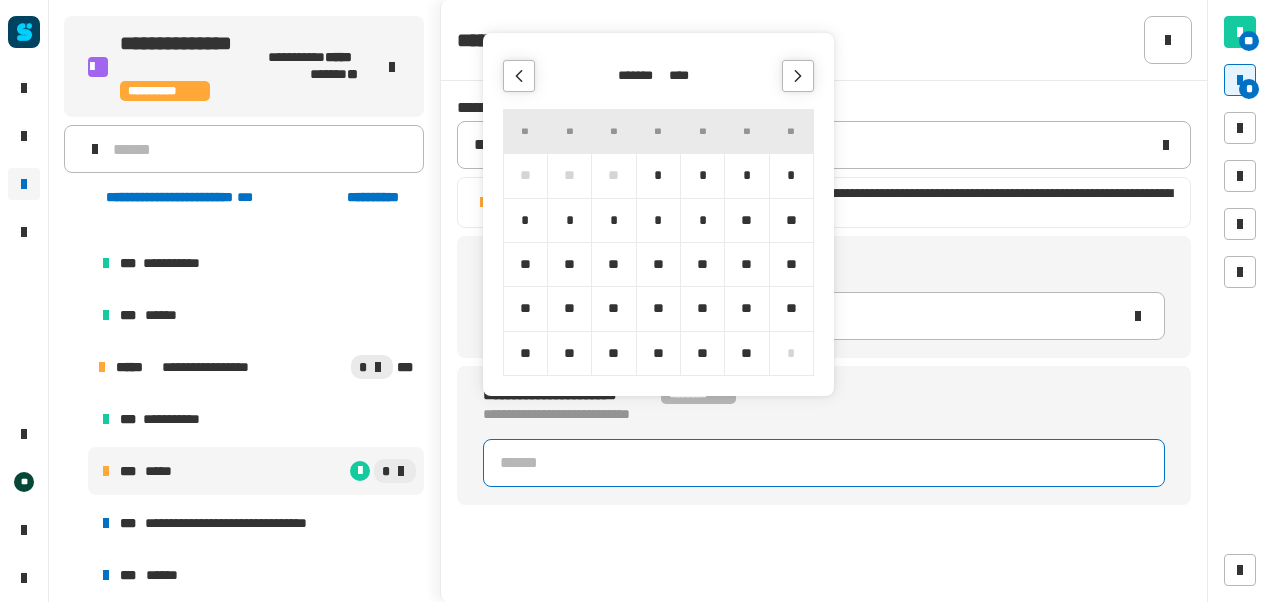 click 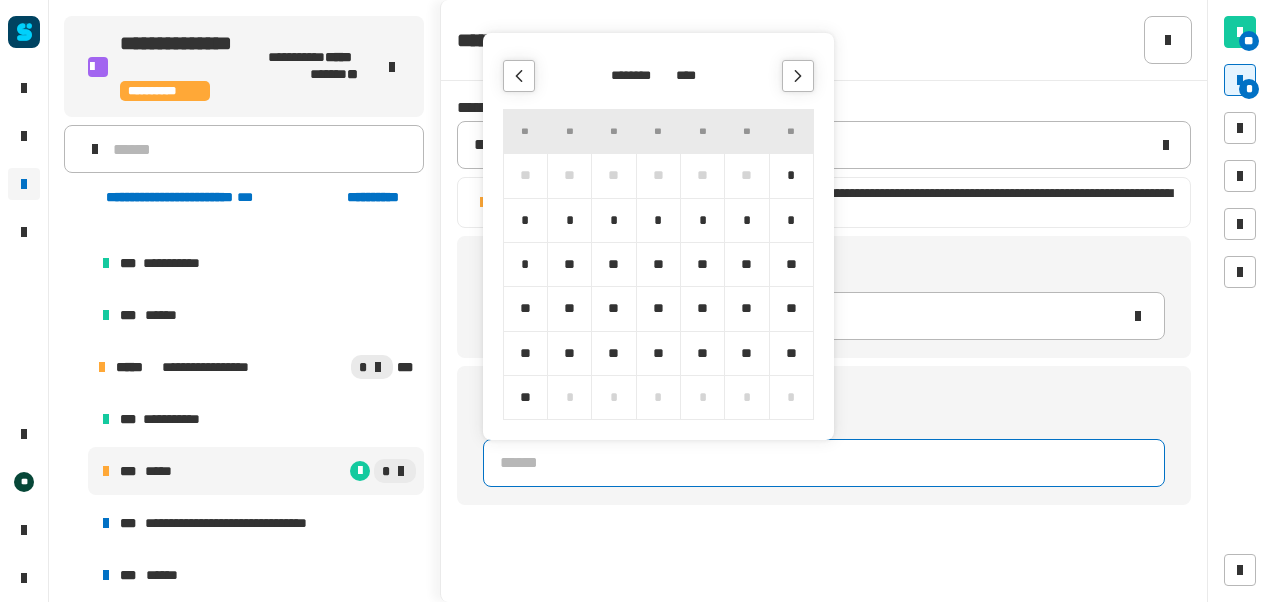click 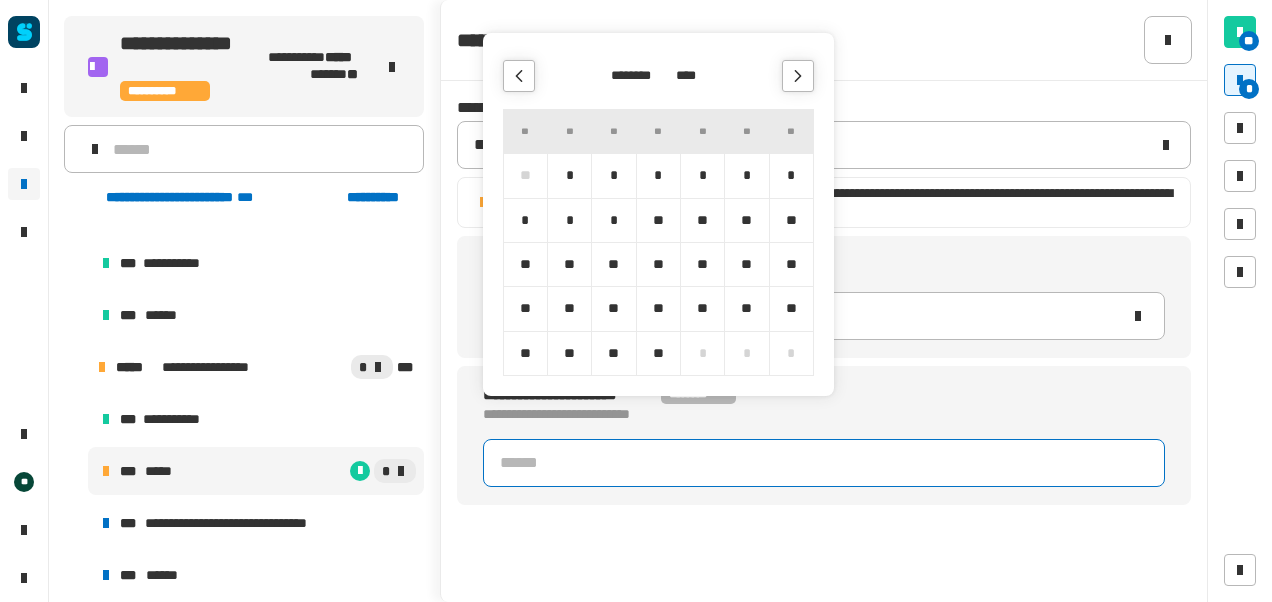 click 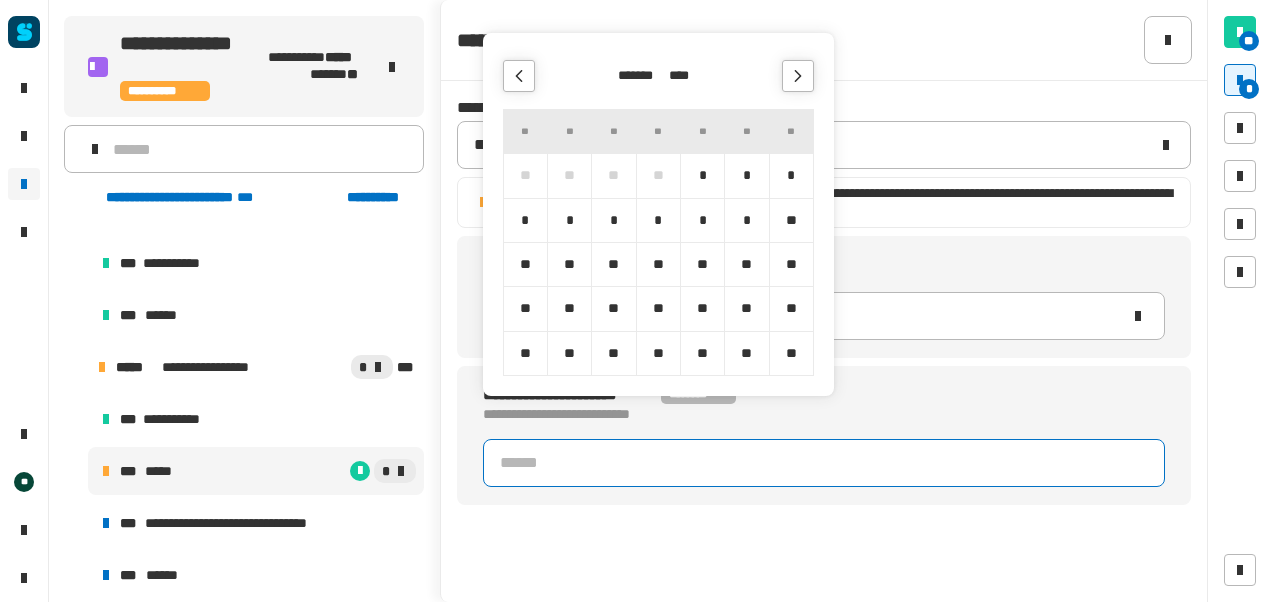 click 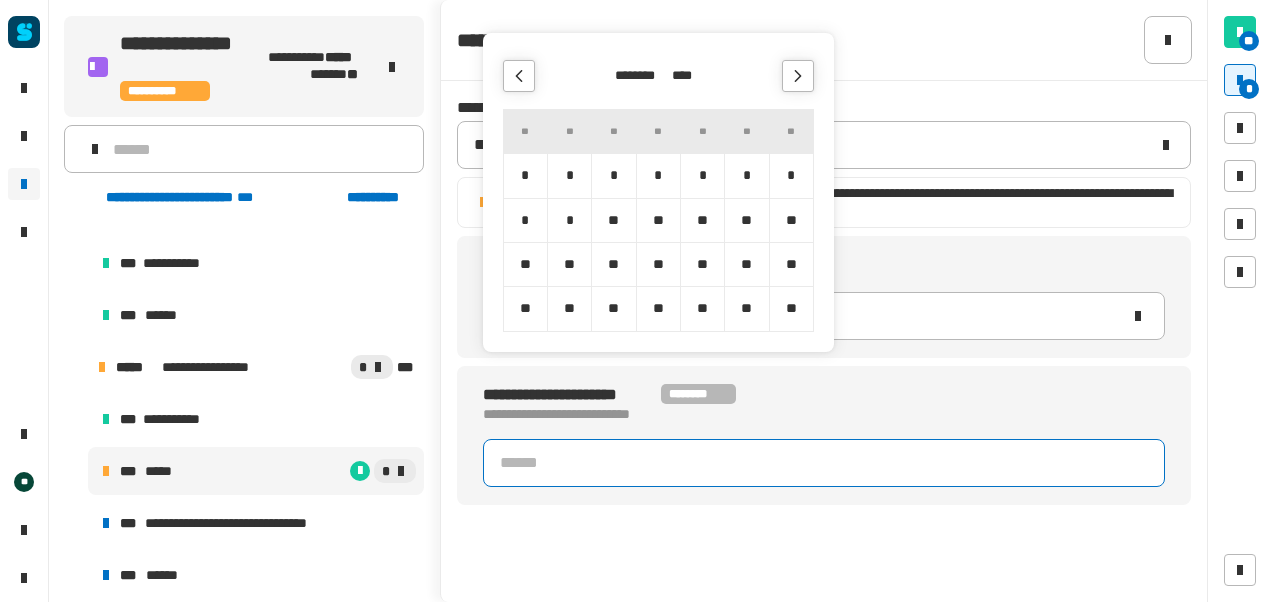click 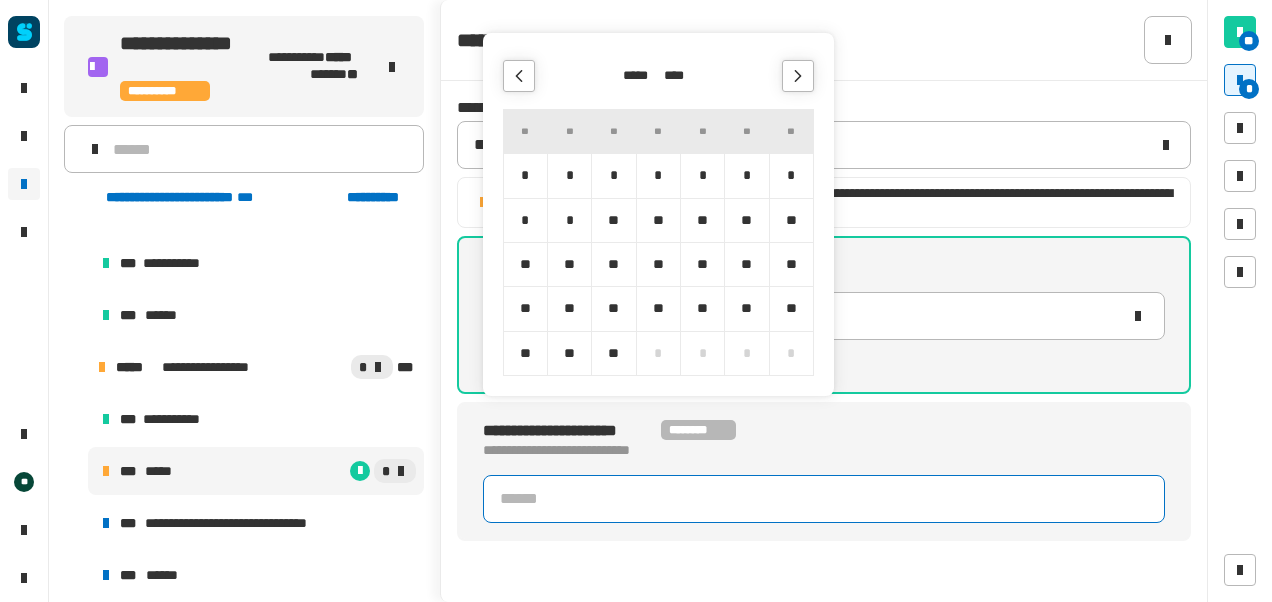 click on "**" at bounding box center (613, 264) 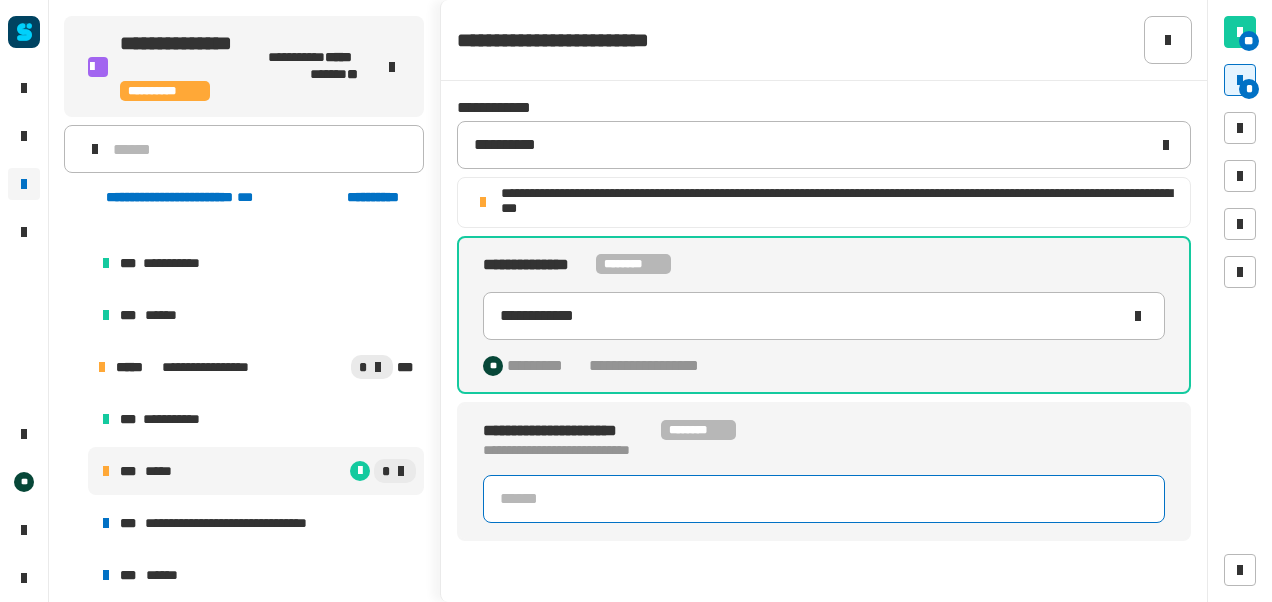 type on "**********" 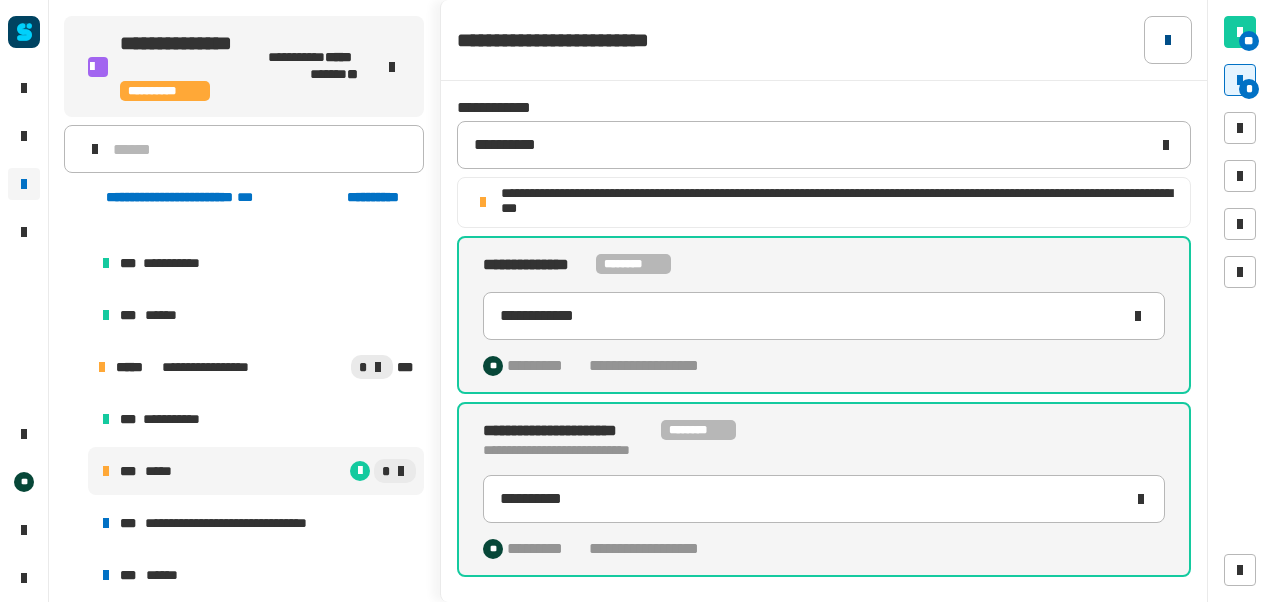 click 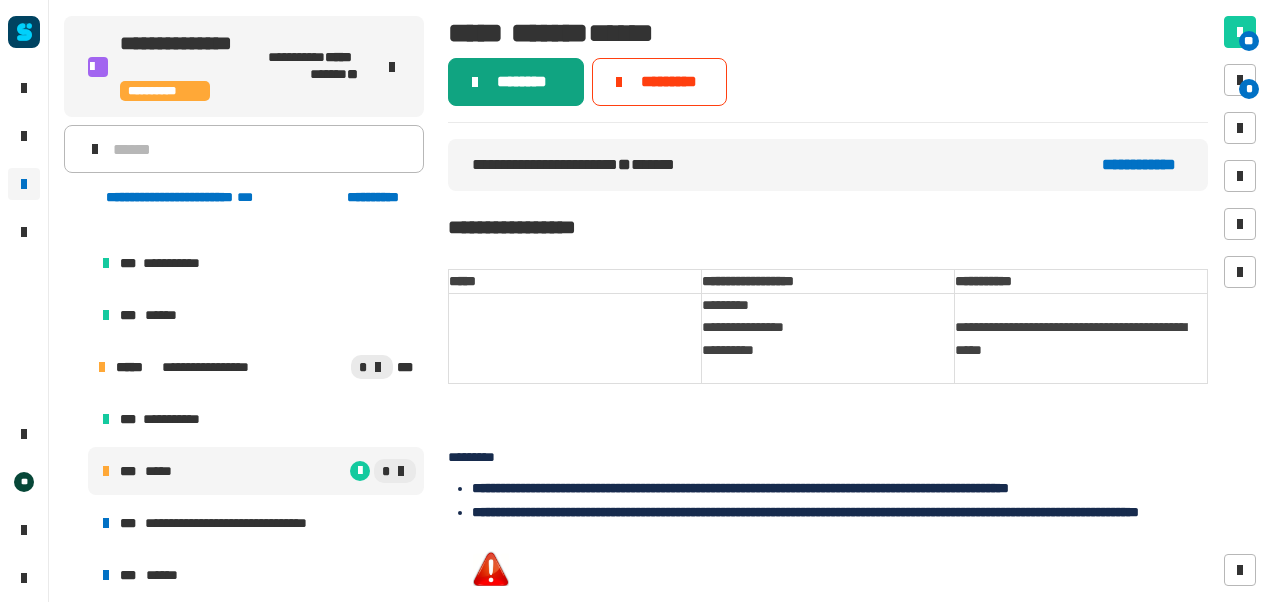 click on "********" 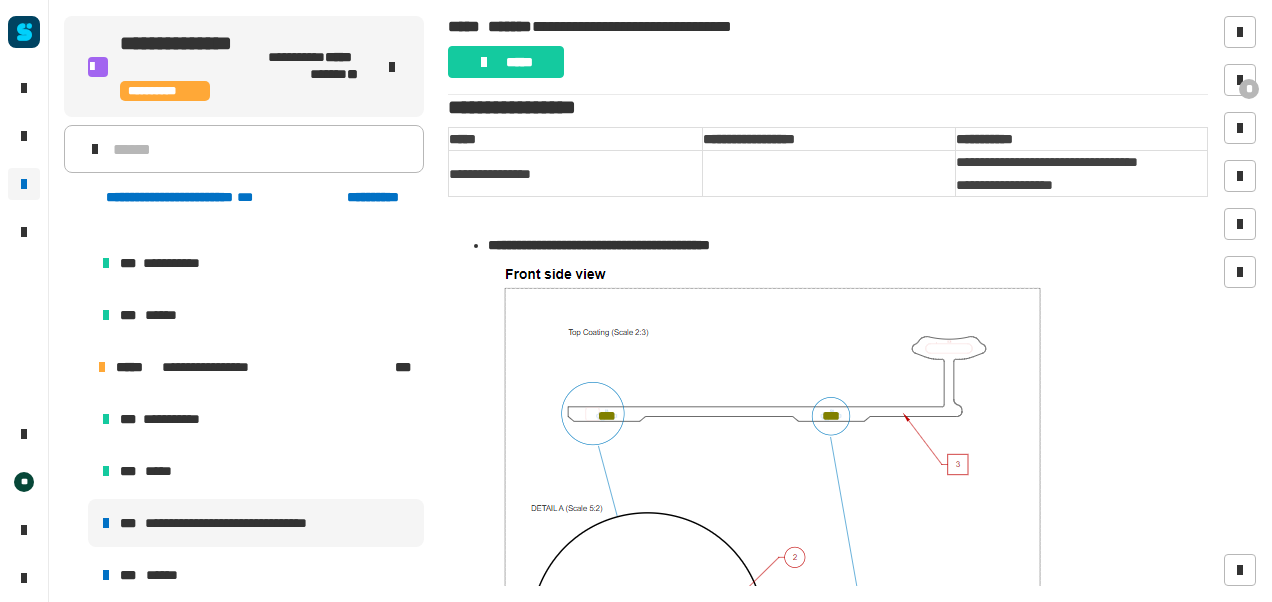 scroll, scrollTop: 0, scrollLeft: 0, axis: both 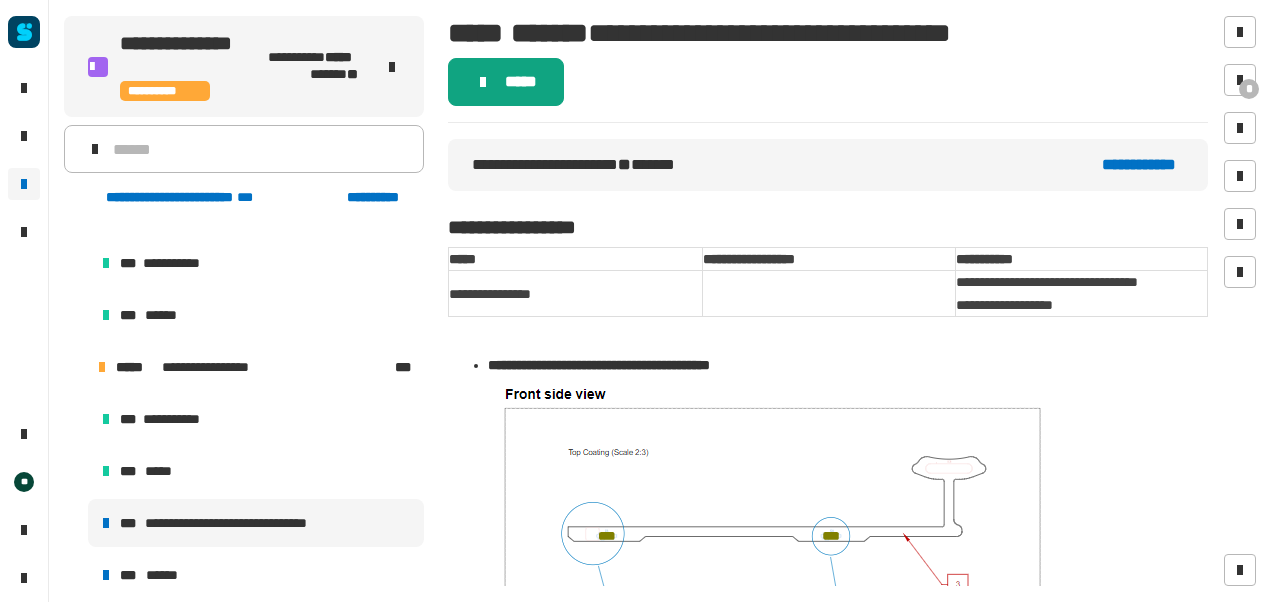 click on "*****" 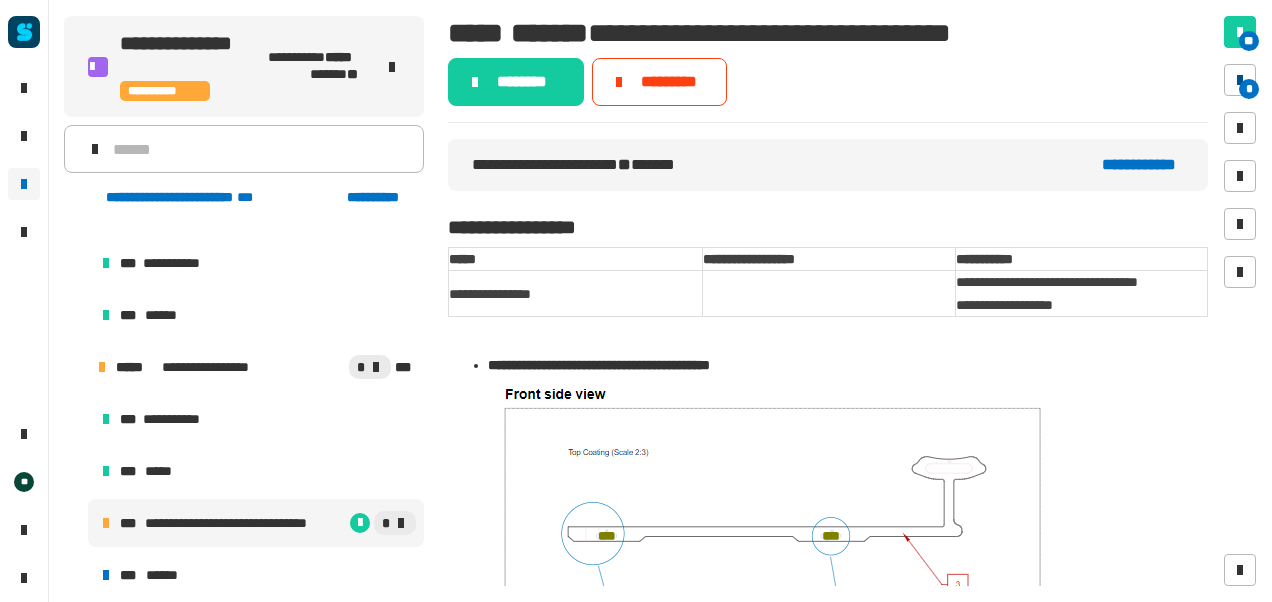 click at bounding box center [1240, 80] 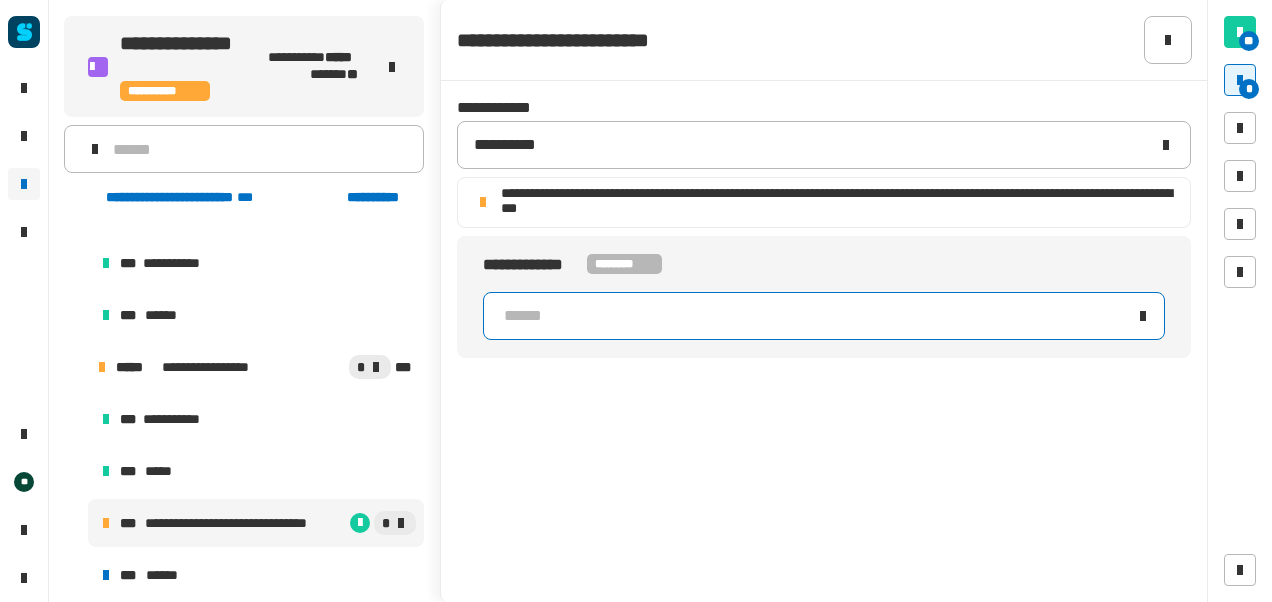 click on "******" 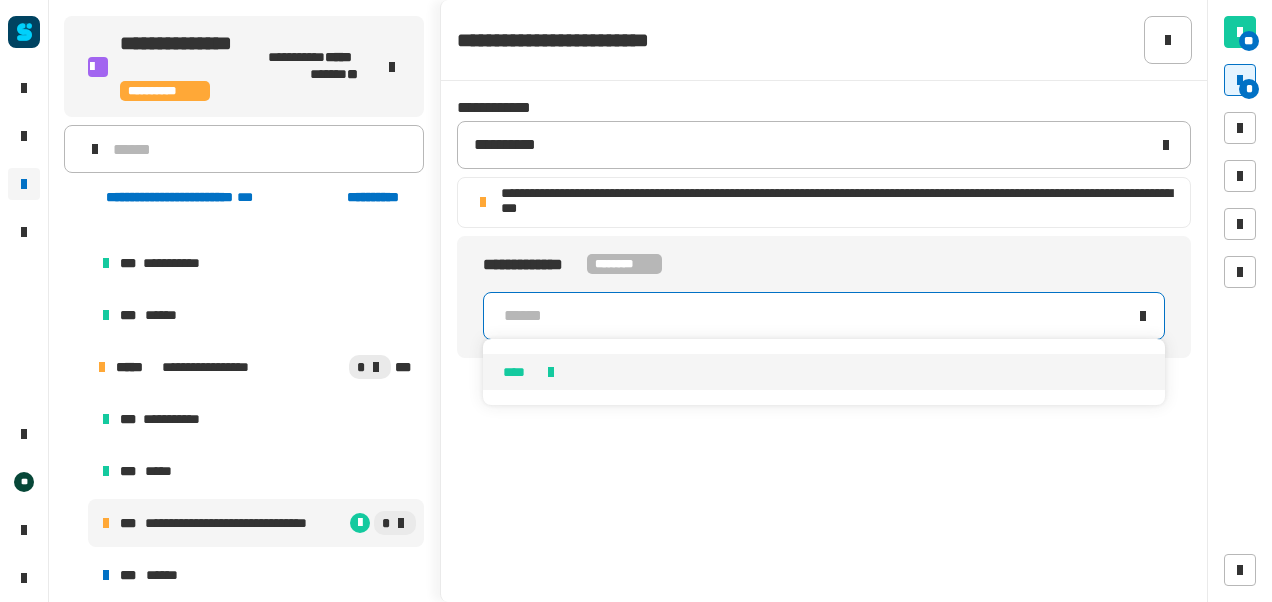 click on "****" at bounding box center (824, 372) 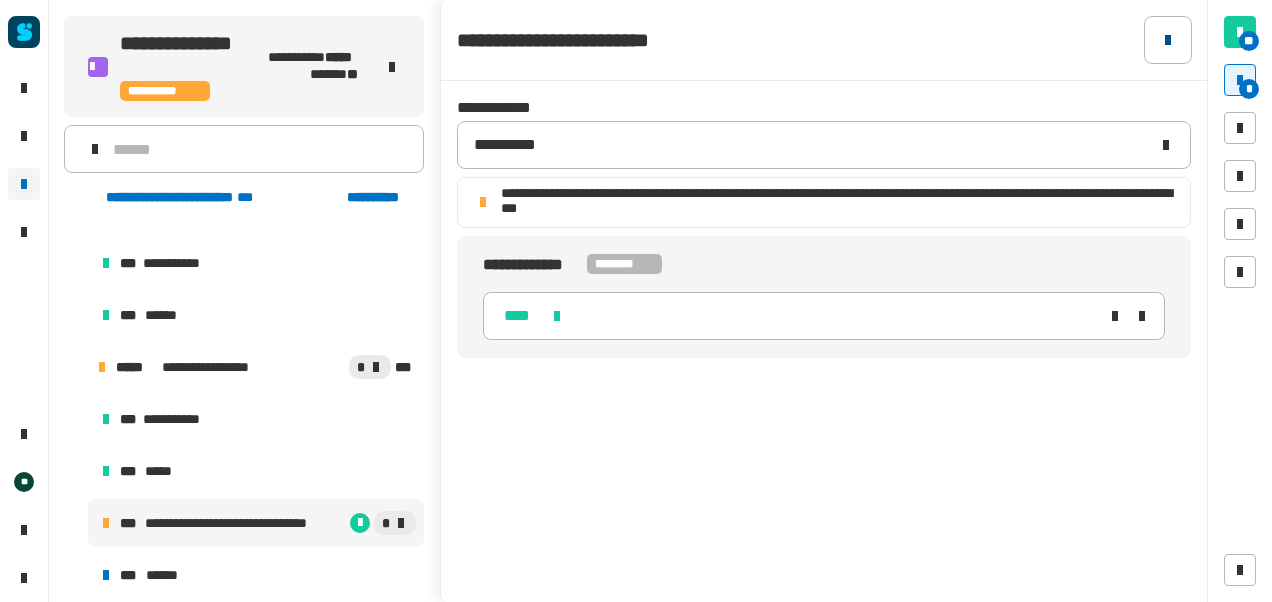click 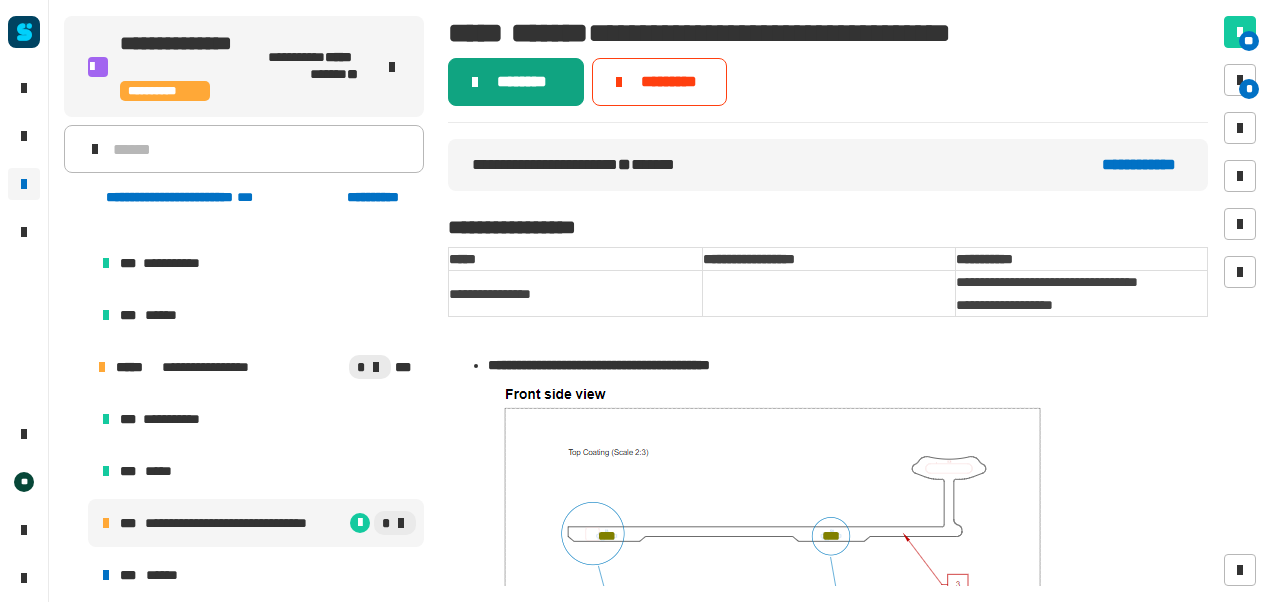 click on "********" 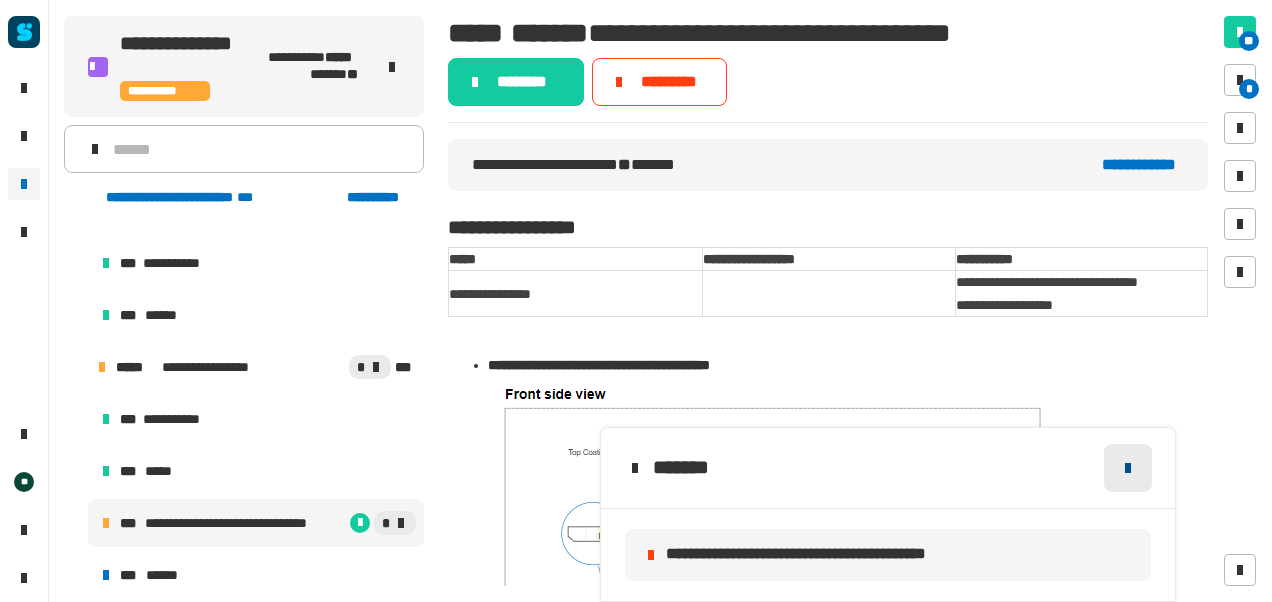 click 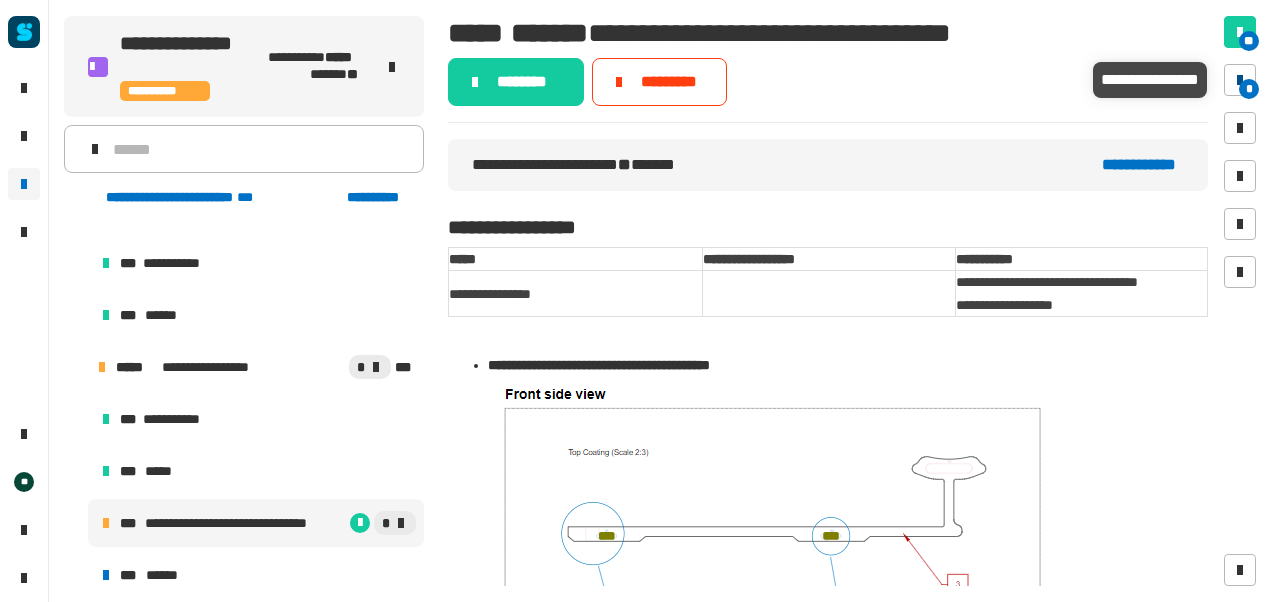 click on "*" at bounding box center [1249, 89] 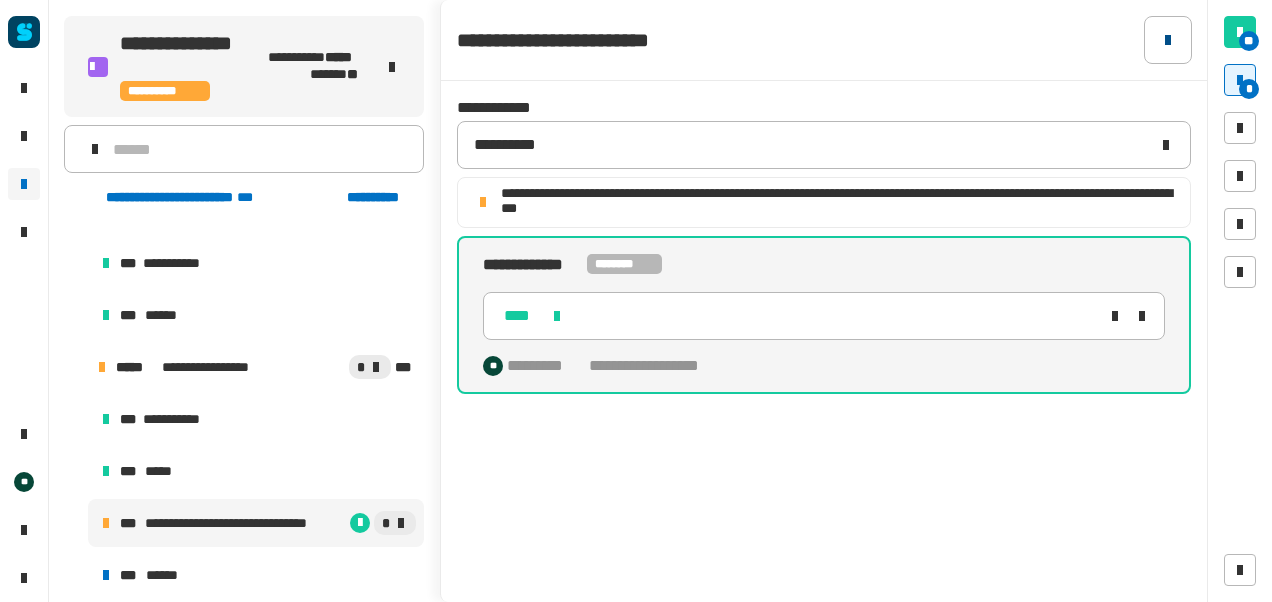 click 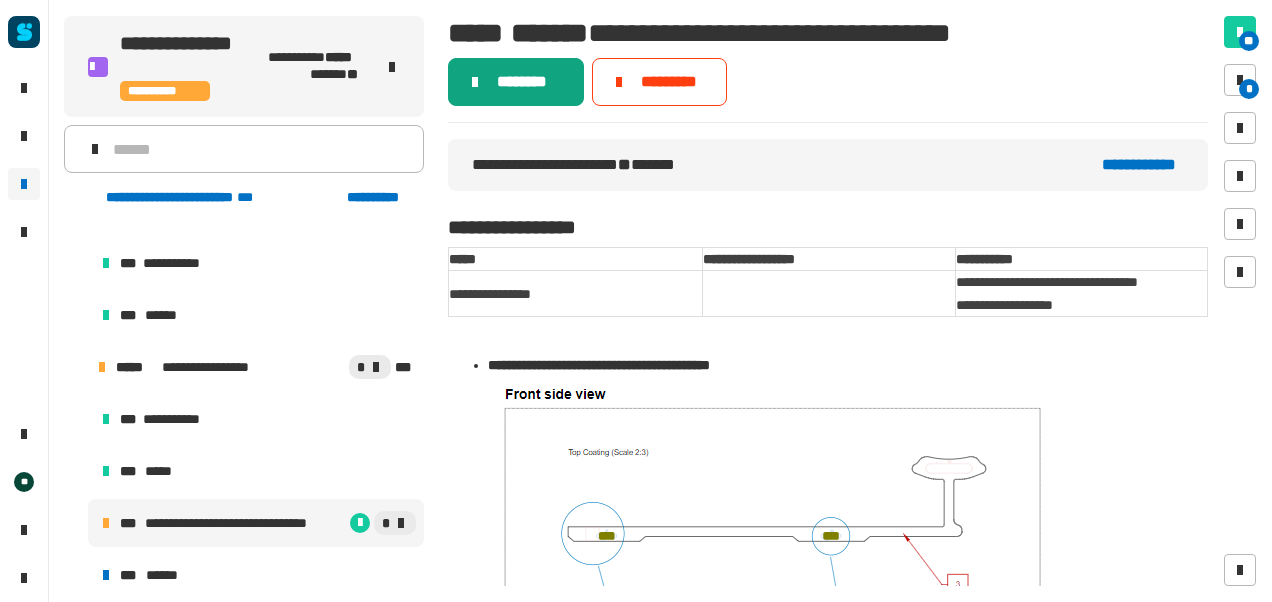 click on "********" 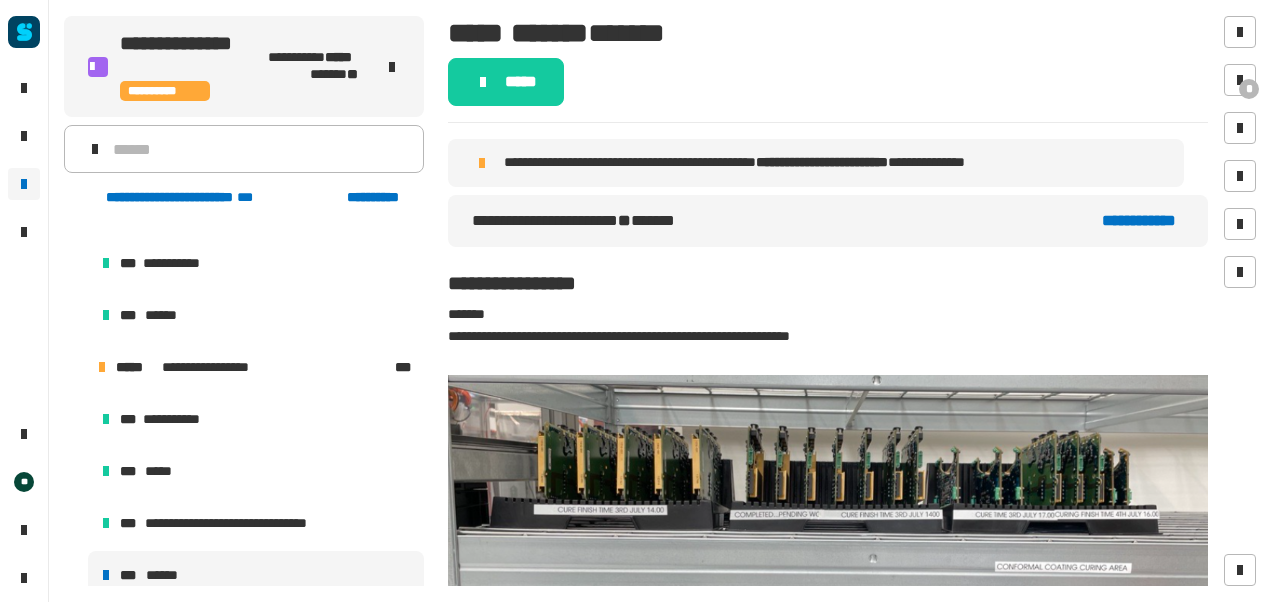 scroll, scrollTop: 203, scrollLeft: 0, axis: vertical 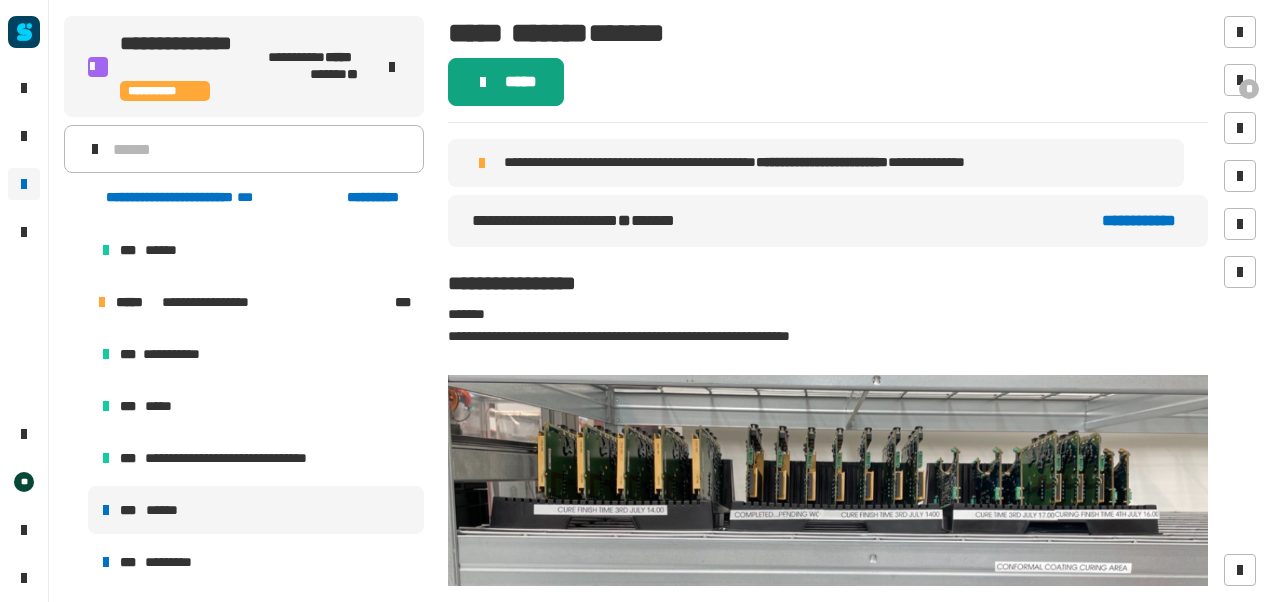 click on "*****" 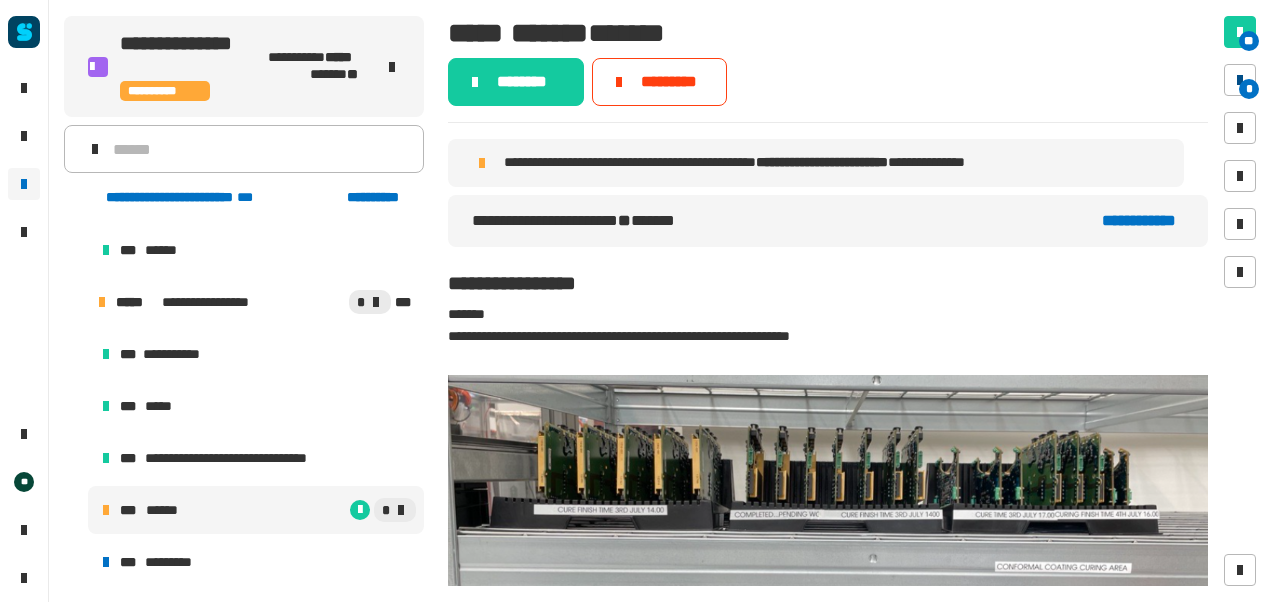 click at bounding box center [1240, 80] 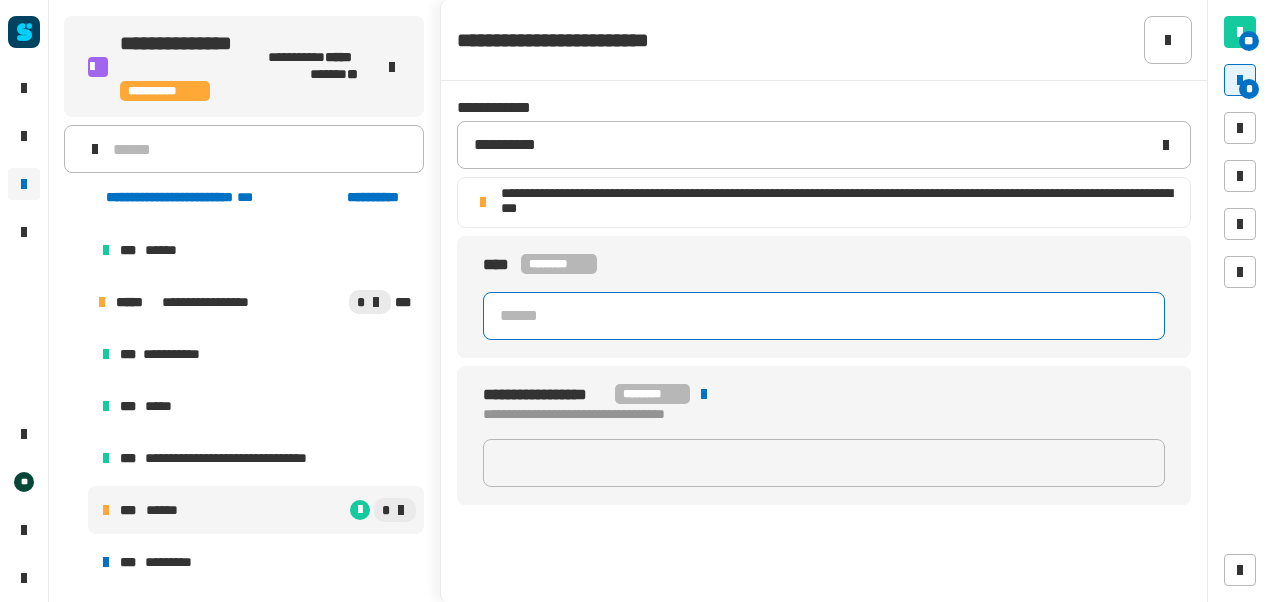 click 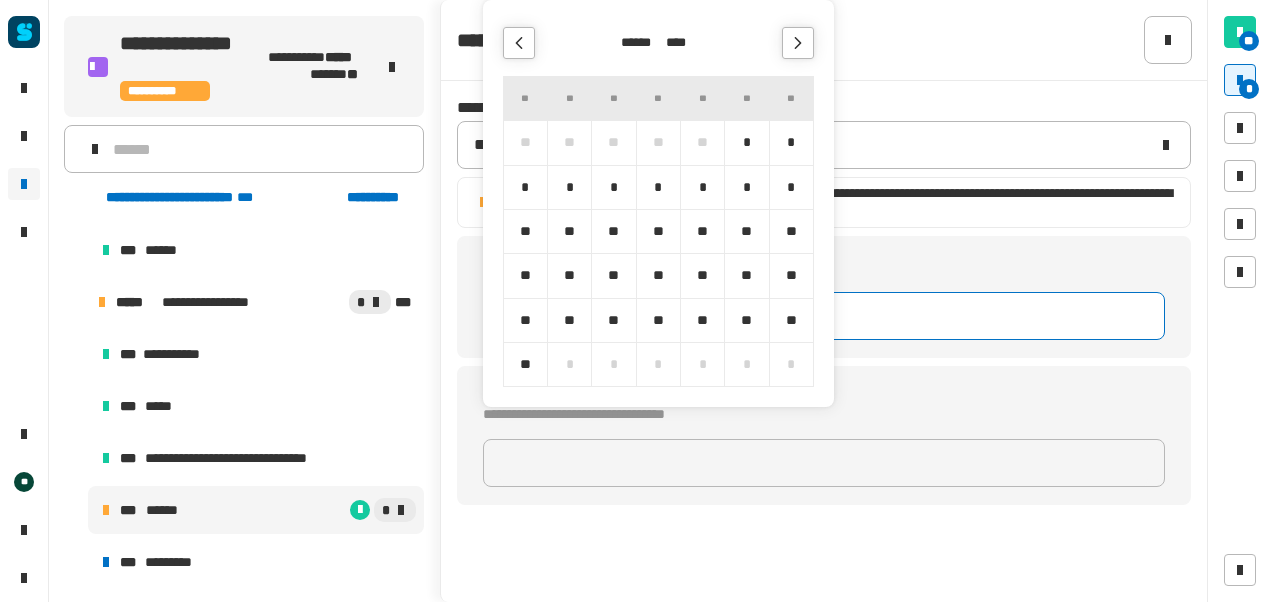 click on "*" at bounding box center [569, 187] 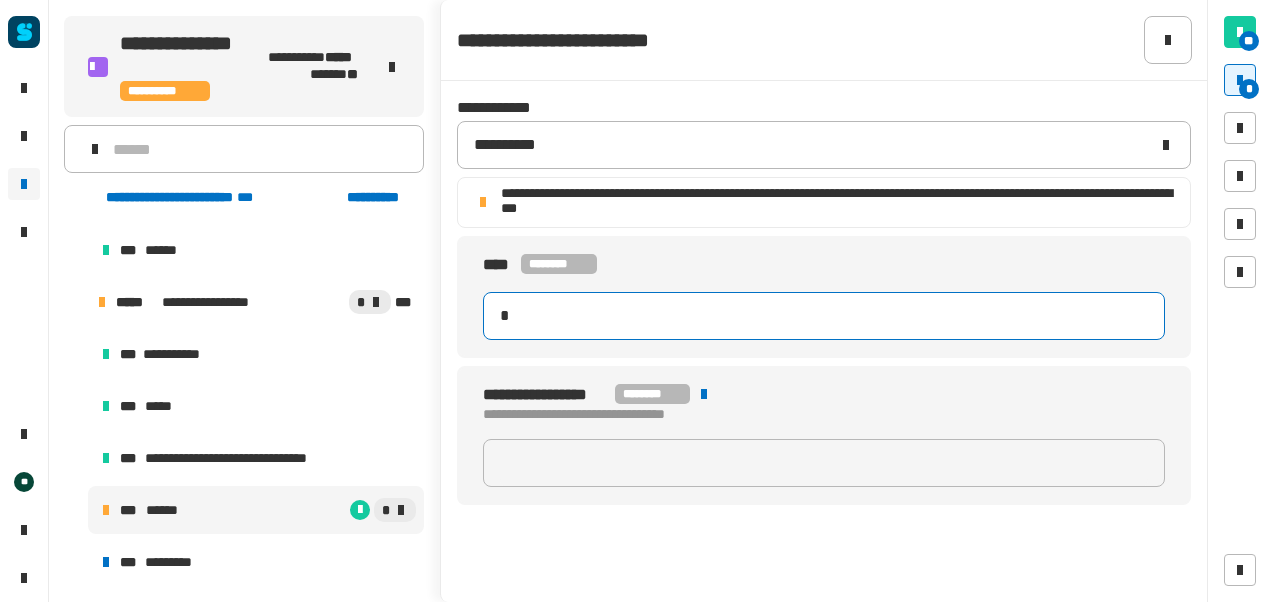 type on "**********" 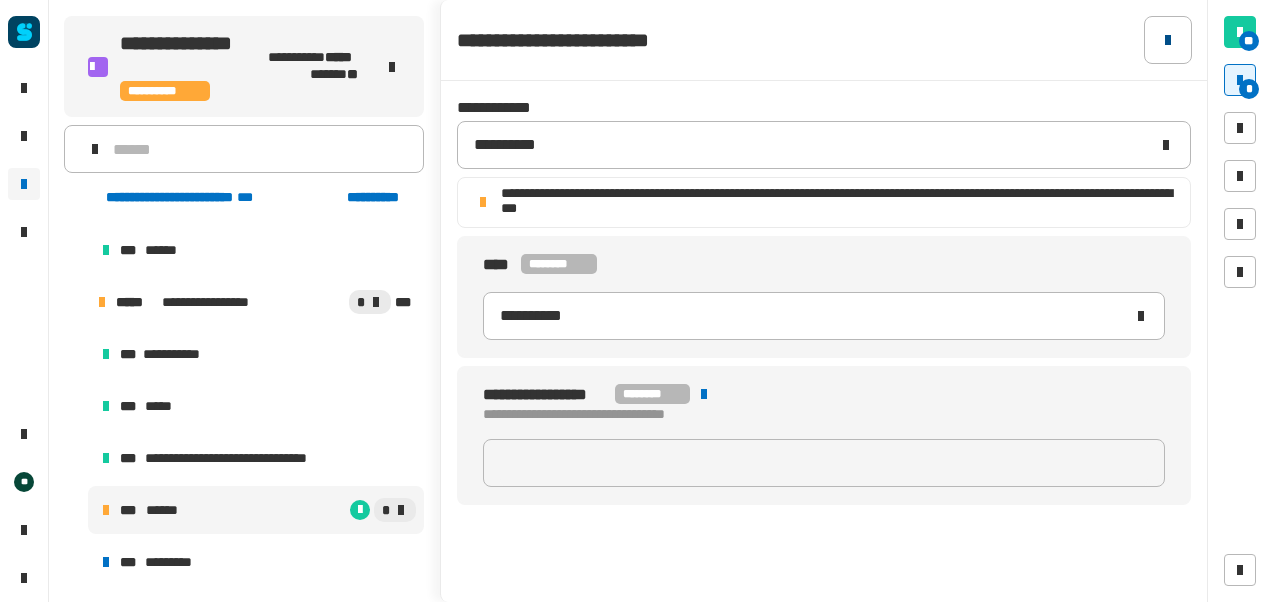 click 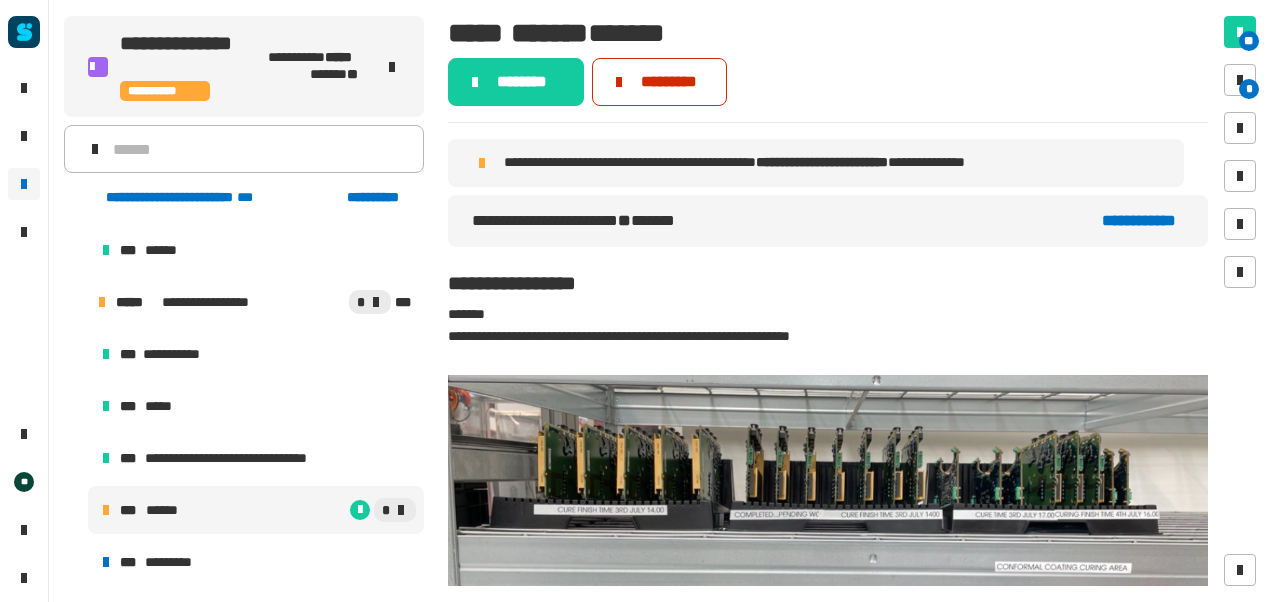 click on "*********" 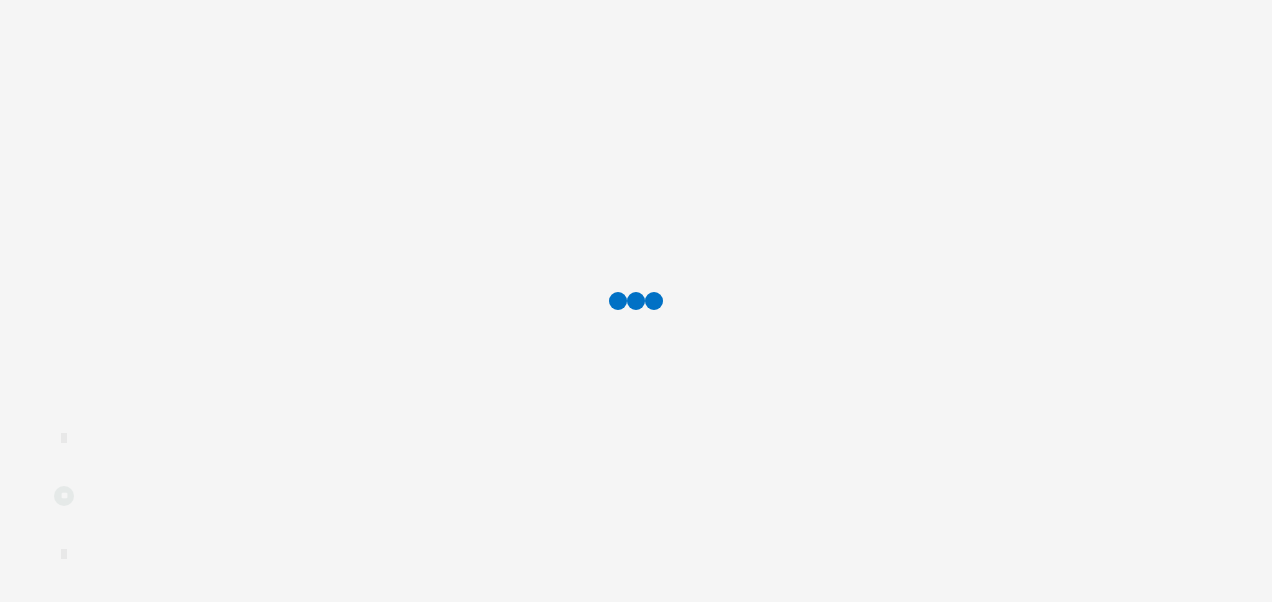 scroll, scrollTop: 0, scrollLeft: 0, axis: both 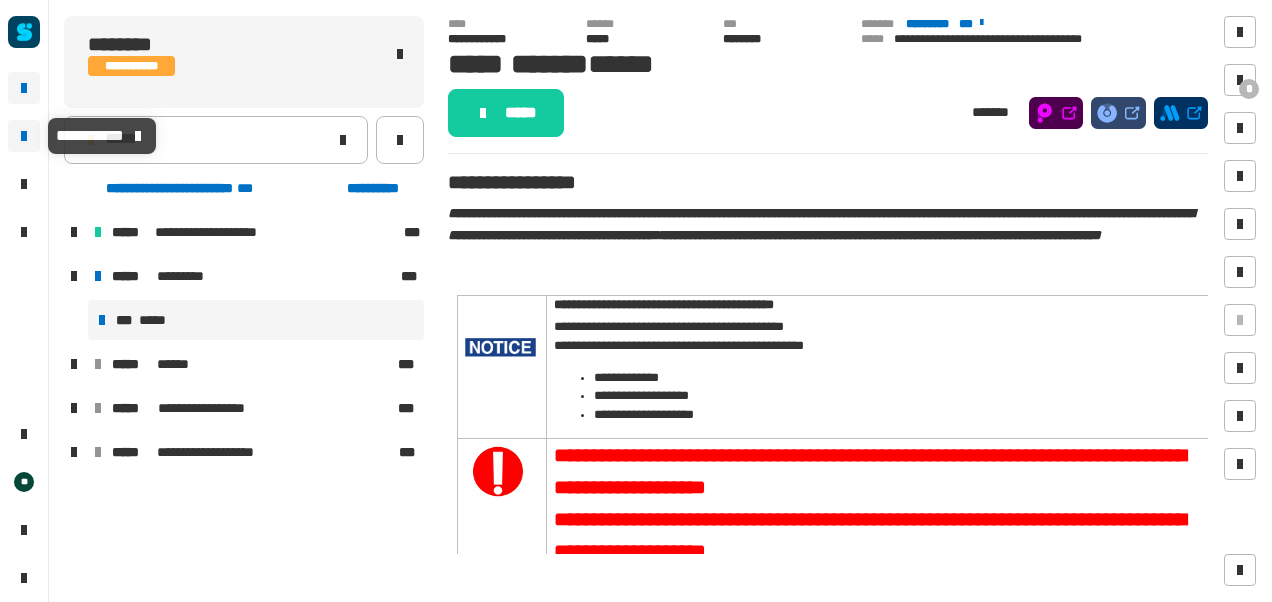 click 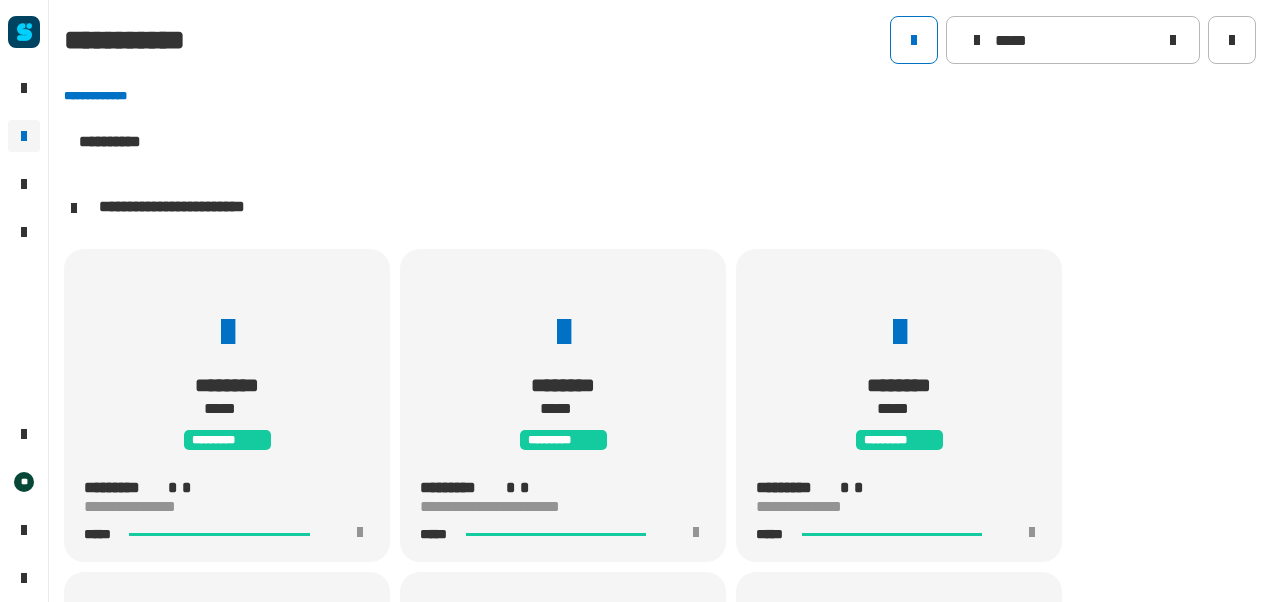 scroll, scrollTop: 1, scrollLeft: 0, axis: vertical 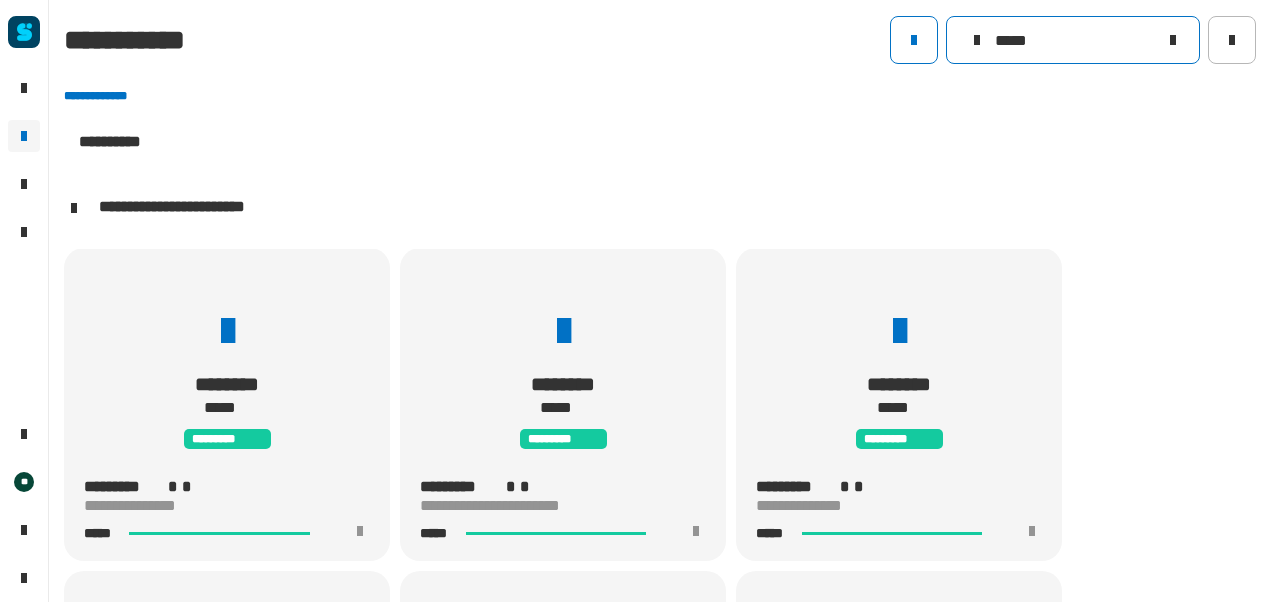 click 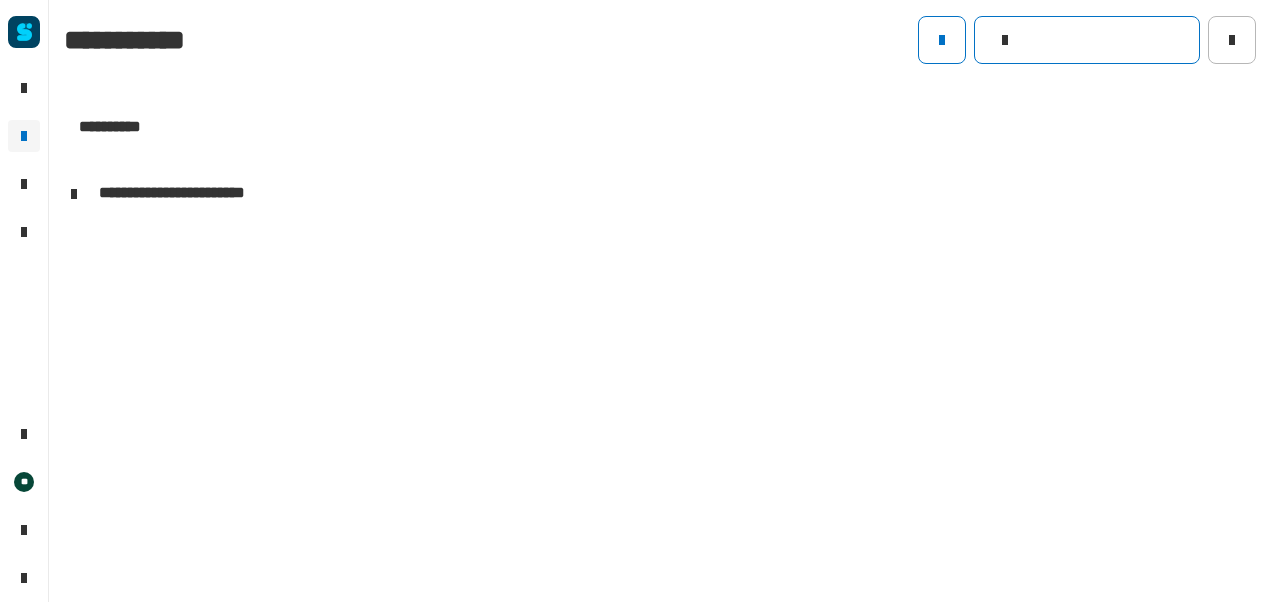 scroll, scrollTop: 0, scrollLeft: 0, axis: both 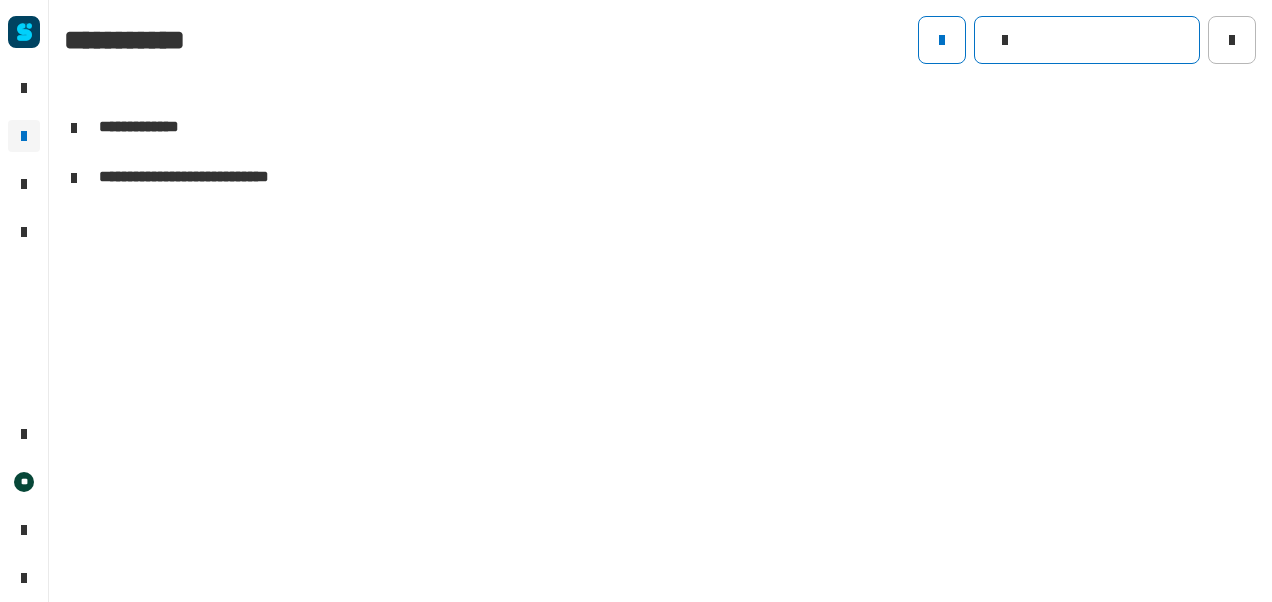 click 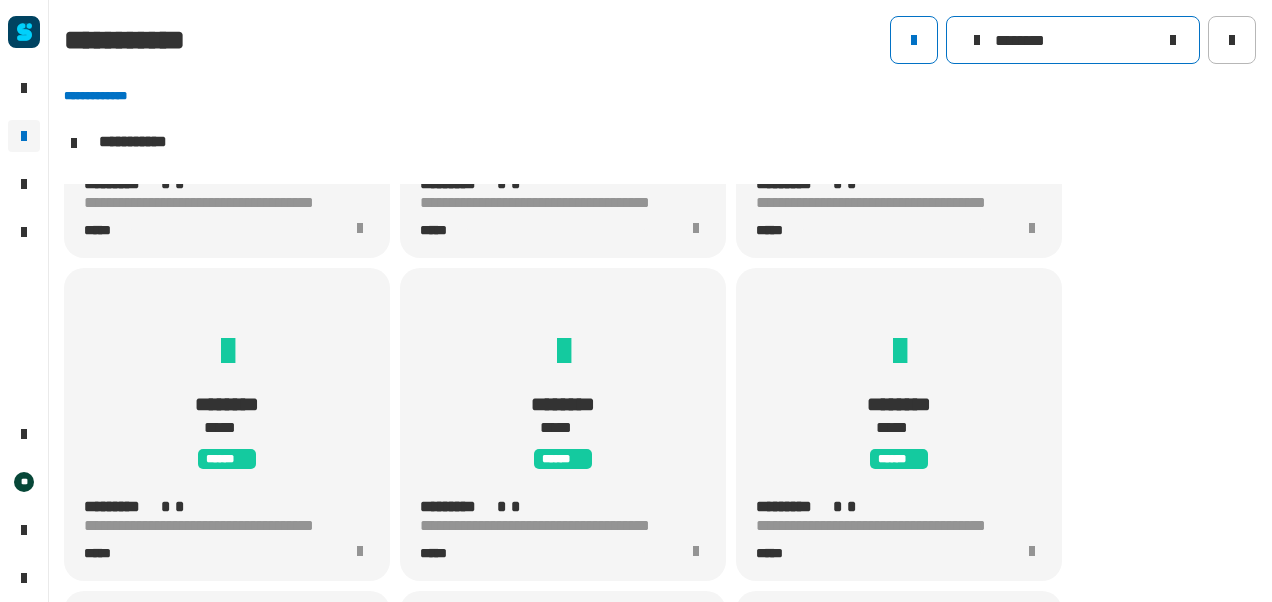 scroll, scrollTop: 1214, scrollLeft: 0, axis: vertical 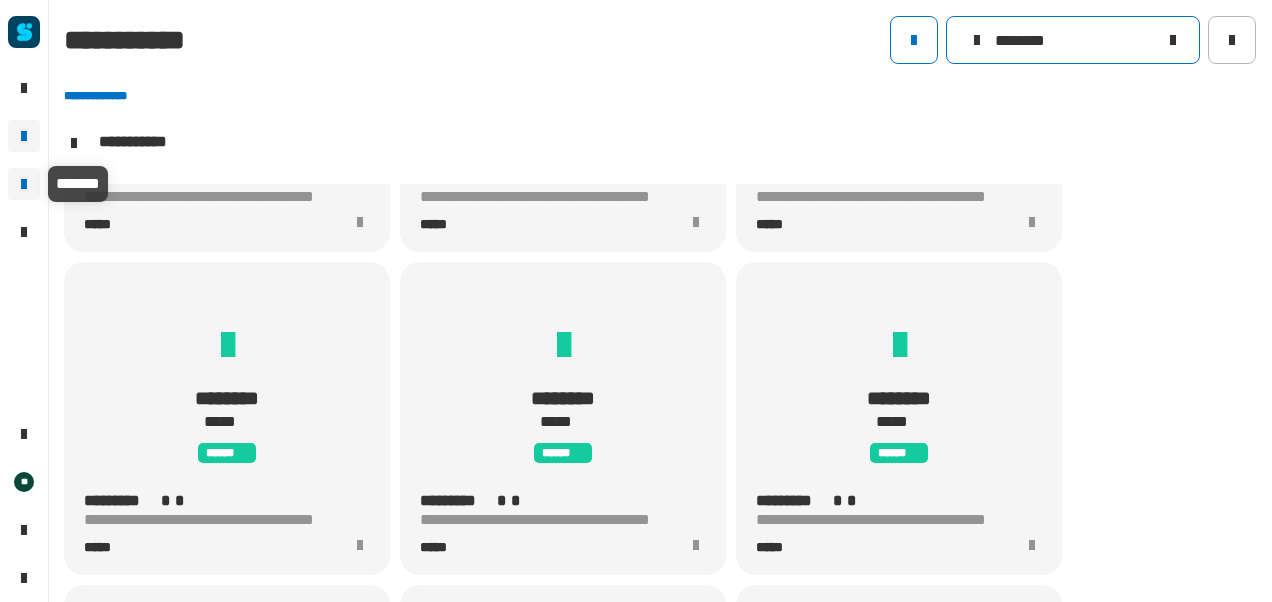 type on "********" 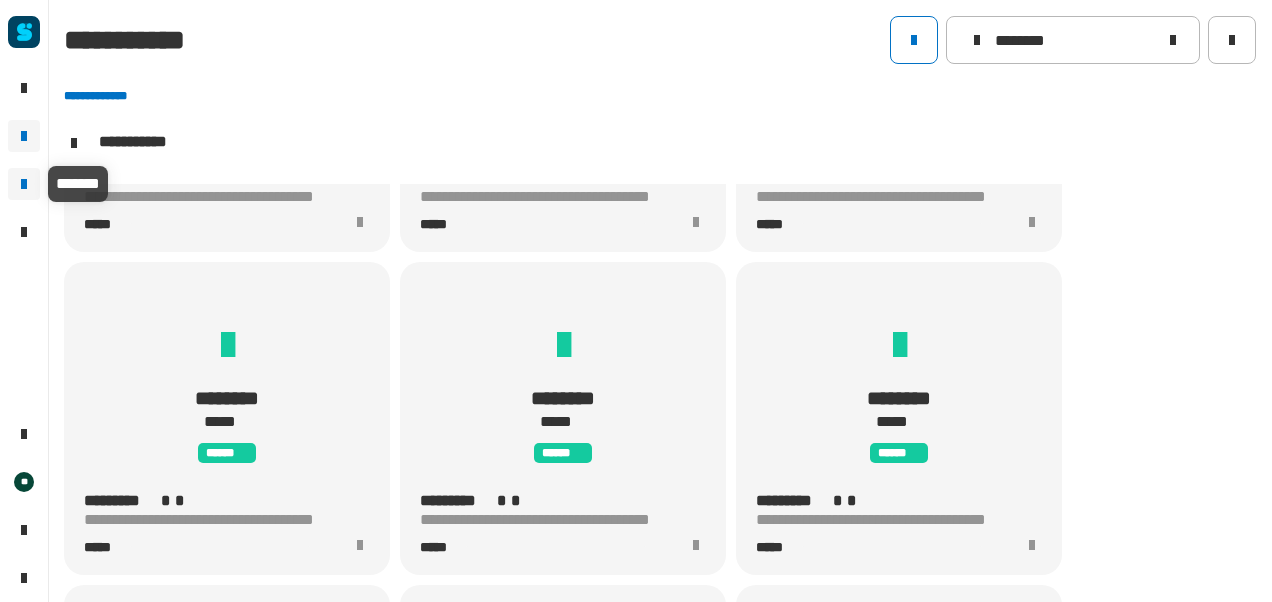 click 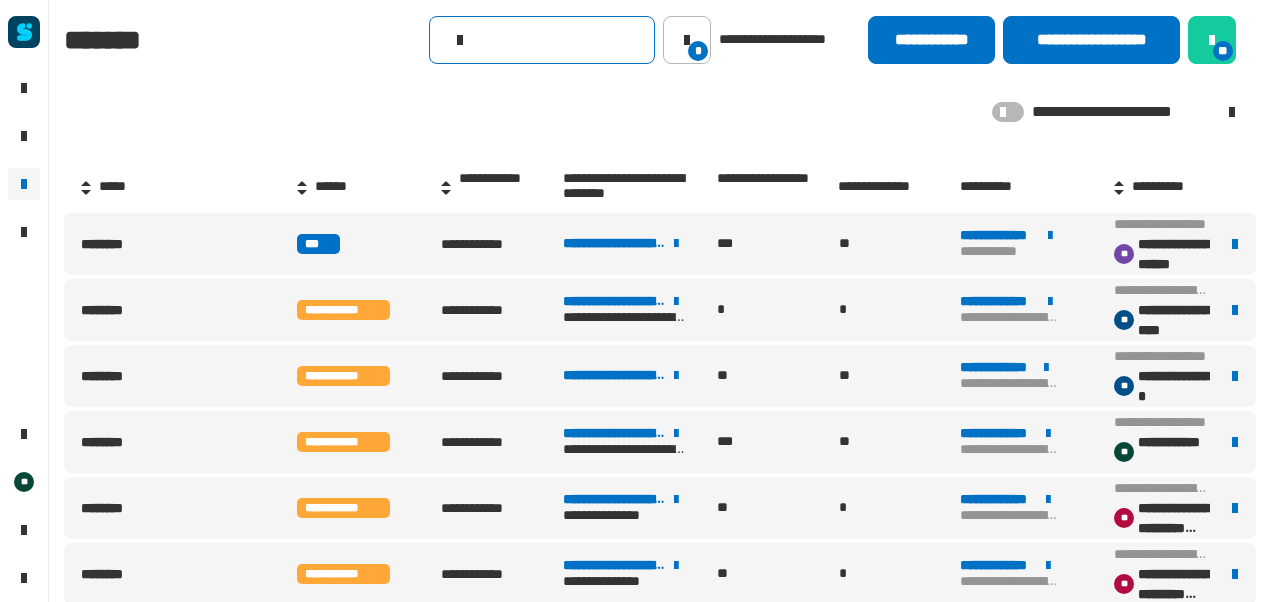 click 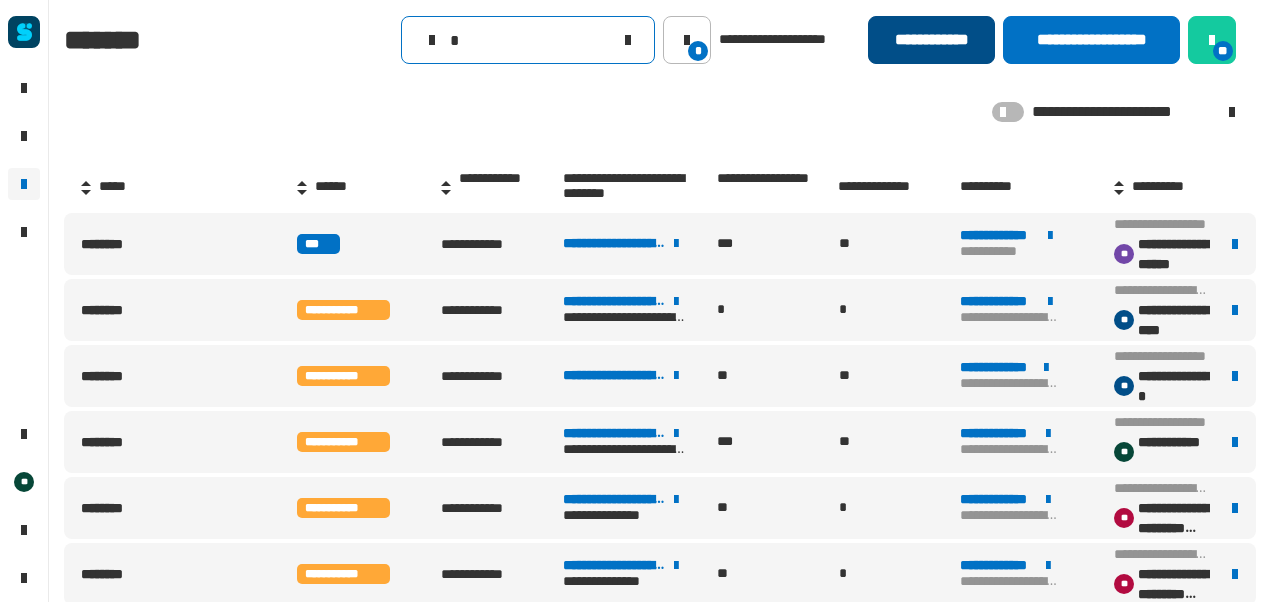 type on "*" 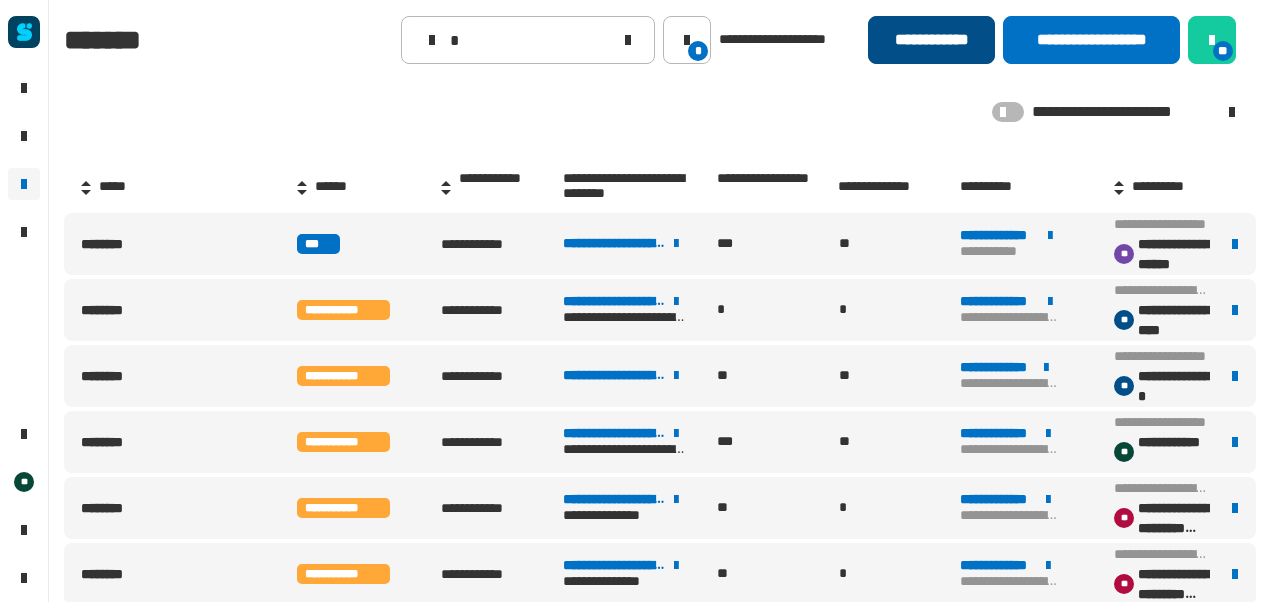 click on "**********" 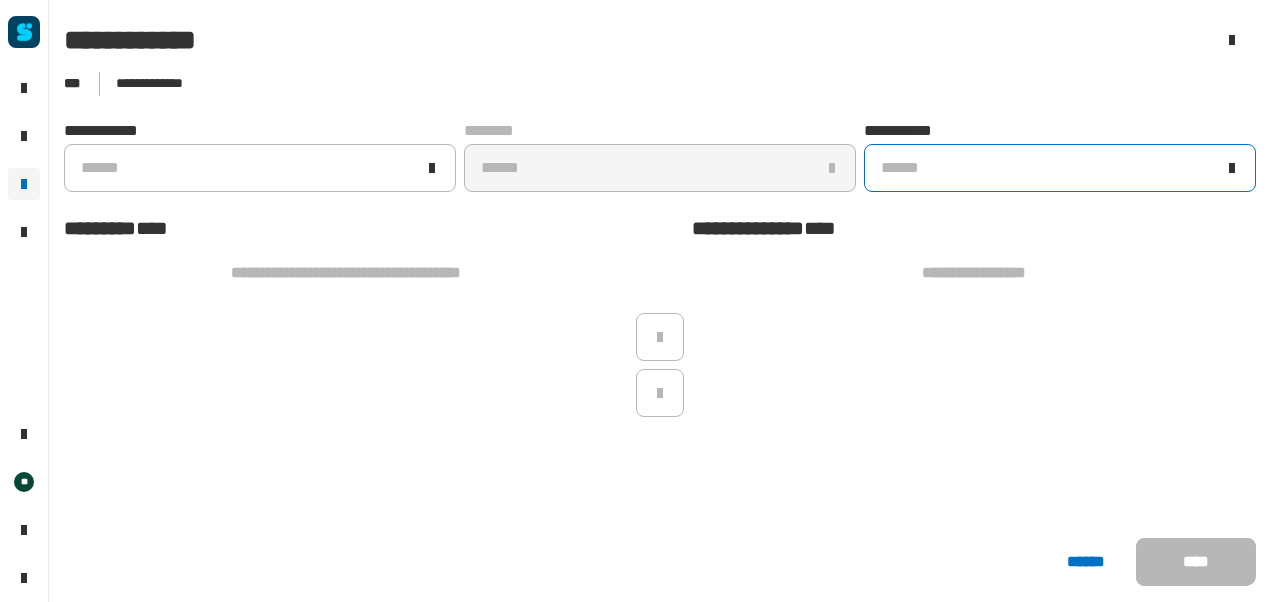 click on "******" 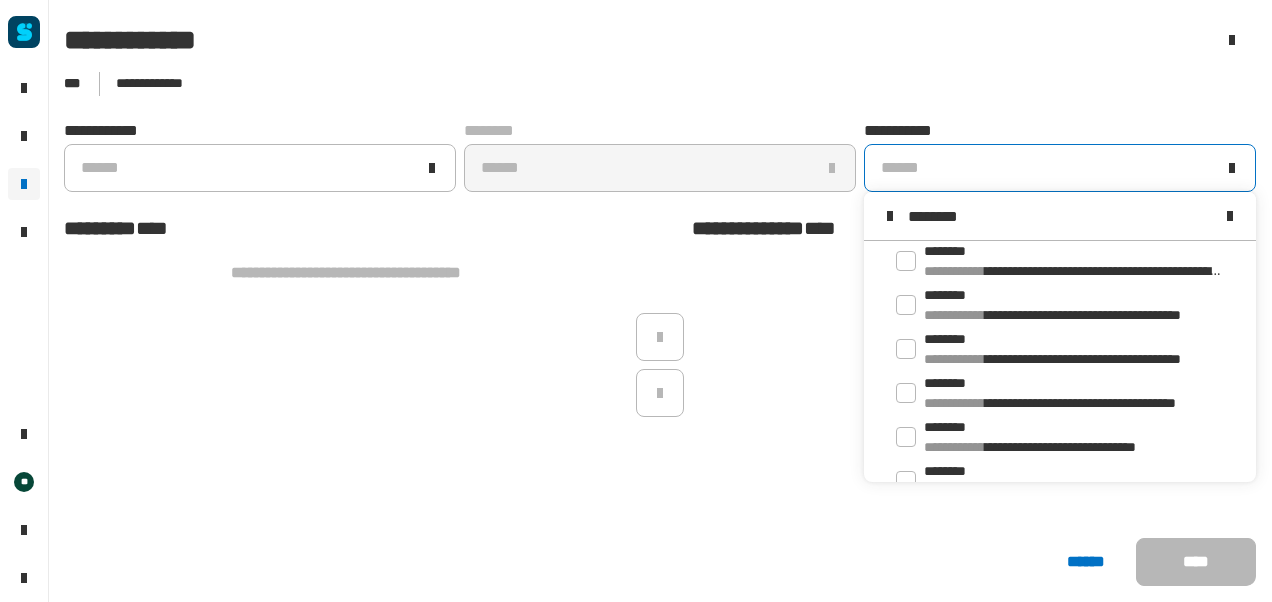 scroll, scrollTop: 0, scrollLeft: 0, axis: both 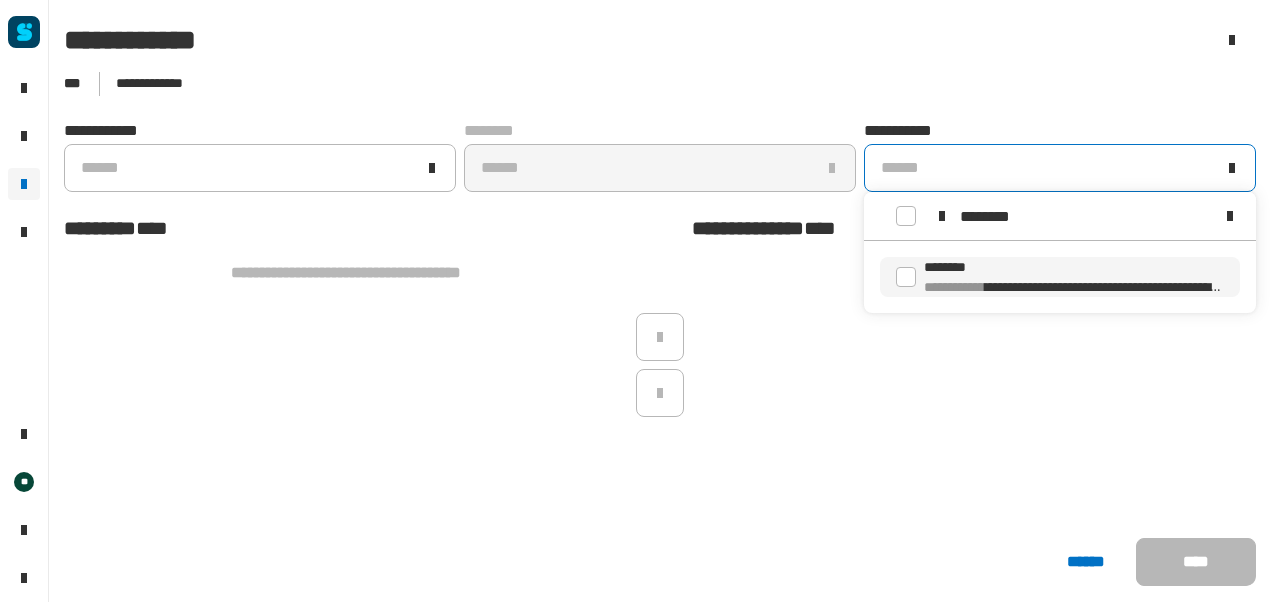 type on "********" 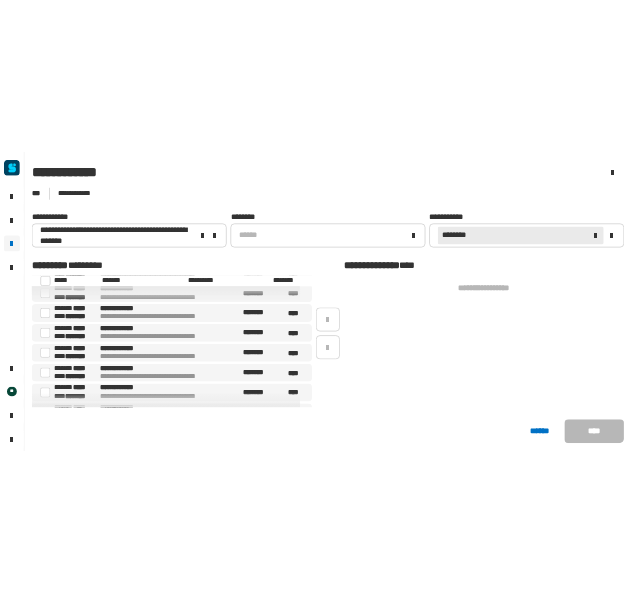 scroll, scrollTop: 0, scrollLeft: 0, axis: both 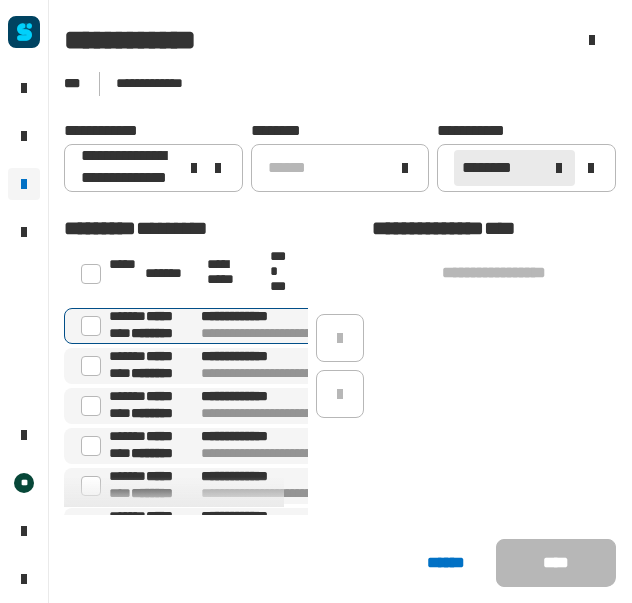 click at bounding box center [91, 326] 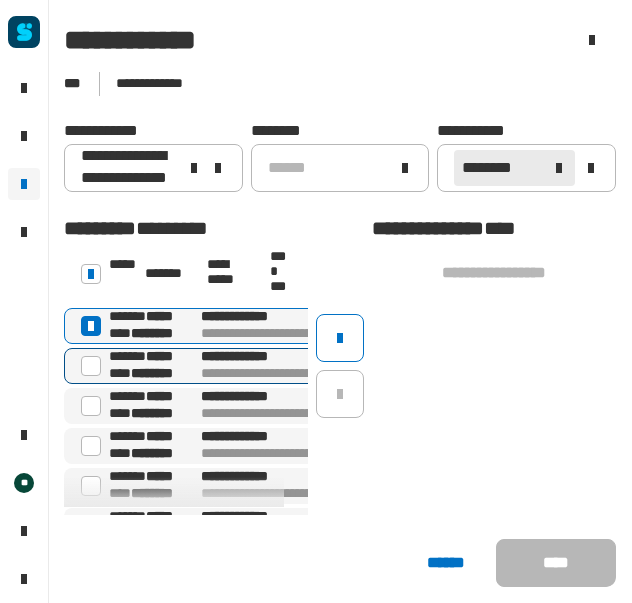 click at bounding box center [91, 366] 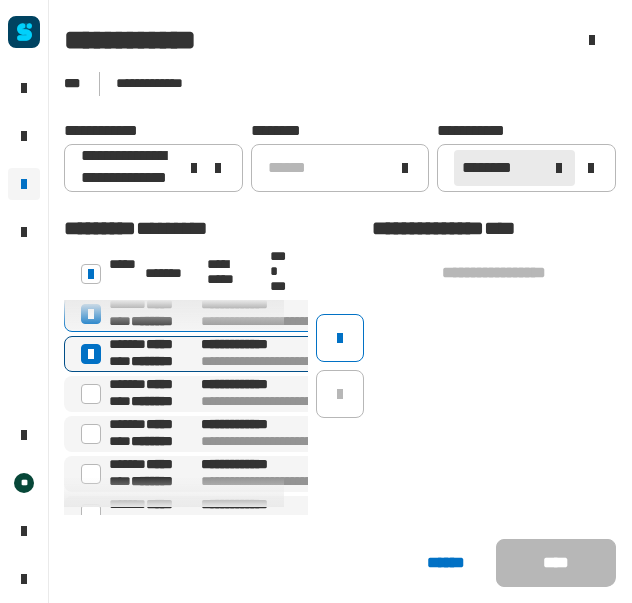 scroll, scrollTop: 15, scrollLeft: 0, axis: vertical 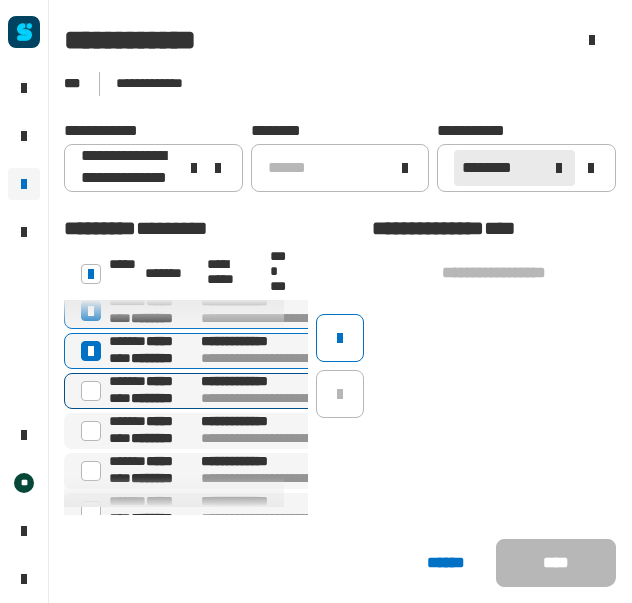 click at bounding box center (91, 391) 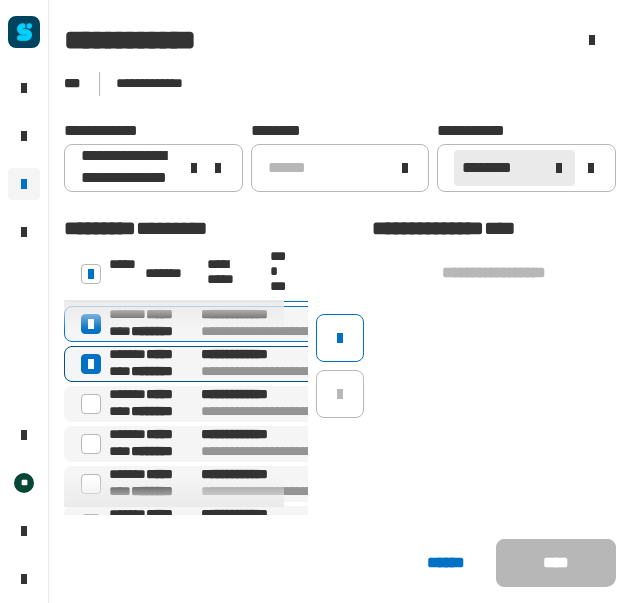 scroll, scrollTop: 43, scrollLeft: 0, axis: vertical 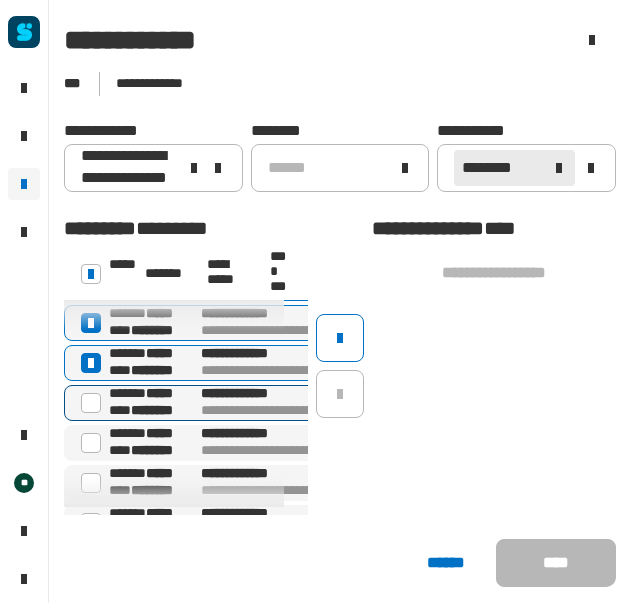 click at bounding box center [91, 403] 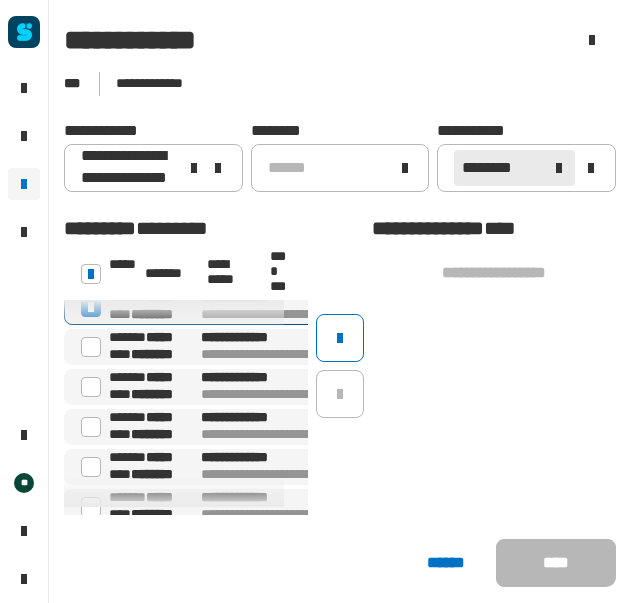 scroll, scrollTop: 140, scrollLeft: 0, axis: vertical 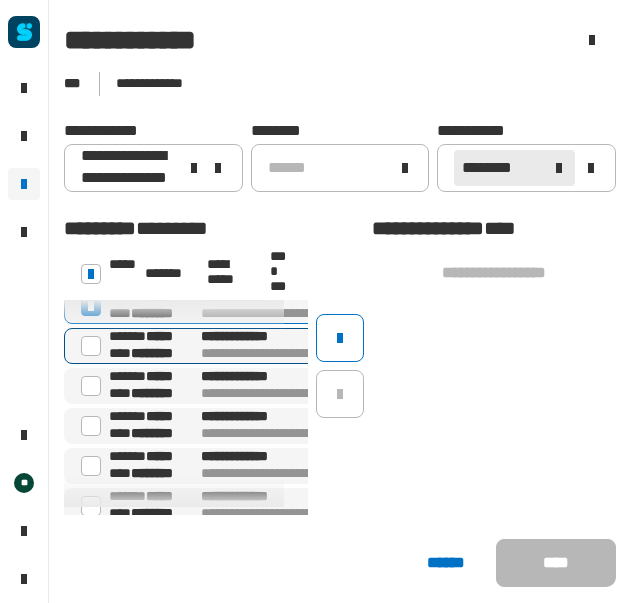 click at bounding box center (91, 346) 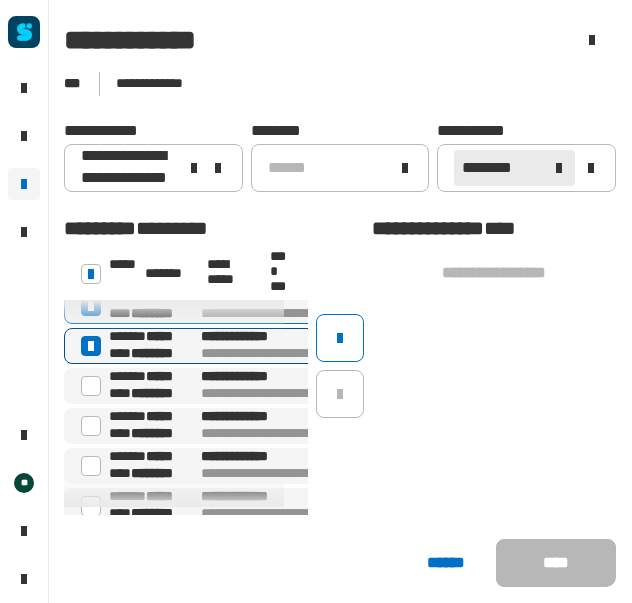 scroll, scrollTop: 162, scrollLeft: 0, axis: vertical 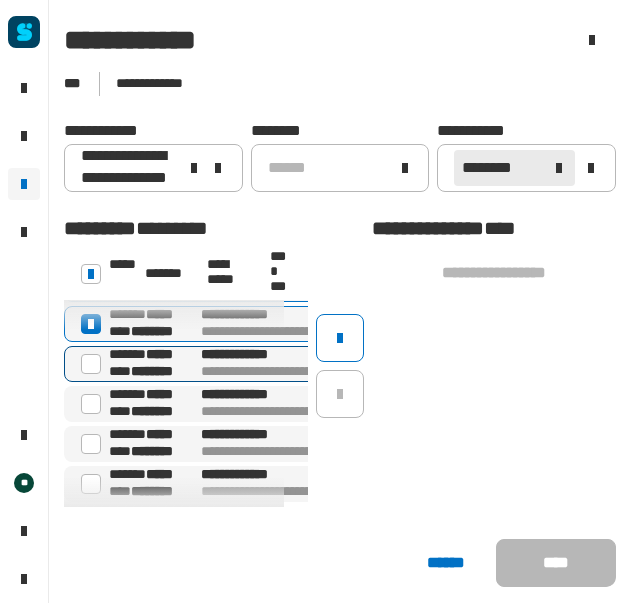 click at bounding box center [91, 364] 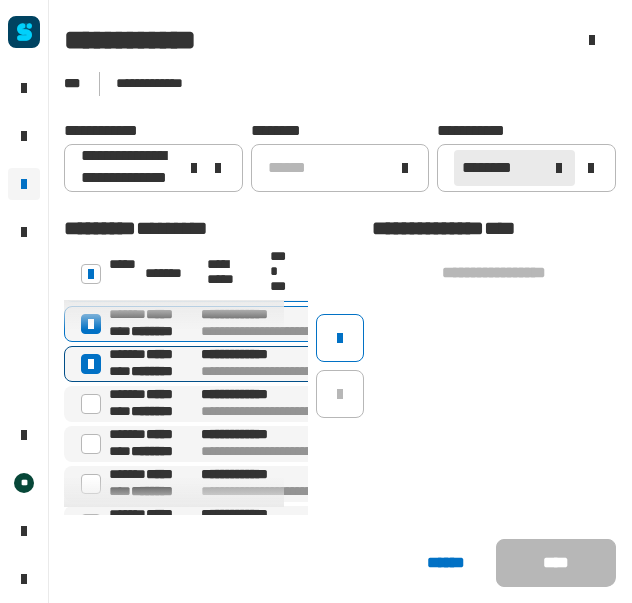 scroll, scrollTop: 229, scrollLeft: 0, axis: vertical 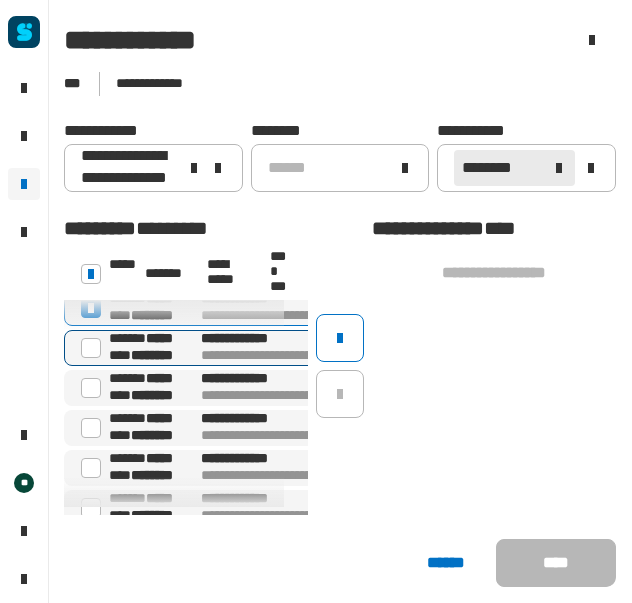 click at bounding box center (91, 348) 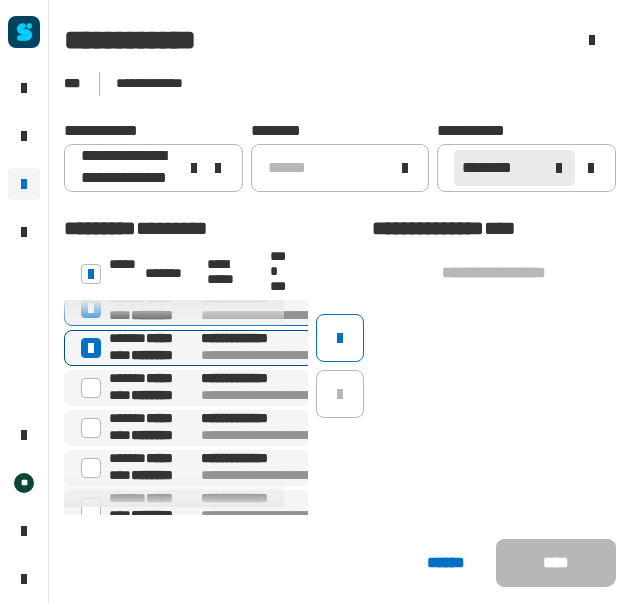 scroll, scrollTop: 283, scrollLeft: 0, axis: vertical 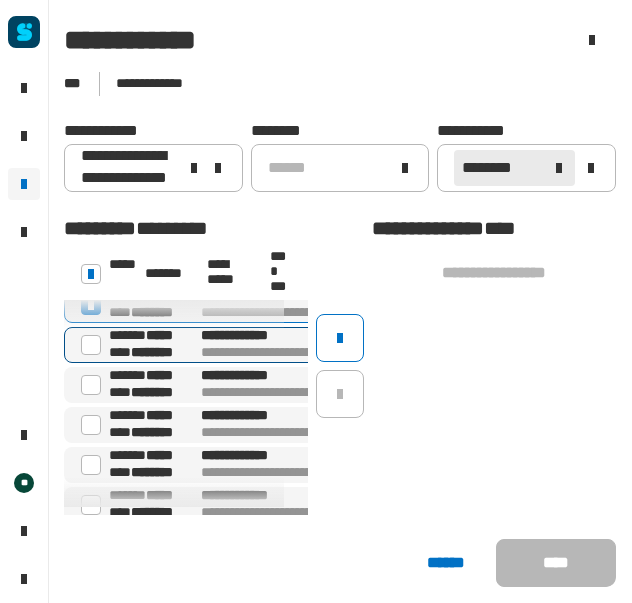 click at bounding box center (91, 345) 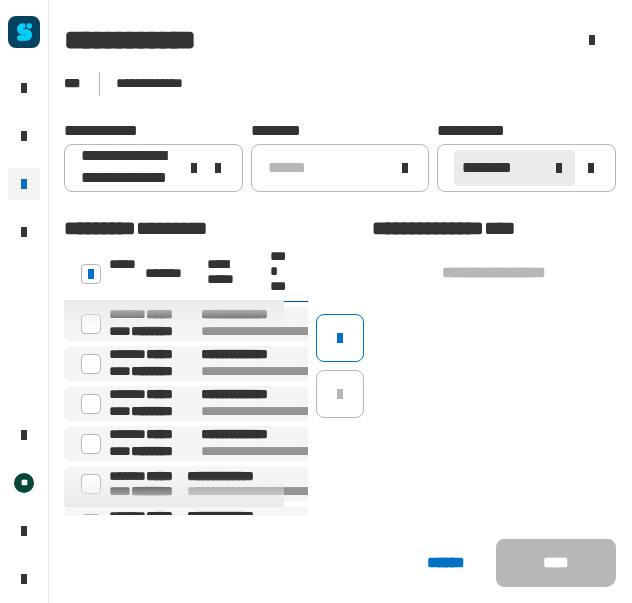 scroll, scrollTop: 357, scrollLeft: 0, axis: vertical 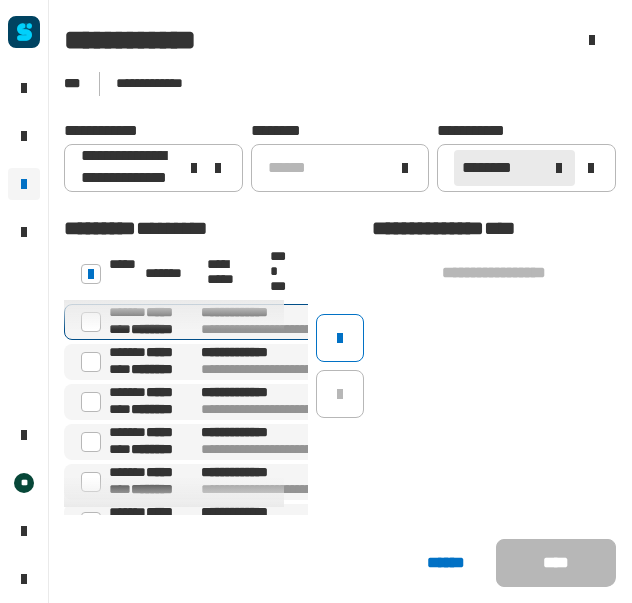 click at bounding box center (91, 322) 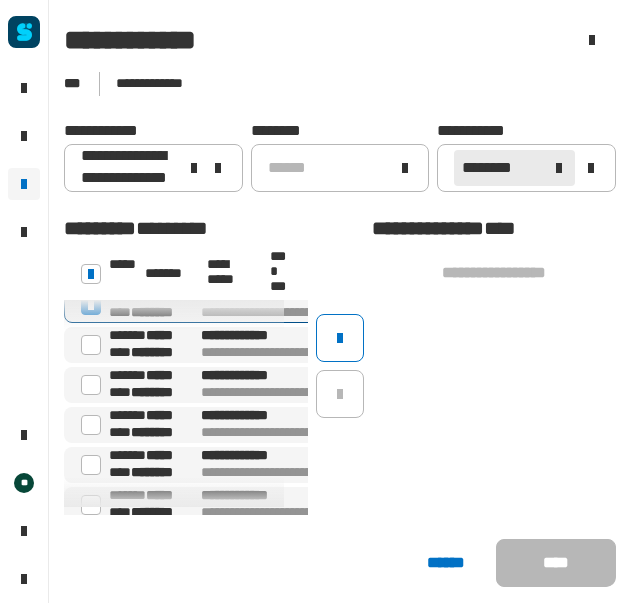 scroll, scrollTop: 384, scrollLeft: 0, axis: vertical 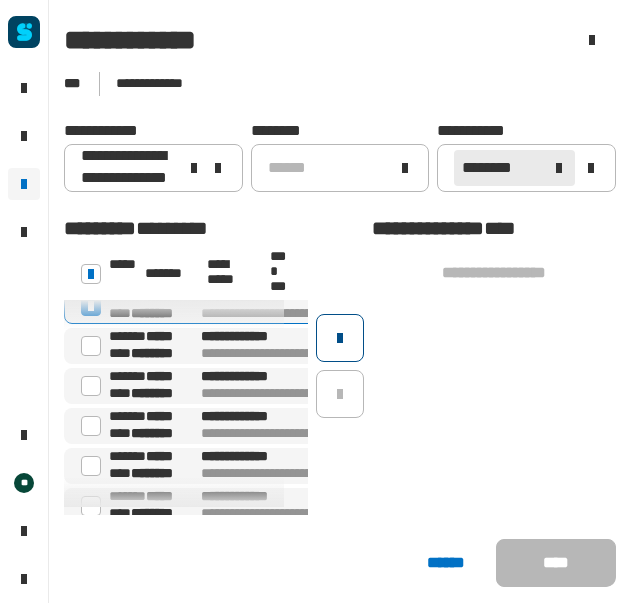 click 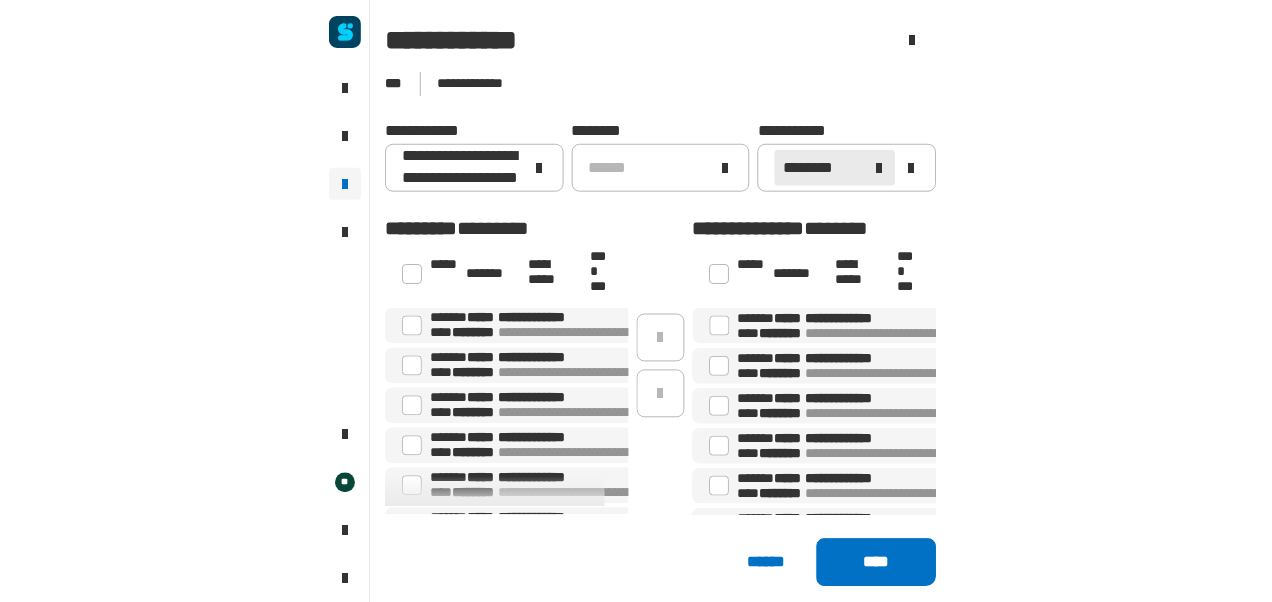 scroll, scrollTop: 0, scrollLeft: 0, axis: both 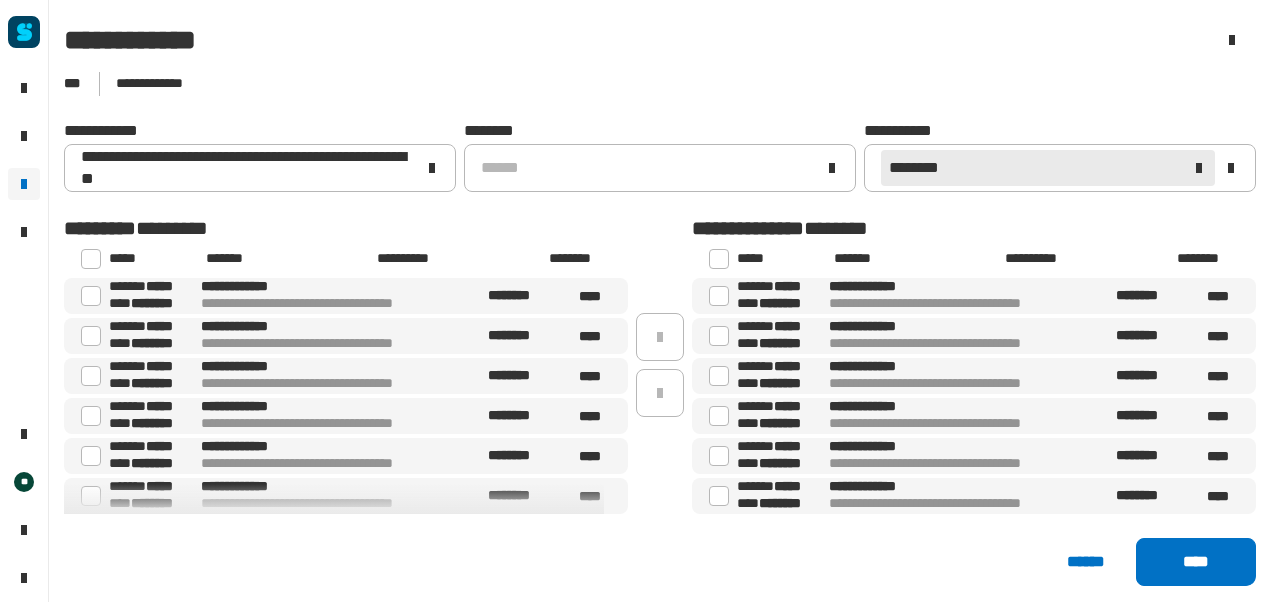 click at bounding box center (719, 259) 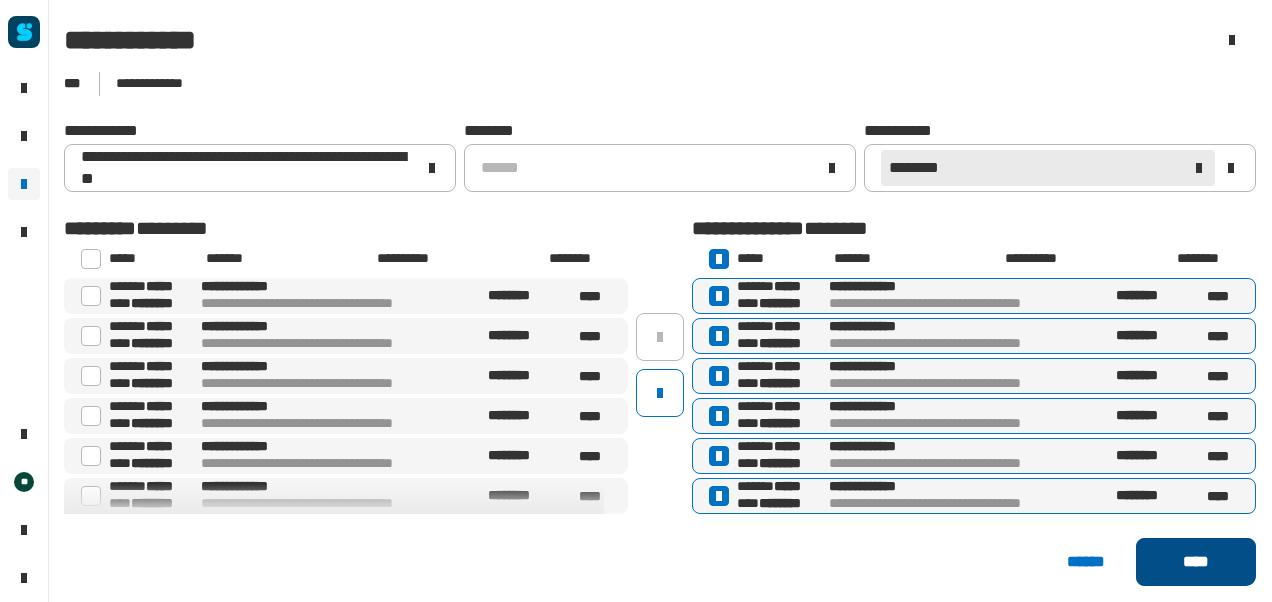 click on "****" 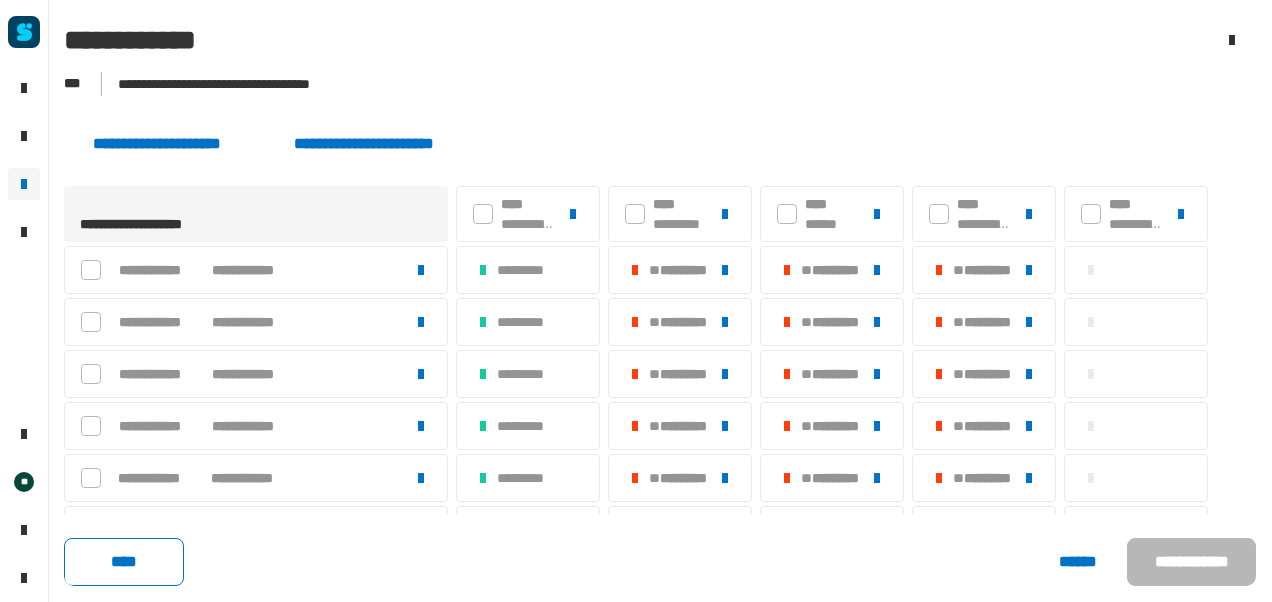 click at bounding box center (635, 214) 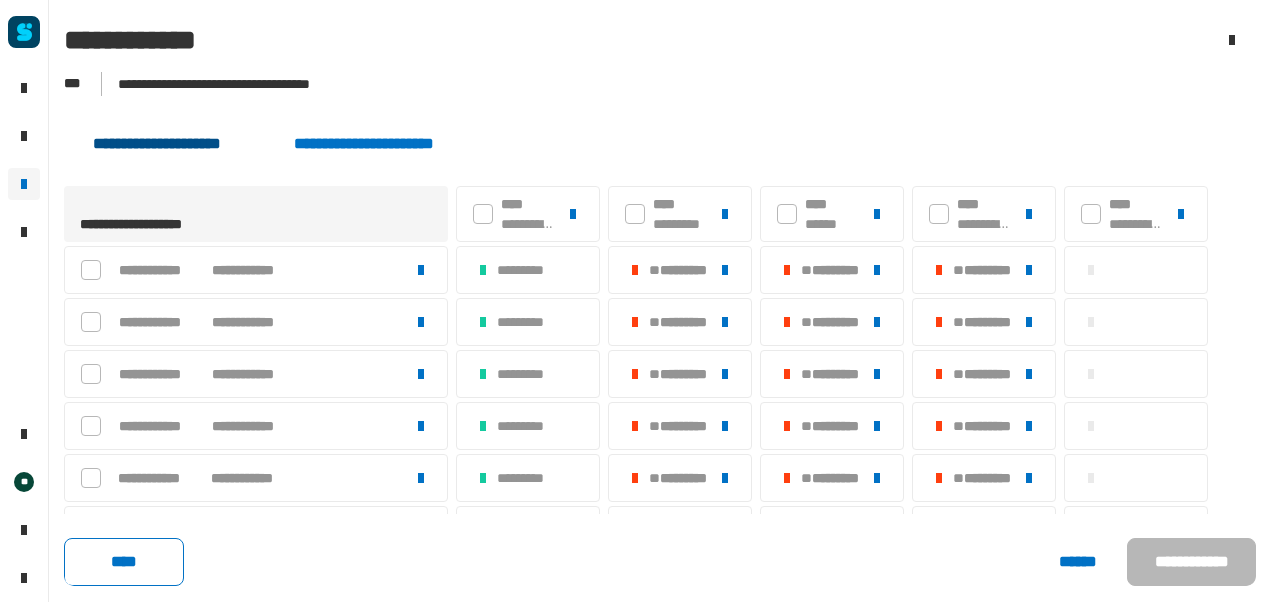 click on "**********" 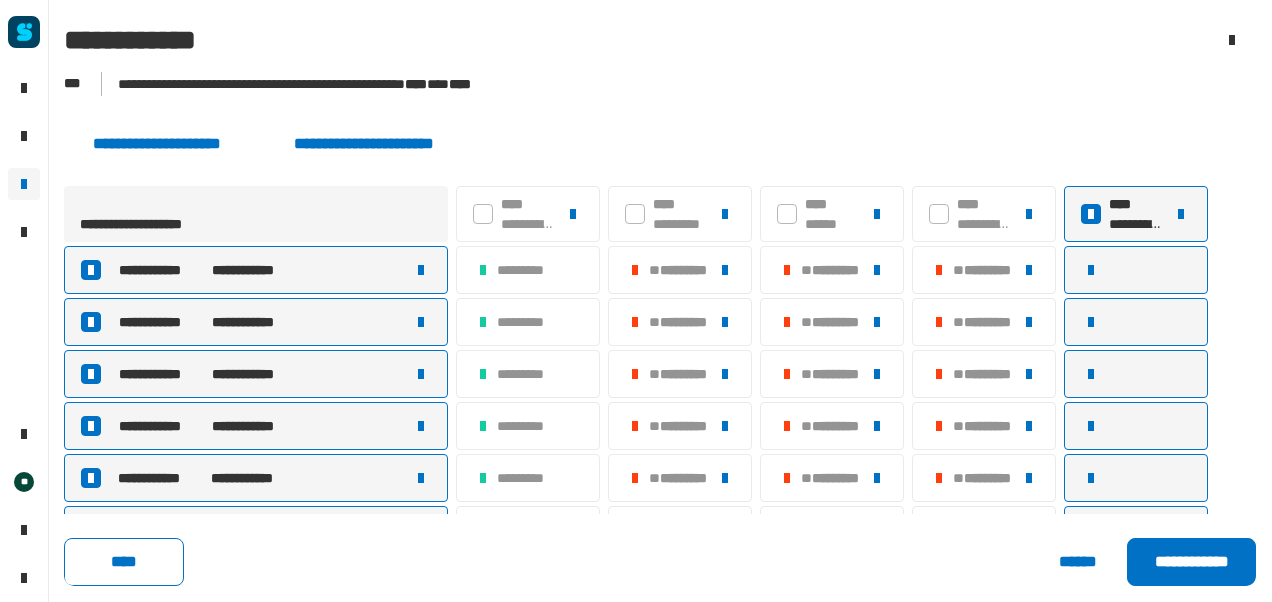 click at bounding box center [1091, 214] 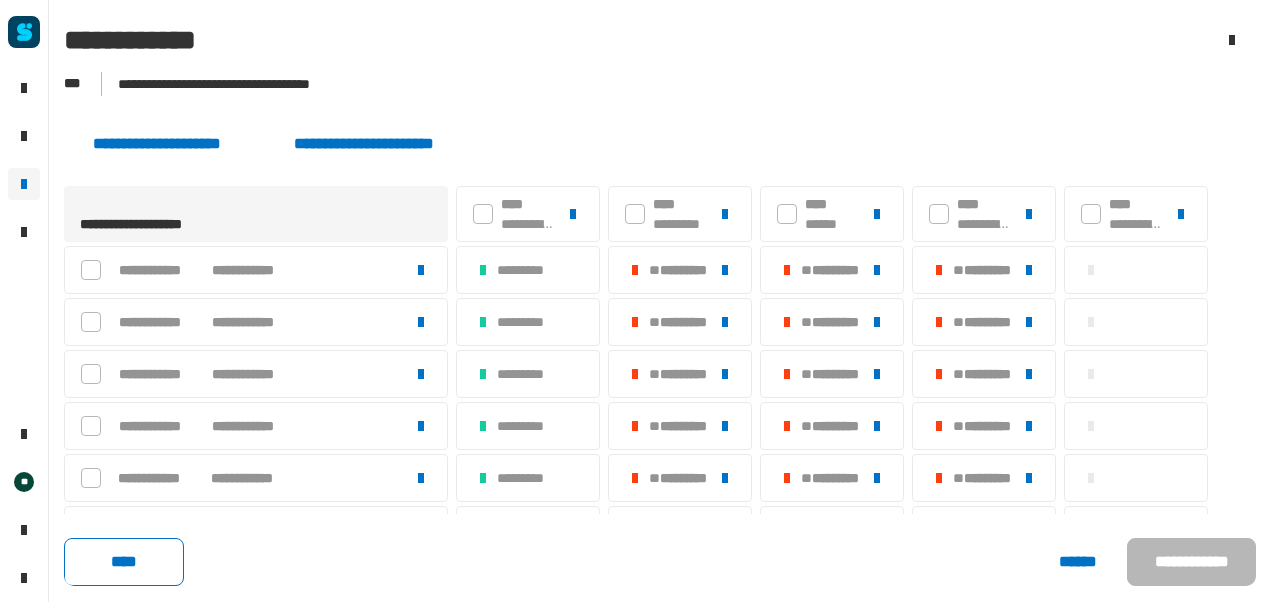 click at bounding box center [483, 214] 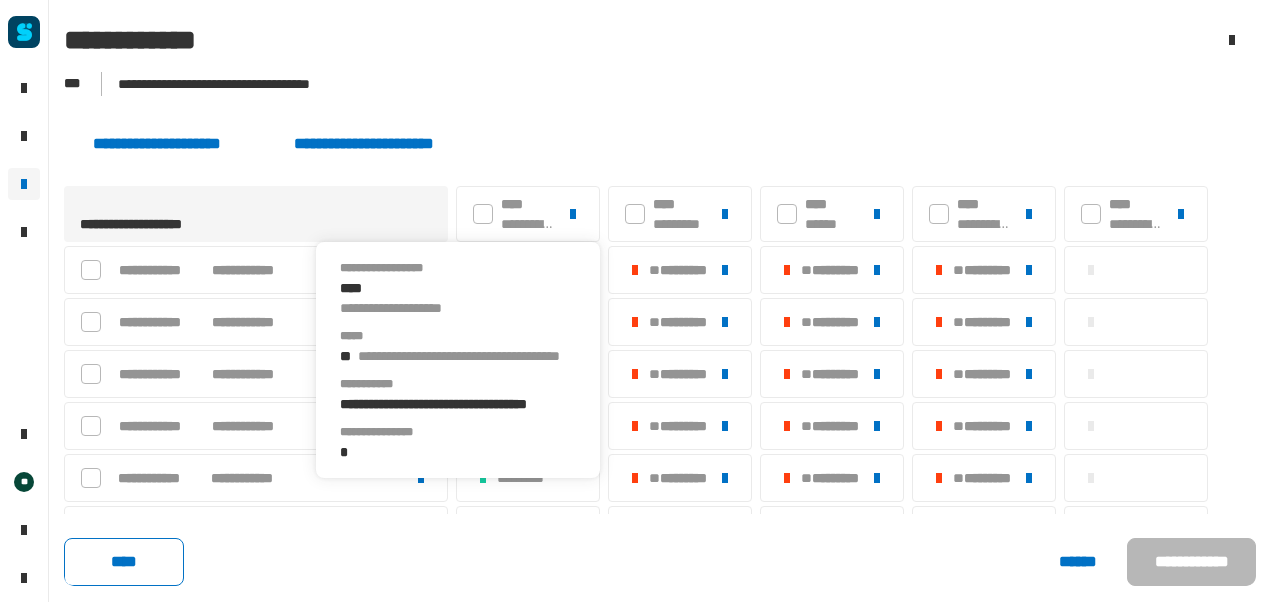 click at bounding box center (573, 214) 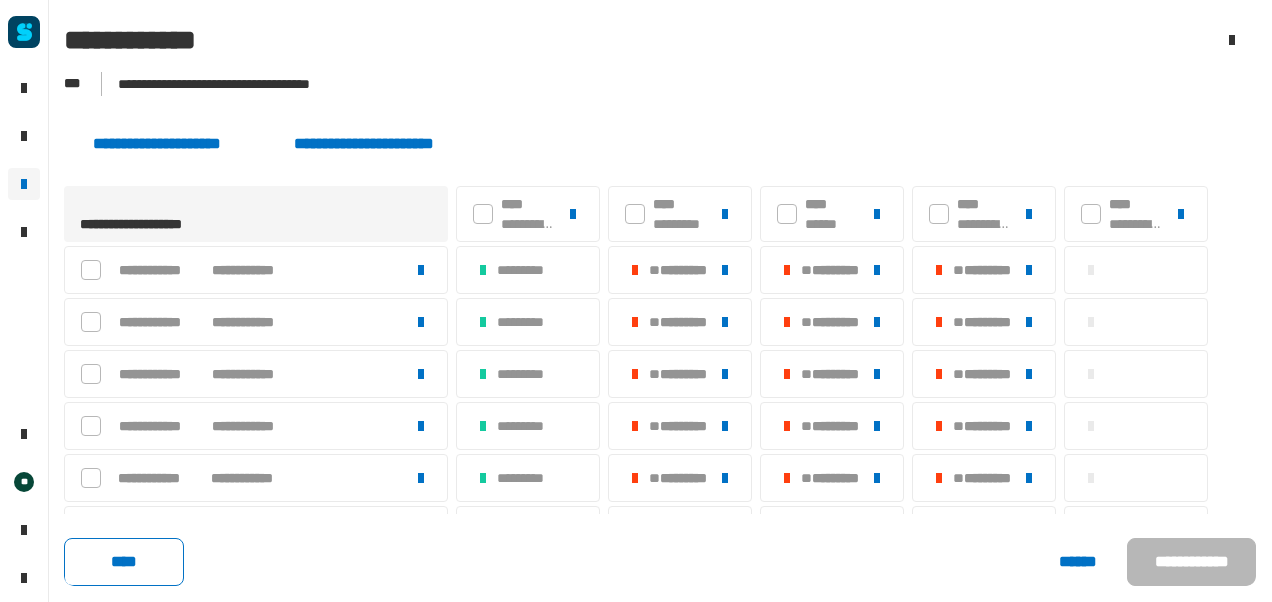 click at bounding box center [483, 214] 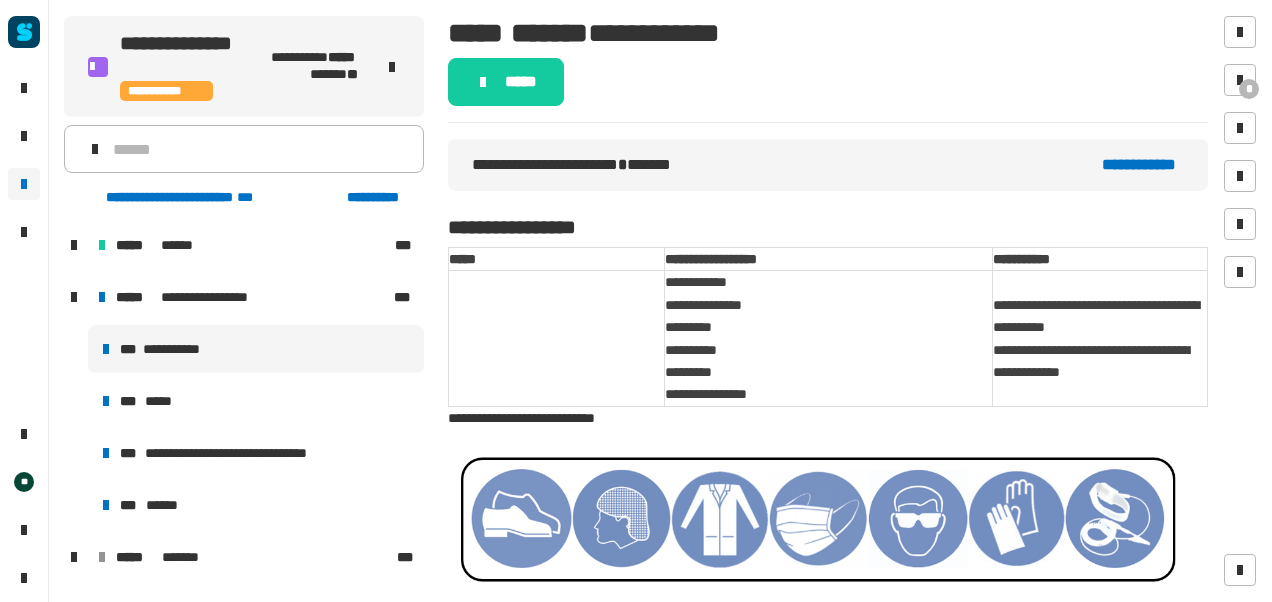 scroll, scrollTop: 0, scrollLeft: 0, axis: both 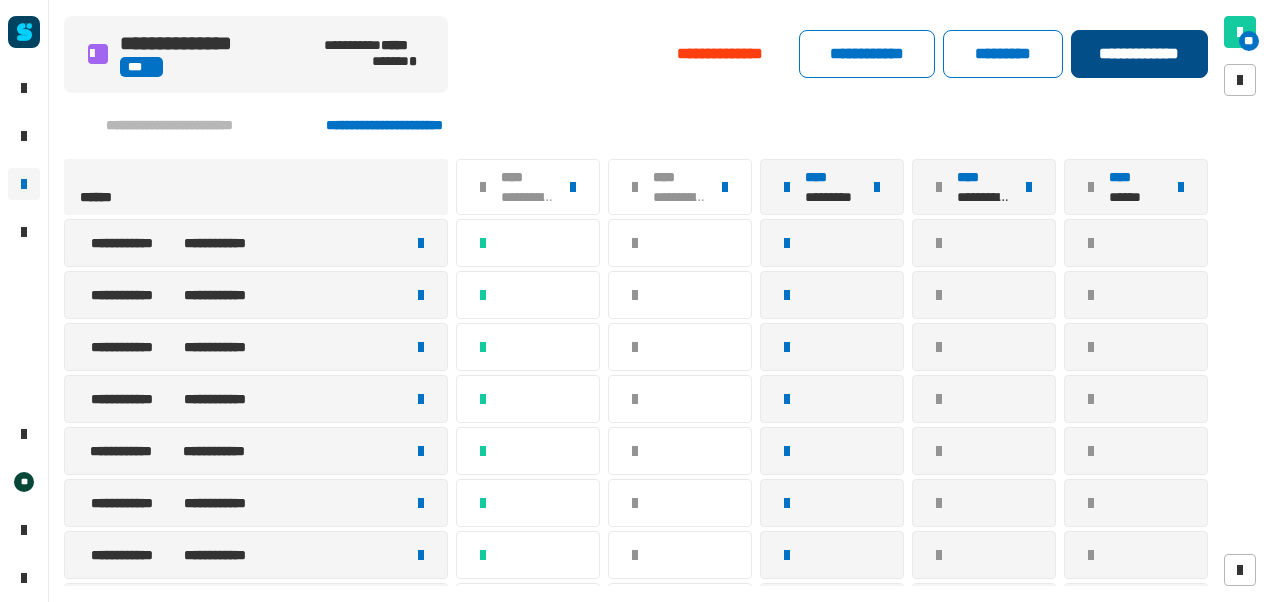 click on "**********" 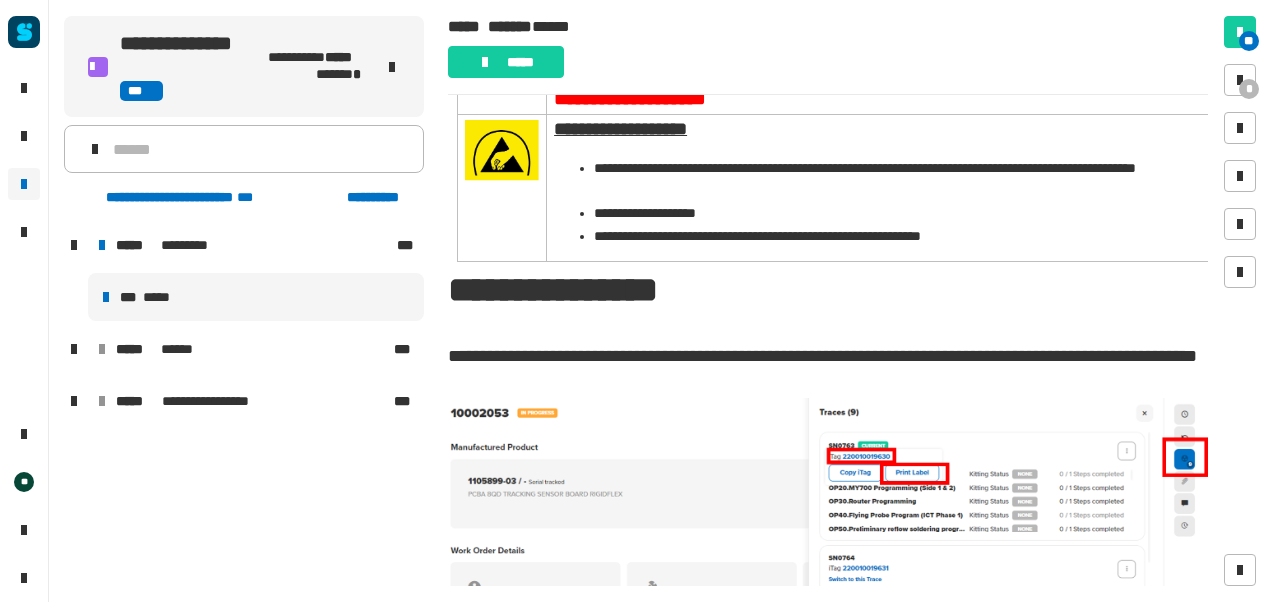 scroll, scrollTop: 522, scrollLeft: 0, axis: vertical 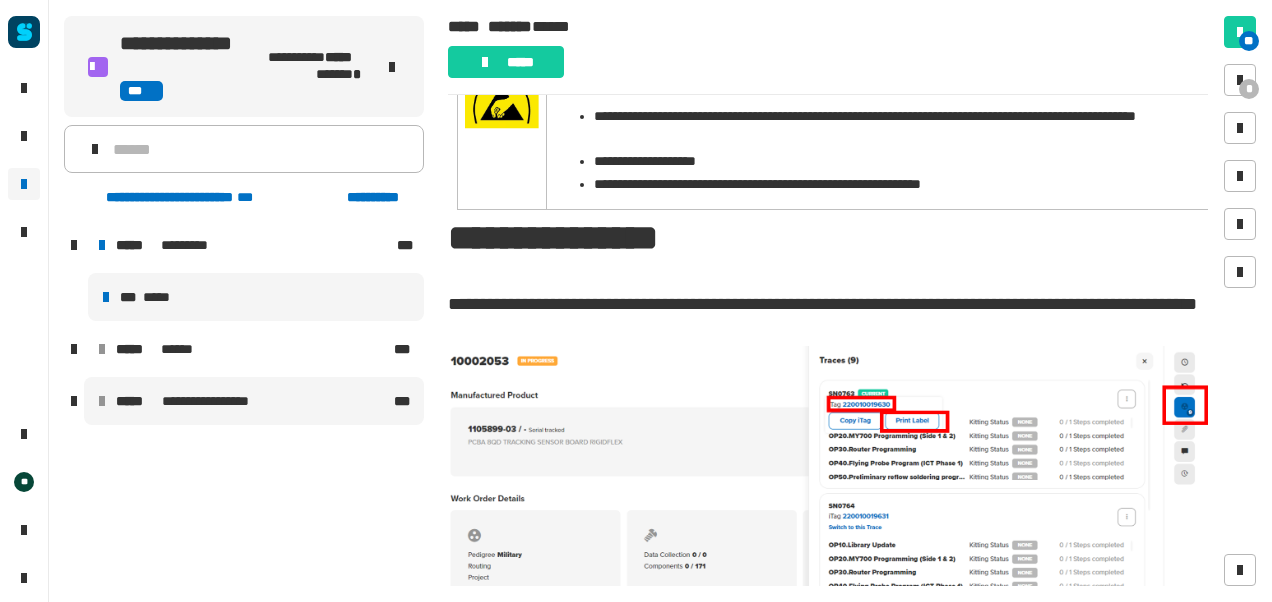 click on "**********" at bounding box center [219, 401] 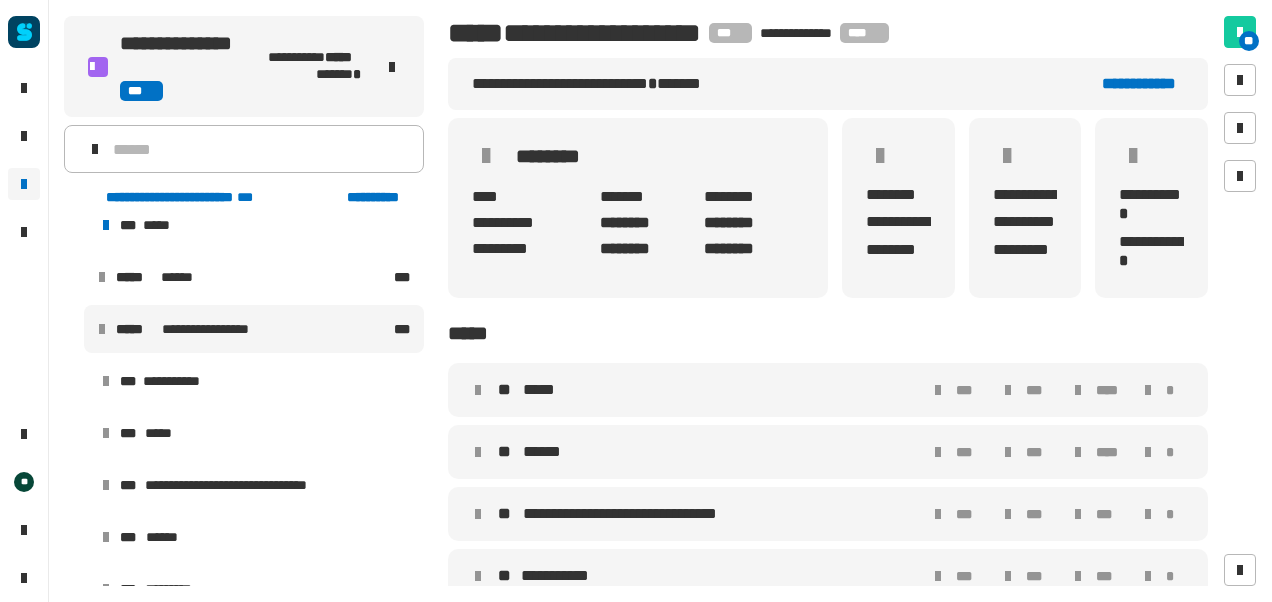 scroll, scrollTop: 81, scrollLeft: 0, axis: vertical 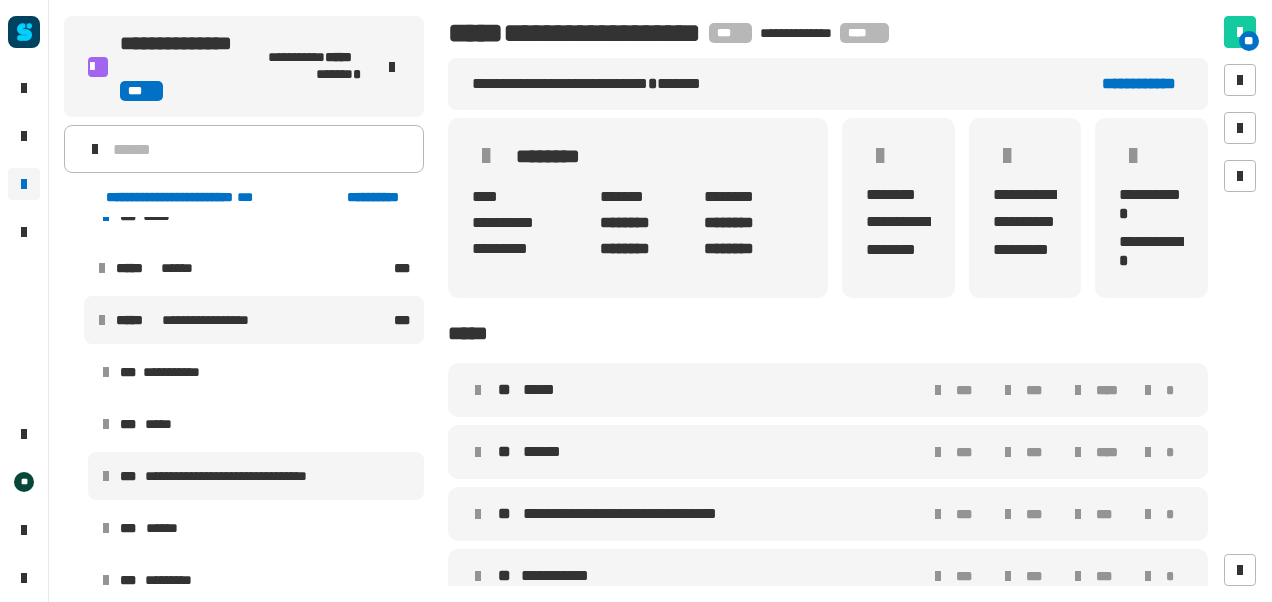 click on "**********" at bounding box center (247, 476) 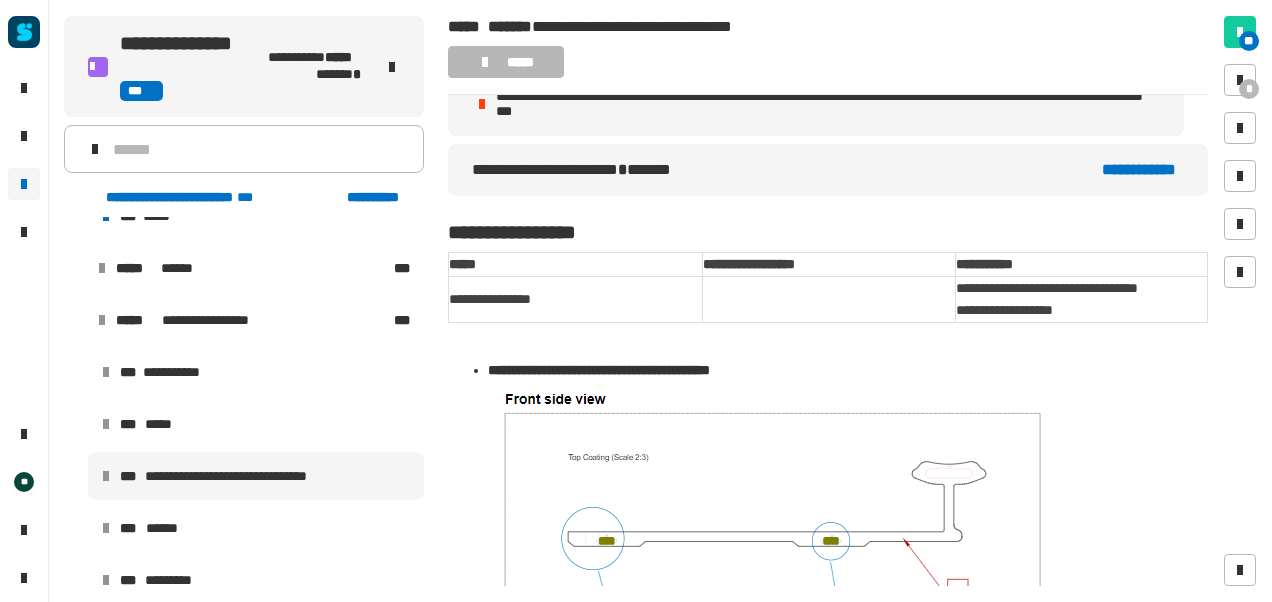 scroll, scrollTop: 0, scrollLeft: 0, axis: both 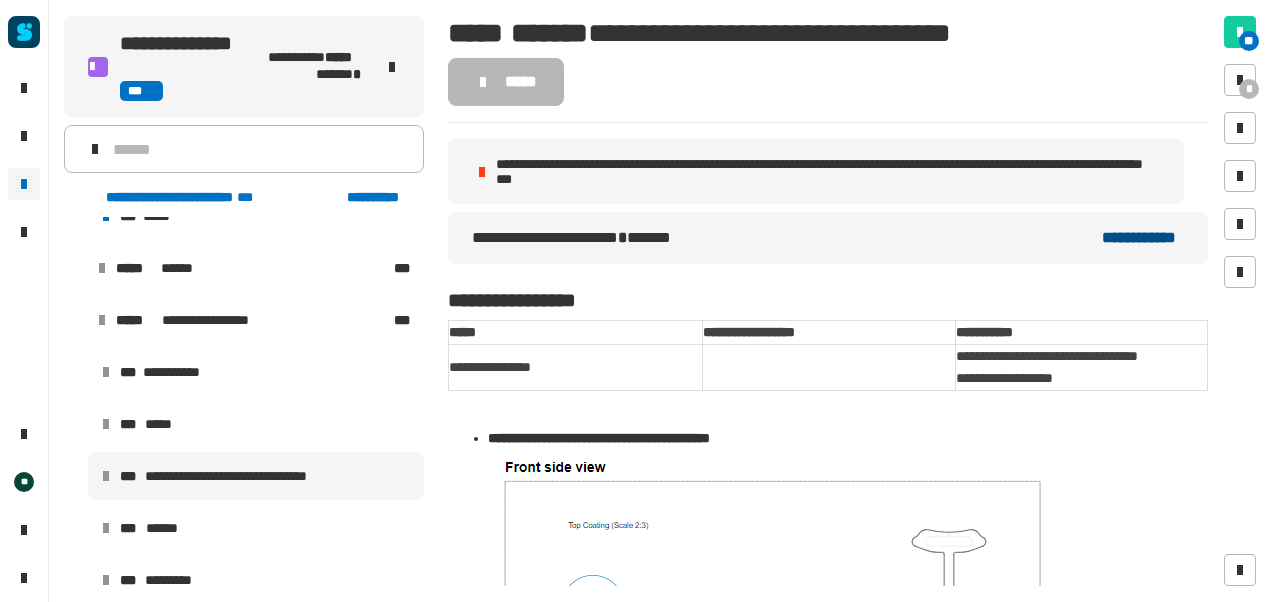 click on "**********" 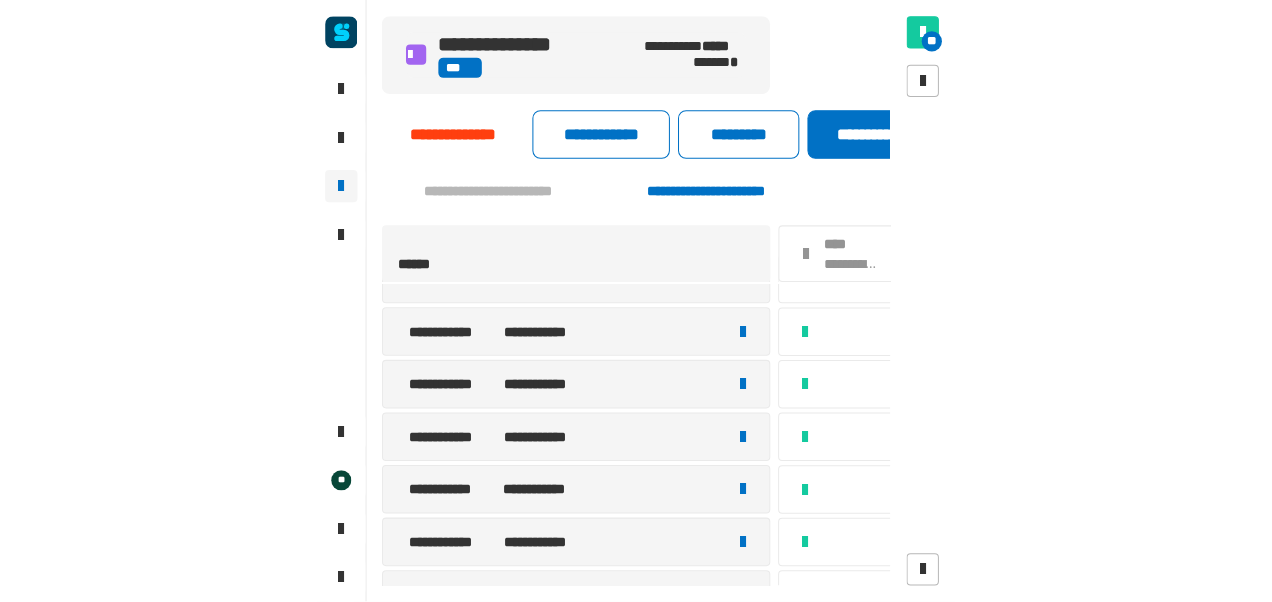 scroll, scrollTop: 0, scrollLeft: 0, axis: both 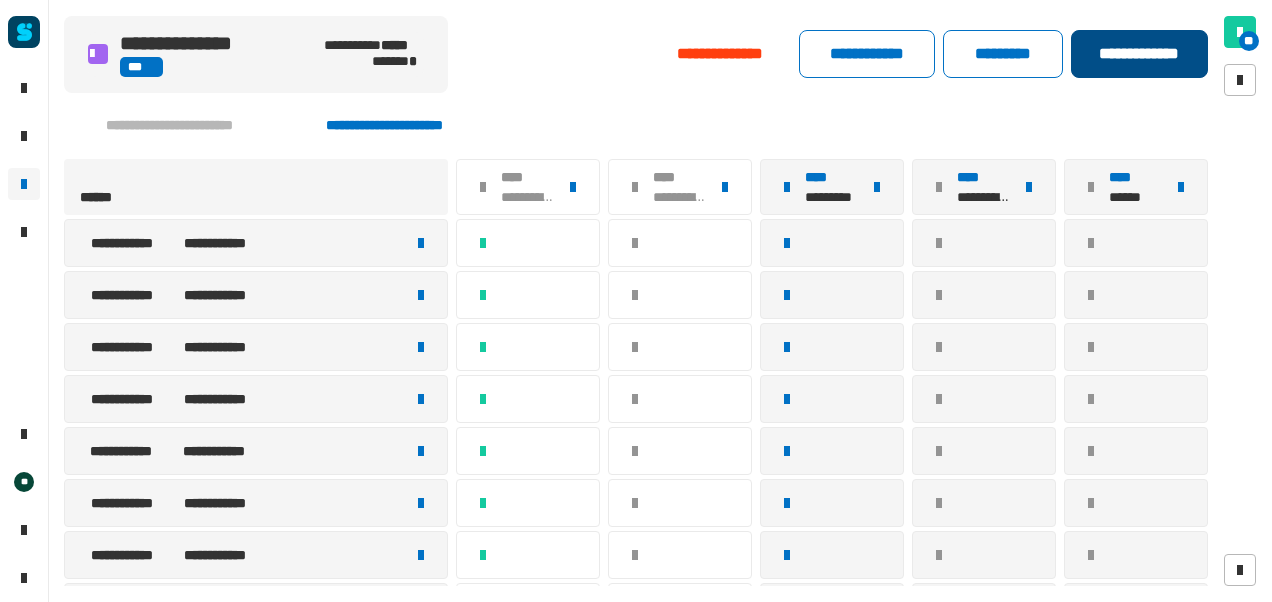 click on "**********" 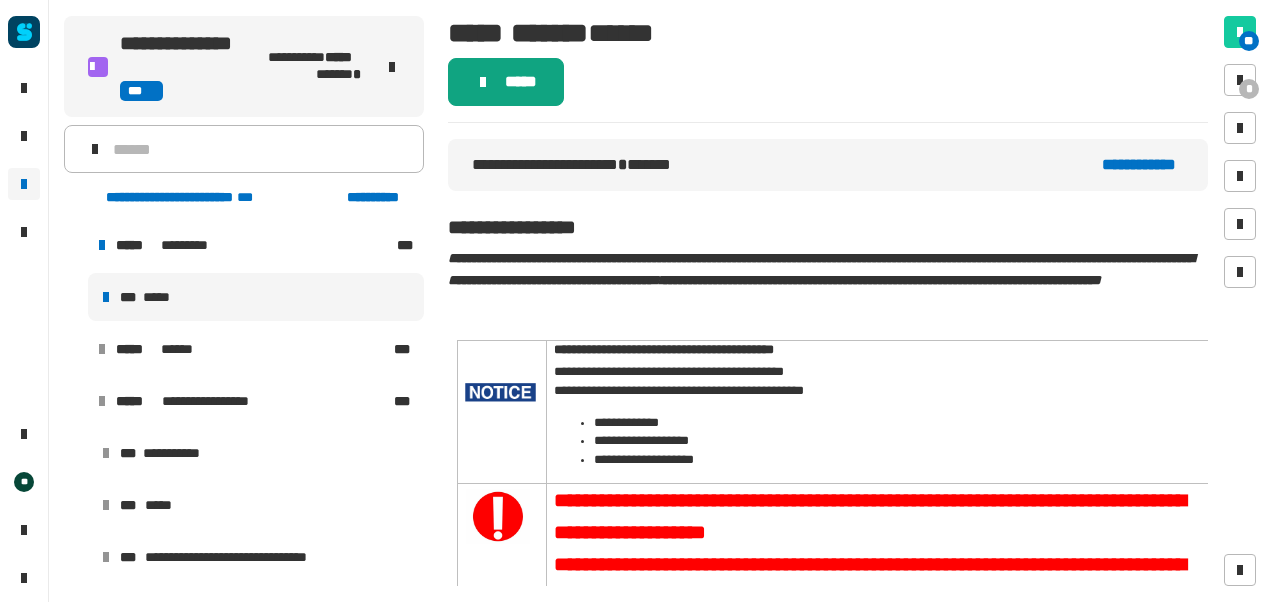 click on "*****" 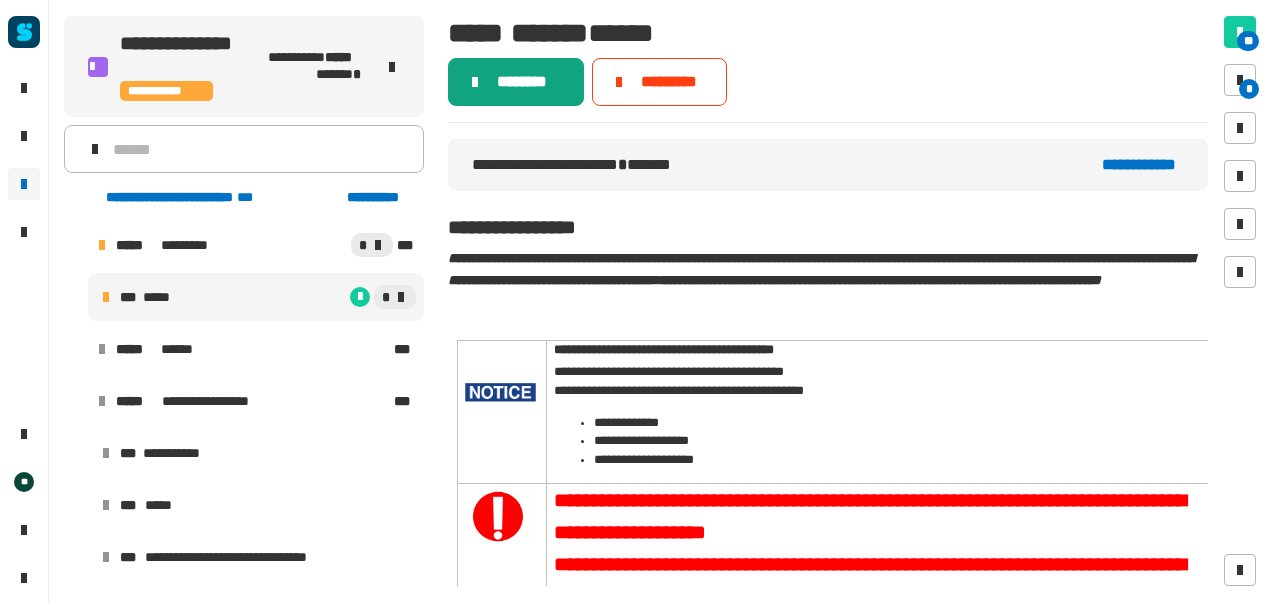 click on "********" 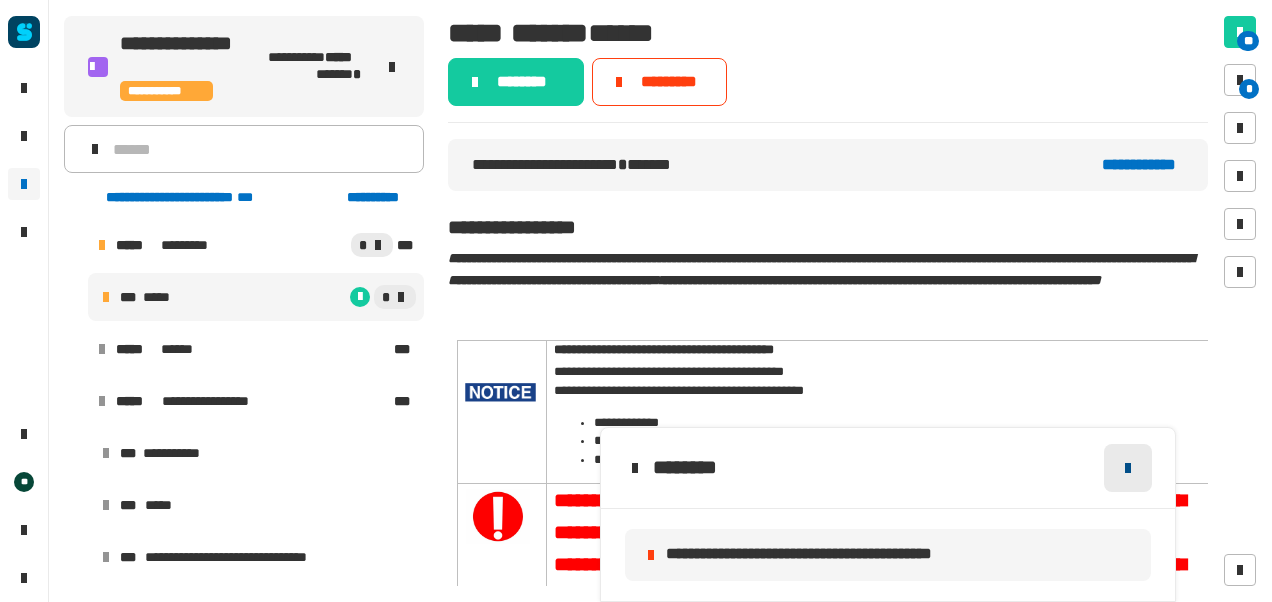 click 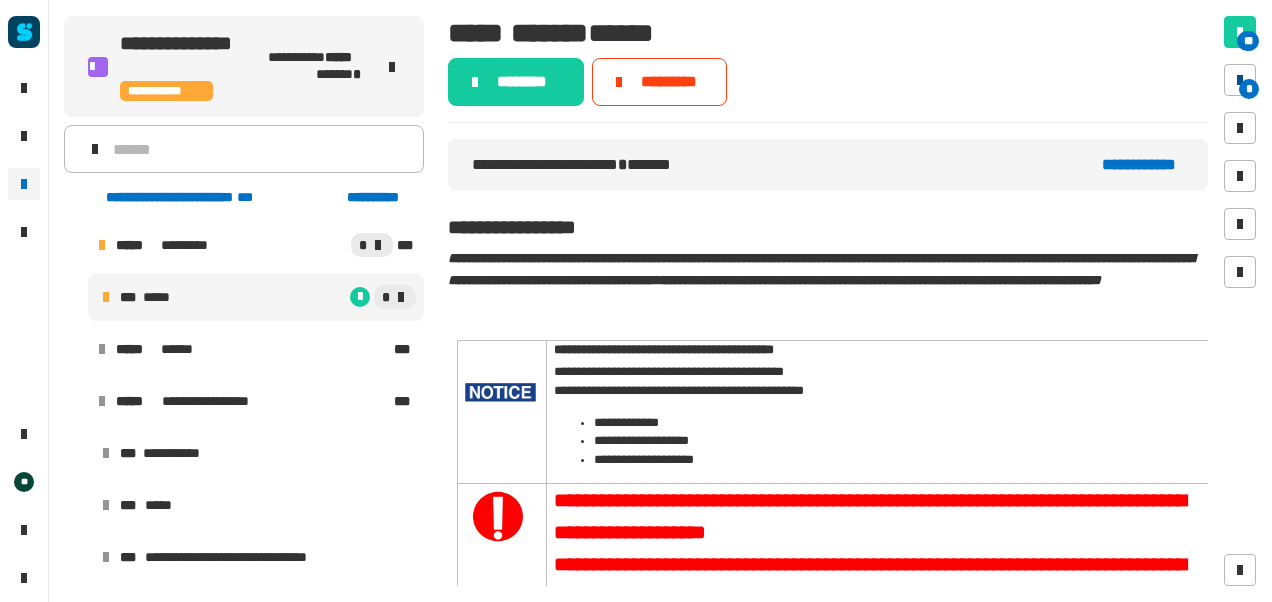 click on "*" at bounding box center [1240, 80] 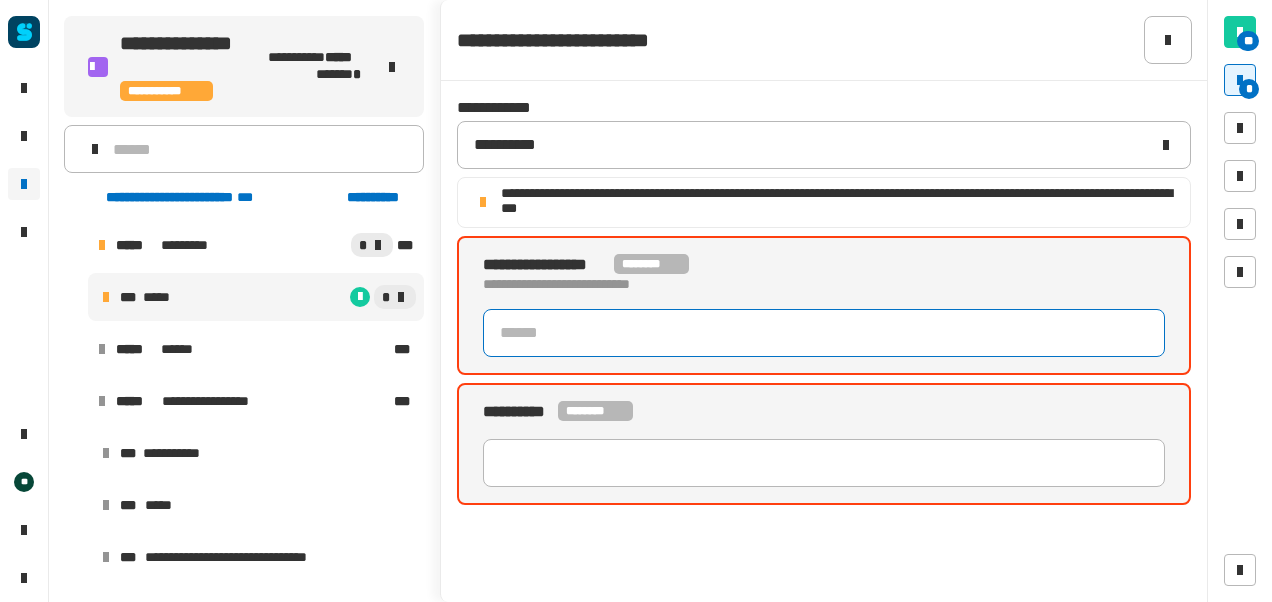 click 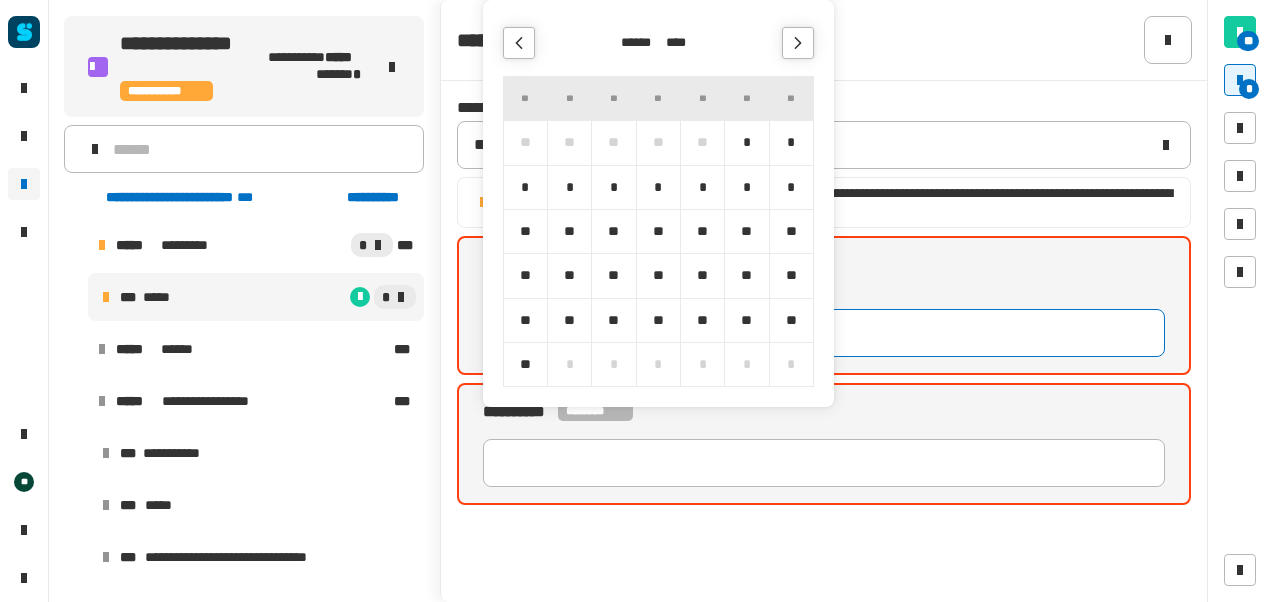click at bounding box center (798, 43) 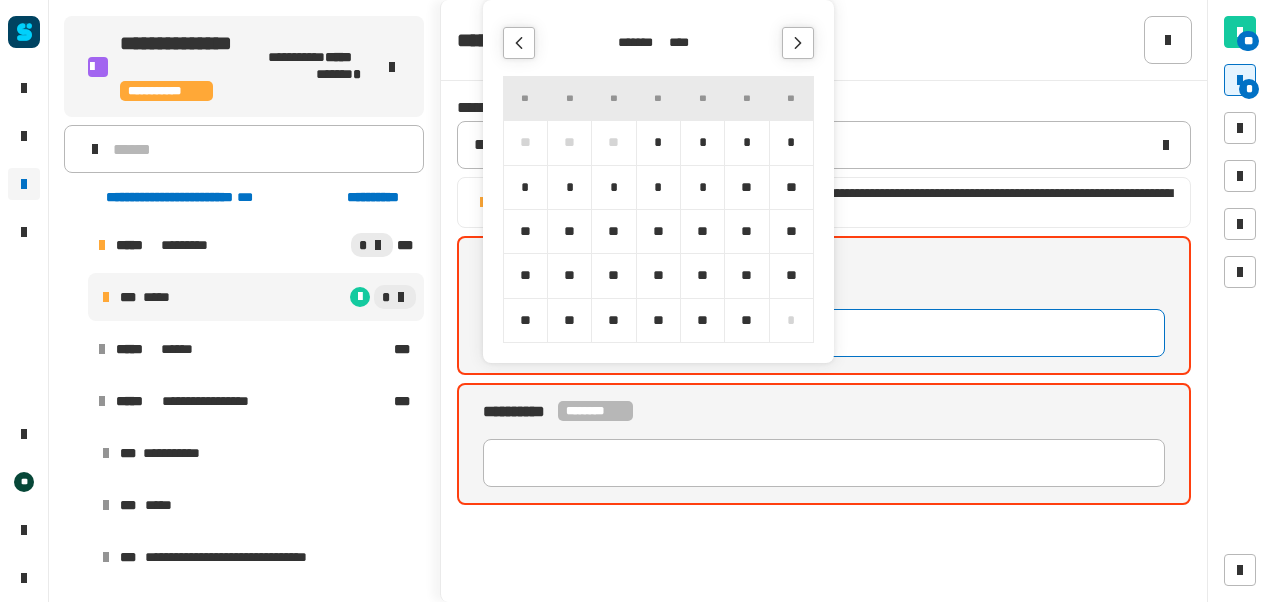 click at bounding box center [798, 43] 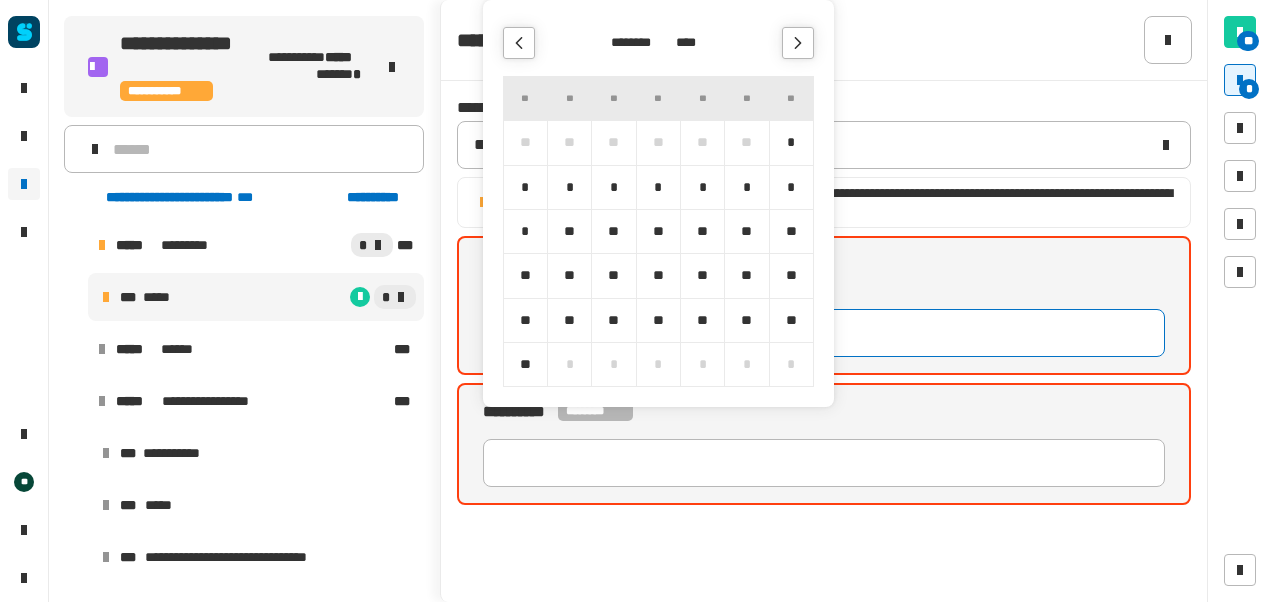 click at bounding box center (798, 43) 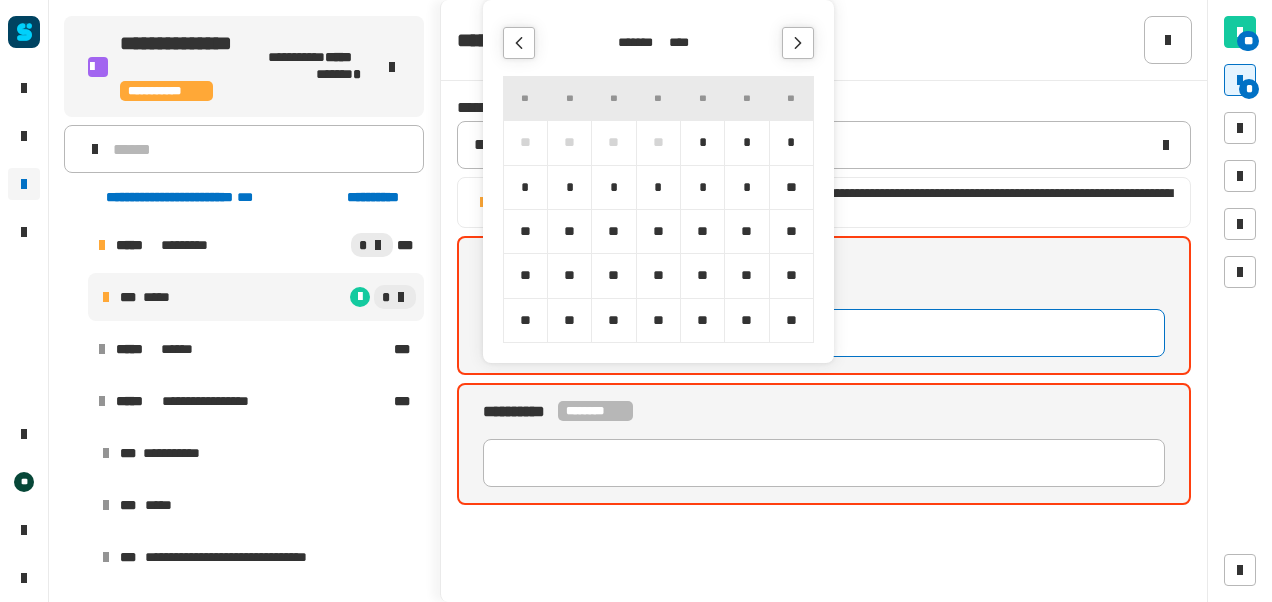 click at bounding box center [798, 43] 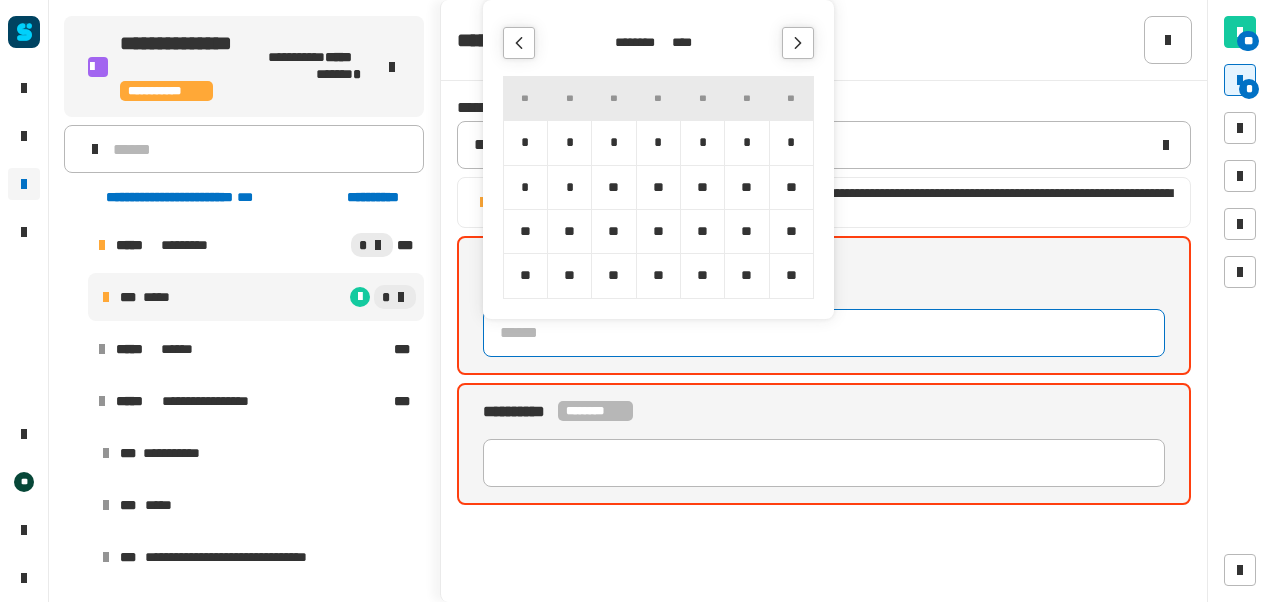 click on "*" at bounding box center (791, 142) 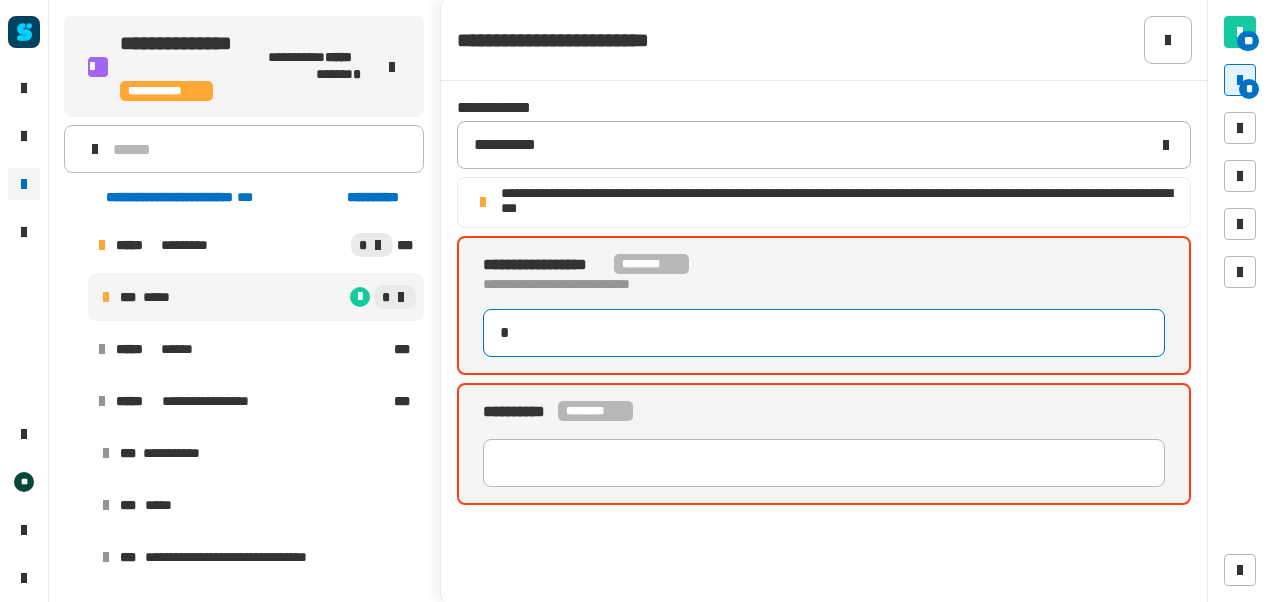 type on "**********" 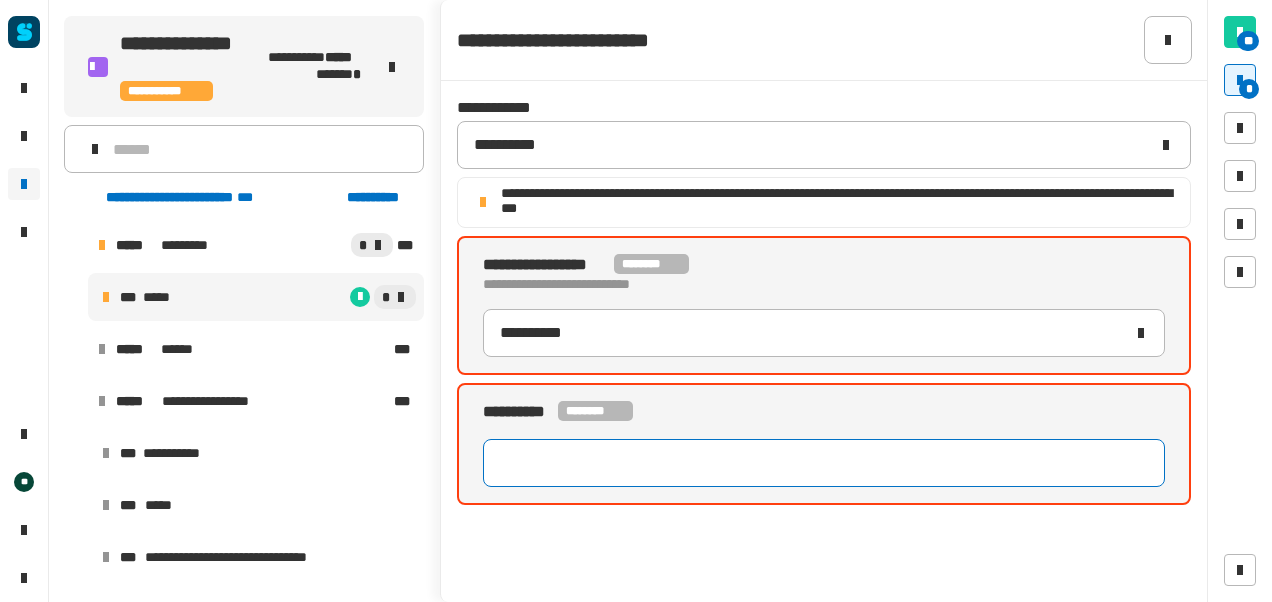 click 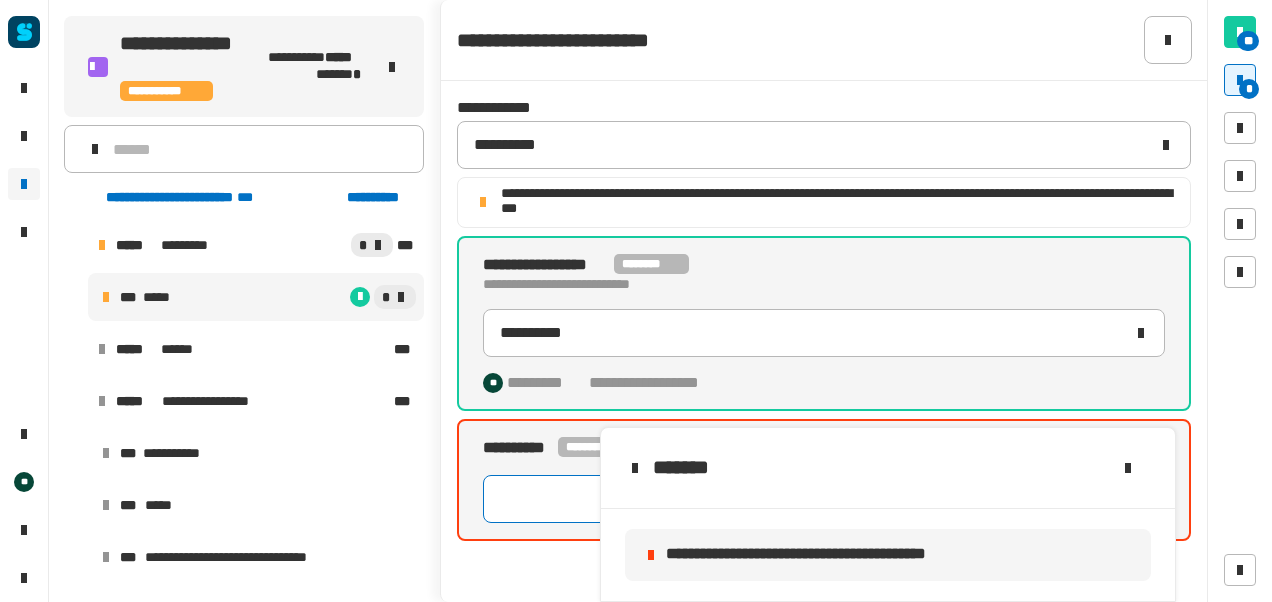 click 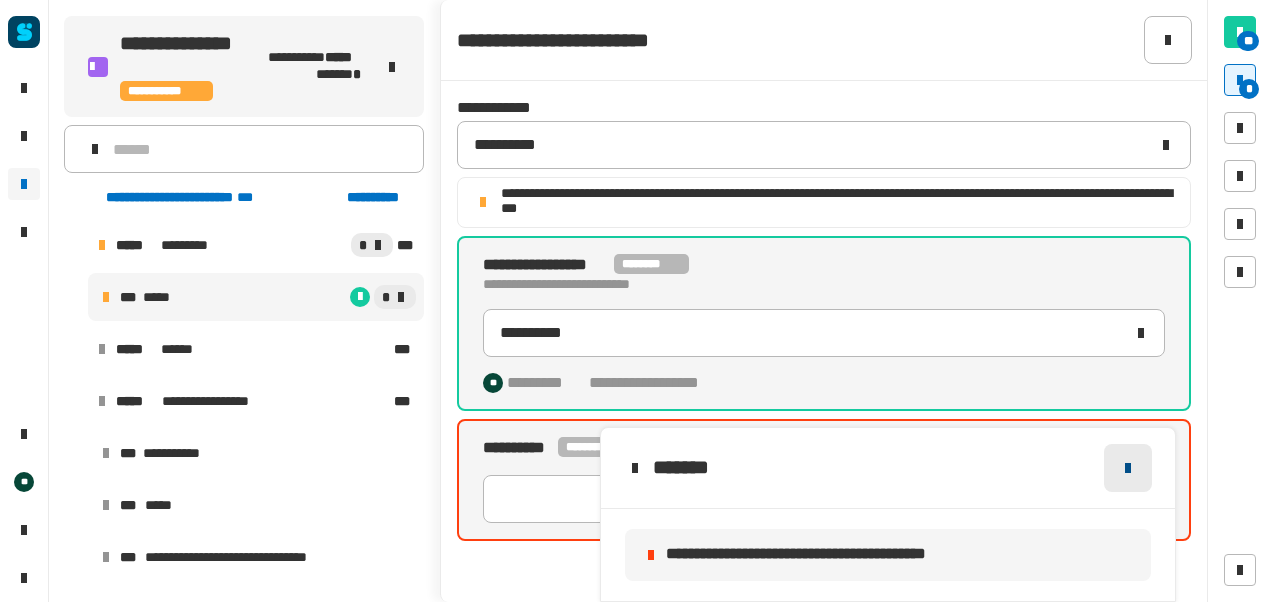 click 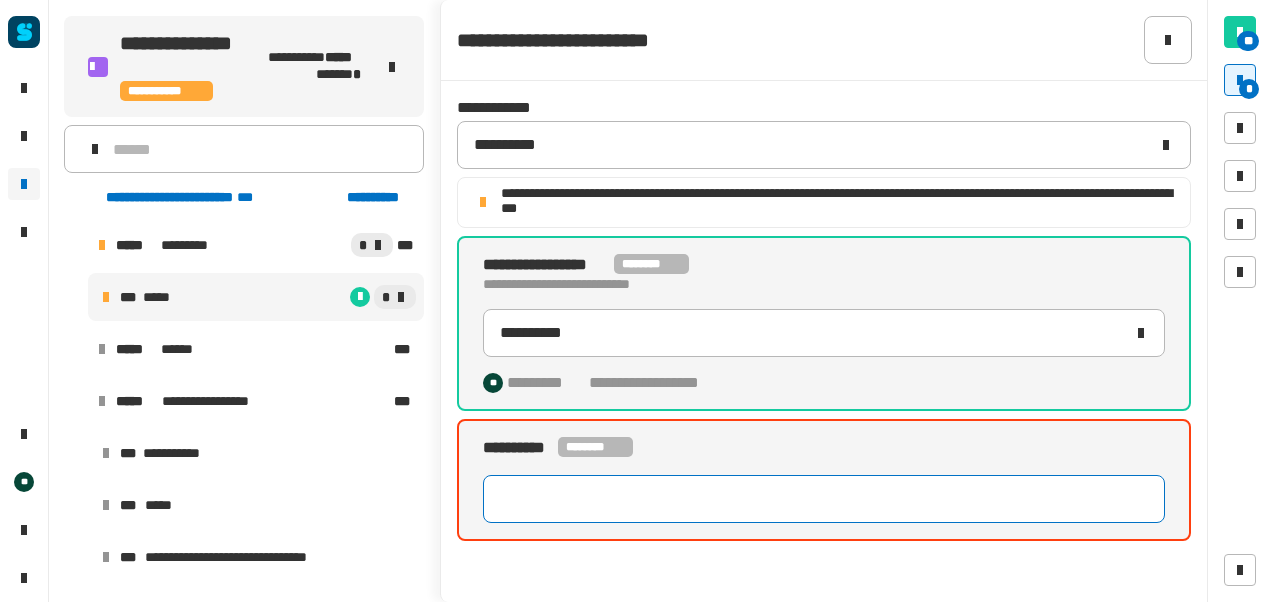 click 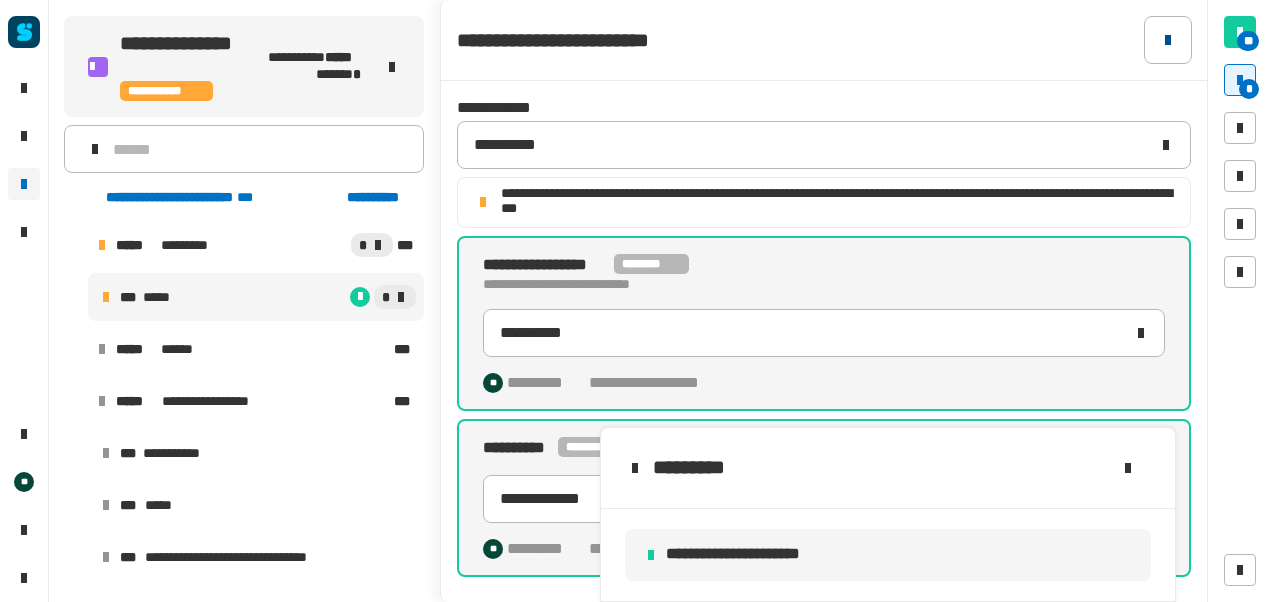 type on "**********" 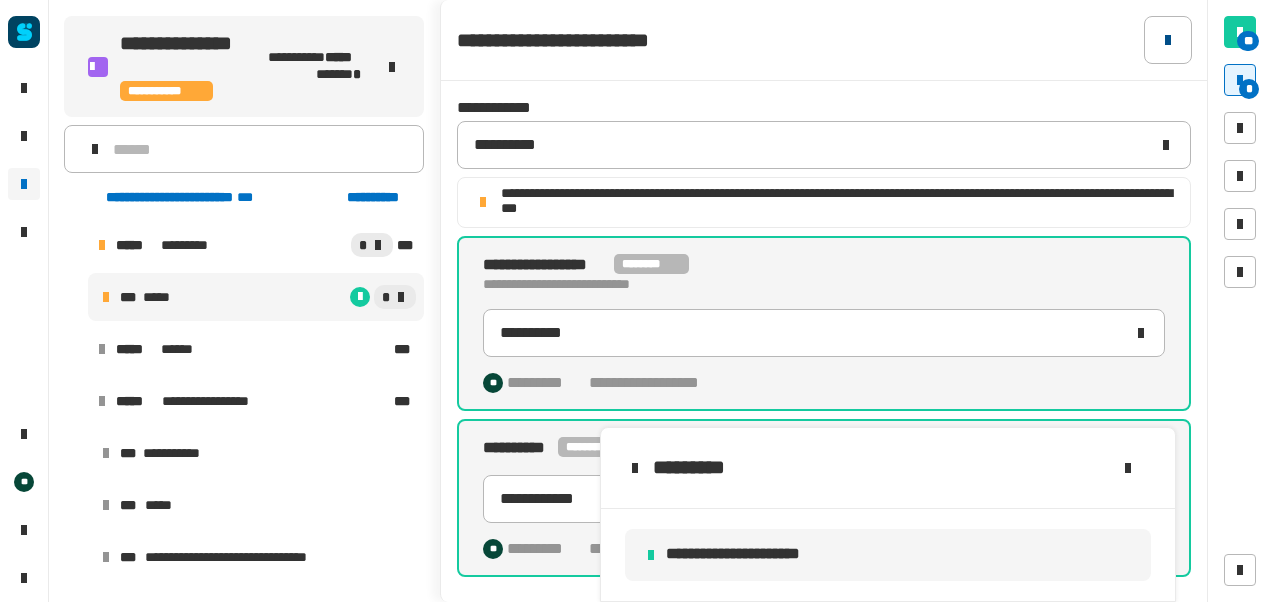 click 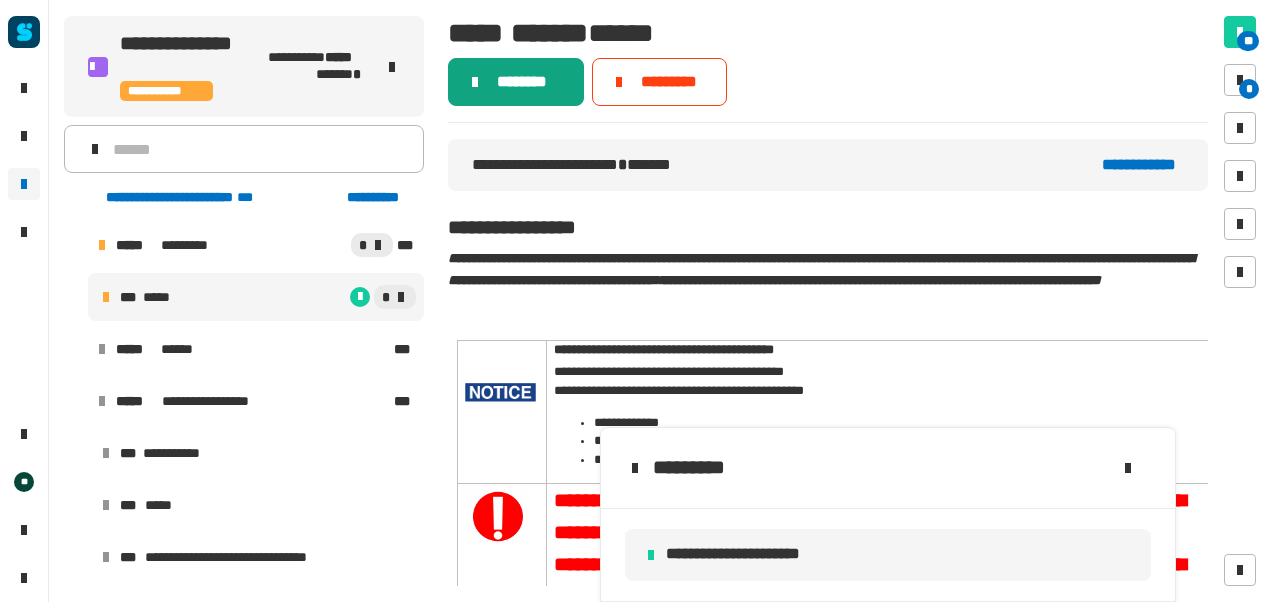 click on "********" 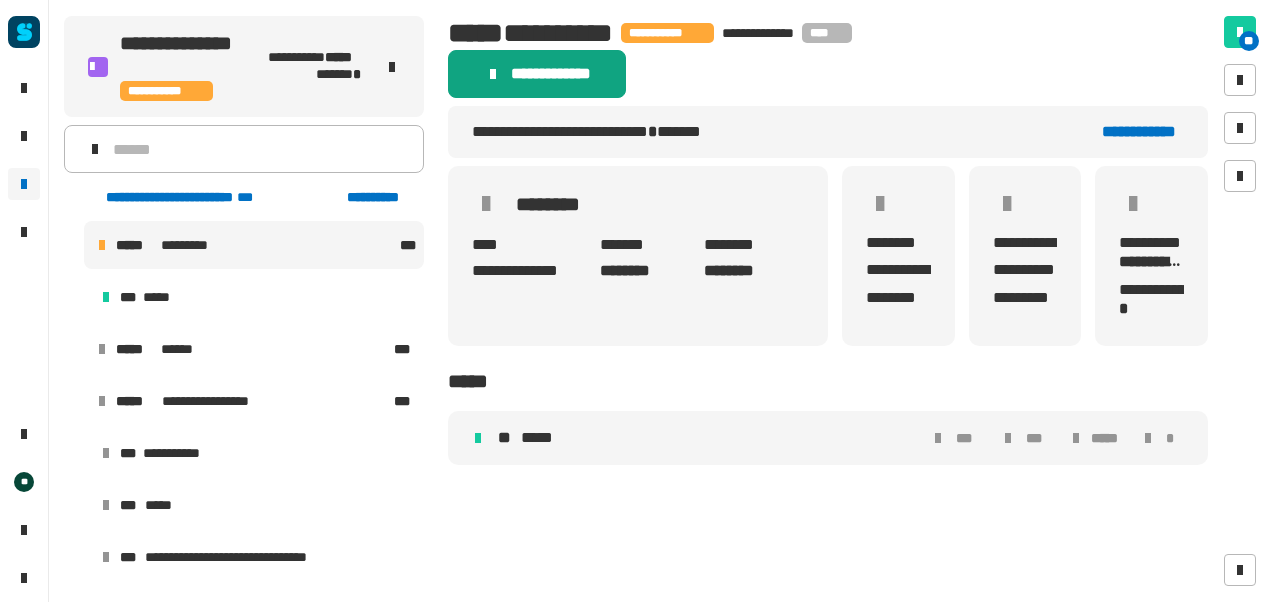 click on "******** ****" 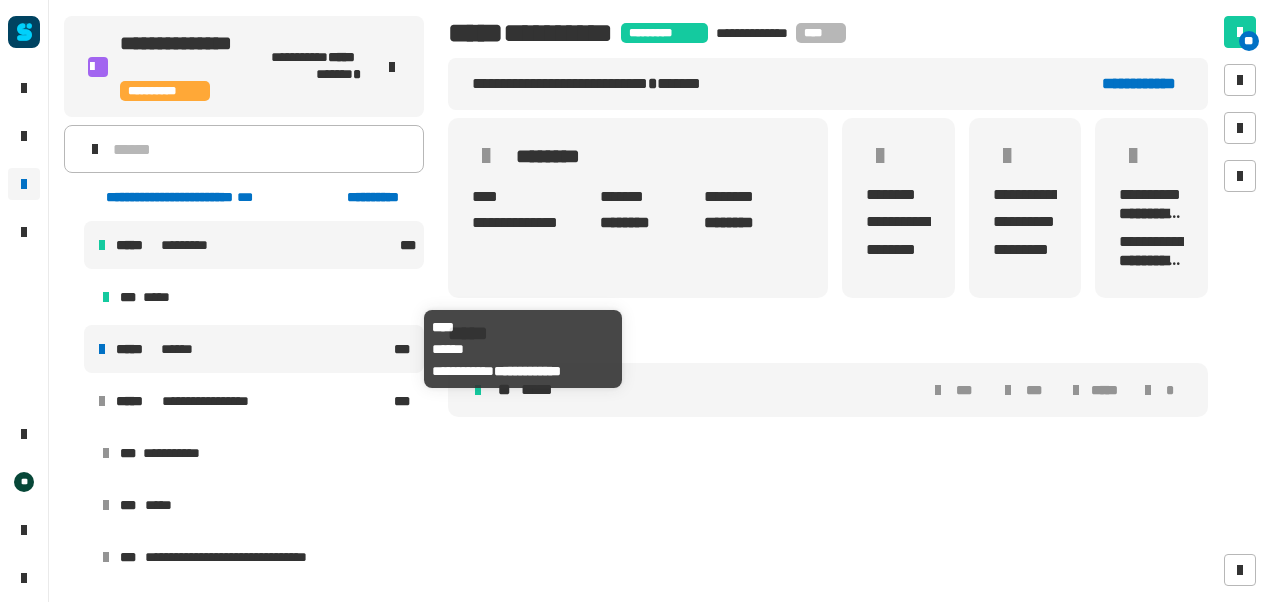 click on "******" at bounding box center (182, 349) 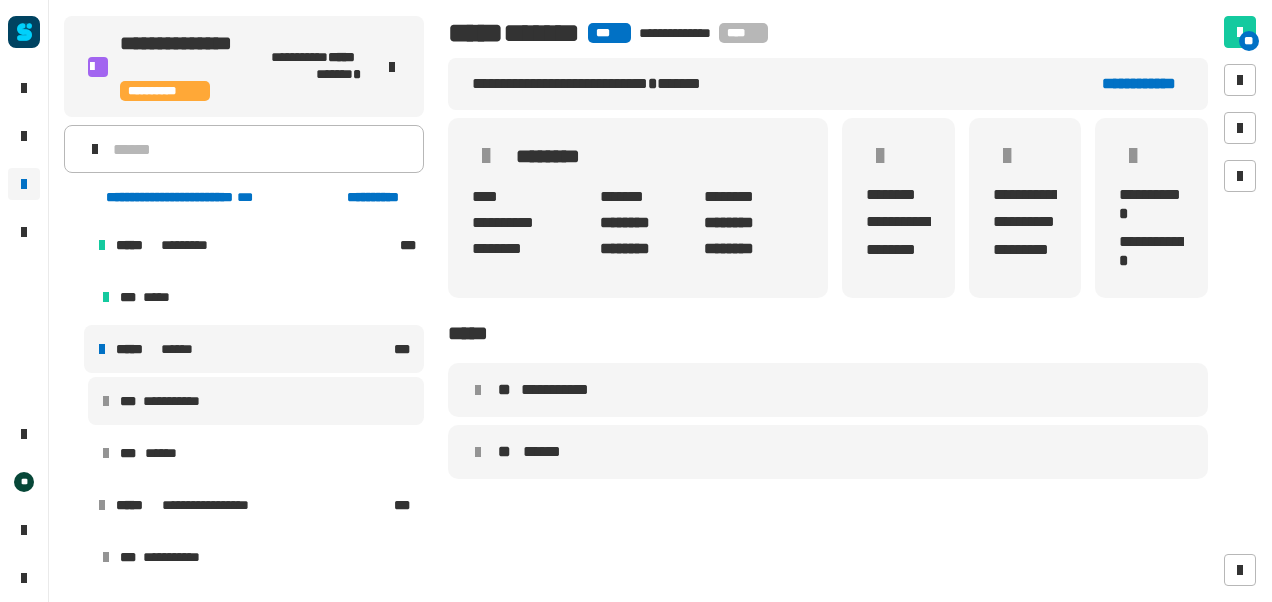 click on "**********" at bounding box center [256, 401] 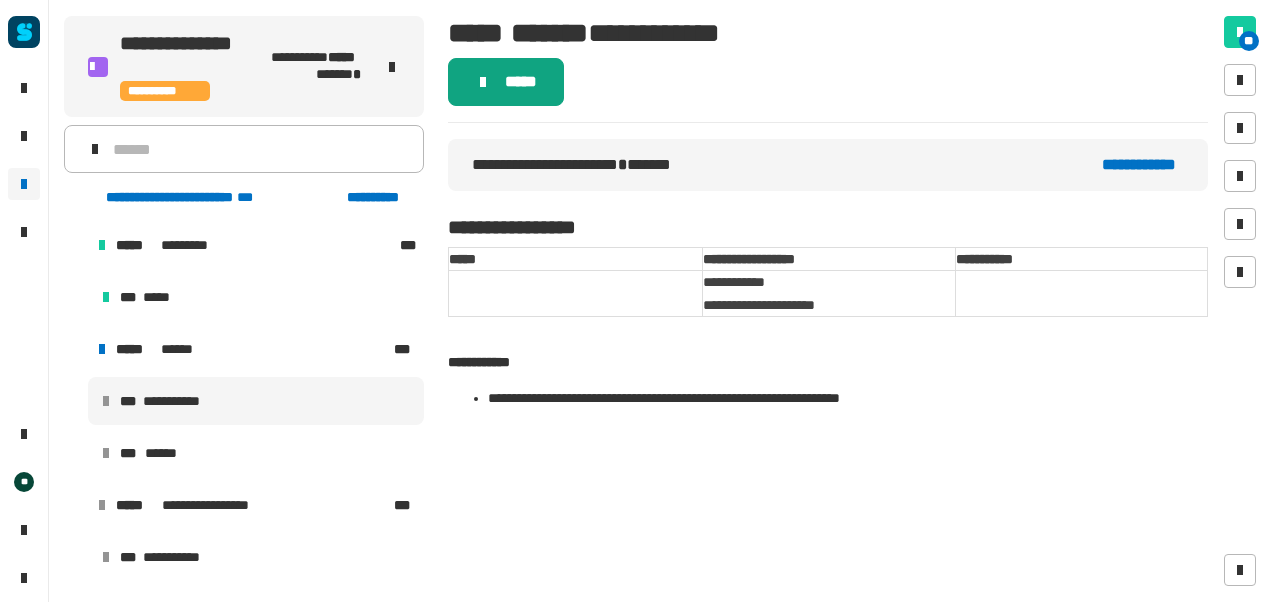 click on "*****" 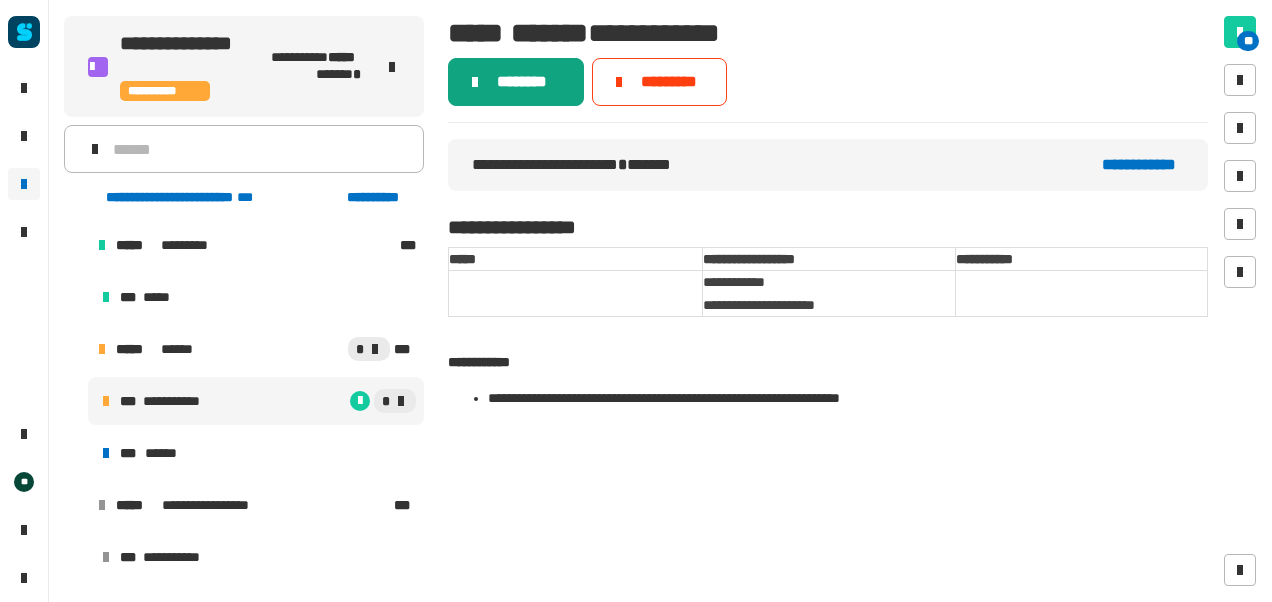 click on "********" 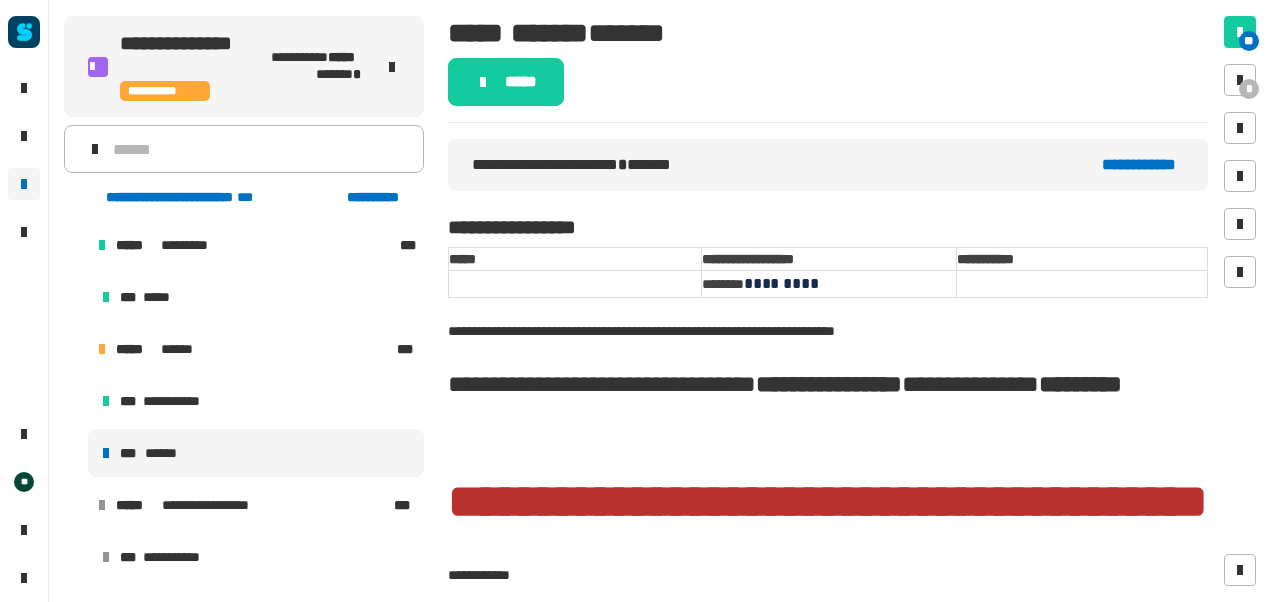 click on "*****" 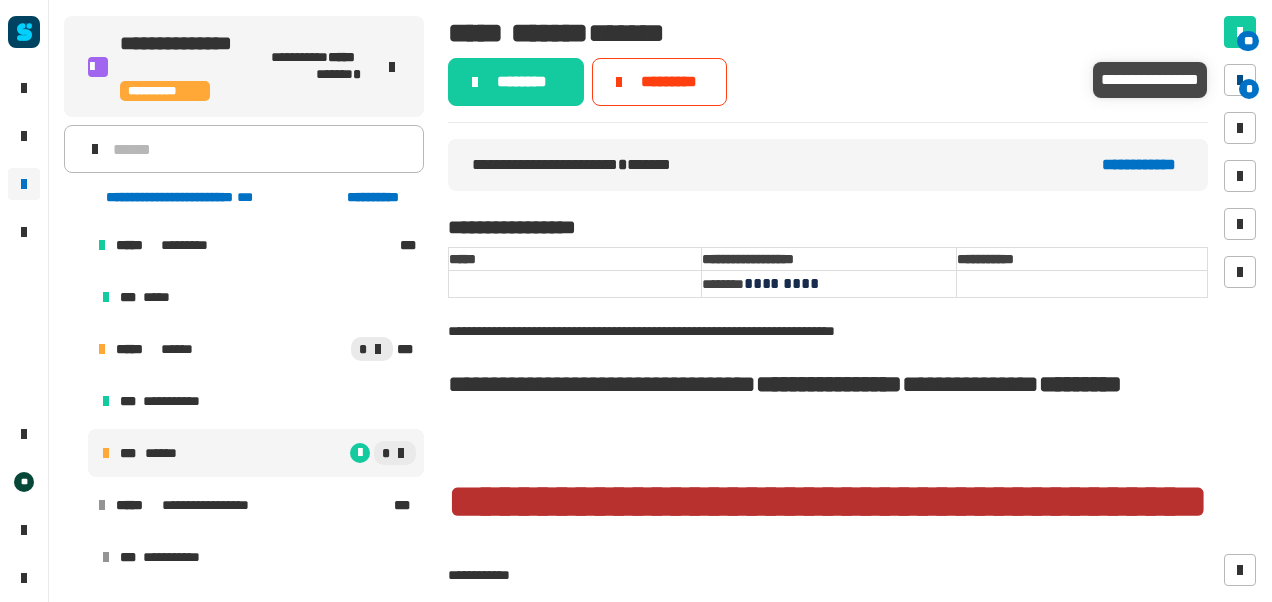 click on "*" at bounding box center [1249, 89] 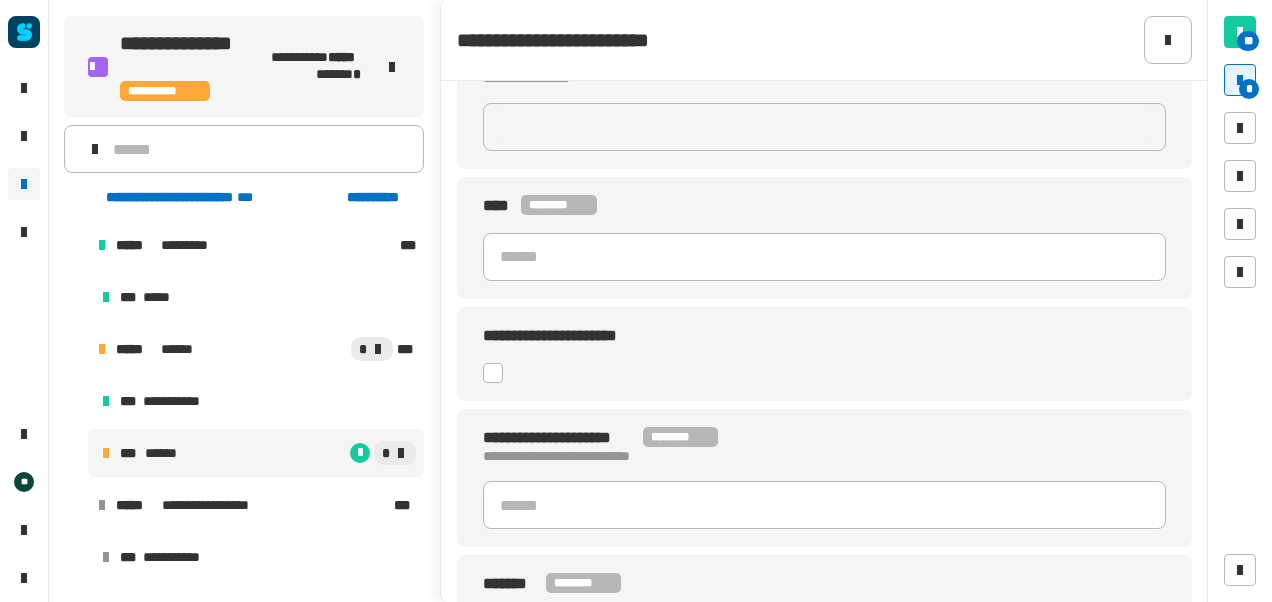 scroll, scrollTop: 208, scrollLeft: 0, axis: vertical 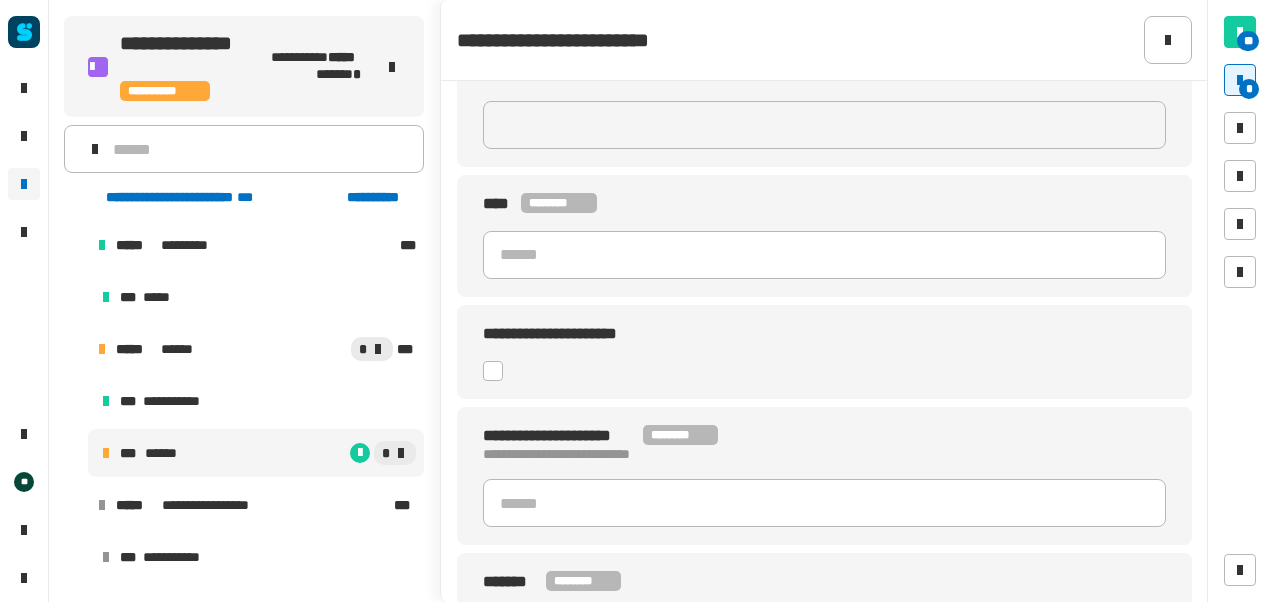 click 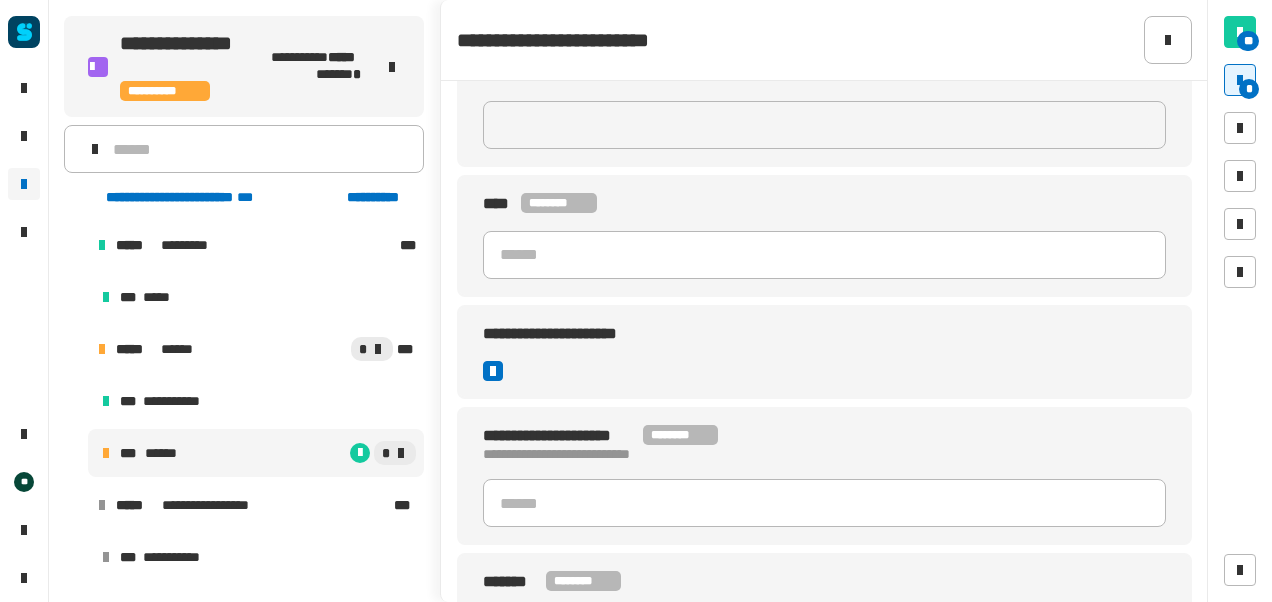 scroll, scrollTop: 296, scrollLeft: 0, axis: vertical 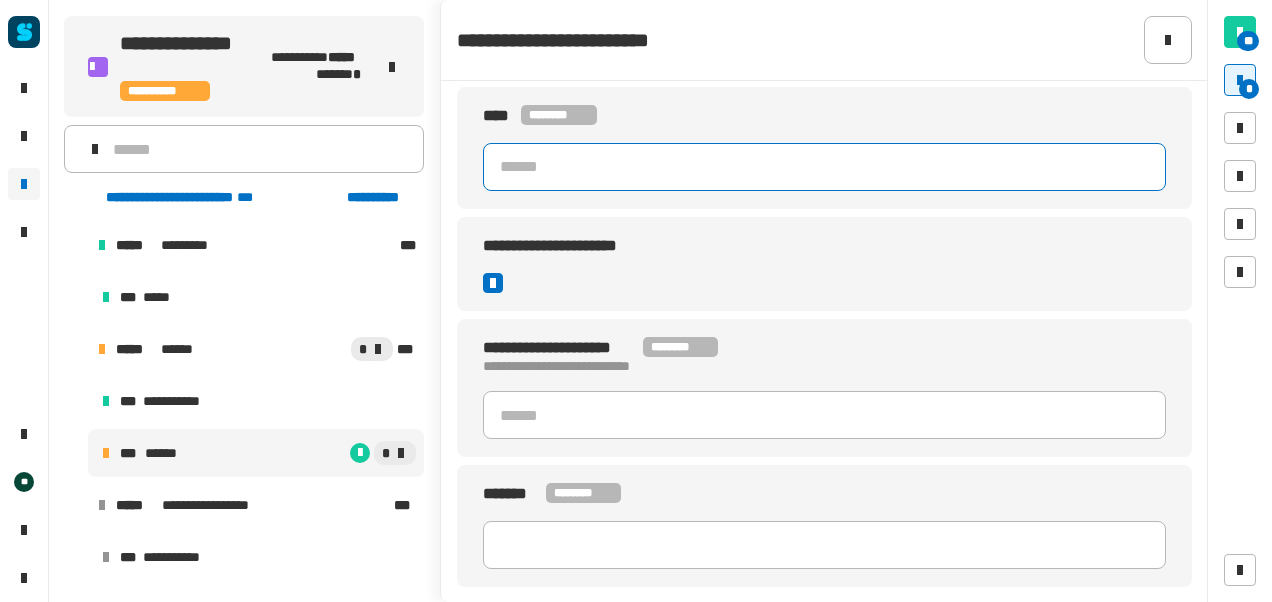click 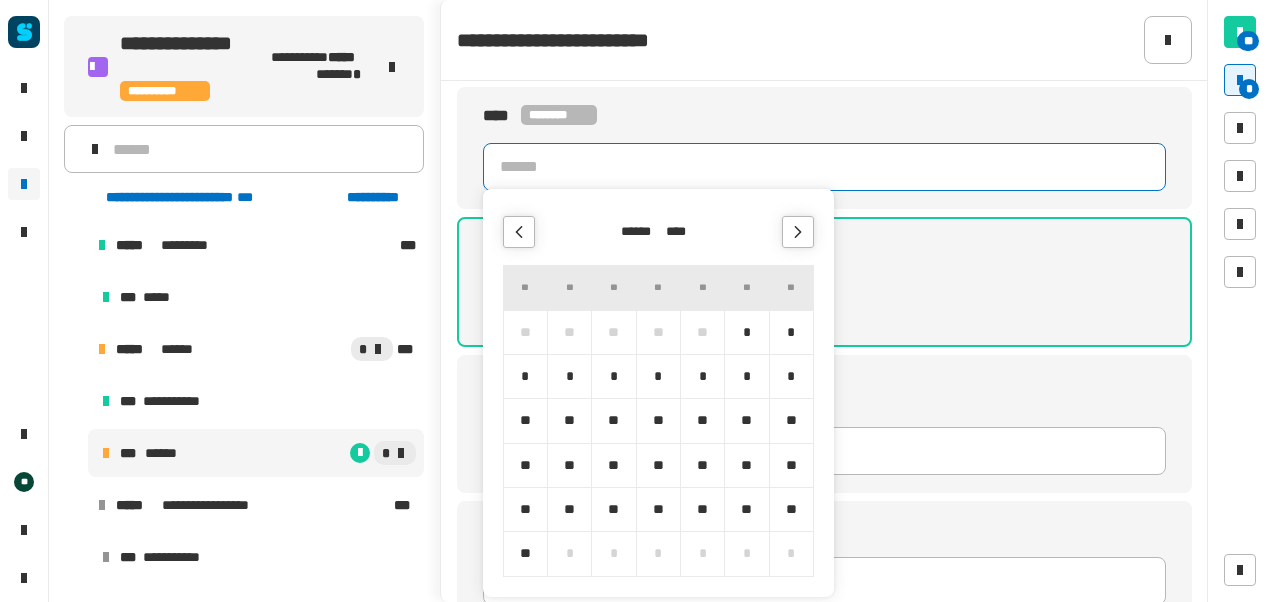 click on "*" at bounding box center [791, 332] 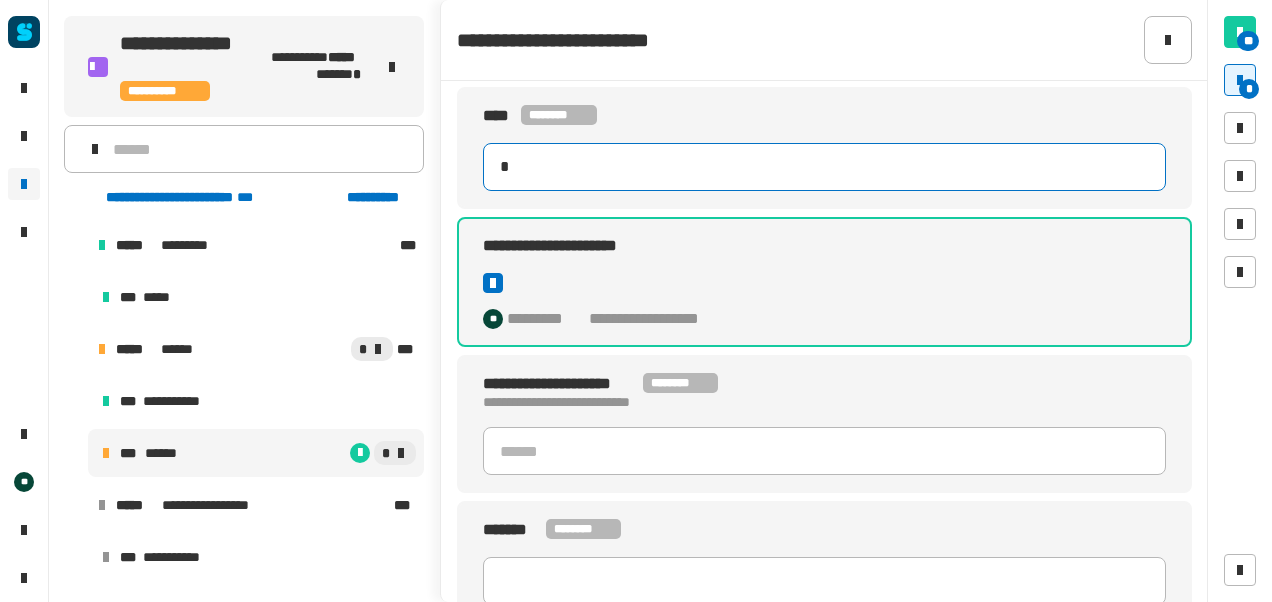 type on "**********" 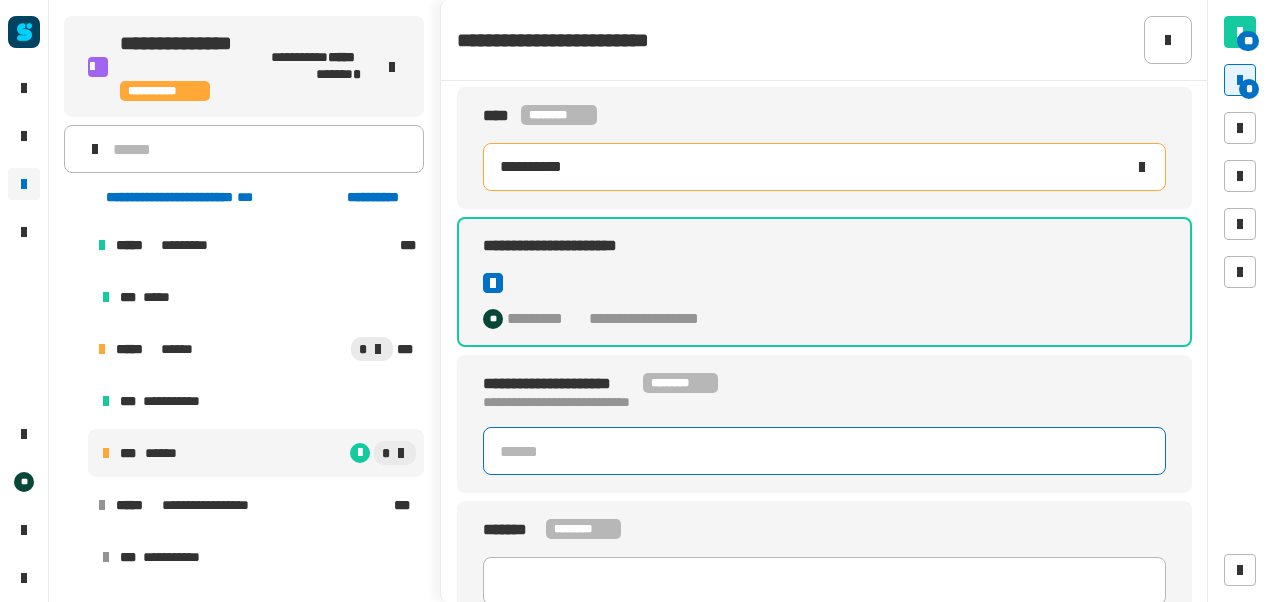 click 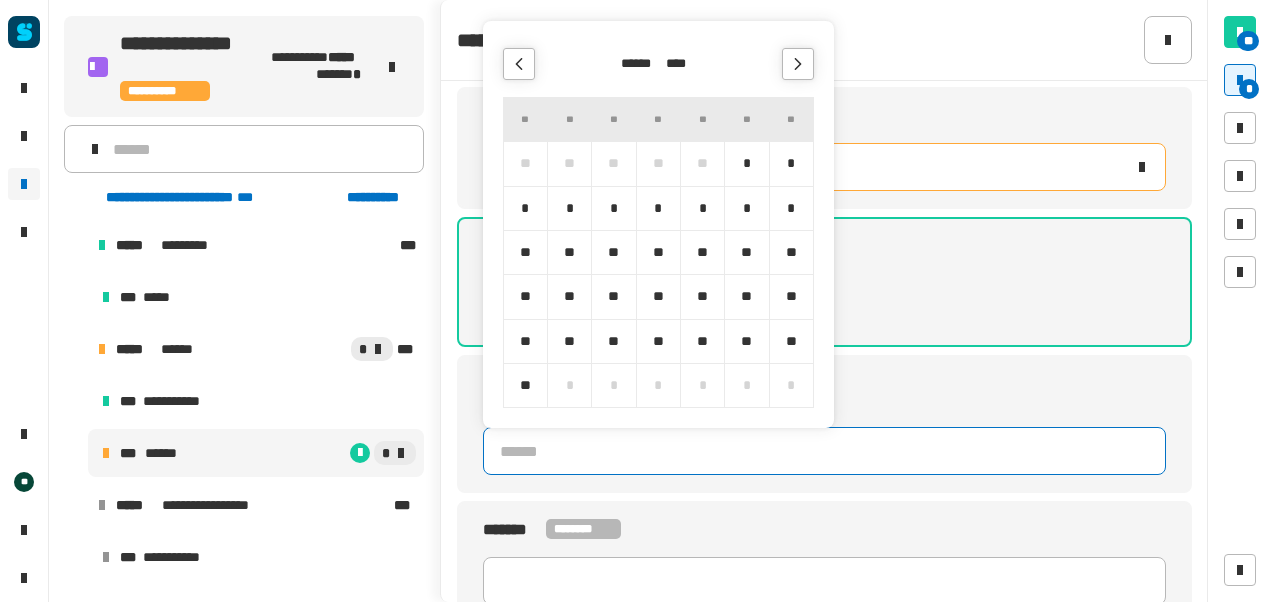 click 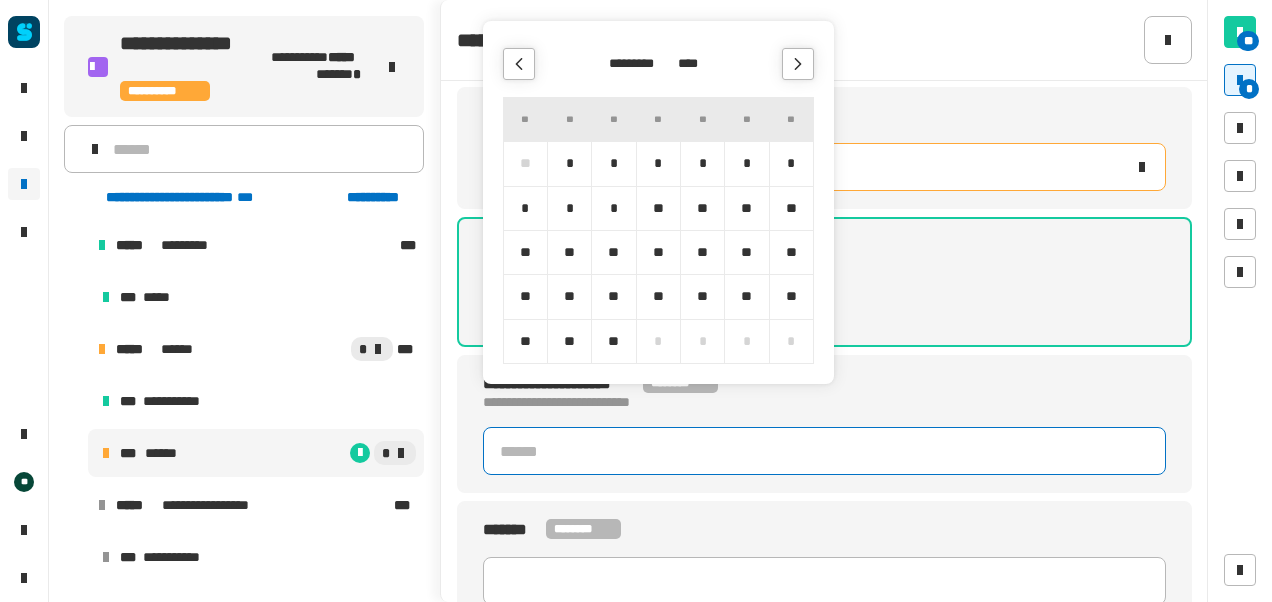 click 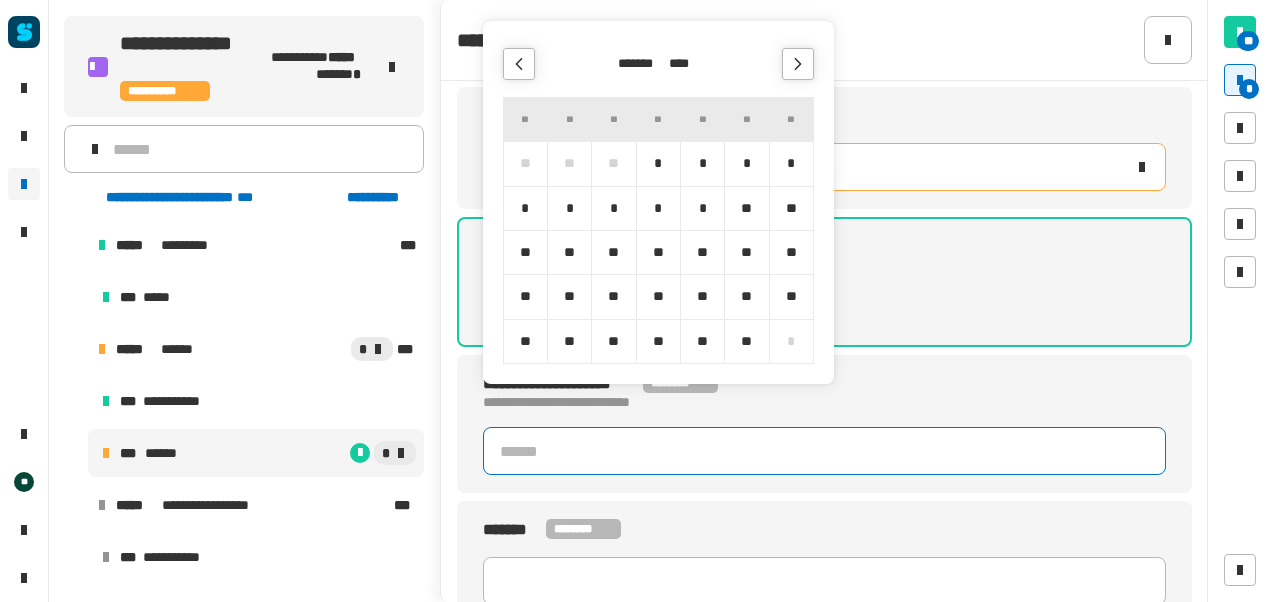 click 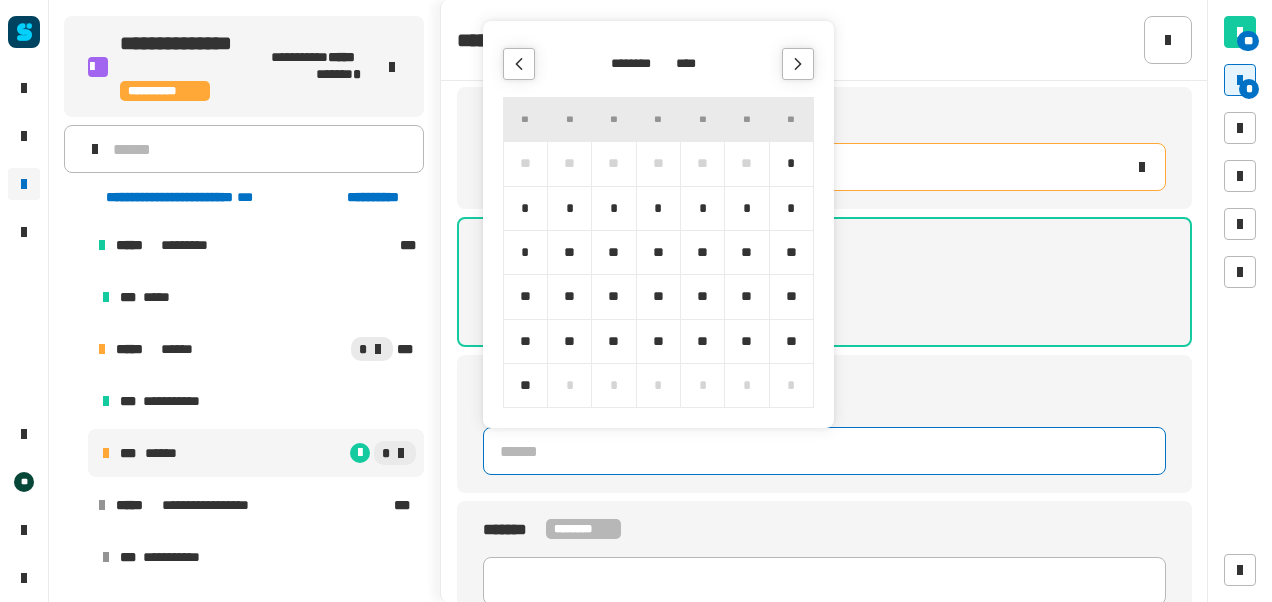 click on "**" at bounding box center (613, 252) 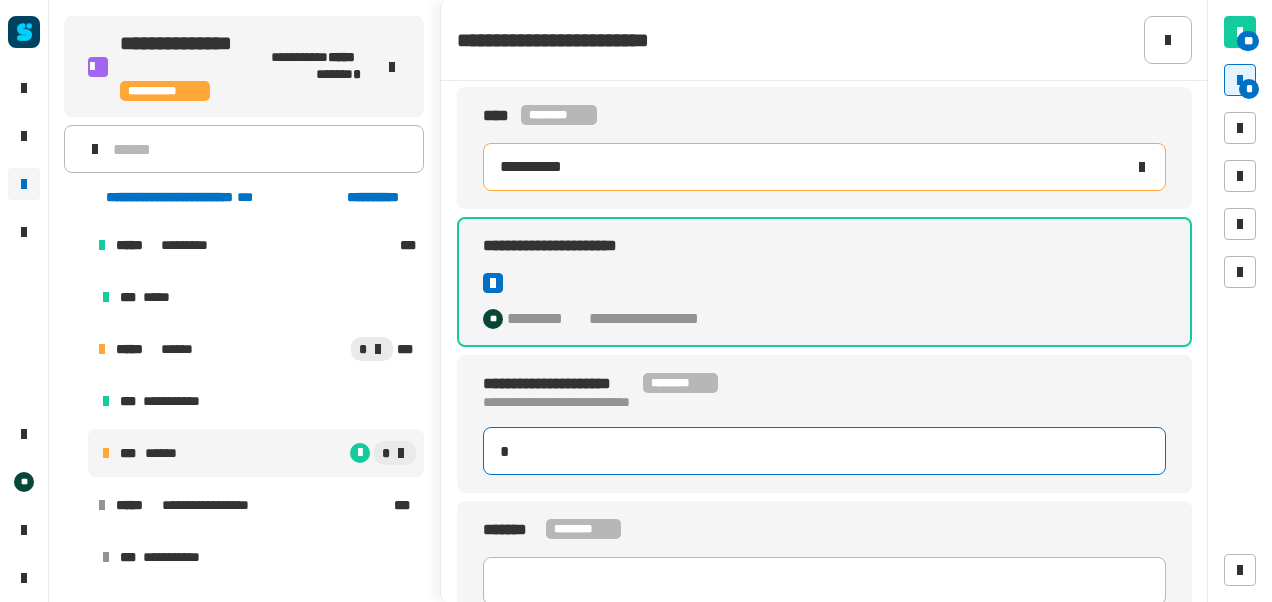 type on "**********" 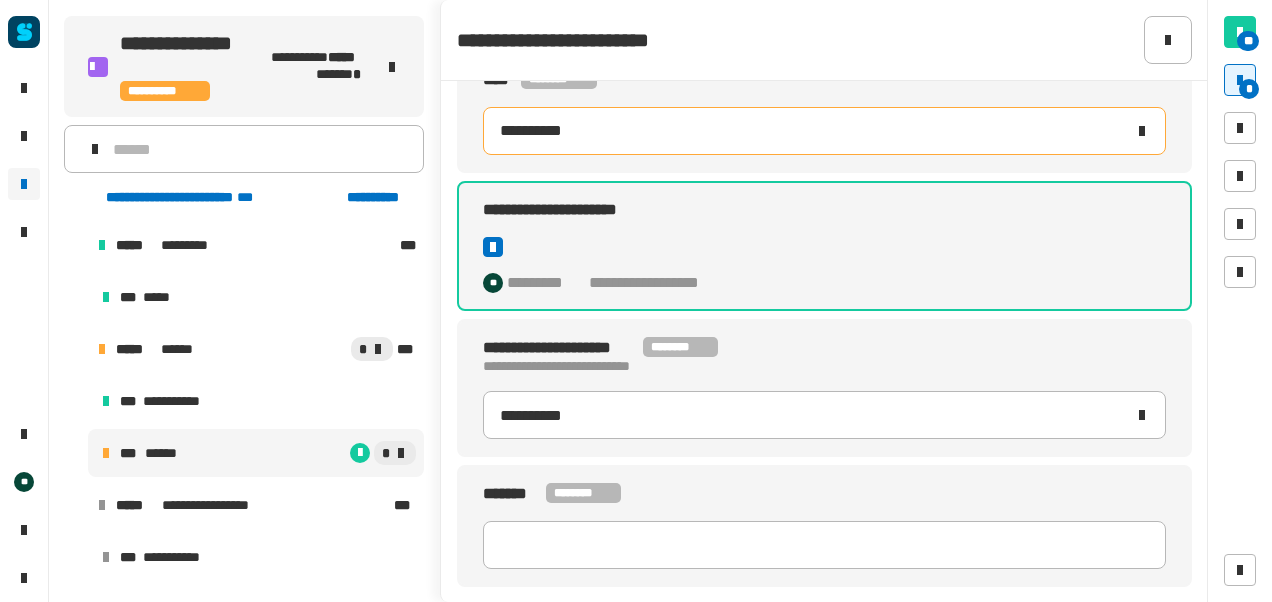 type 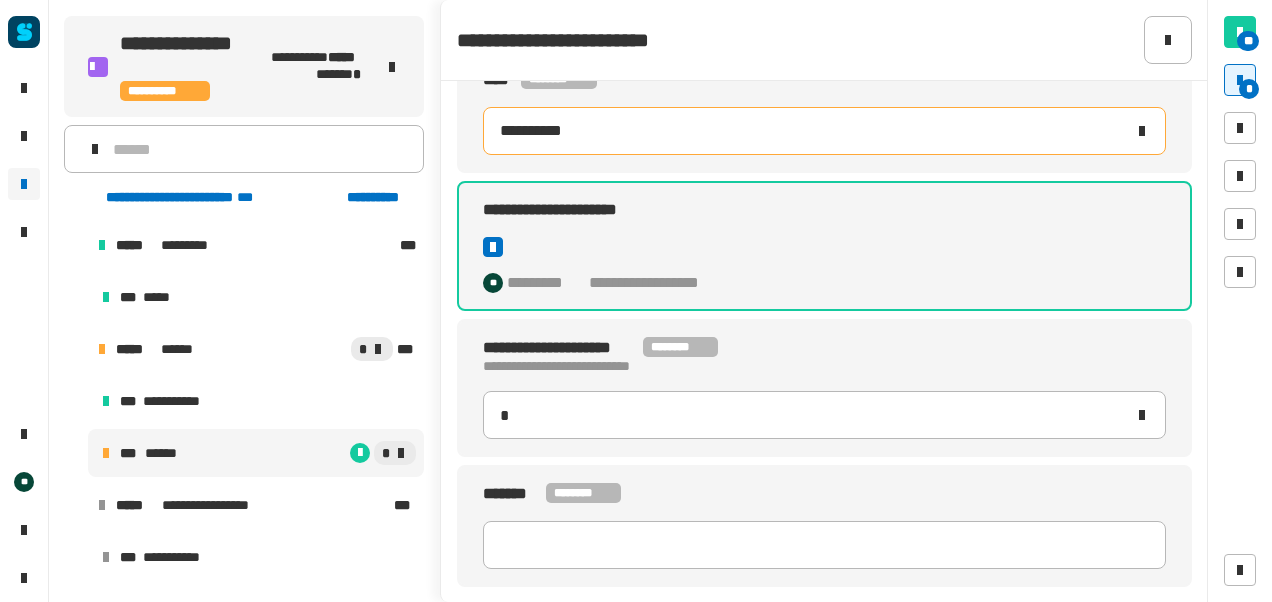 type on "*" 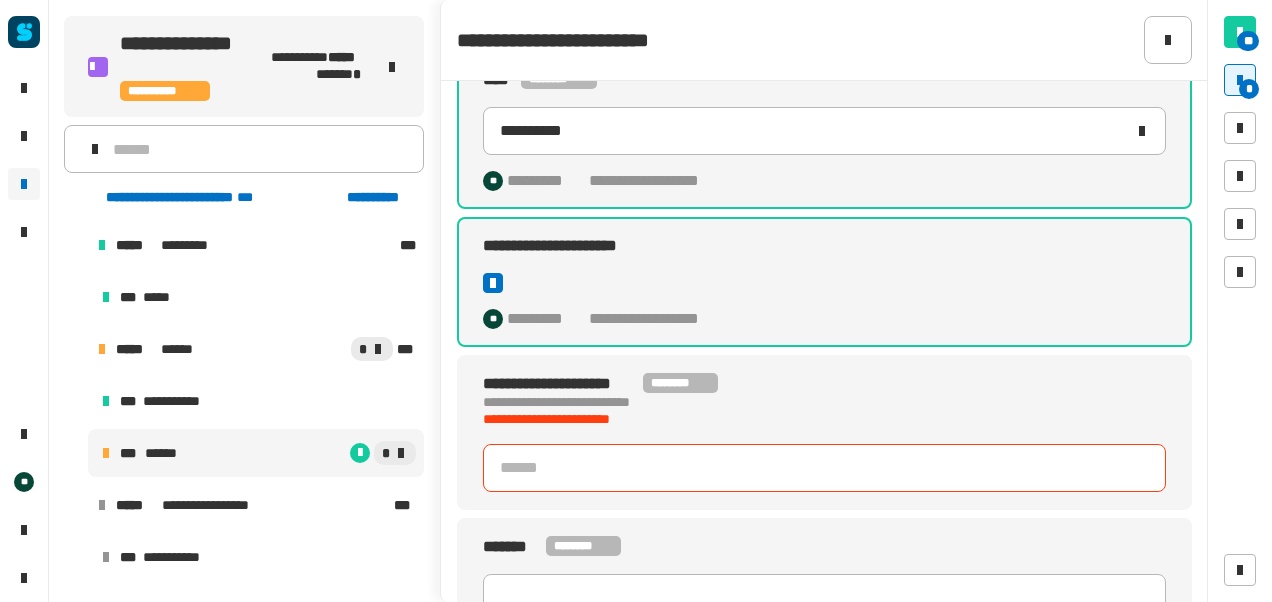scroll, scrollTop: 421, scrollLeft: 0, axis: vertical 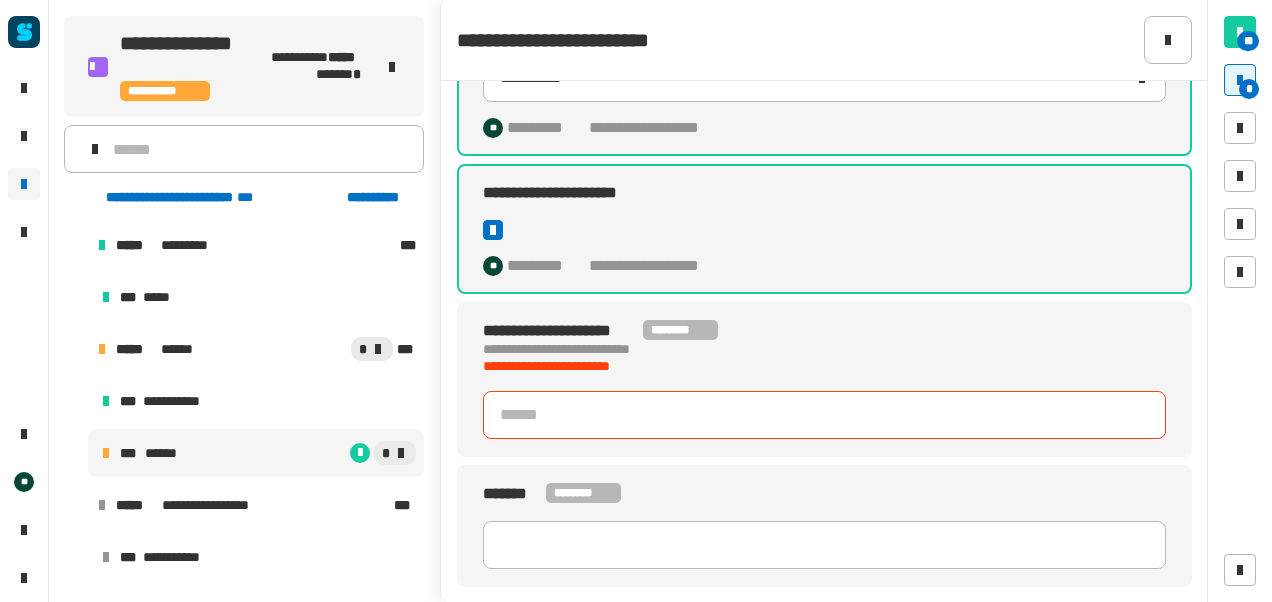 click 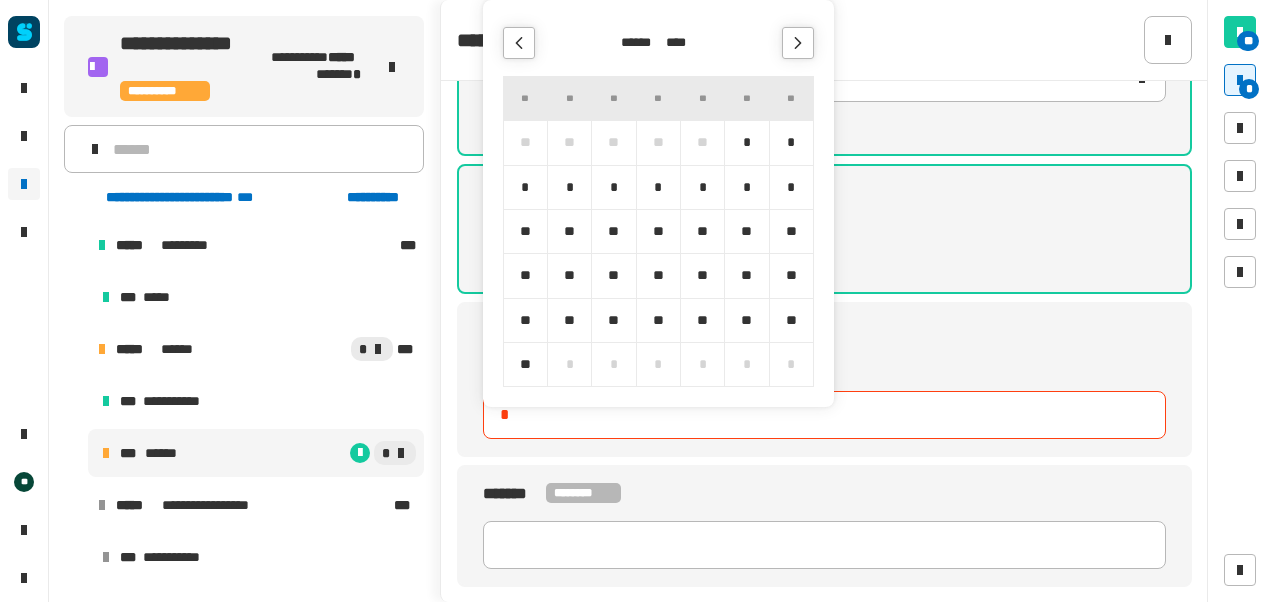 type on "**********" 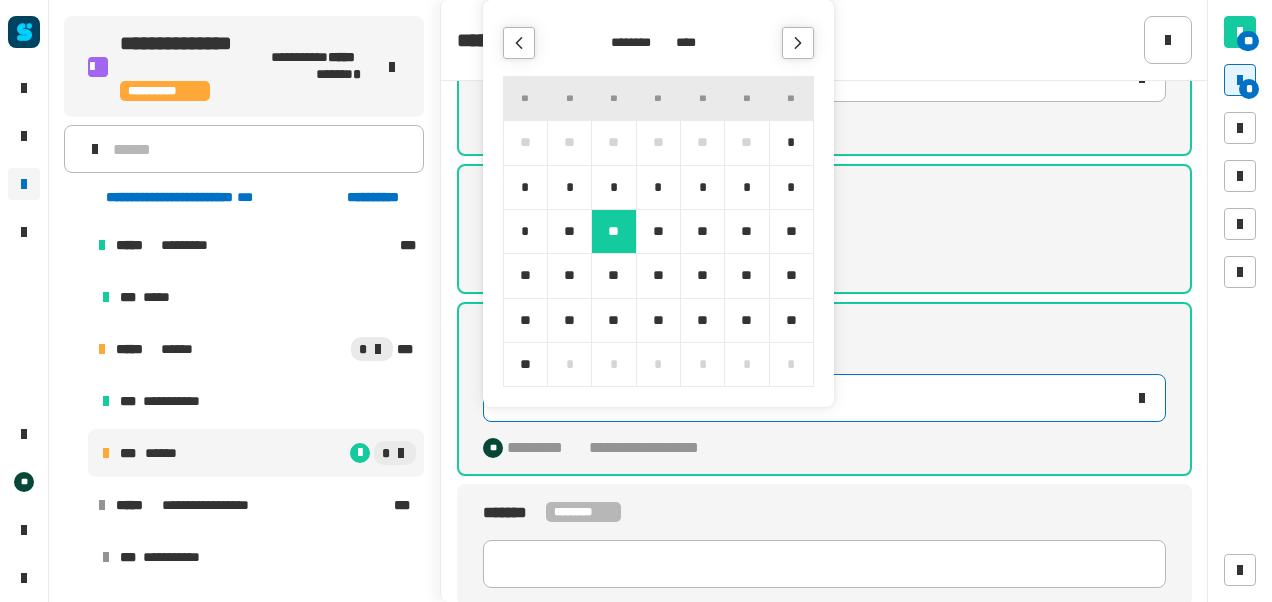 click on "**" at bounding box center (613, 231) 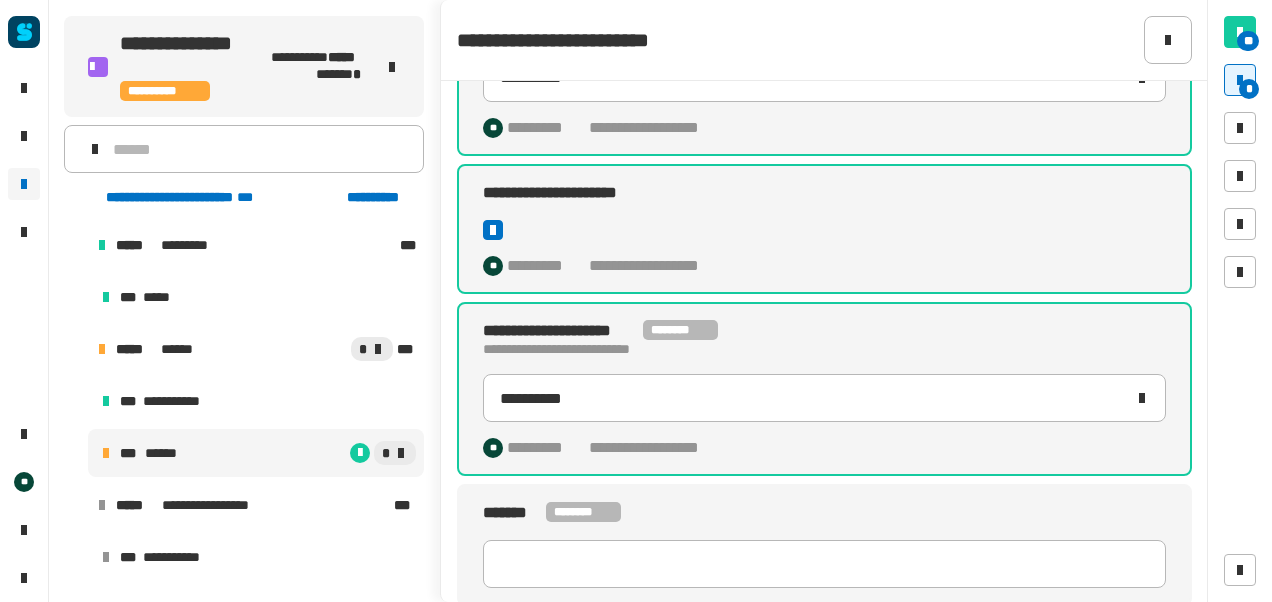 scroll, scrollTop: 440, scrollLeft: 0, axis: vertical 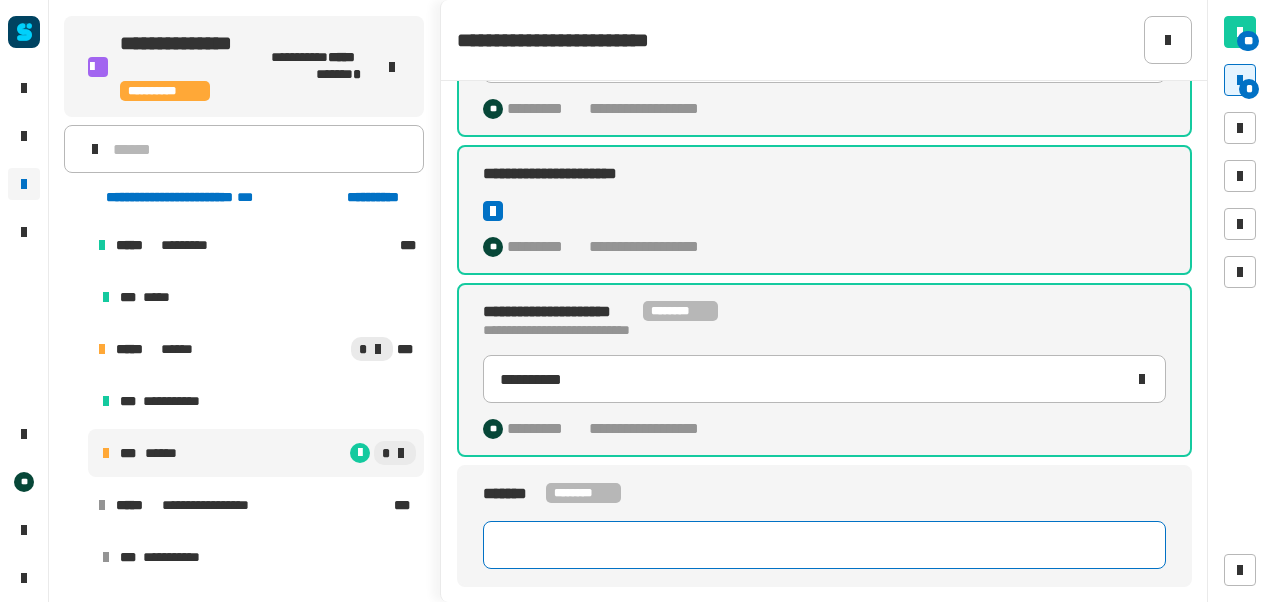 click 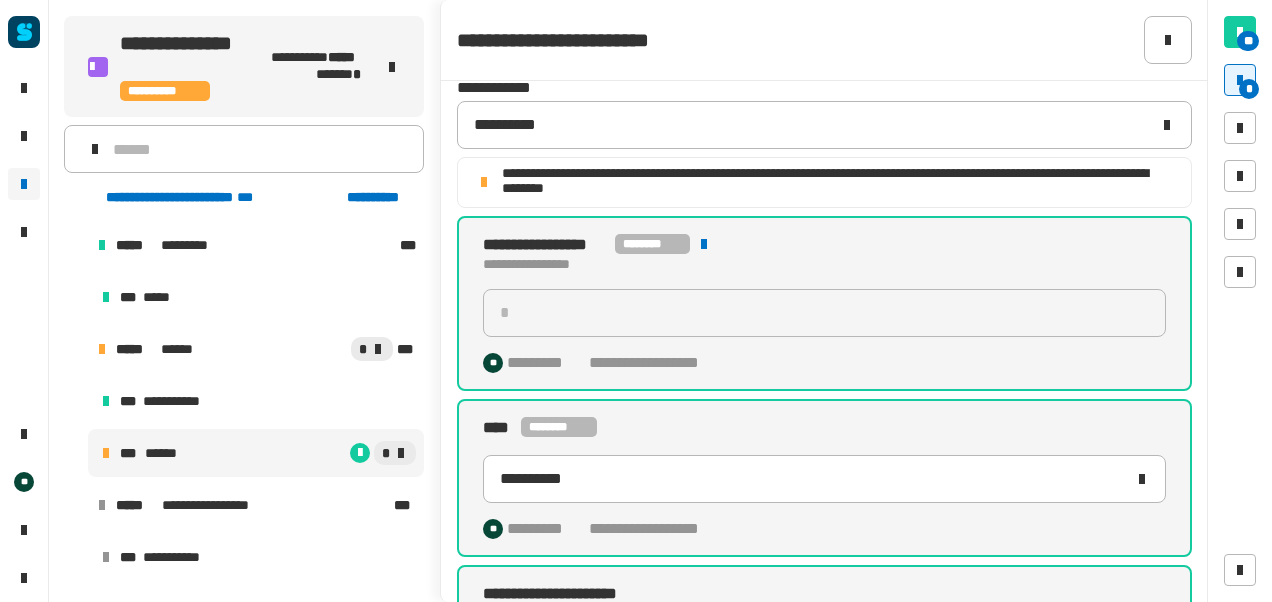 scroll, scrollTop: 0, scrollLeft: 0, axis: both 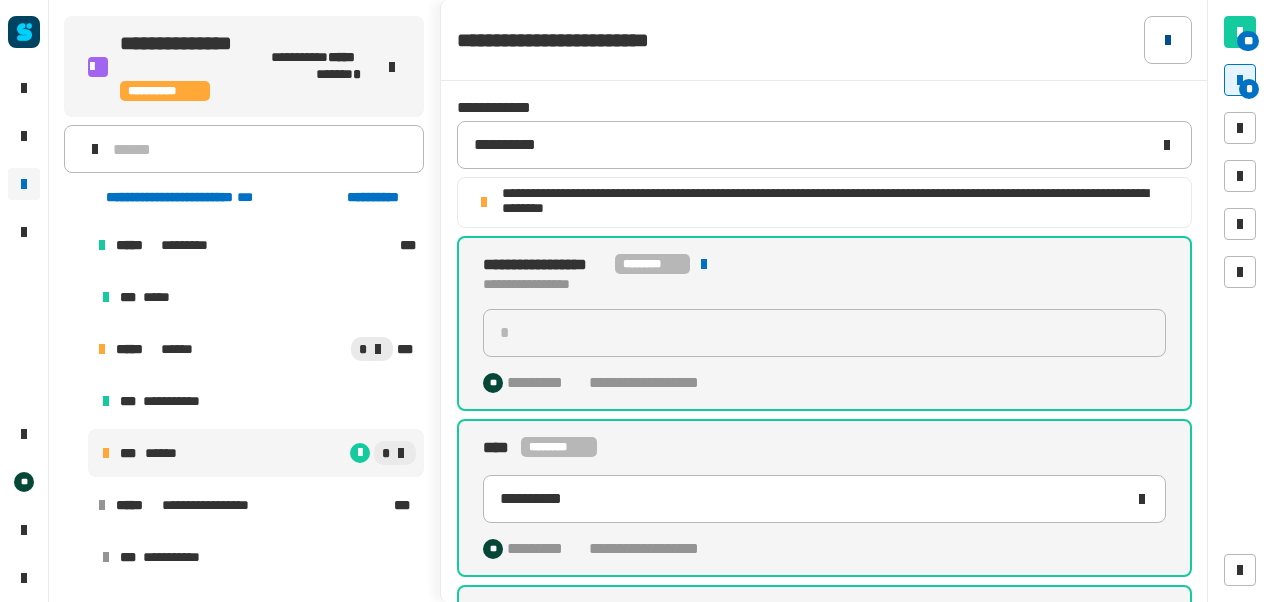 type on "**********" 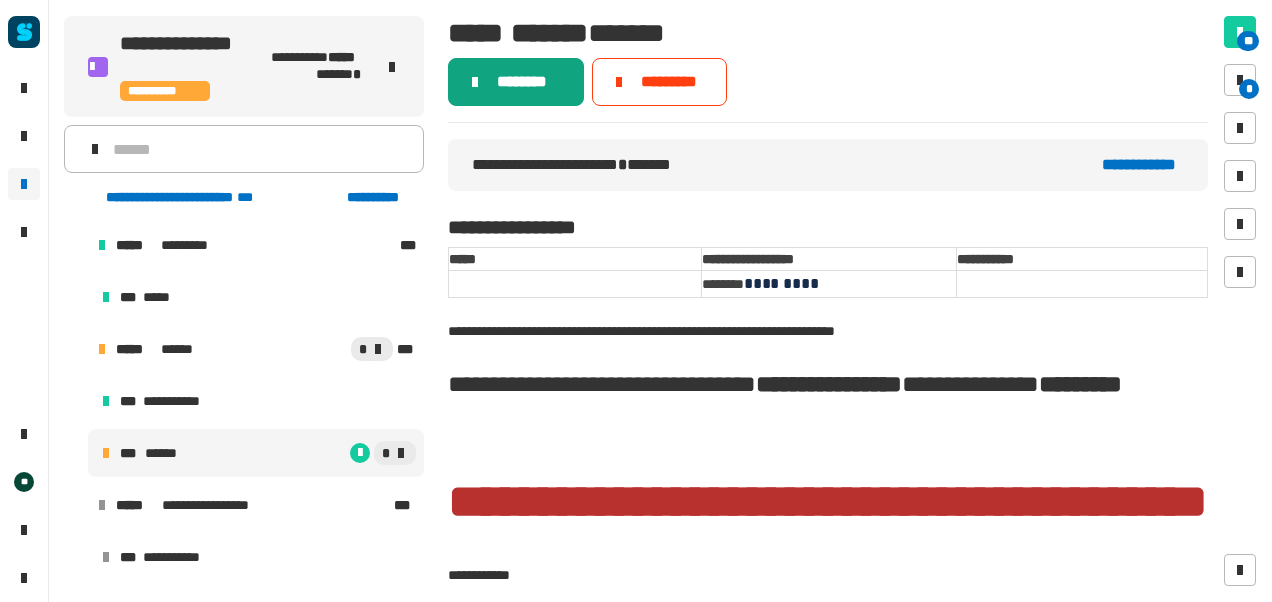 click on "********" 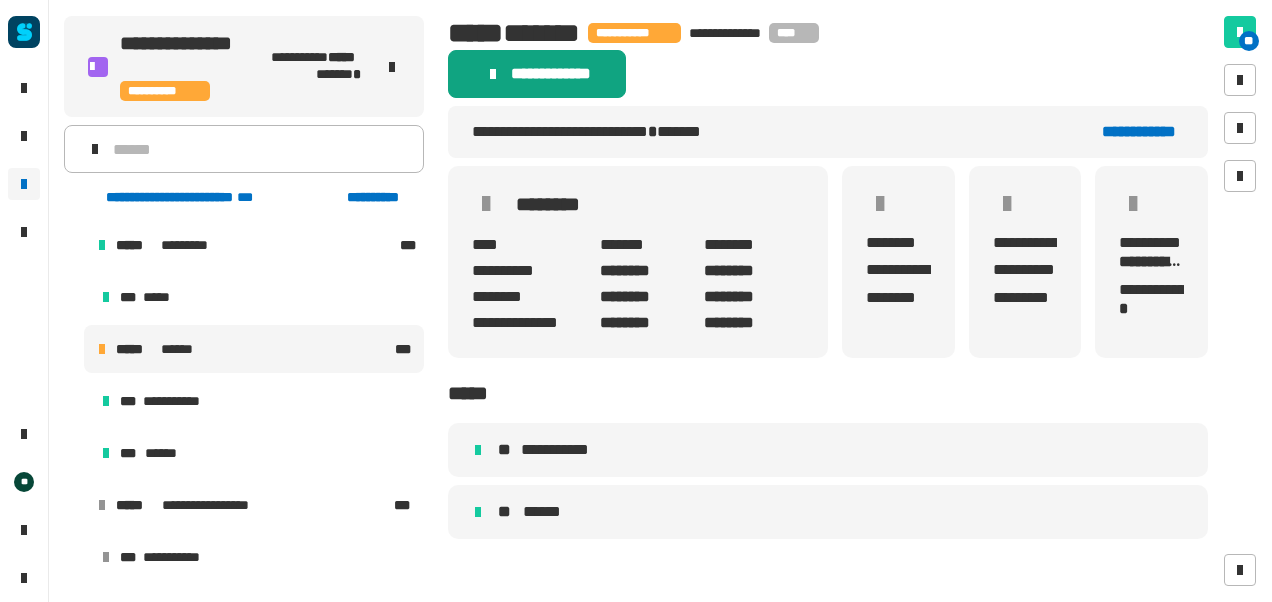 click on "******** ****" 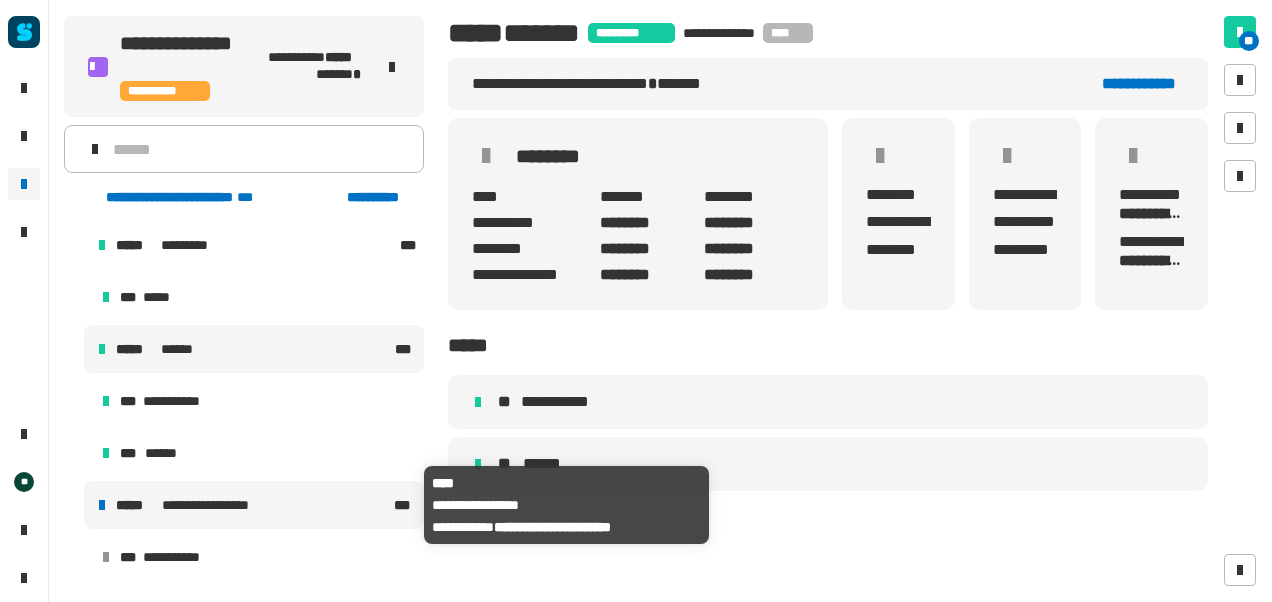 click on "**********" at bounding box center [219, 505] 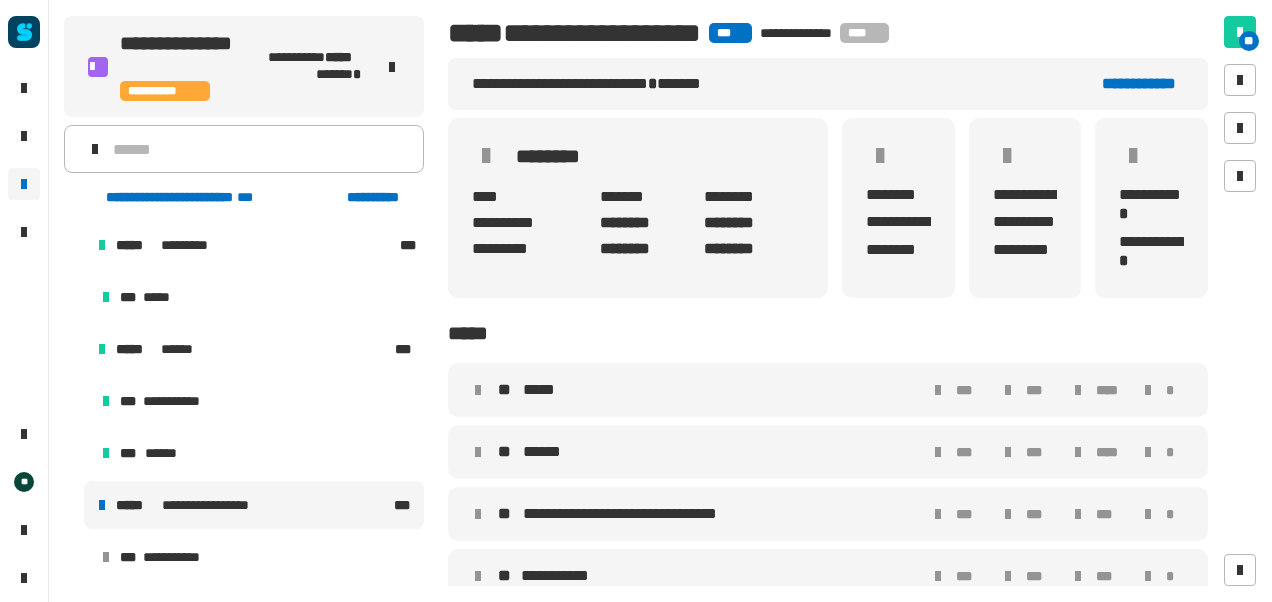 scroll, scrollTop: 78, scrollLeft: 0, axis: vertical 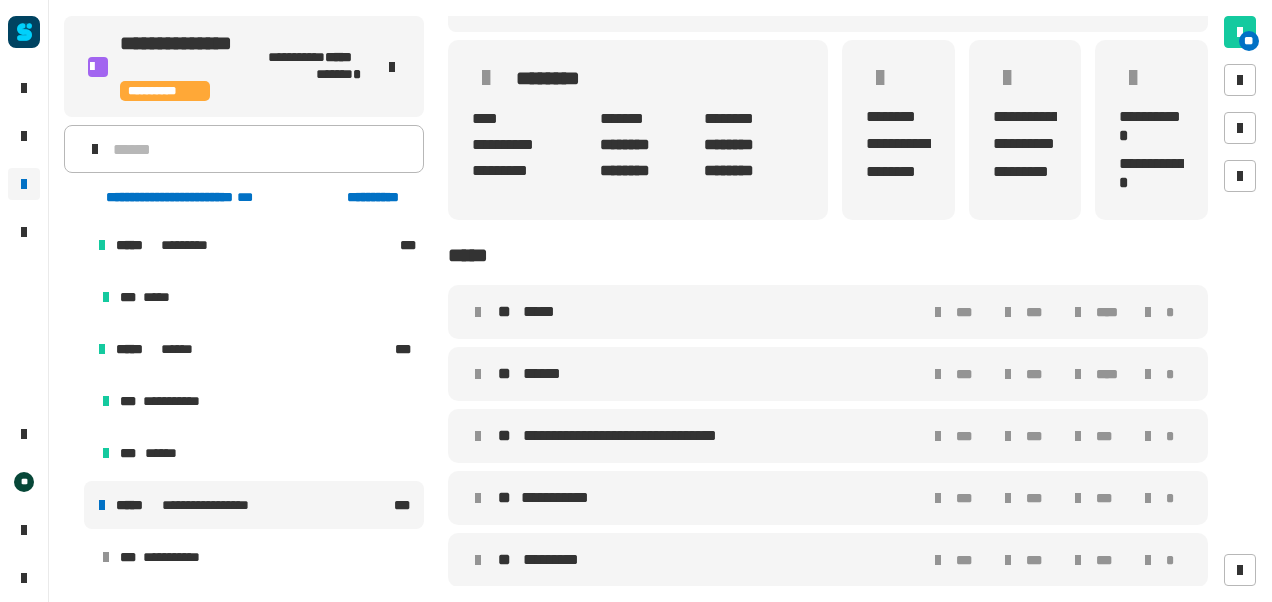 click at bounding box center (74, 505) 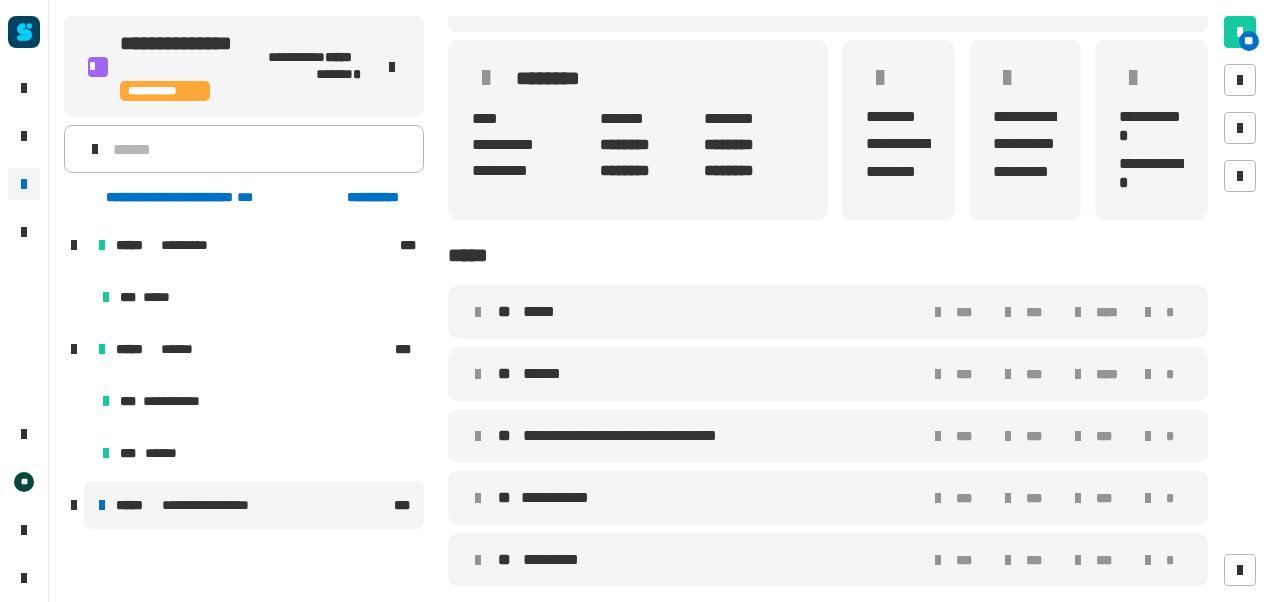 click on "**********" at bounding box center [254, 505] 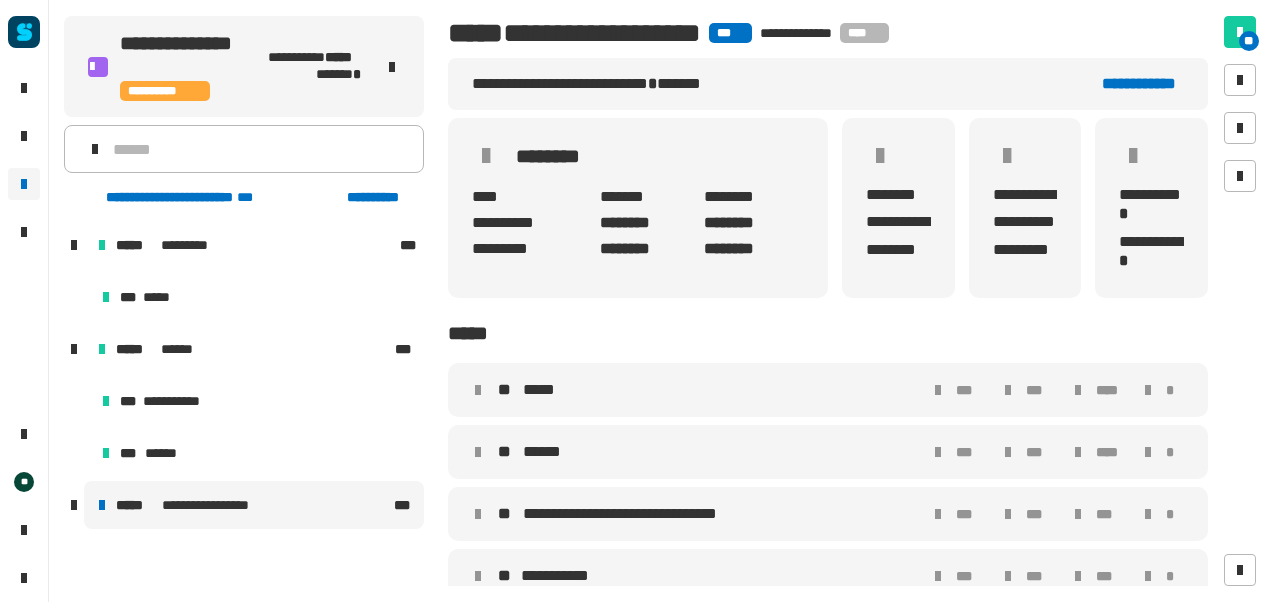 click at bounding box center [74, 505] 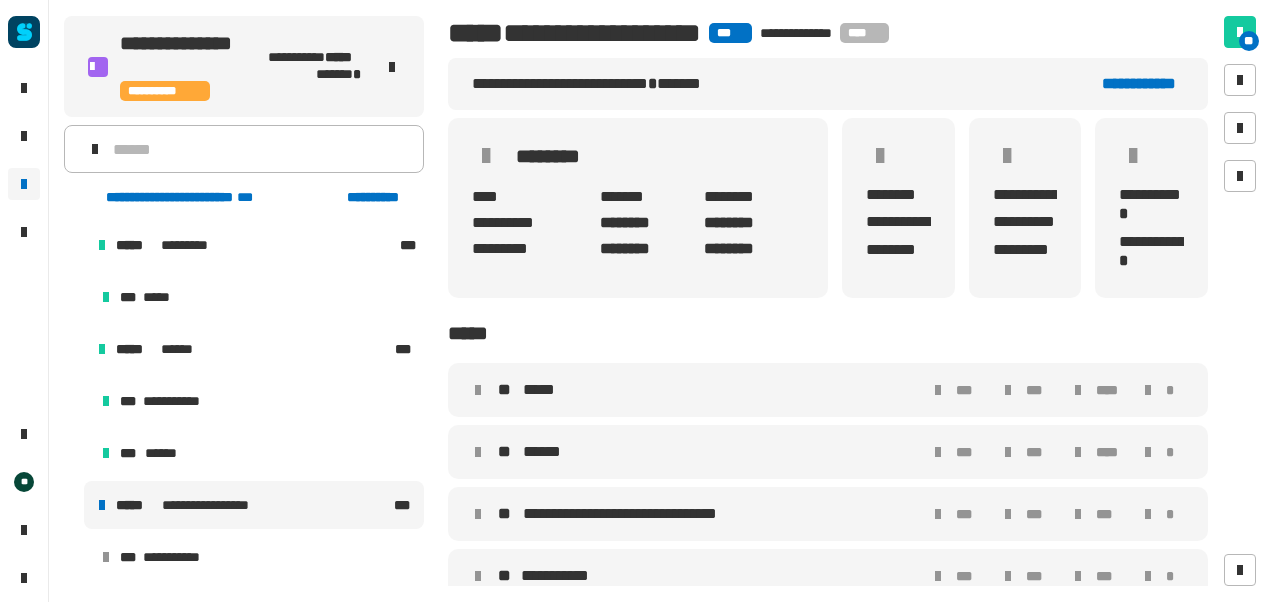 scroll, scrollTop: 93, scrollLeft: 0, axis: vertical 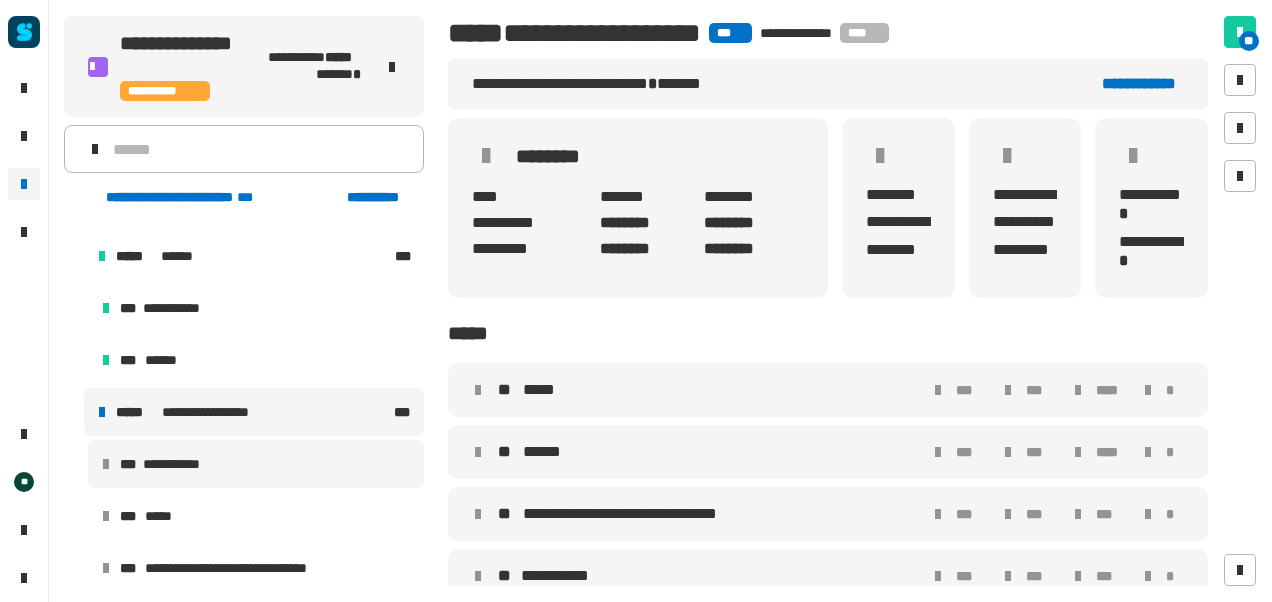 click on "**********" at bounding box center (178, 464) 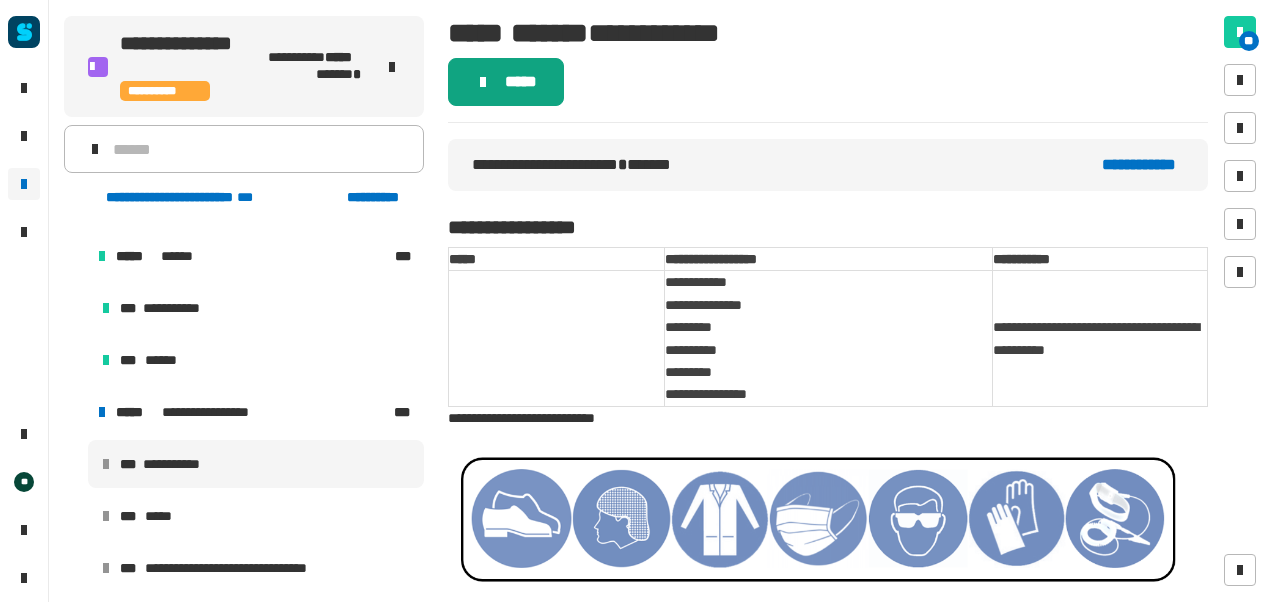click on "*****" 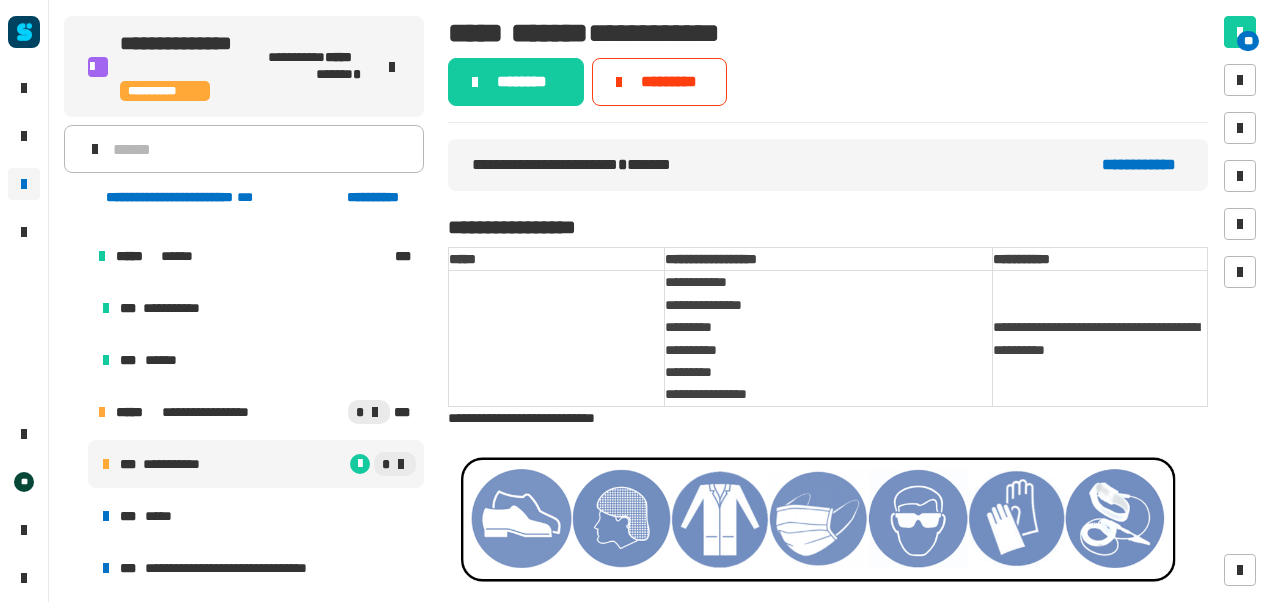click on "********" 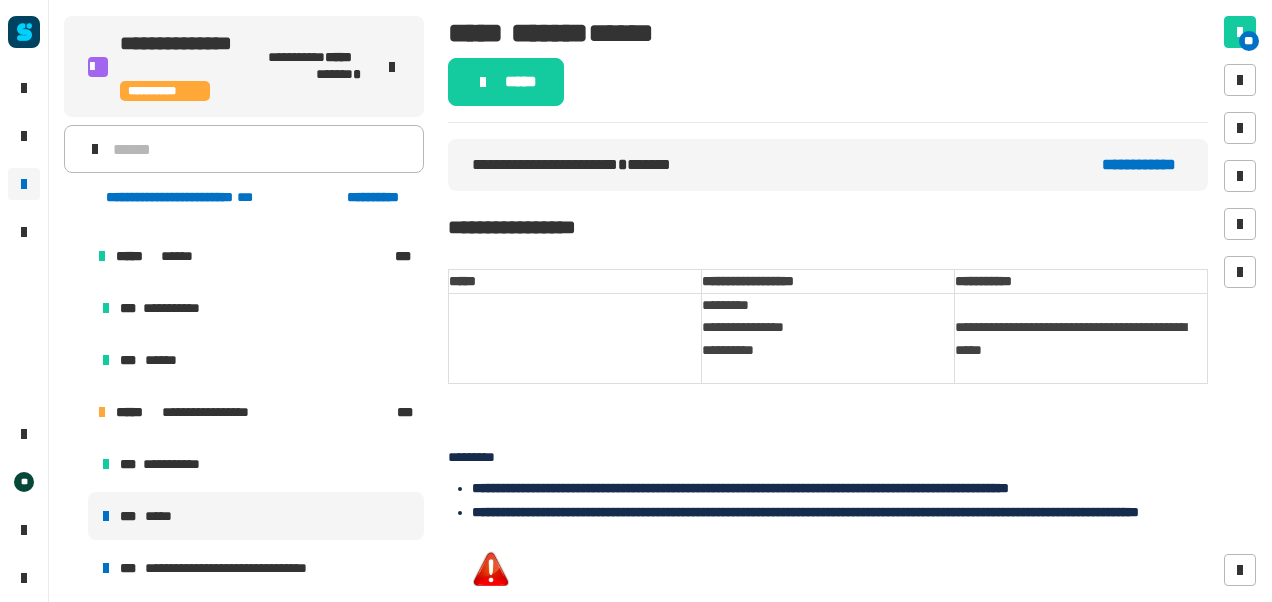 click on "*****" 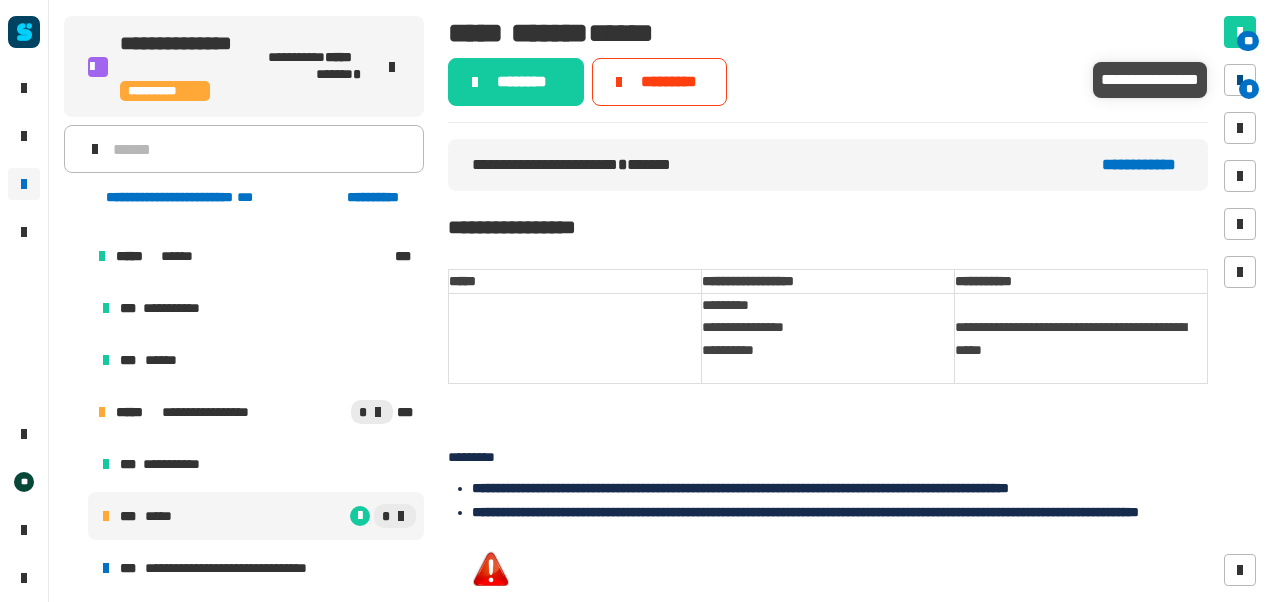 click at bounding box center [1240, 80] 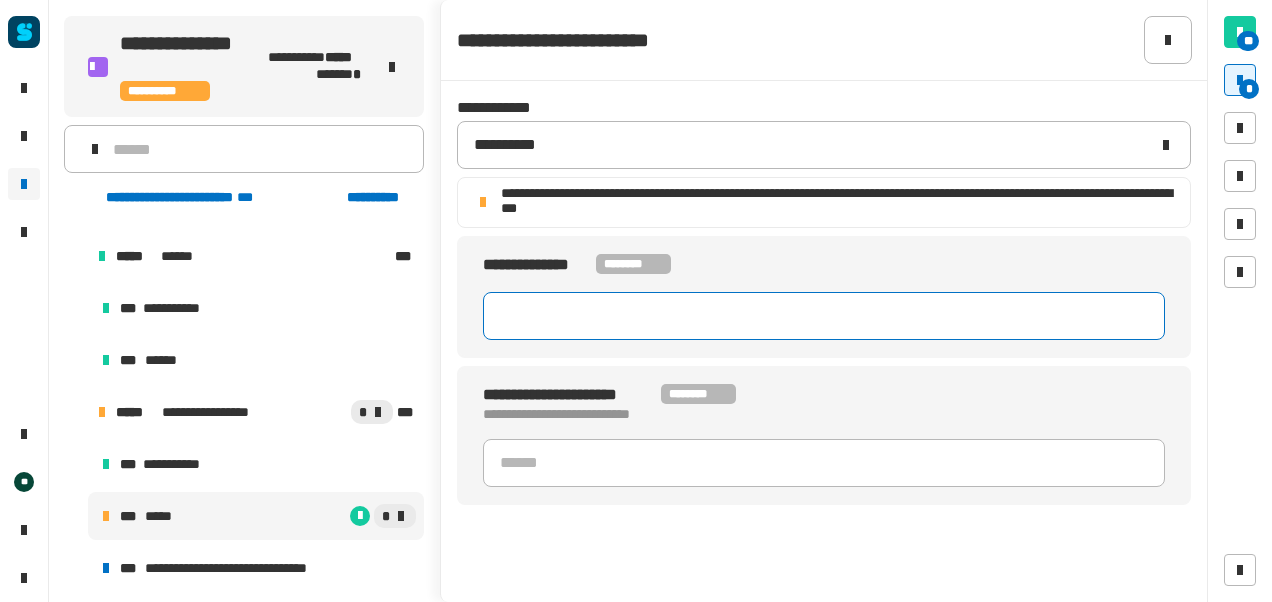 click 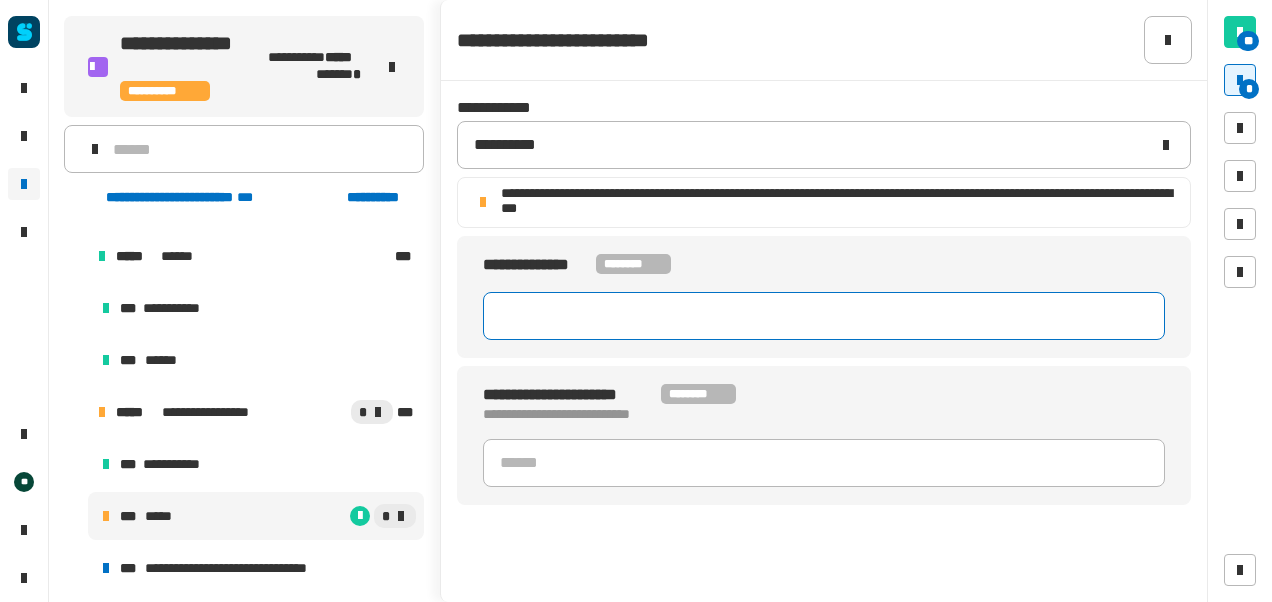 click 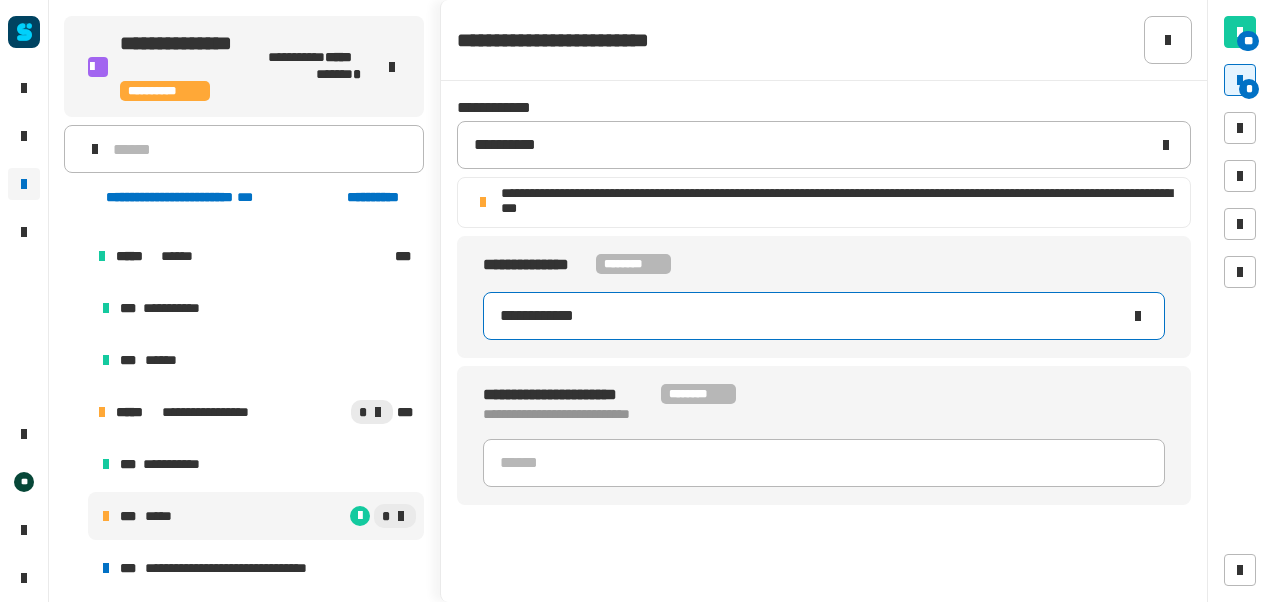 type on "**********" 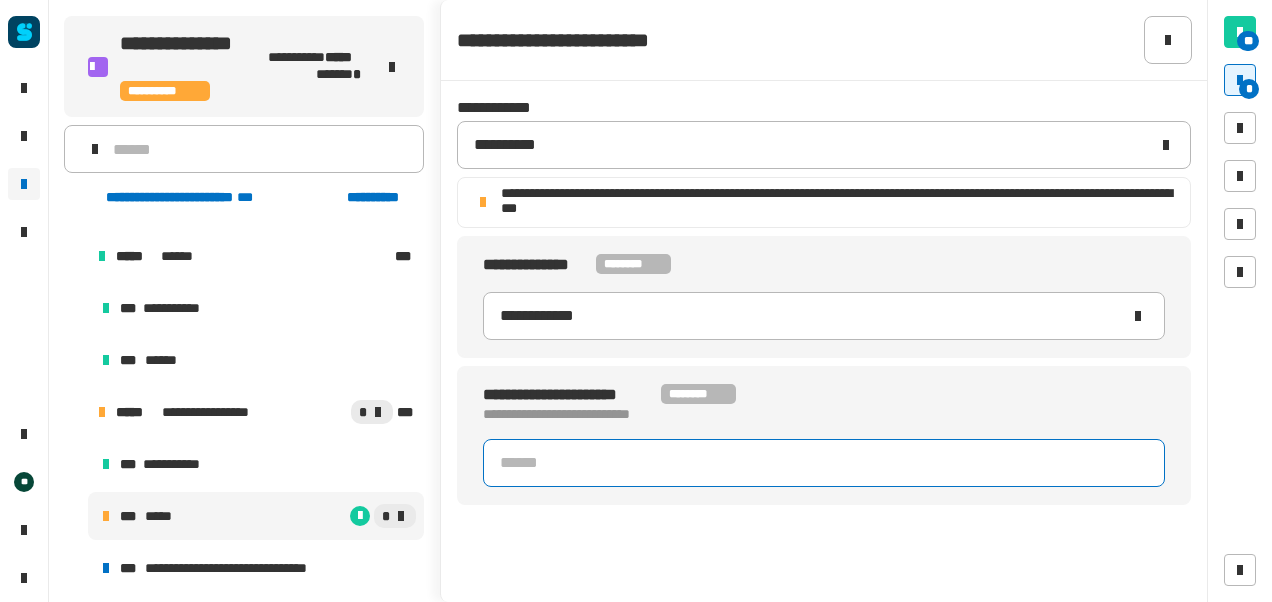 click 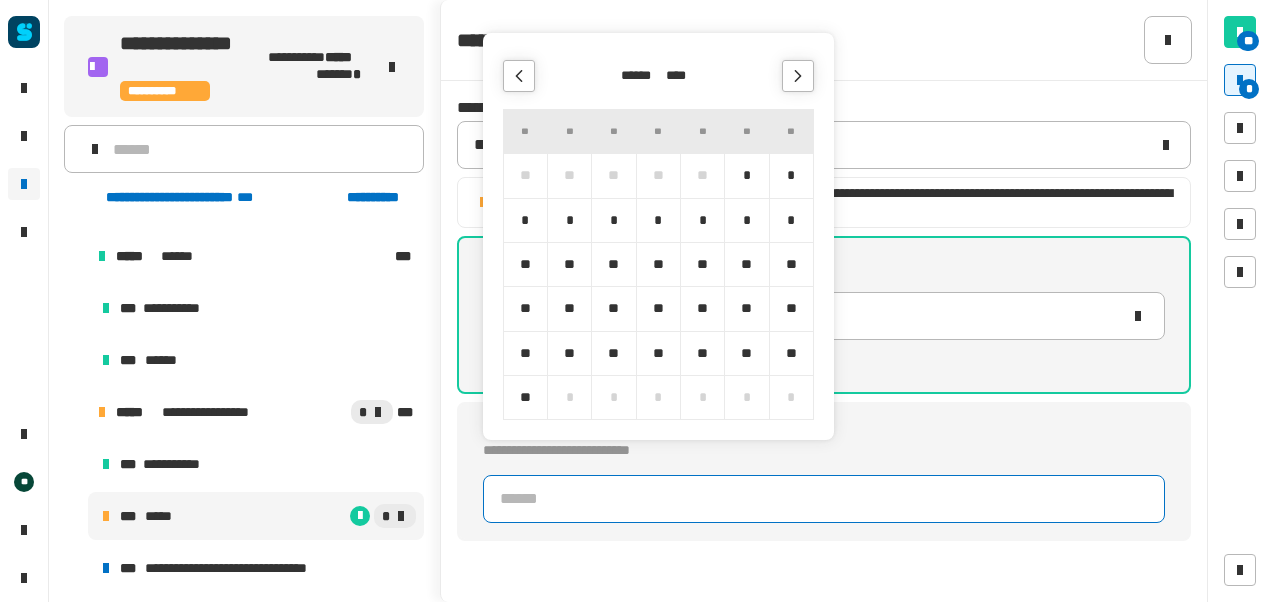 click at bounding box center (798, 76) 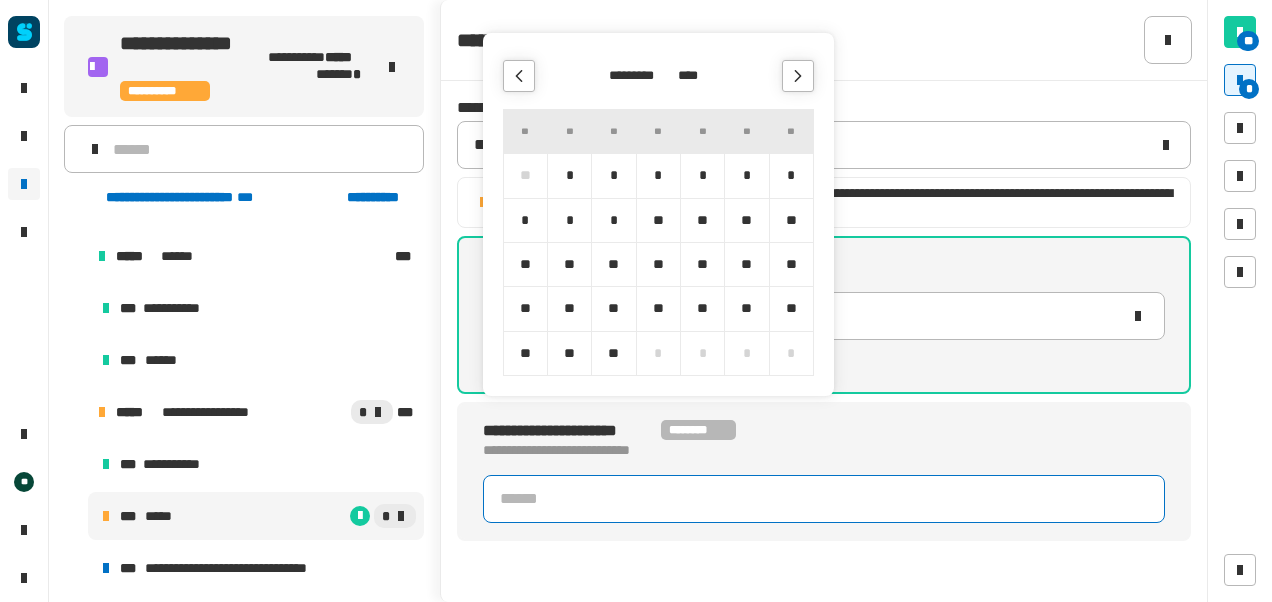 click at bounding box center (798, 76) 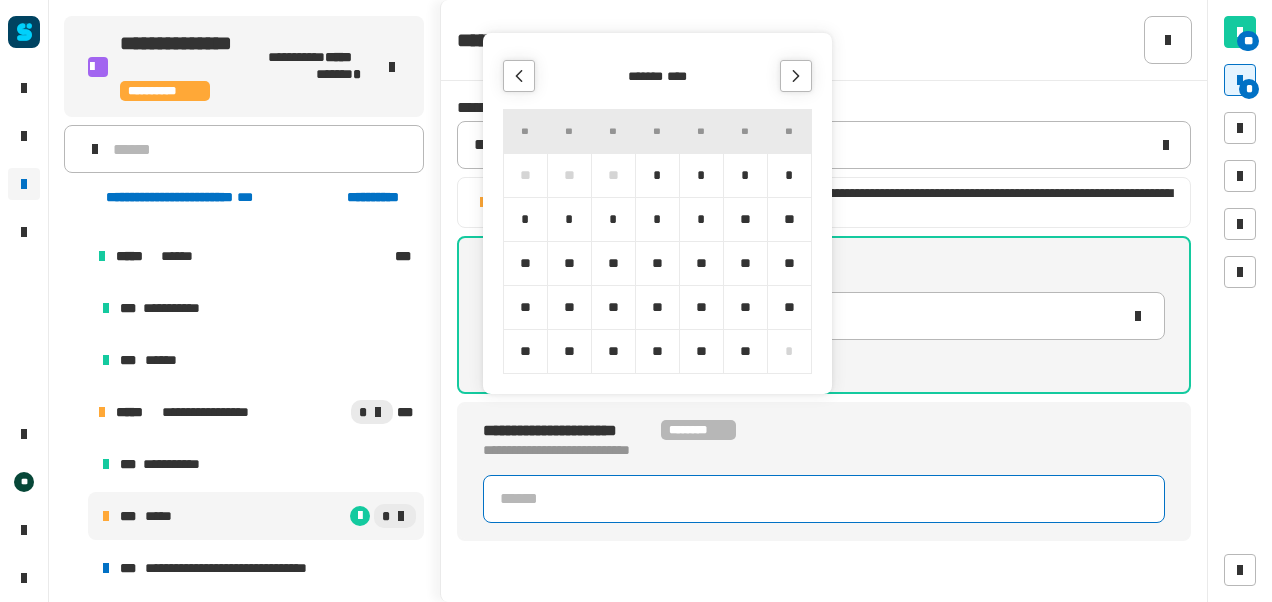 click at bounding box center [796, 76] 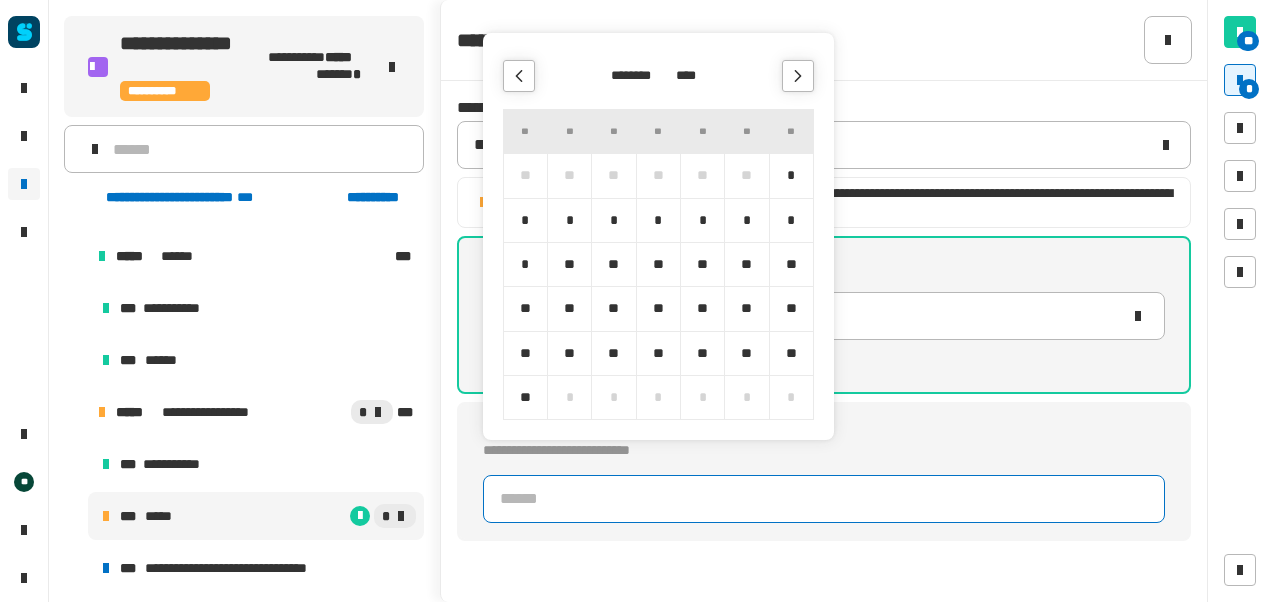 click at bounding box center (798, 76) 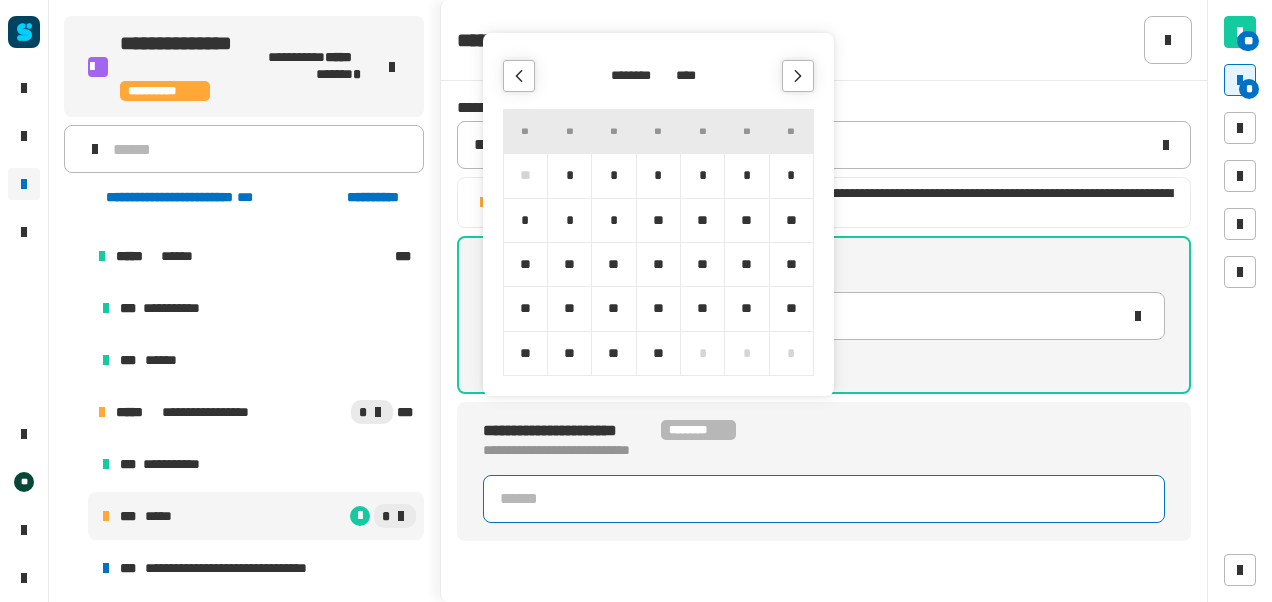 click at bounding box center (798, 76) 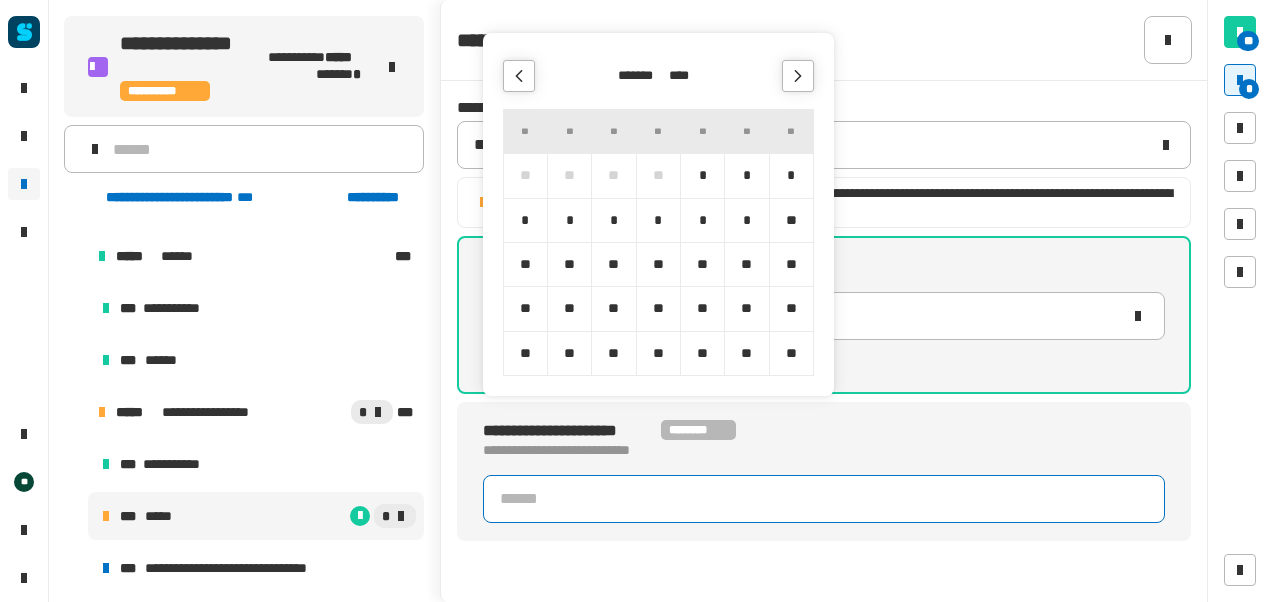 click at bounding box center (798, 76) 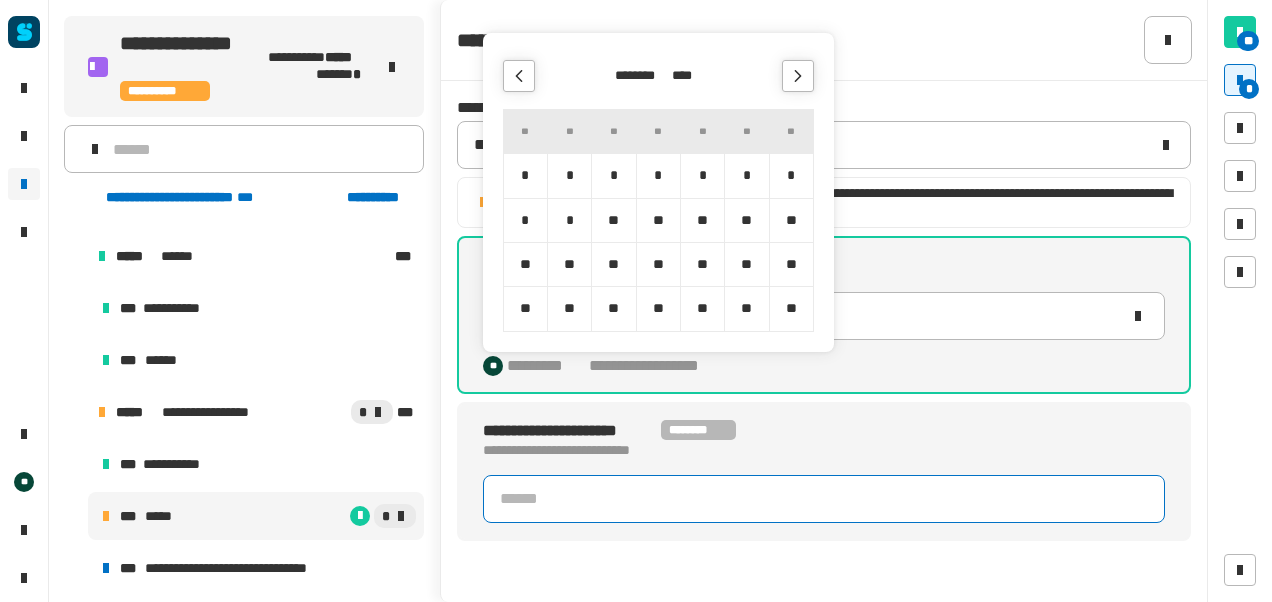 click at bounding box center (798, 76) 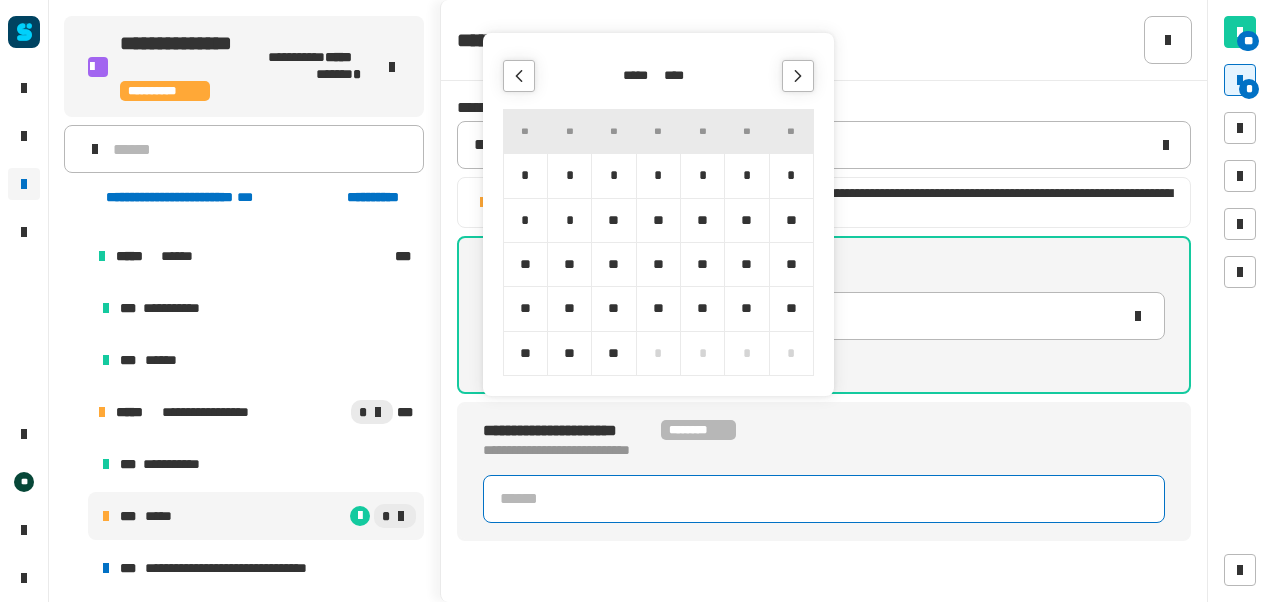 click on "**" at bounding box center [613, 264] 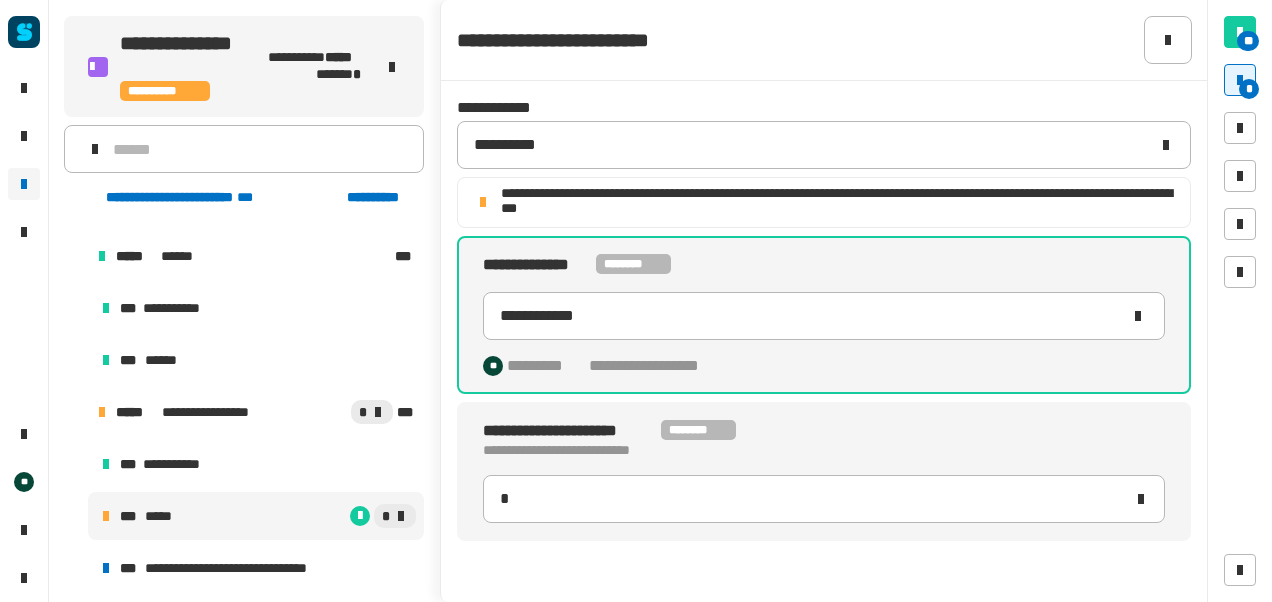 type on "**********" 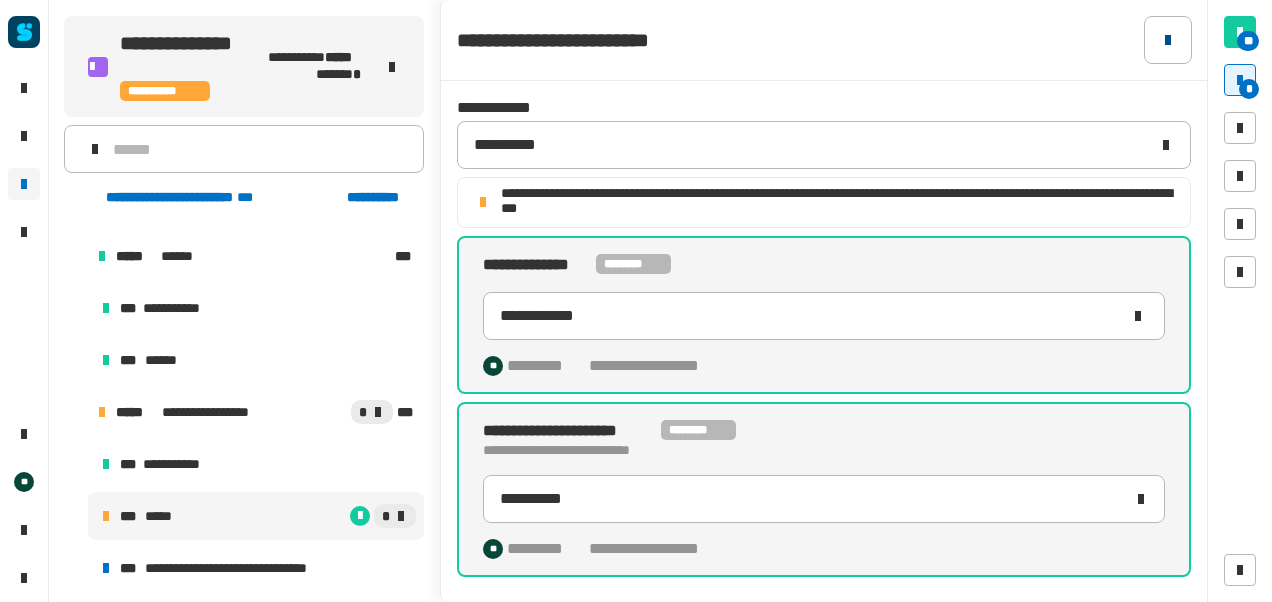 click 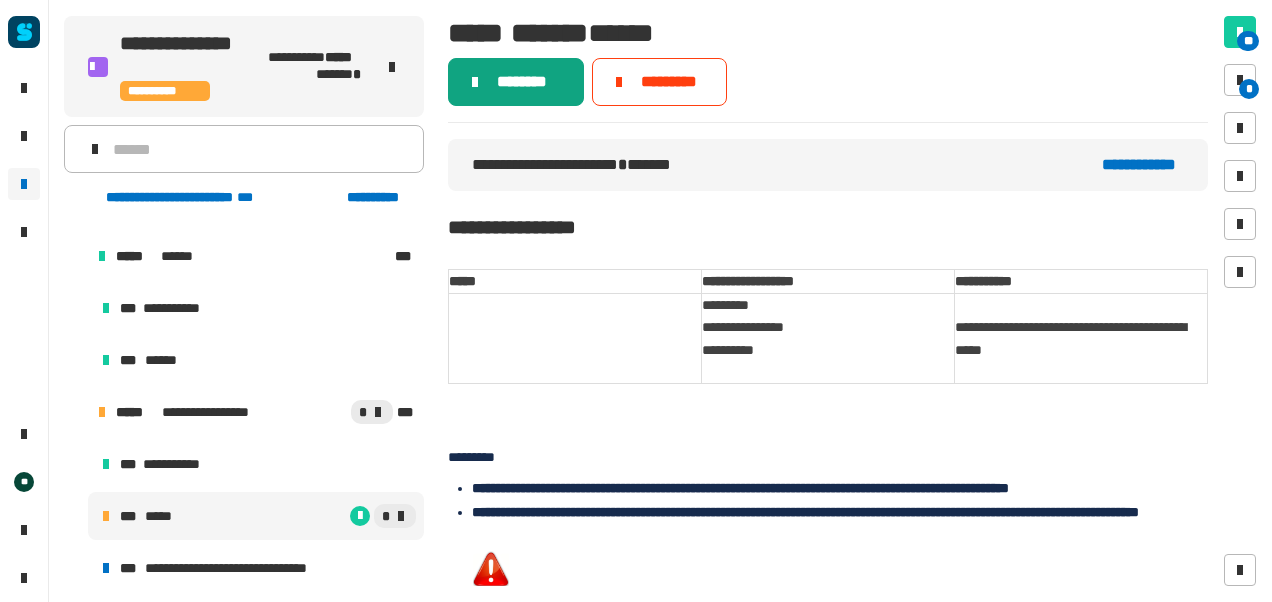 click on "********" 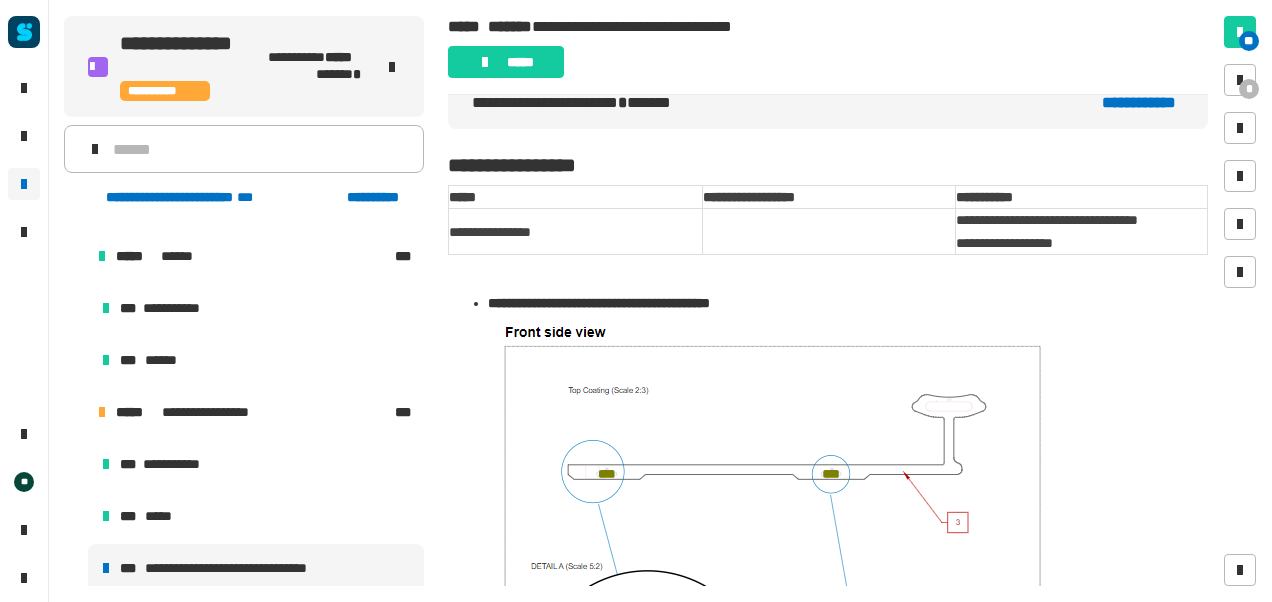scroll, scrollTop: 0, scrollLeft: 0, axis: both 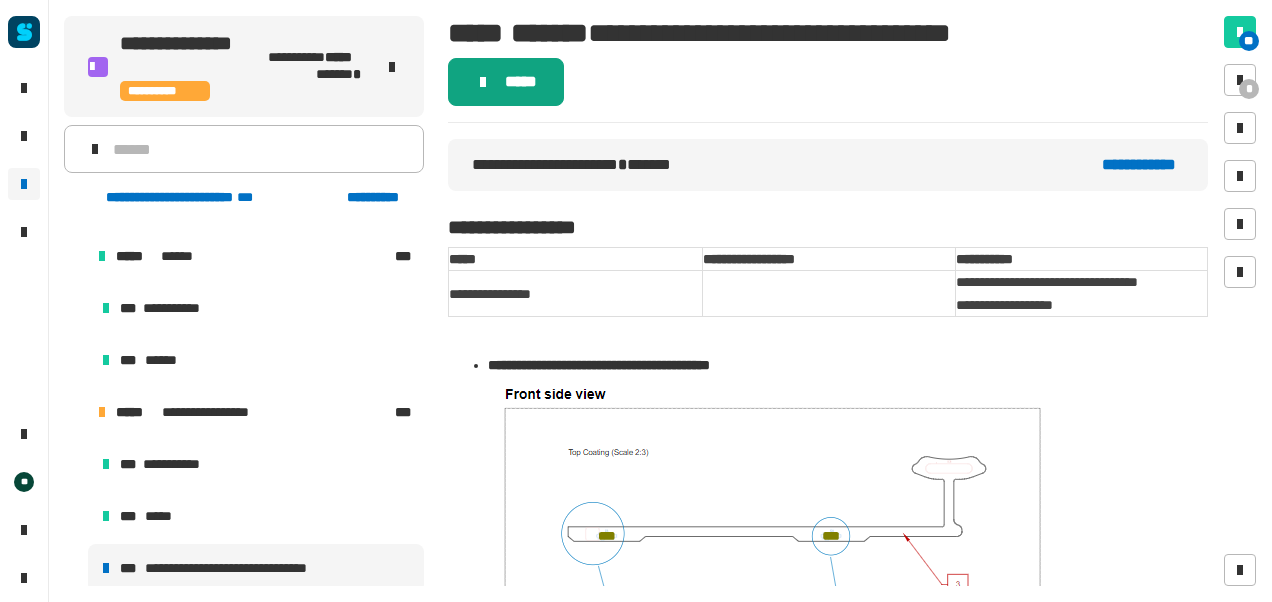 click on "*****" 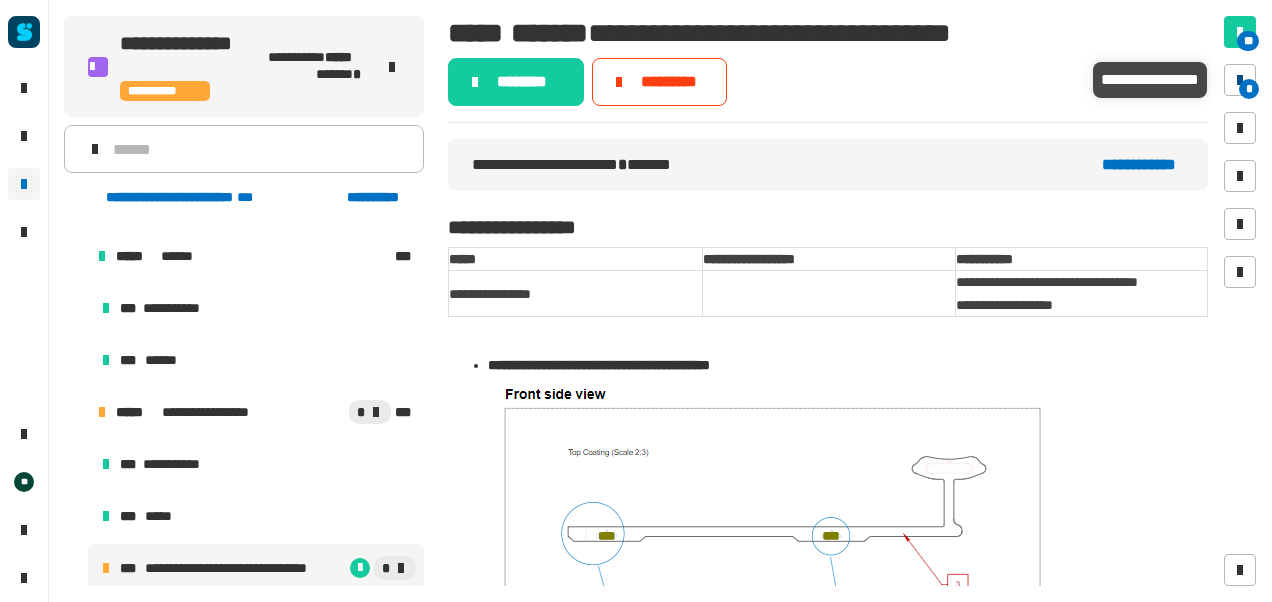 click at bounding box center [1240, 80] 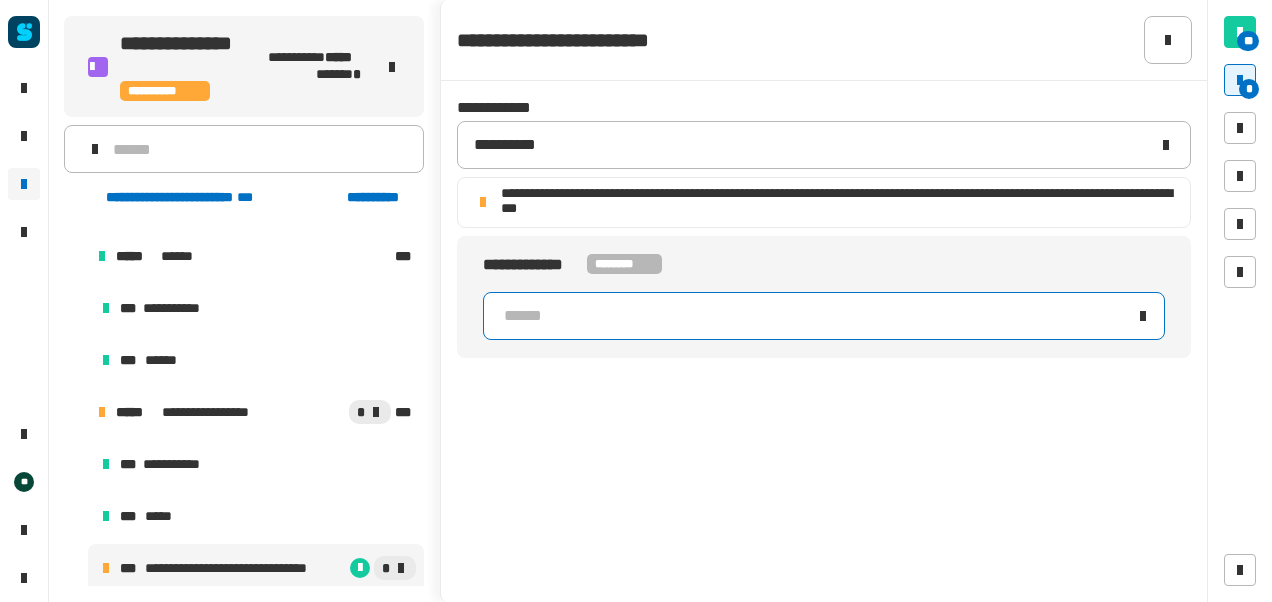 click on "******" 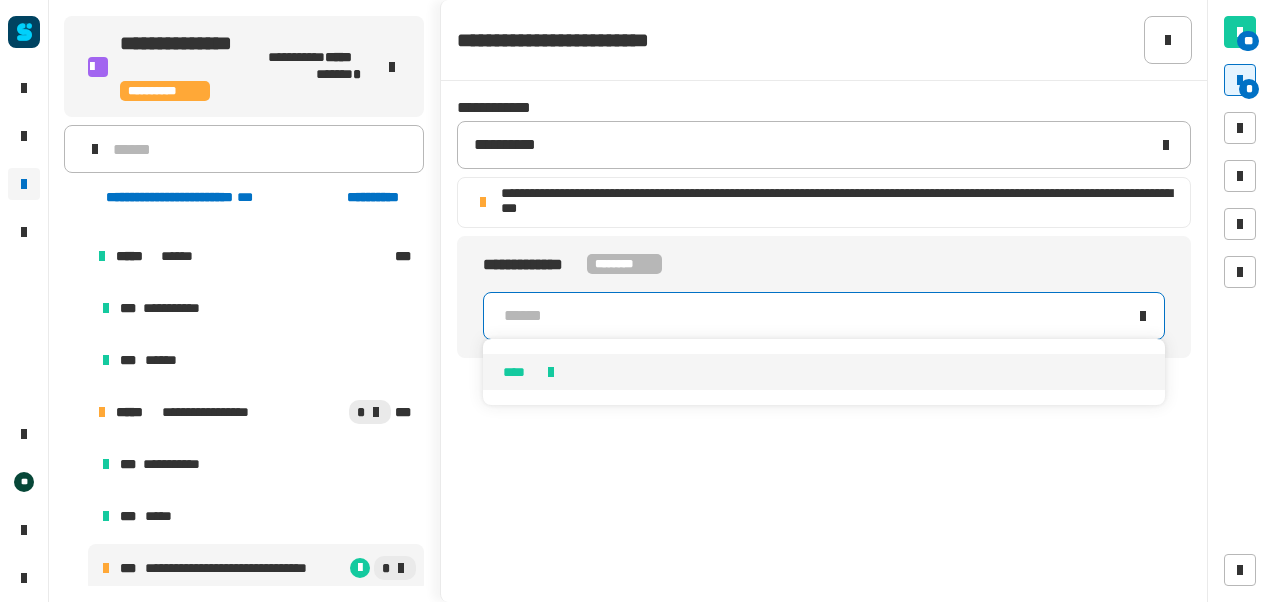 click on "****" at bounding box center [824, 372] 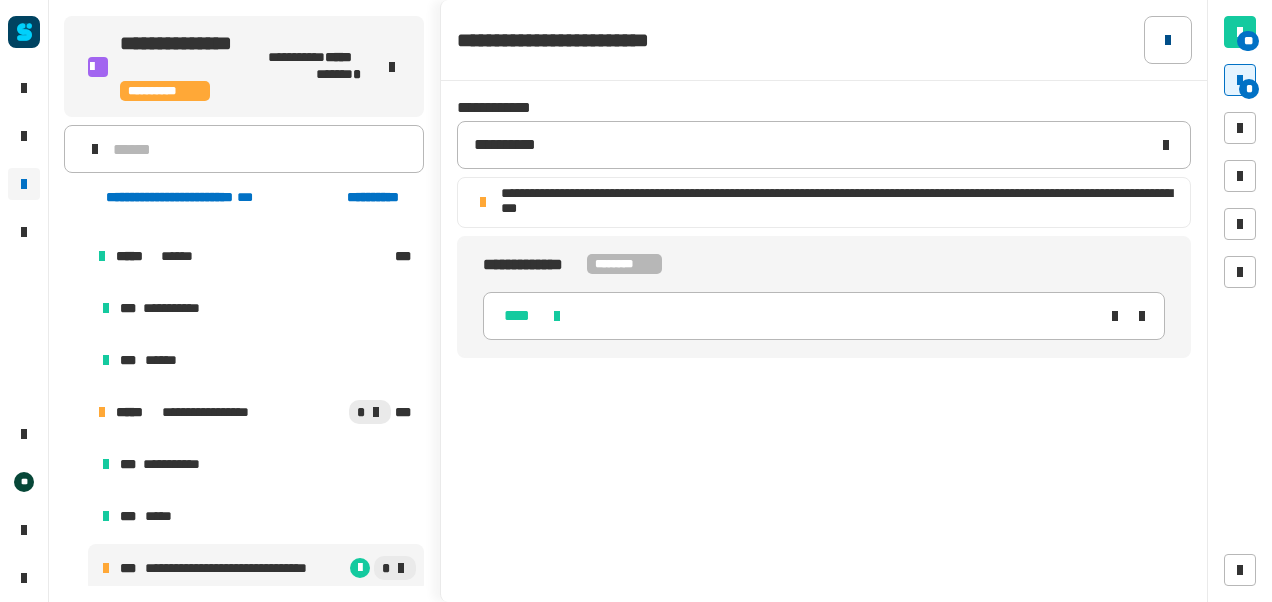 click 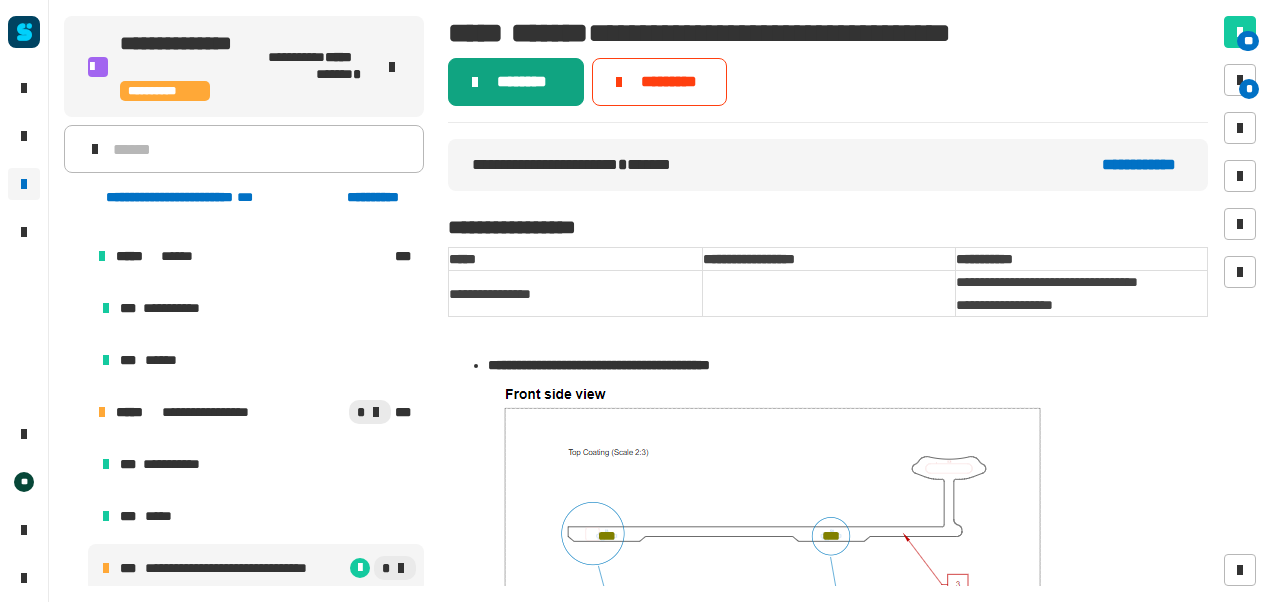 click on "********" 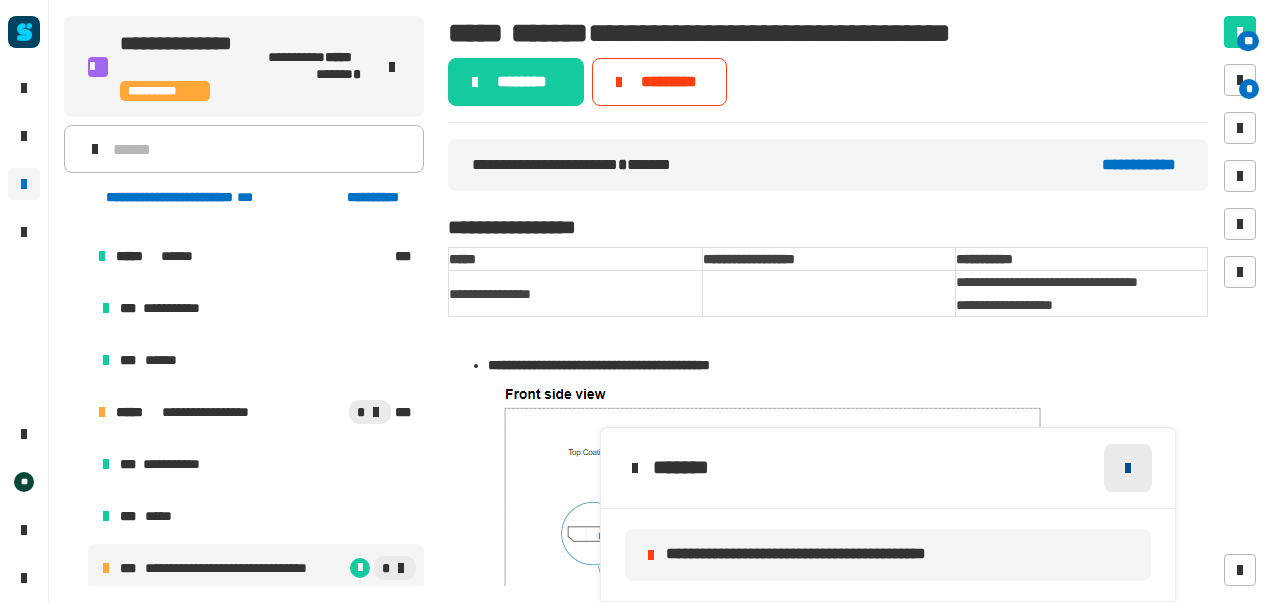 click 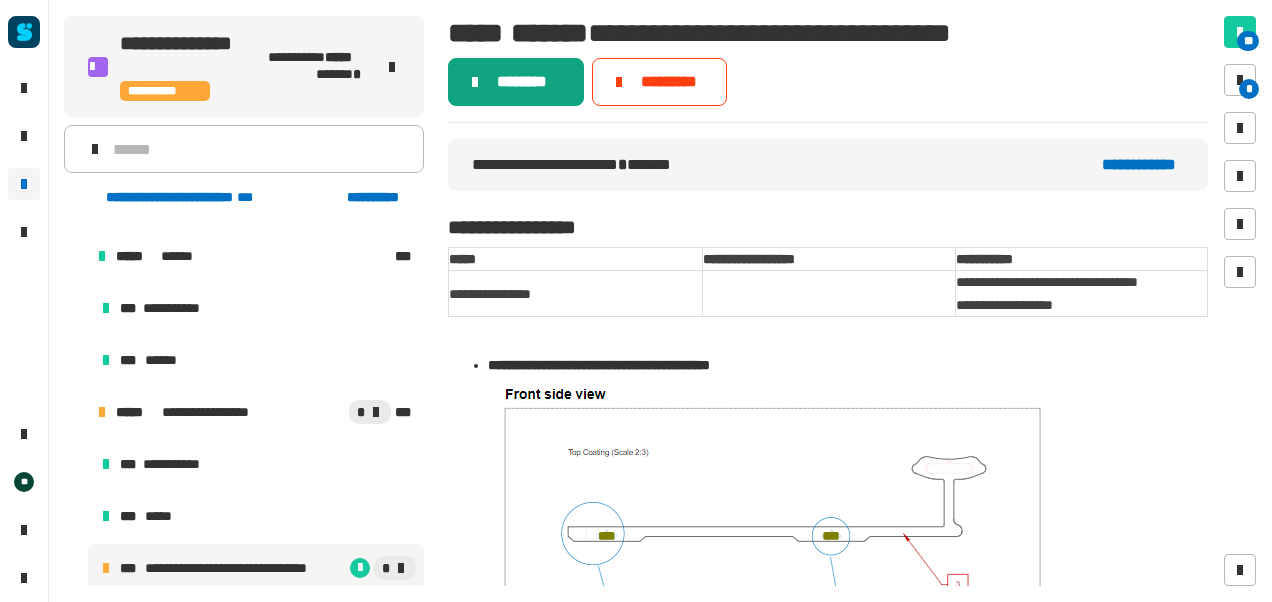 click on "********" 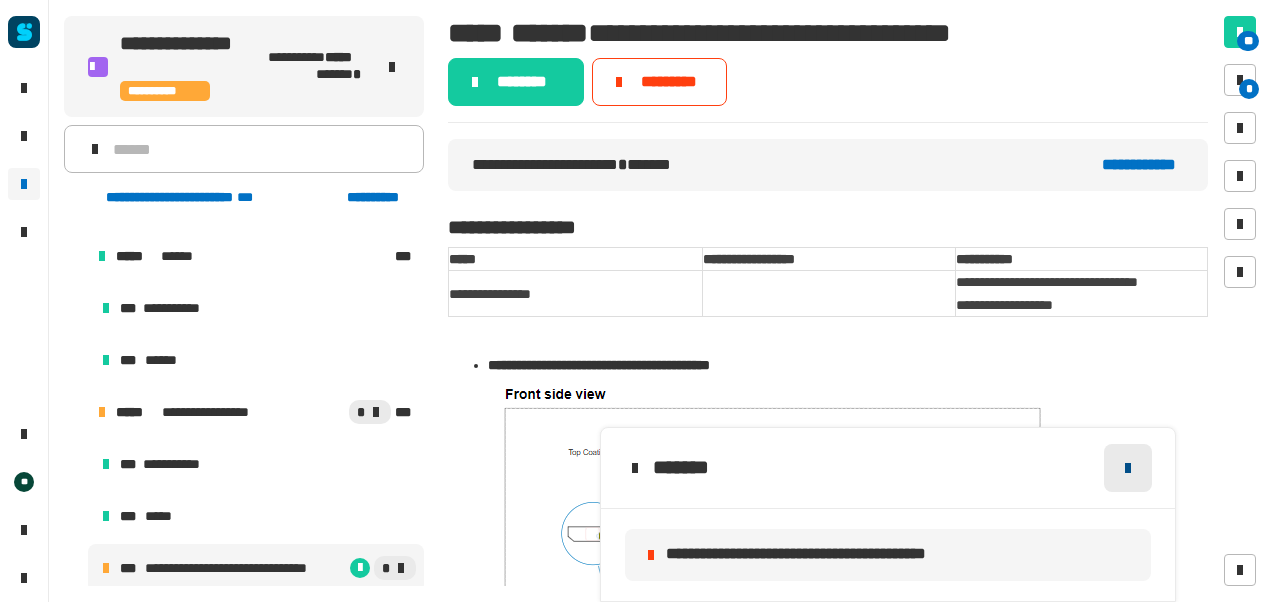 click 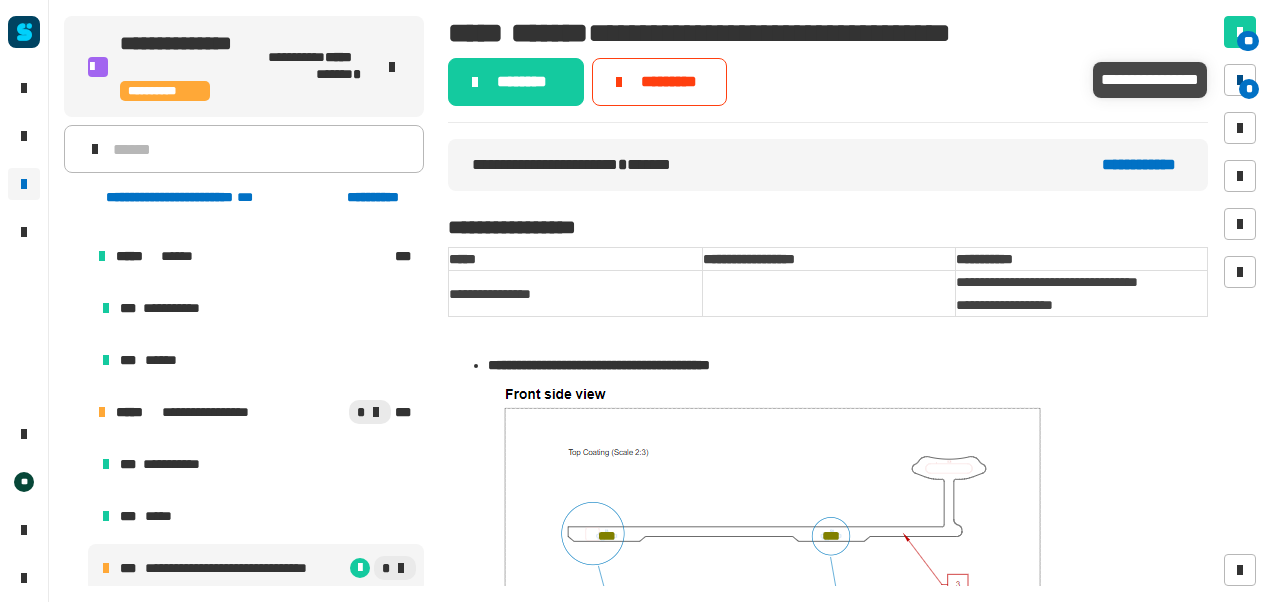 click at bounding box center (1240, 80) 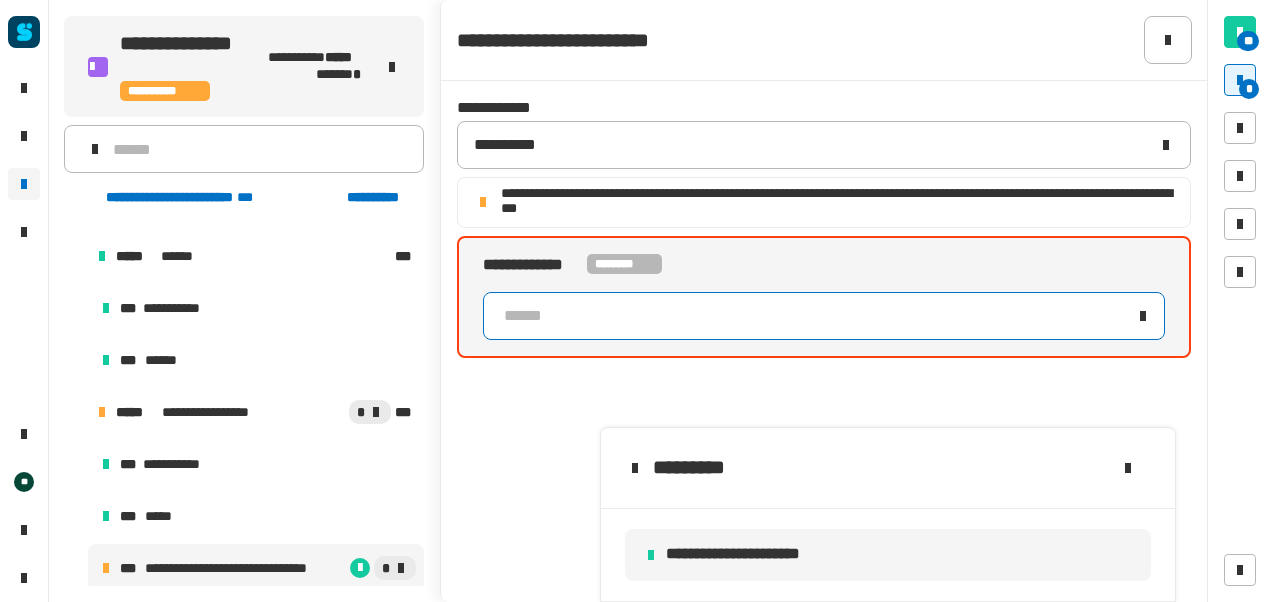 click on "******" 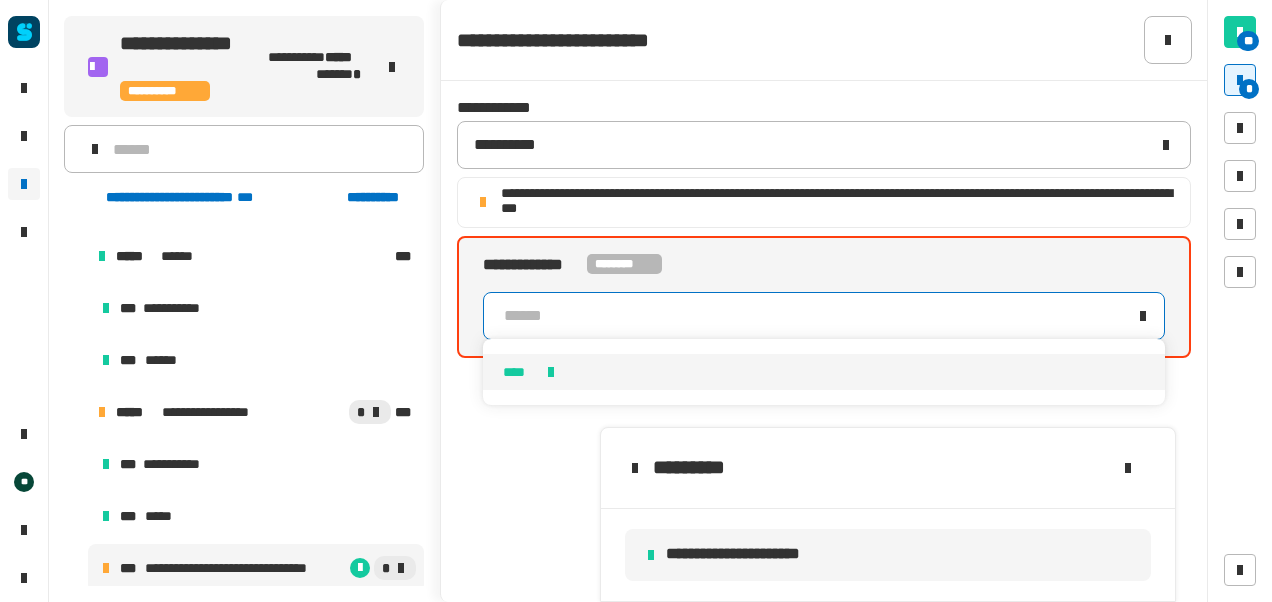 click on "****" at bounding box center [824, 372] 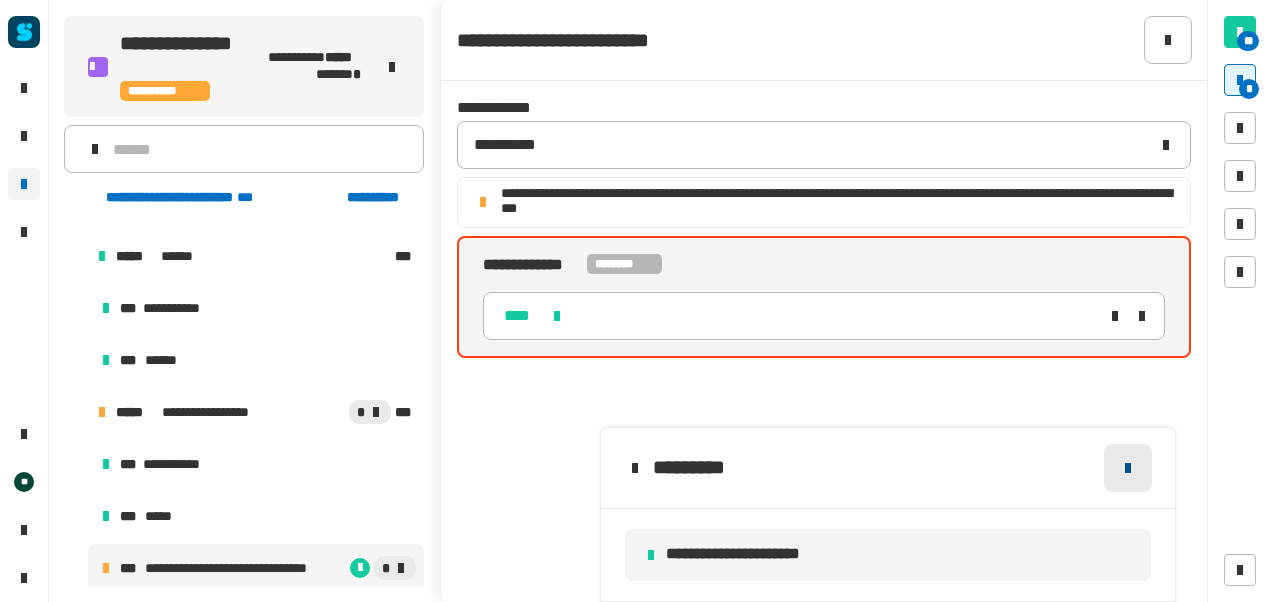 click 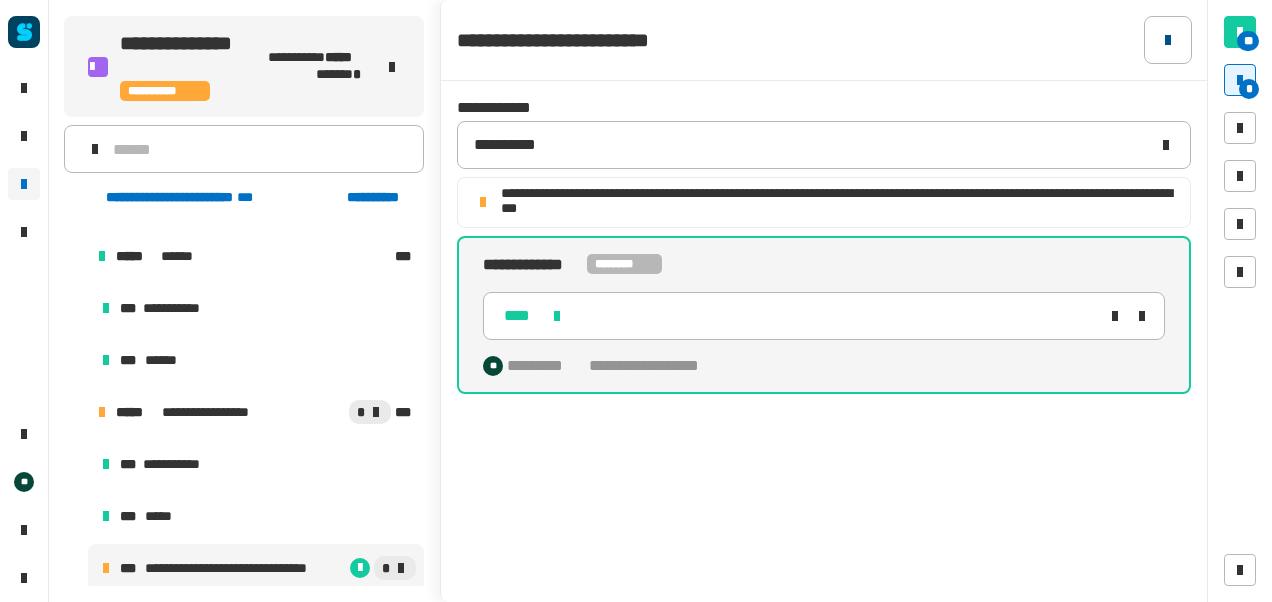 click 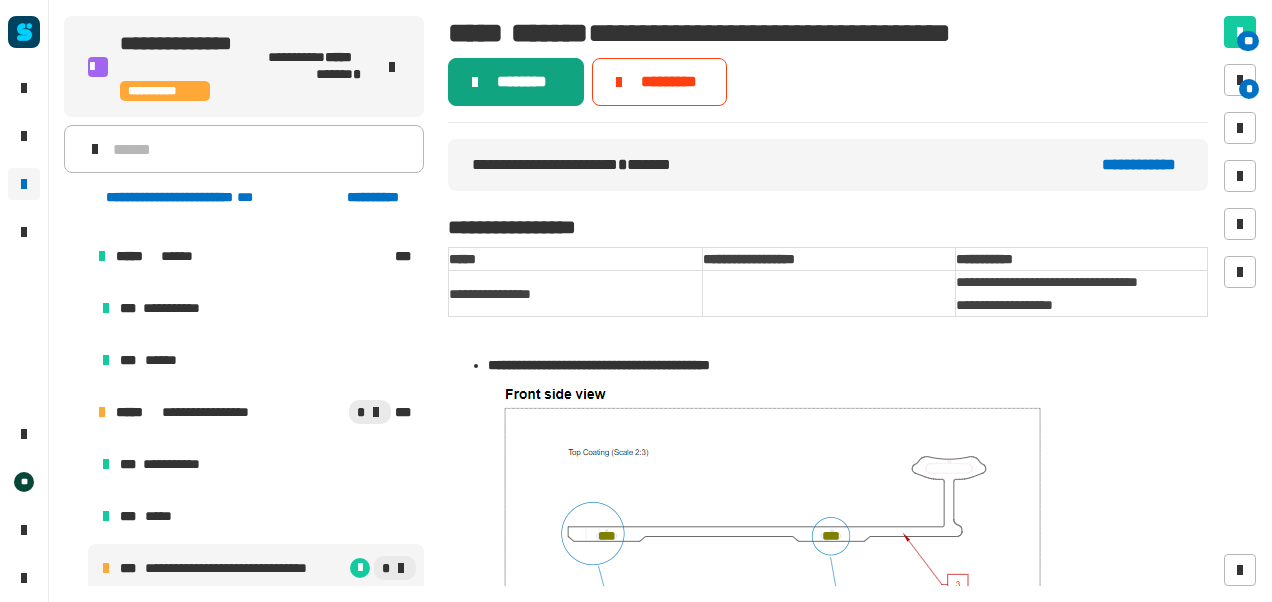 click on "********" 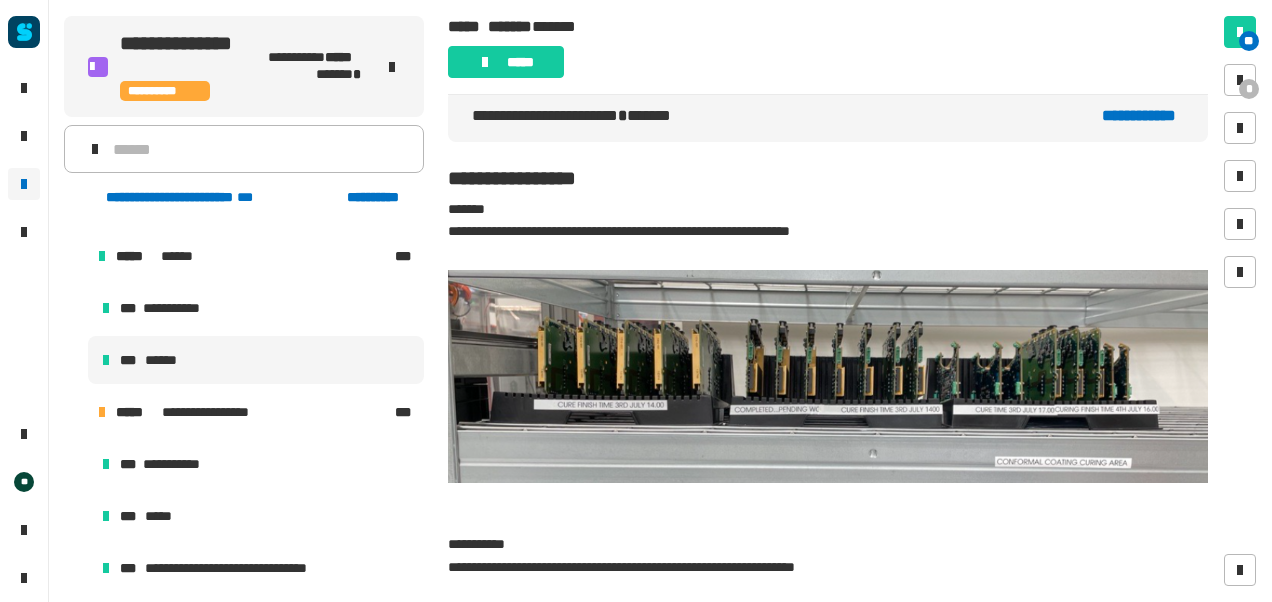 scroll, scrollTop: 73, scrollLeft: 0, axis: vertical 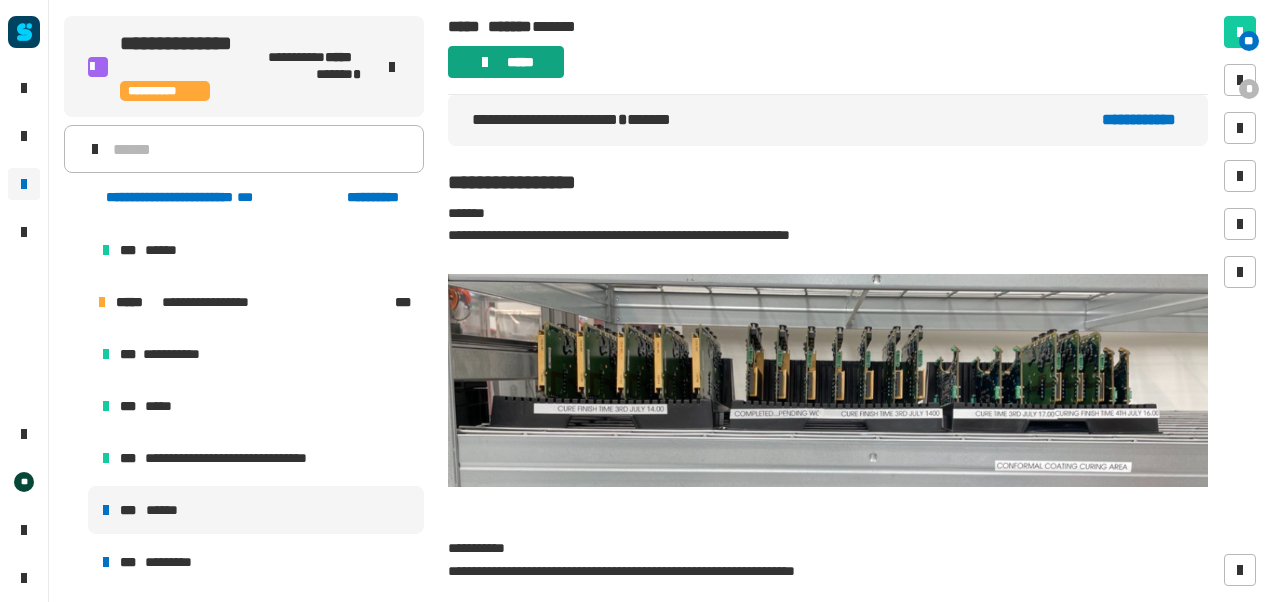 click on "*****" 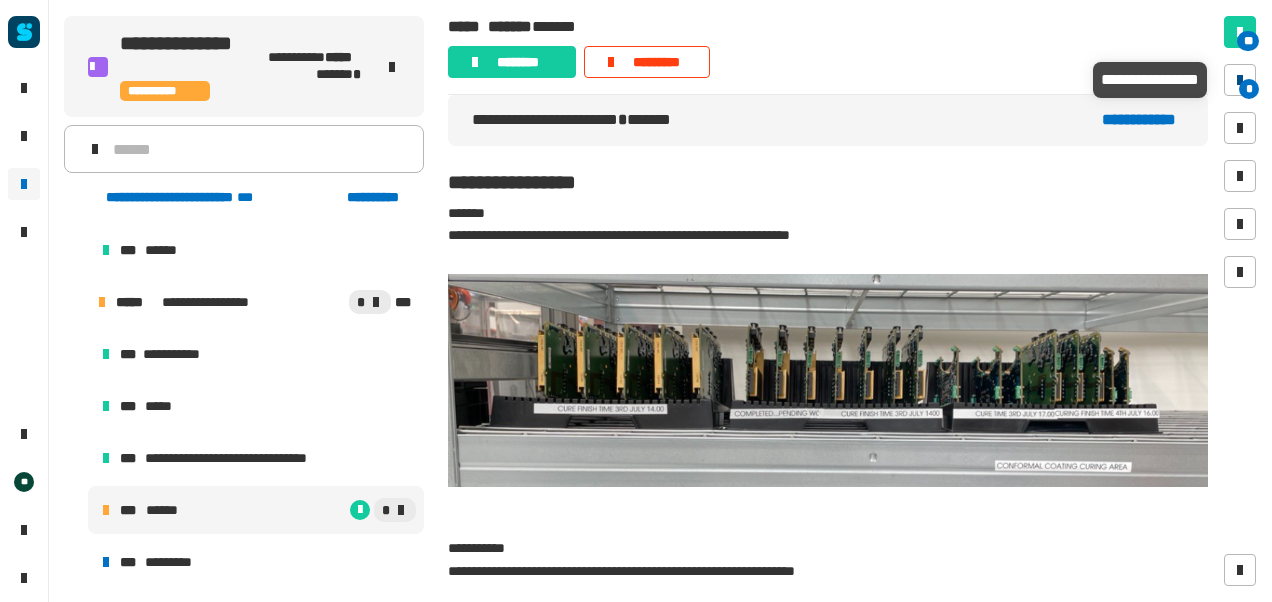 click at bounding box center [1240, 80] 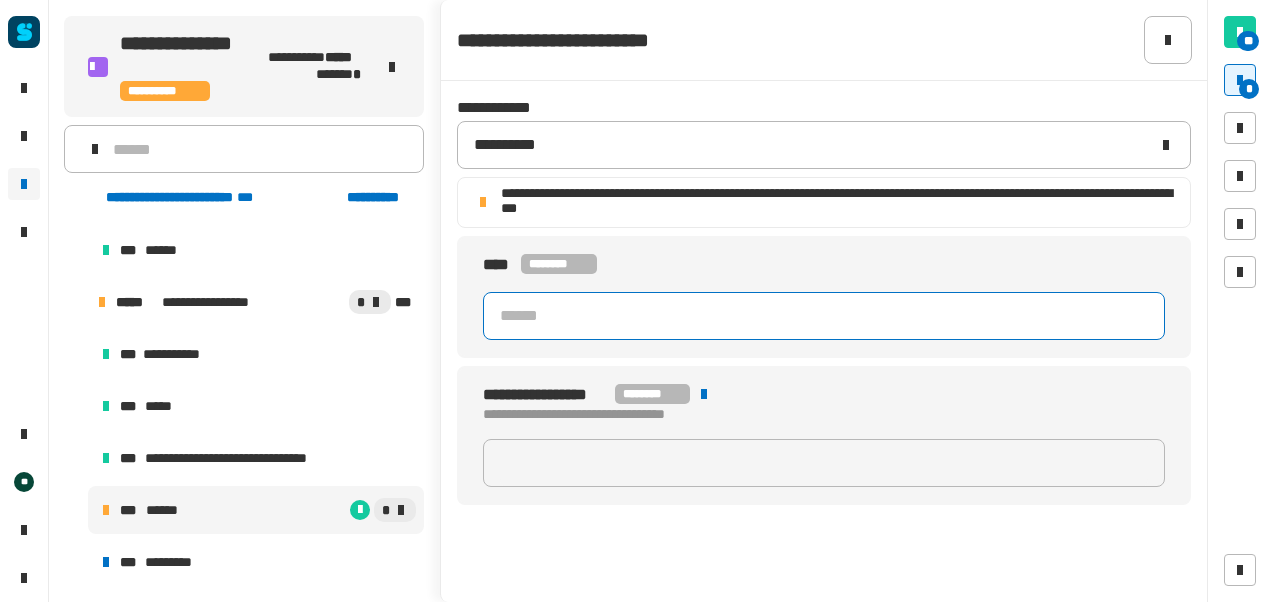 click 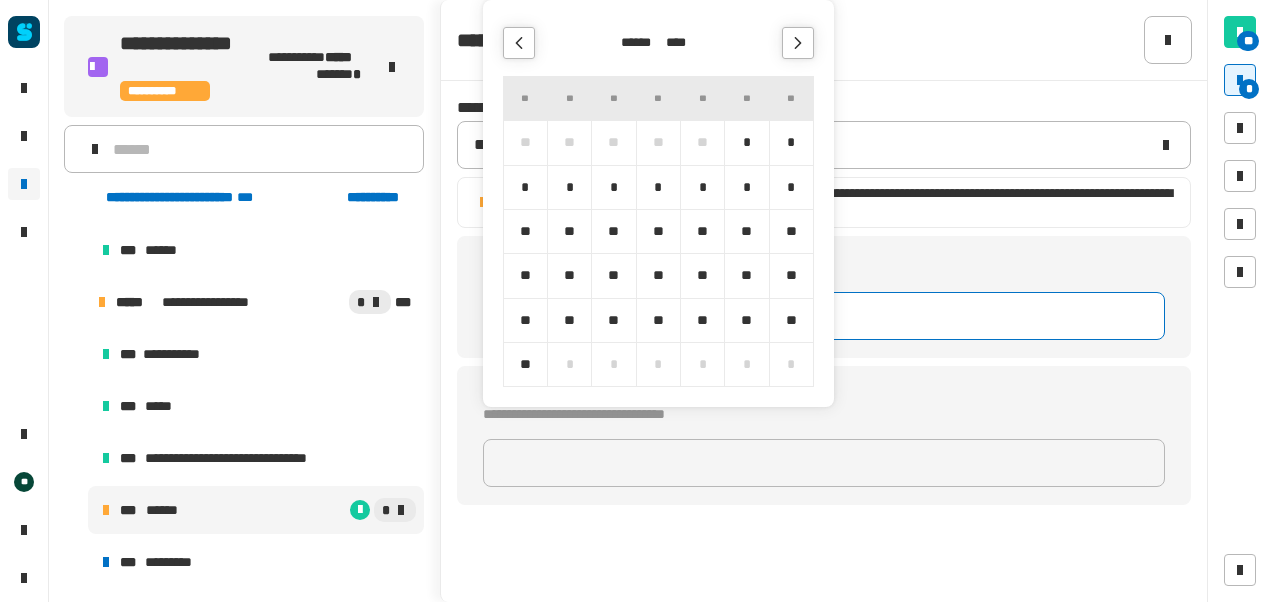 click on "*" at bounding box center (569, 187) 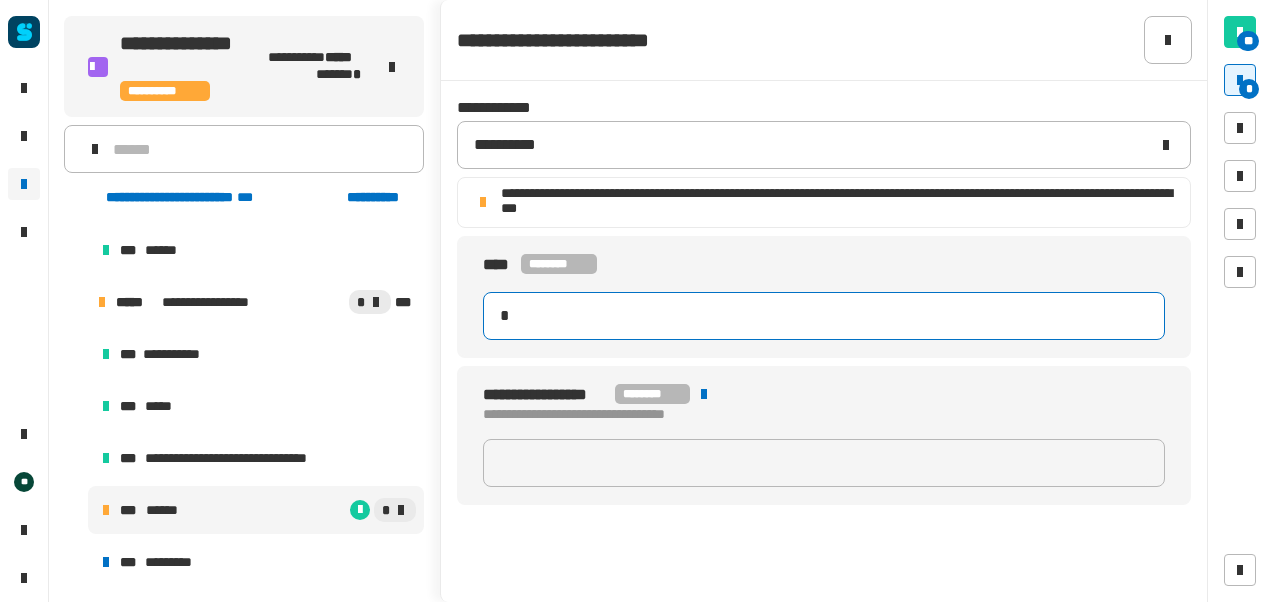 type on "**********" 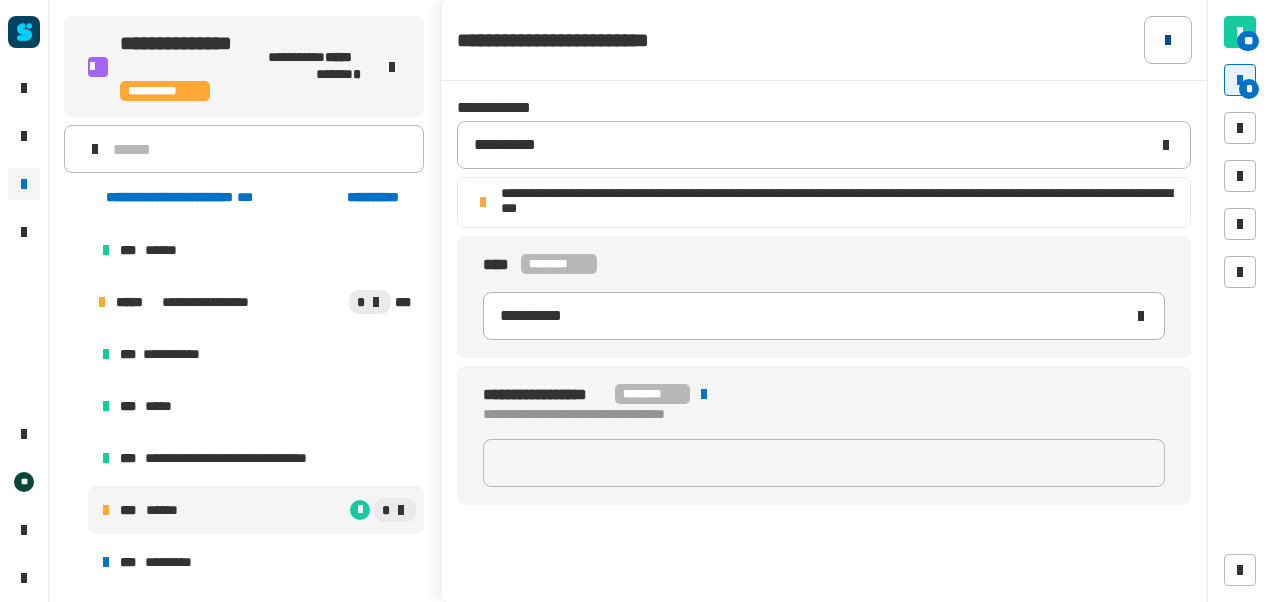 click 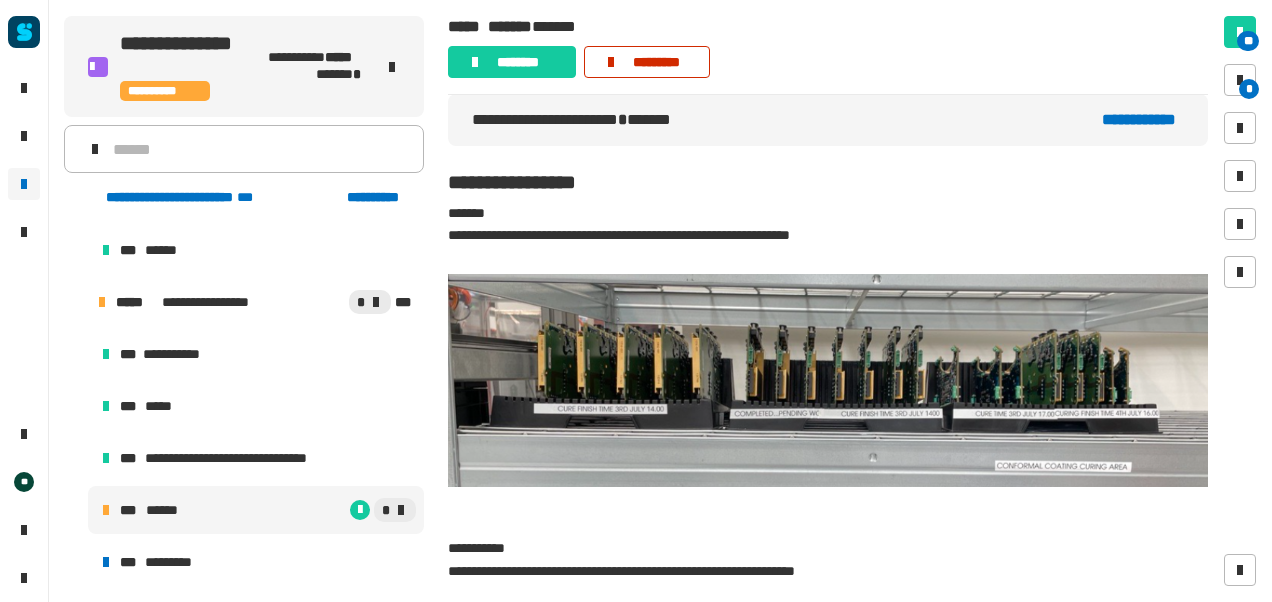 click on "*********" 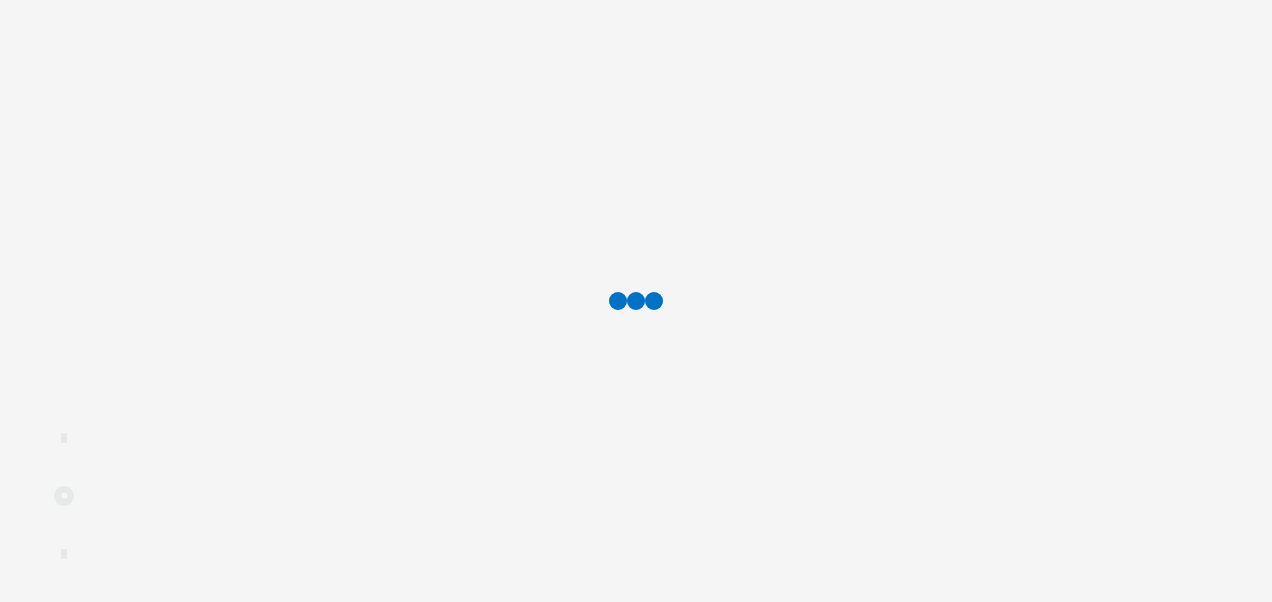 scroll, scrollTop: 0, scrollLeft: 0, axis: both 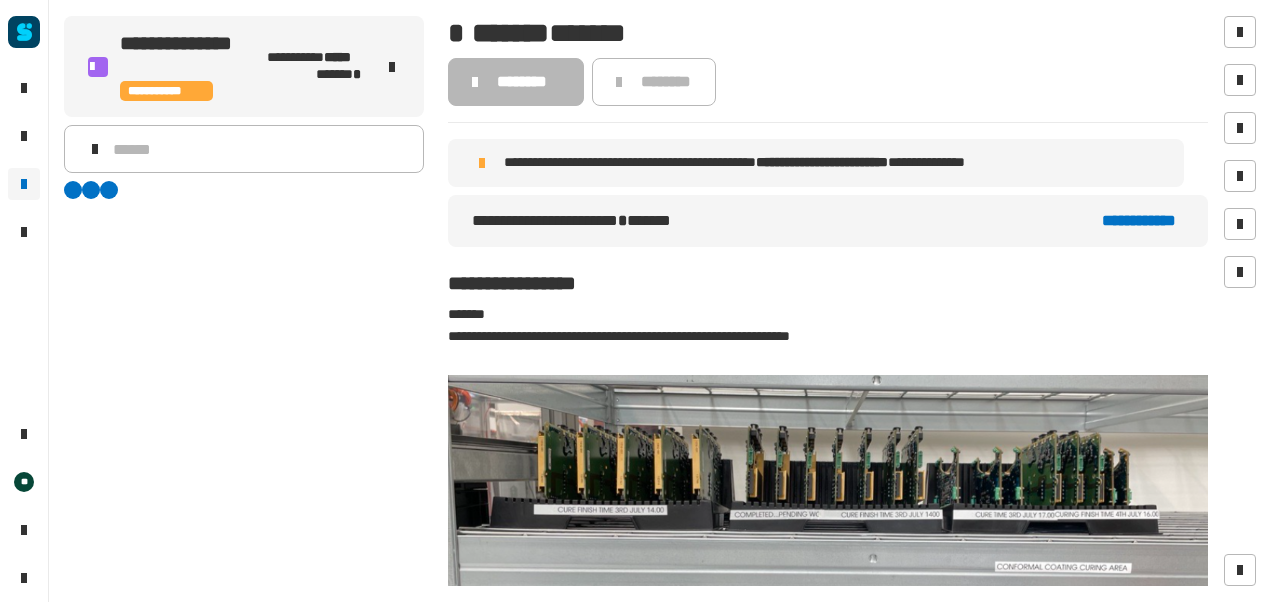 click on "This is a sample text with some PII like john.doe@example.com and 123 Main St, Anytown, CA." at bounding box center [636, 301] 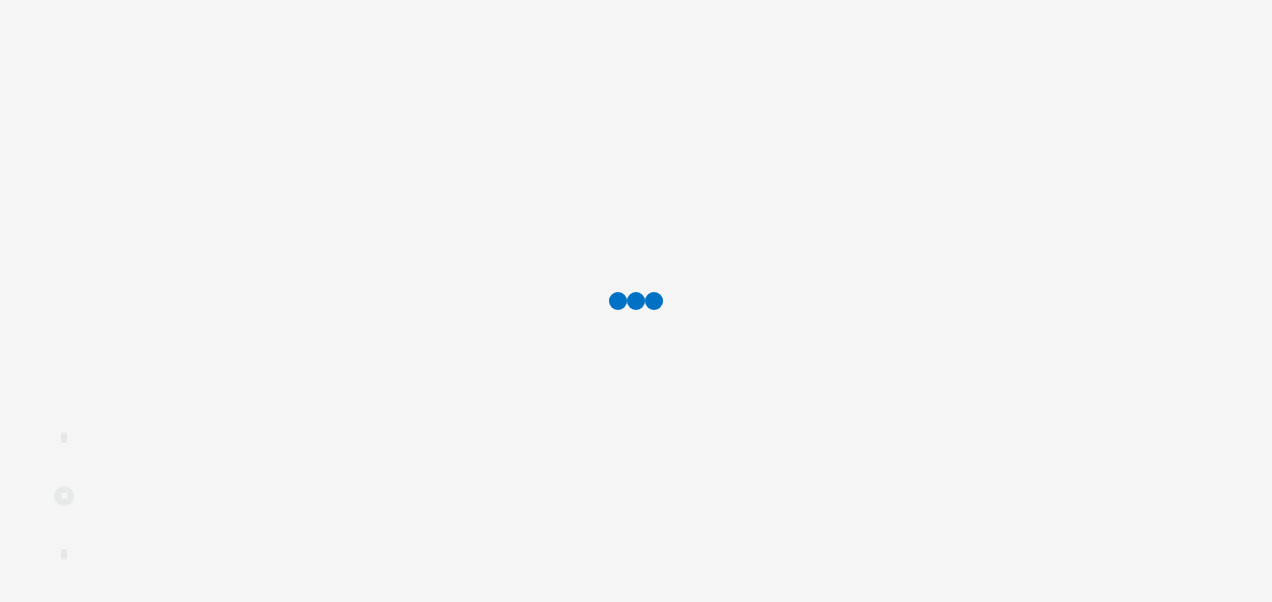 scroll, scrollTop: 0, scrollLeft: 0, axis: both 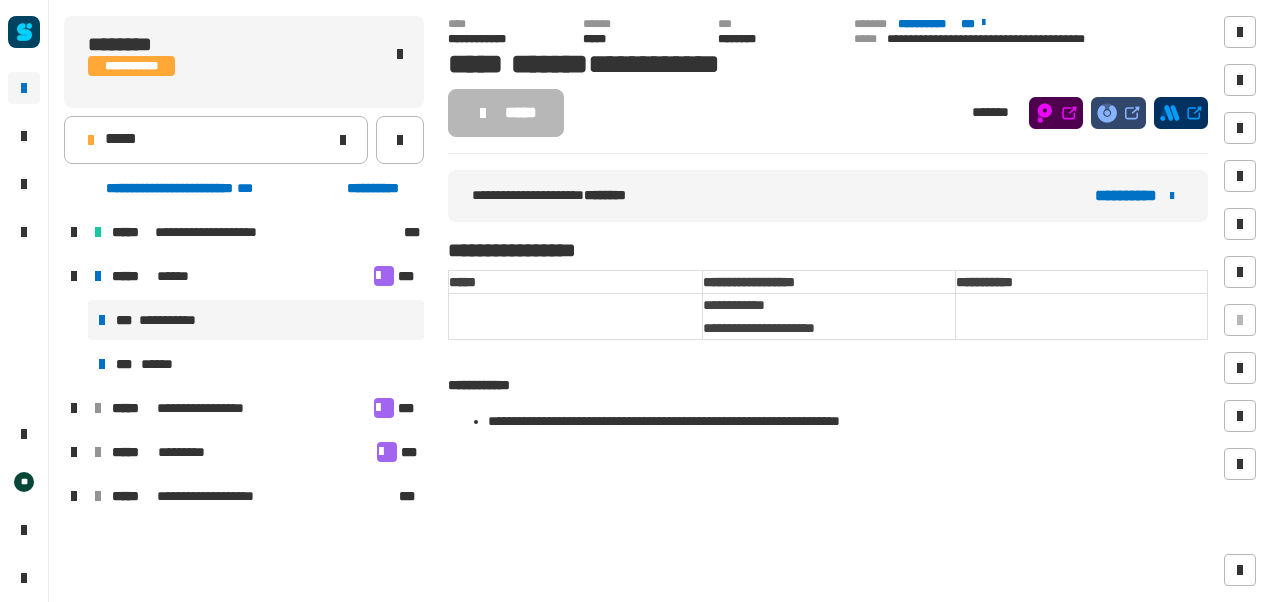 click on "**********" at bounding box center (256, 320) 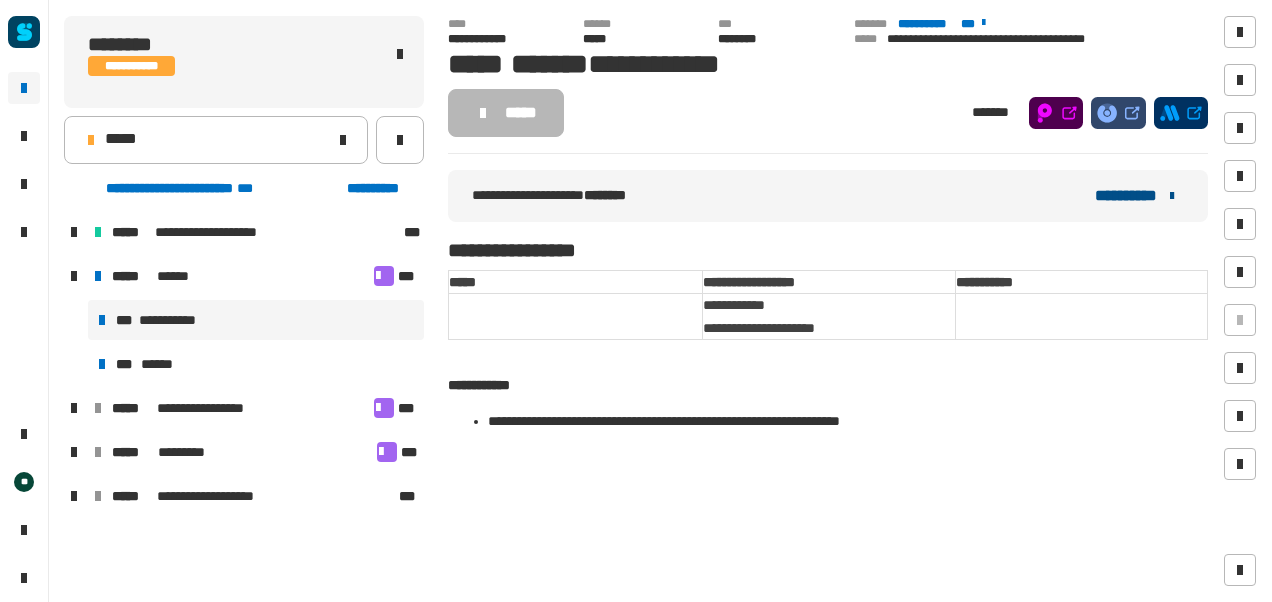 click on "**********" 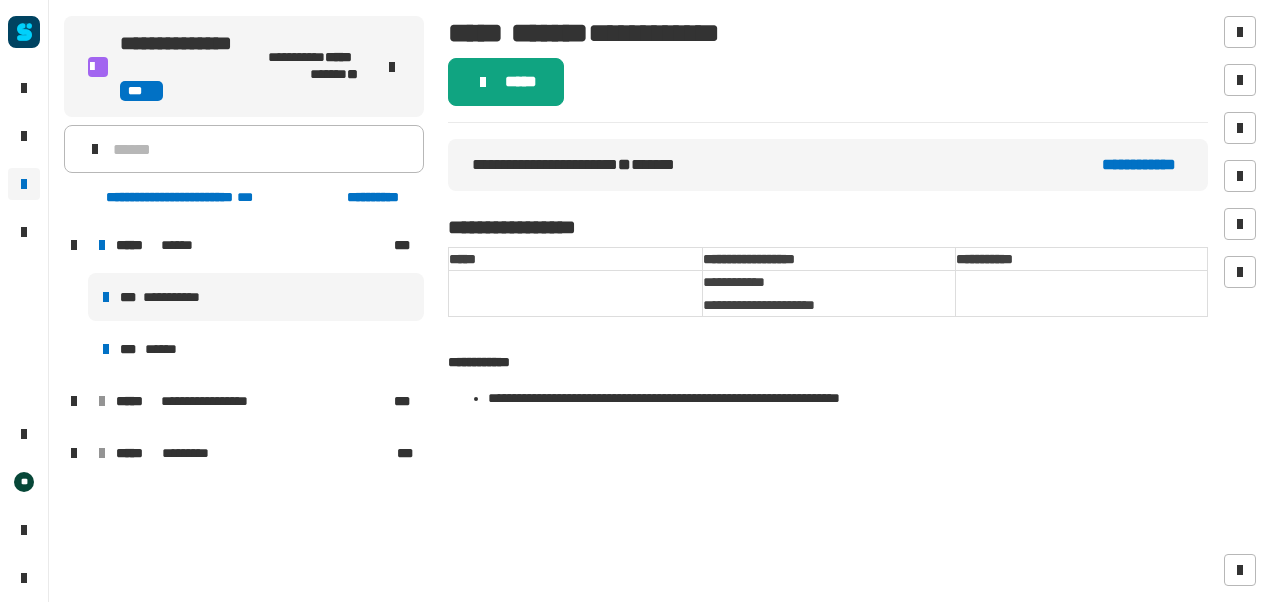 click on "*****" 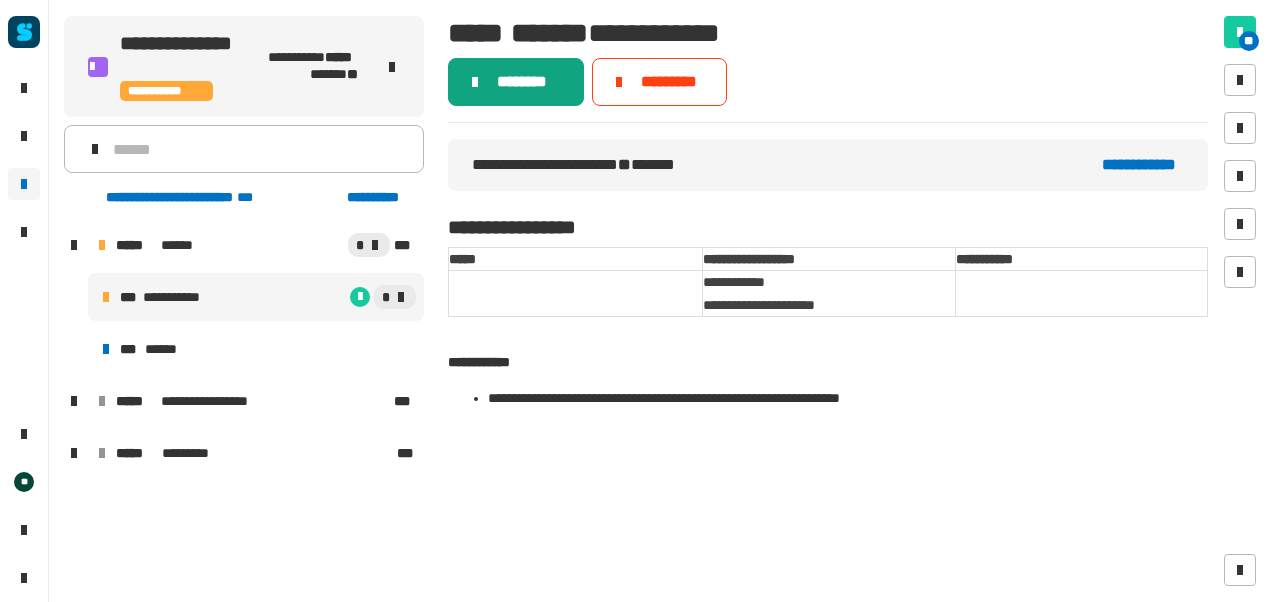 click on "********" 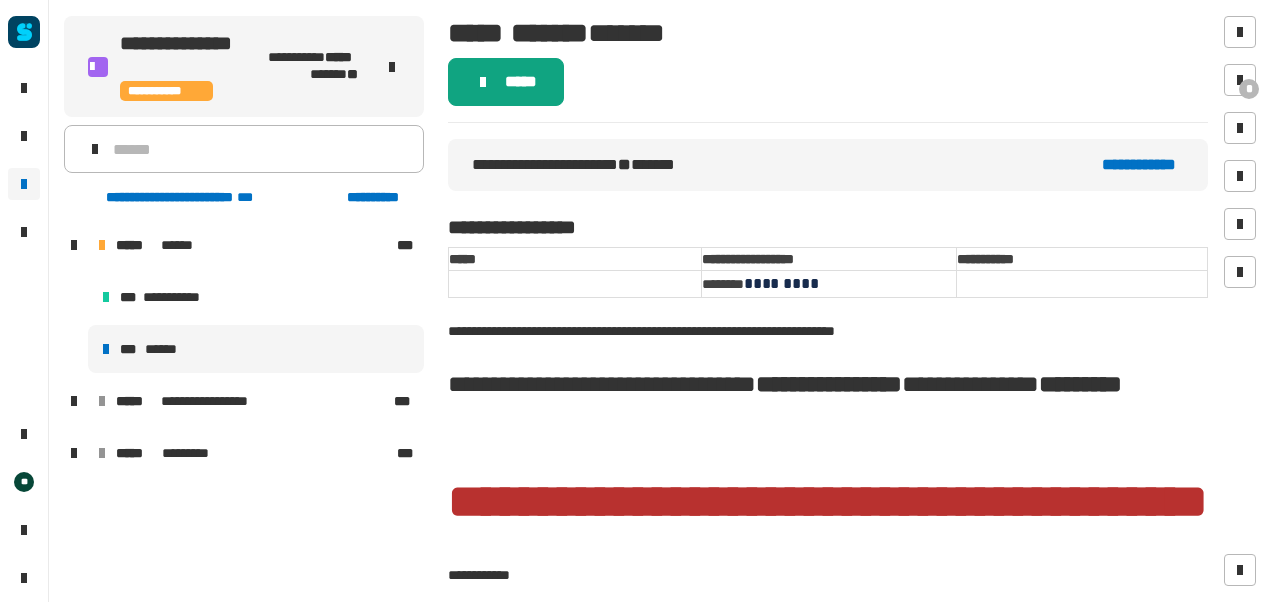 click on "*****" 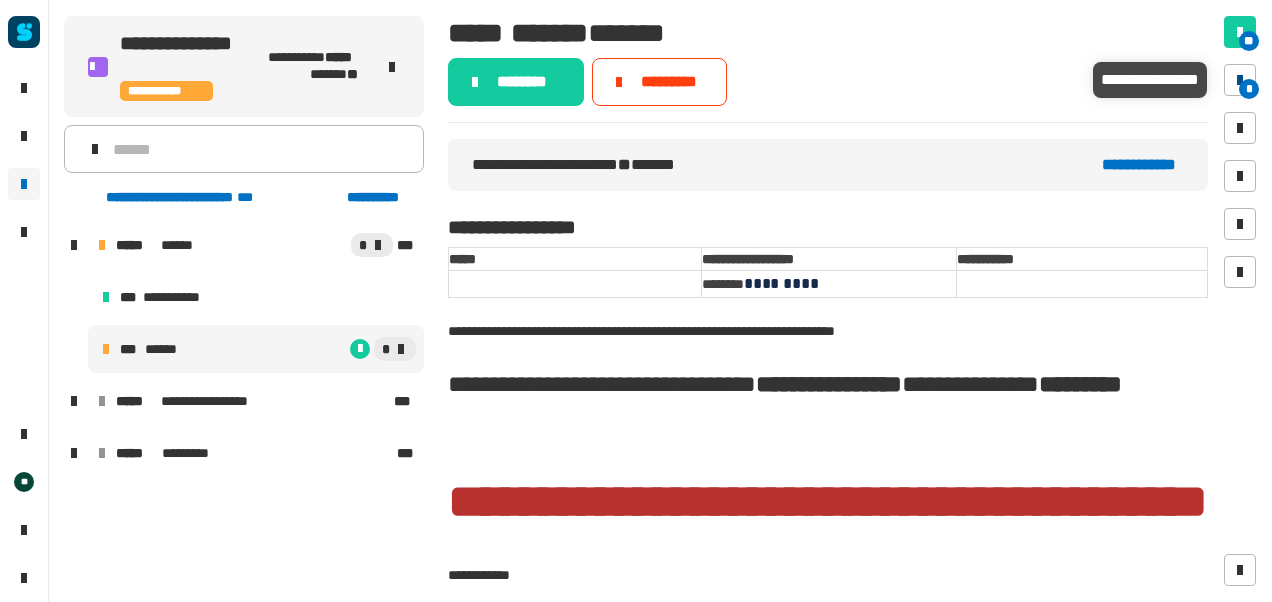 click on "*" at bounding box center (1240, 80) 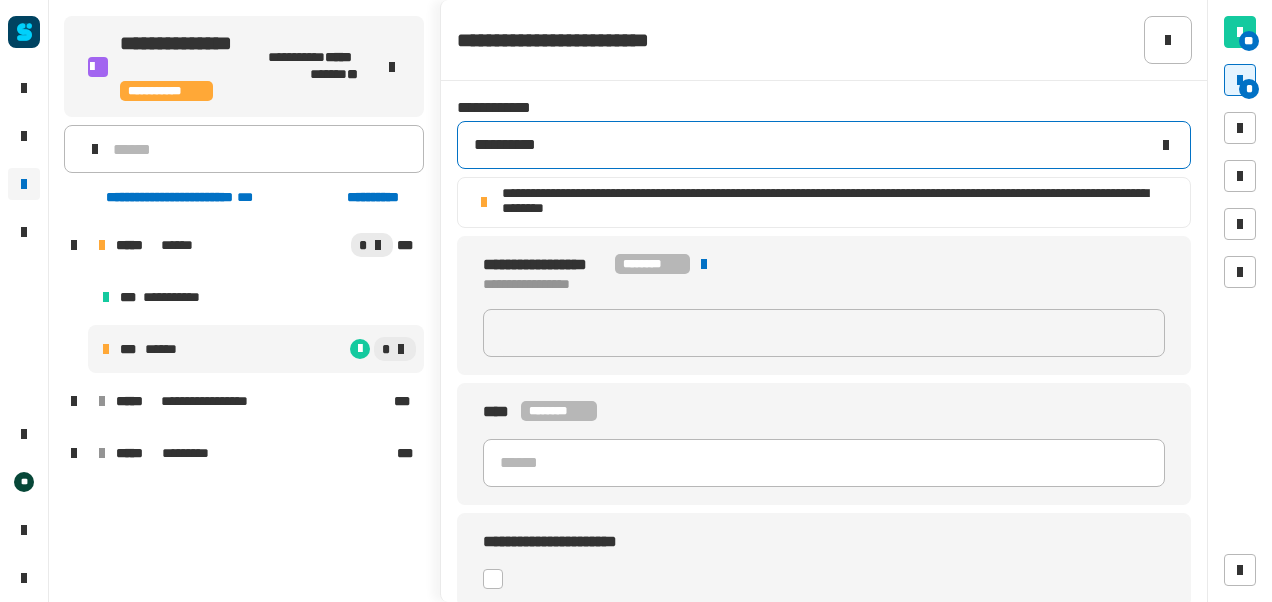 click on "**********" 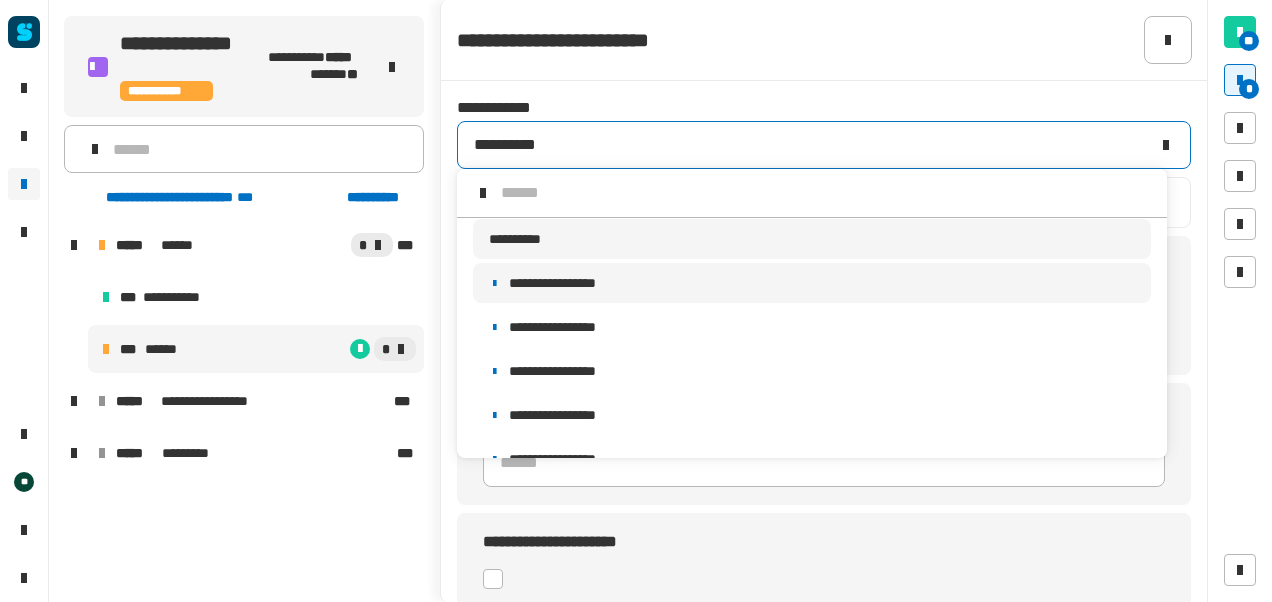 scroll, scrollTop: 16, scrollLeft: 0, axis: vertical 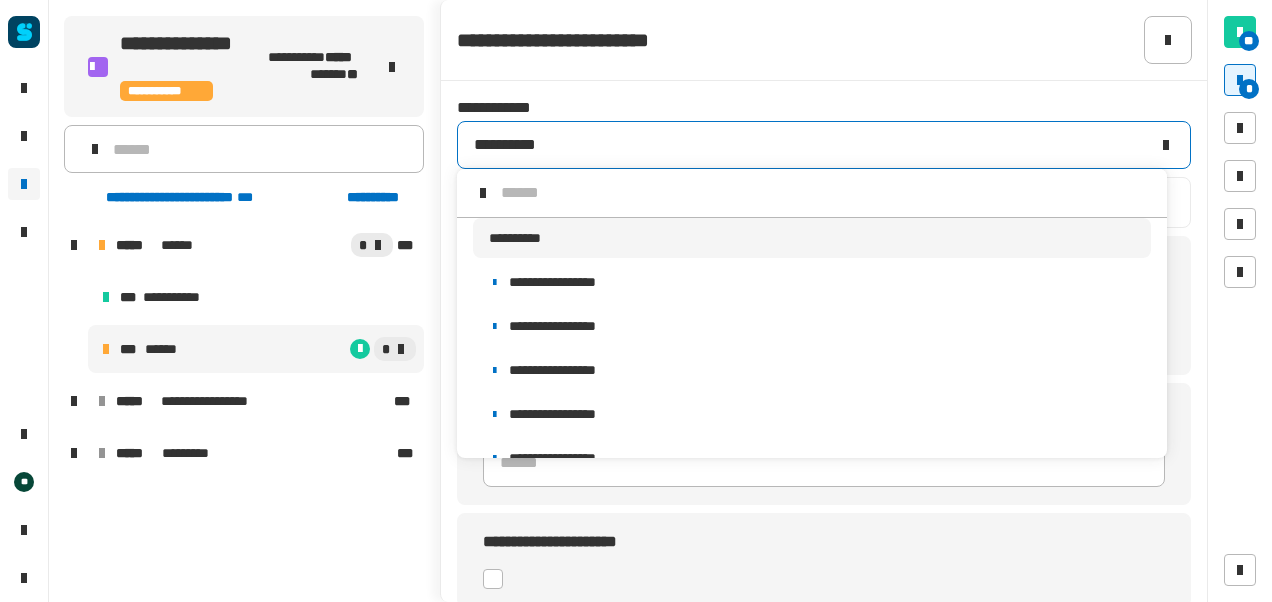click on "**********" 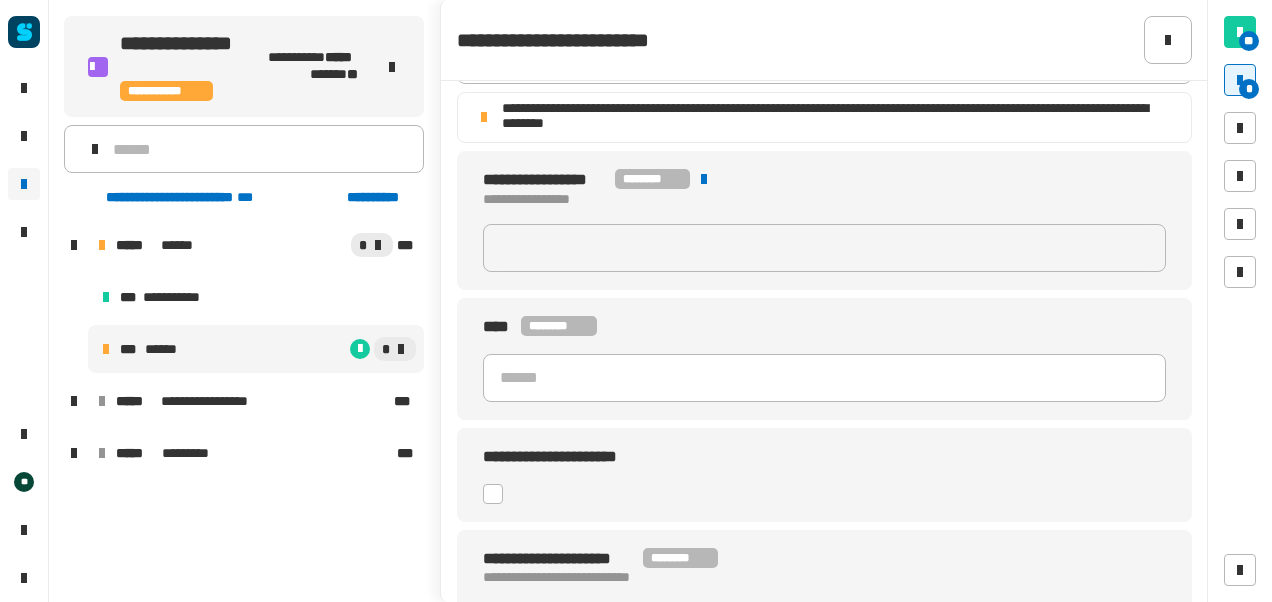 scroll, scrollTop: 86, scrollLeft: 0, axis: vertical 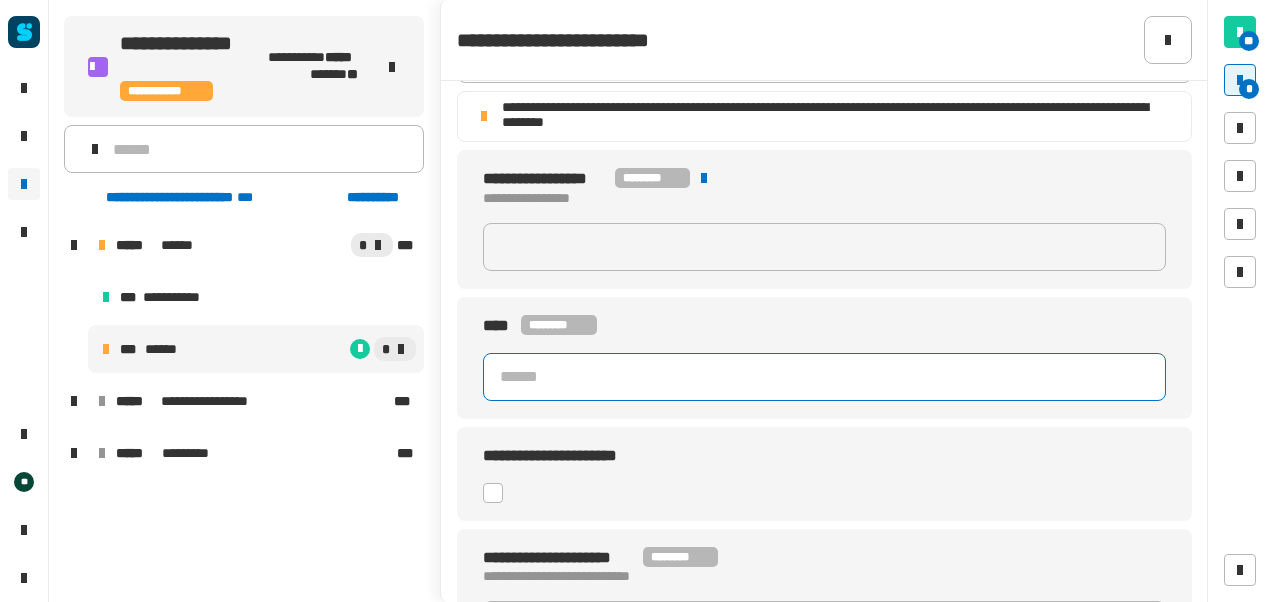 click 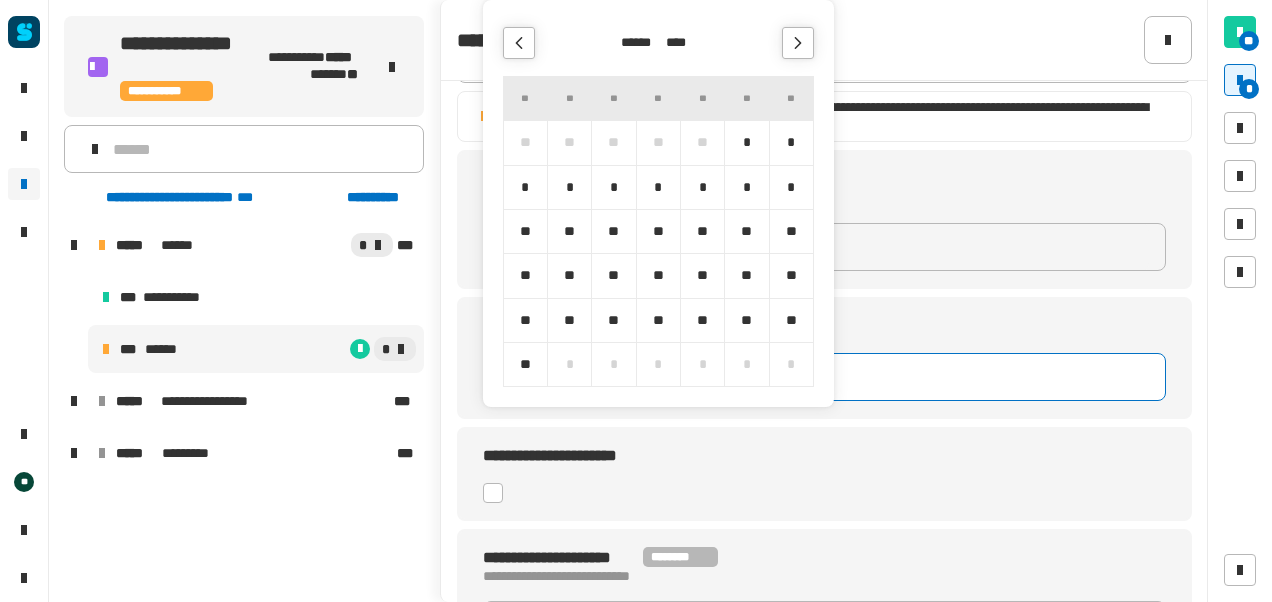 click on "*" at bounding box center (791, 142) 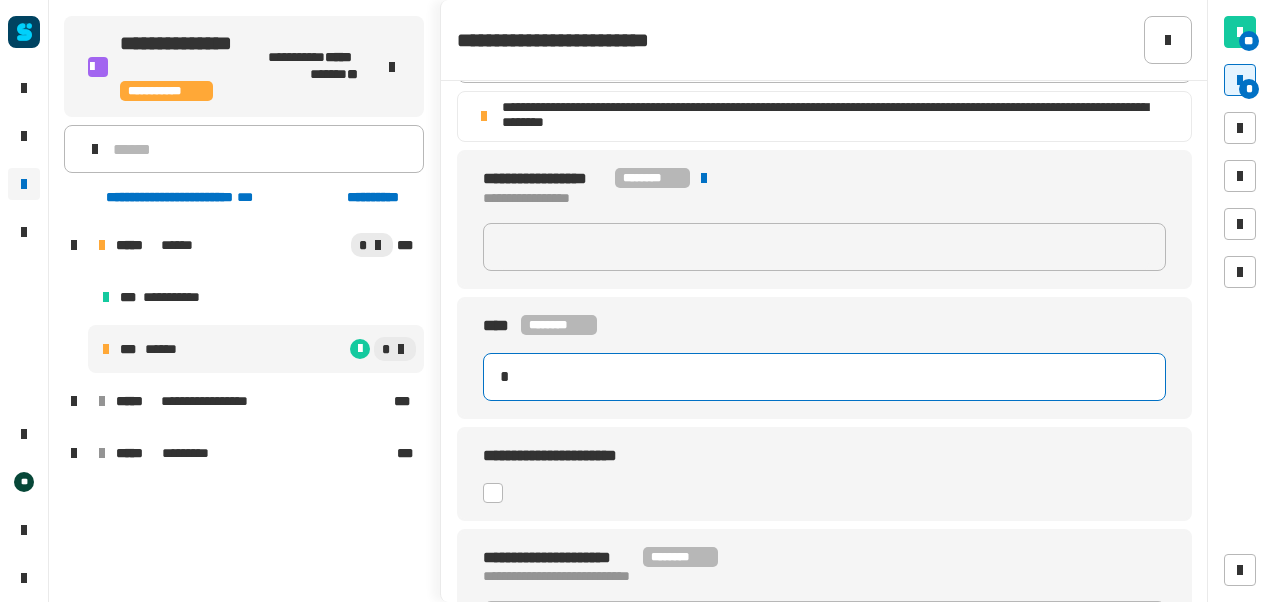 type on "**********" 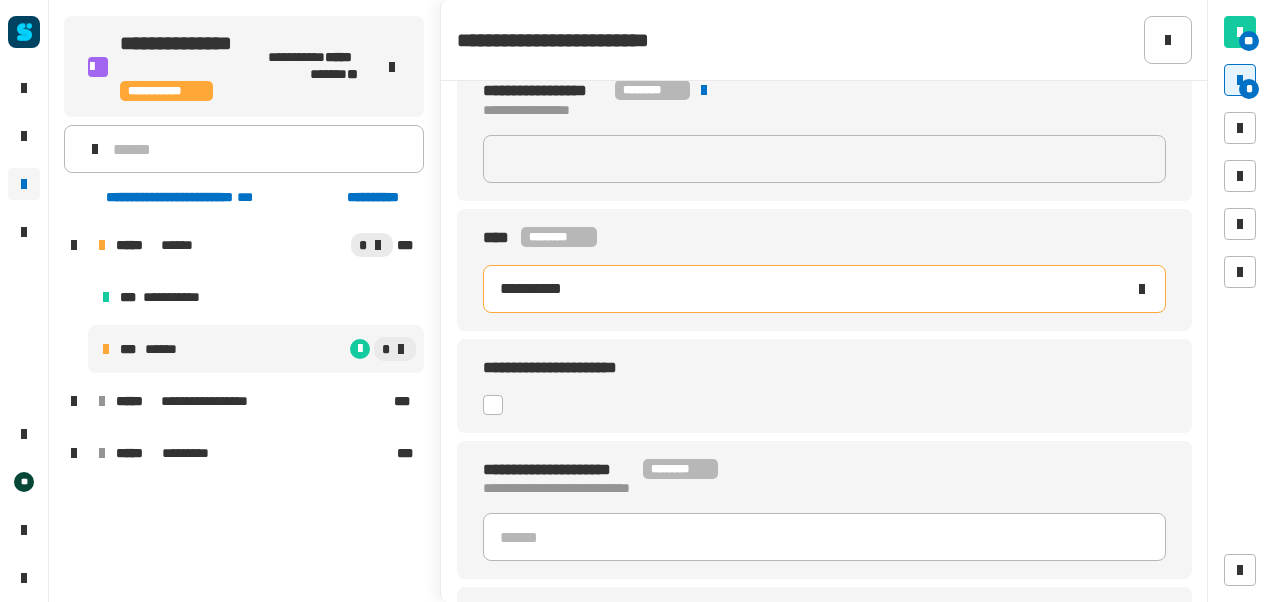 scroll, scrollTop: 194, scrollLeft: 0, axis: vertical 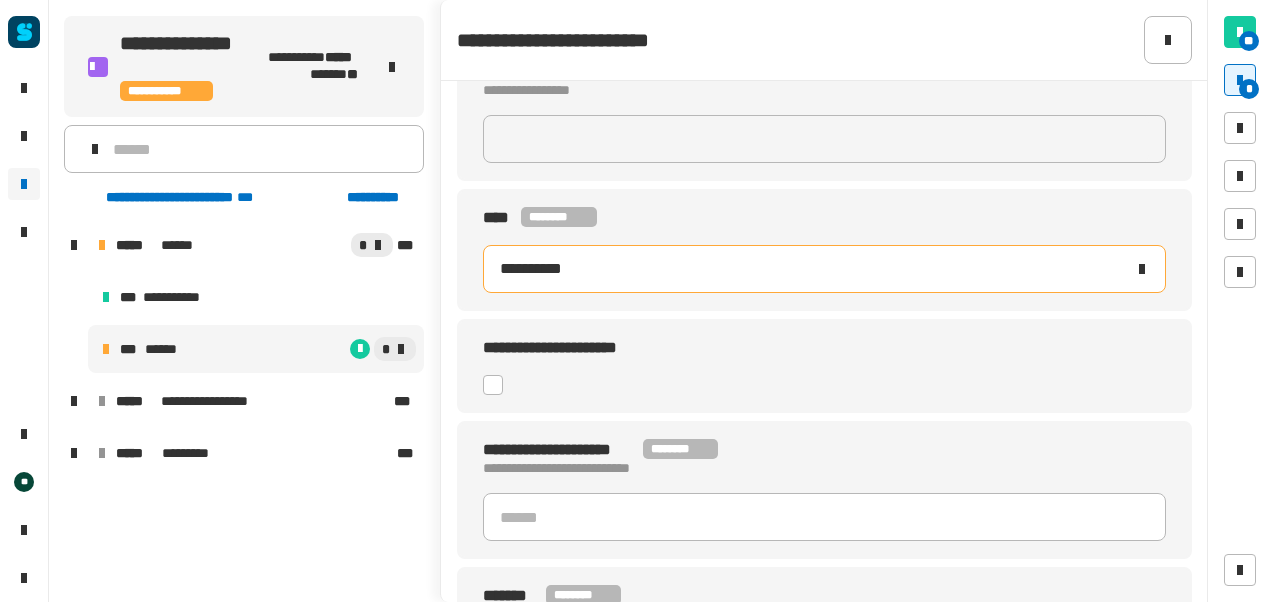click 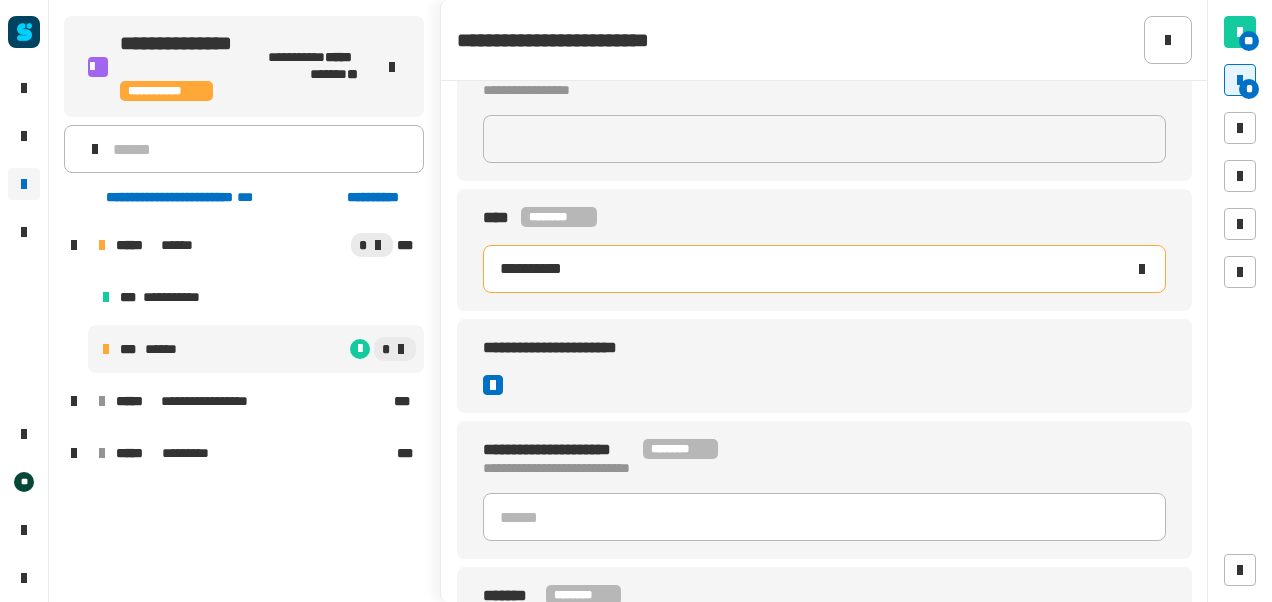 scroll, scrollTop: 296, scrollLeft: 0, axis: vertical 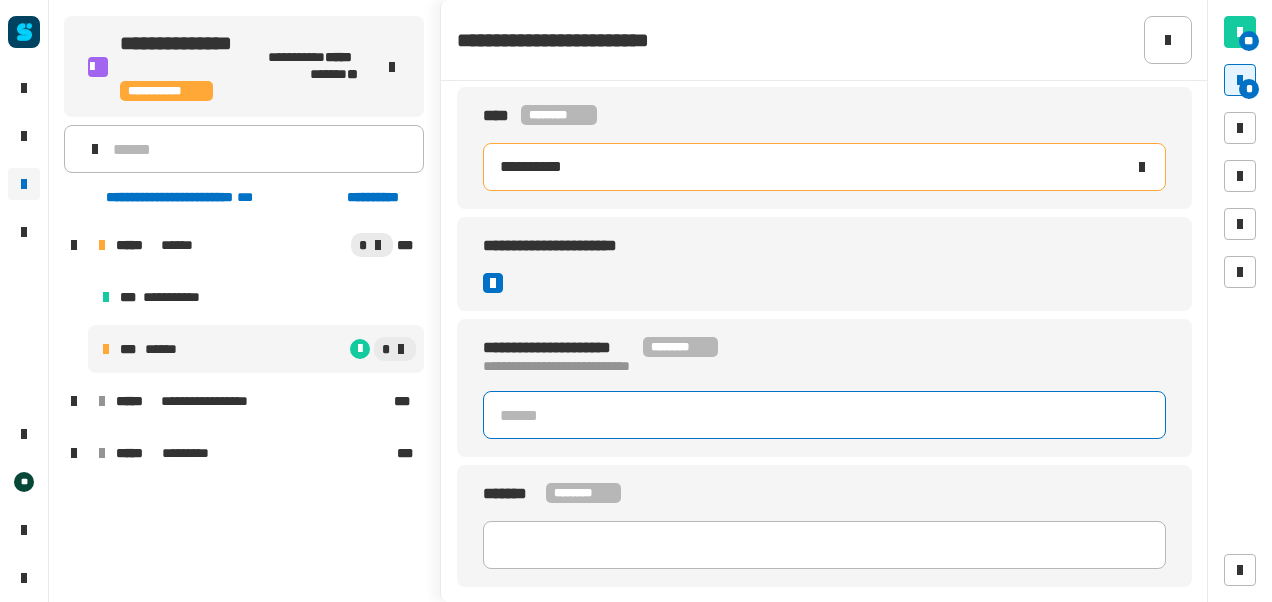 click 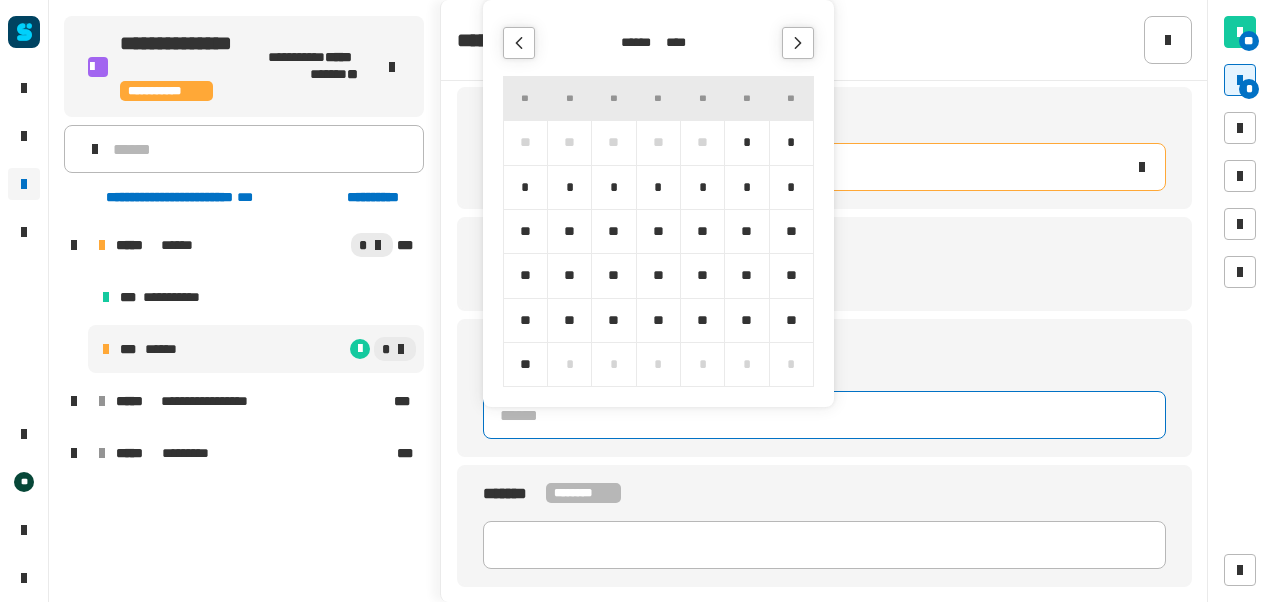click 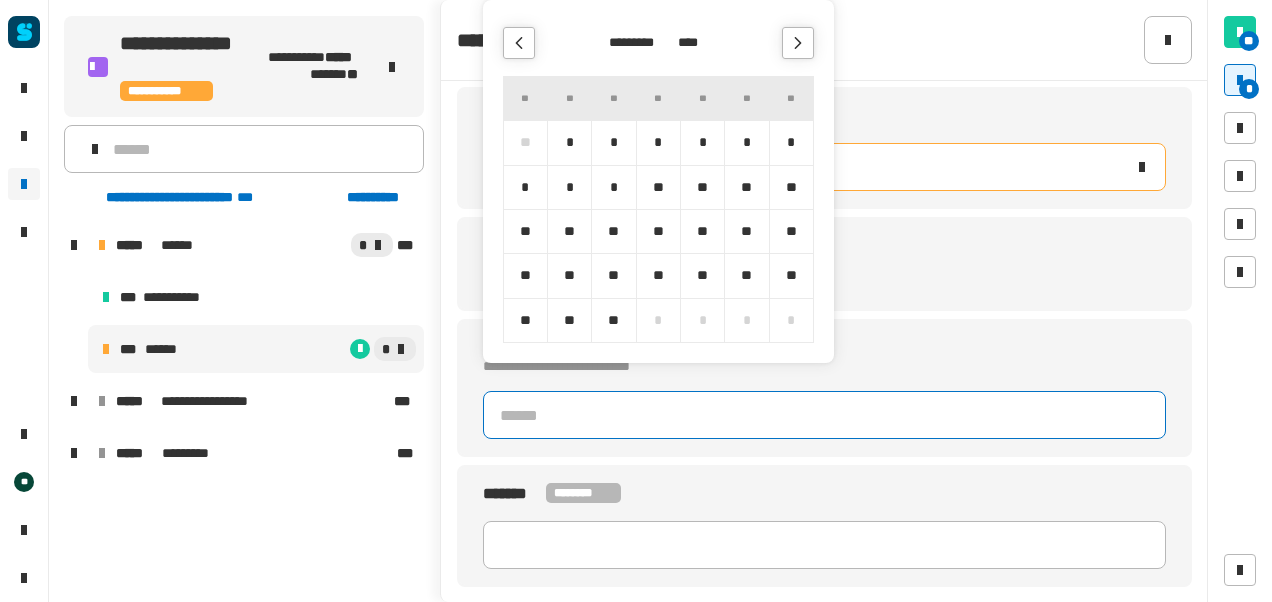click 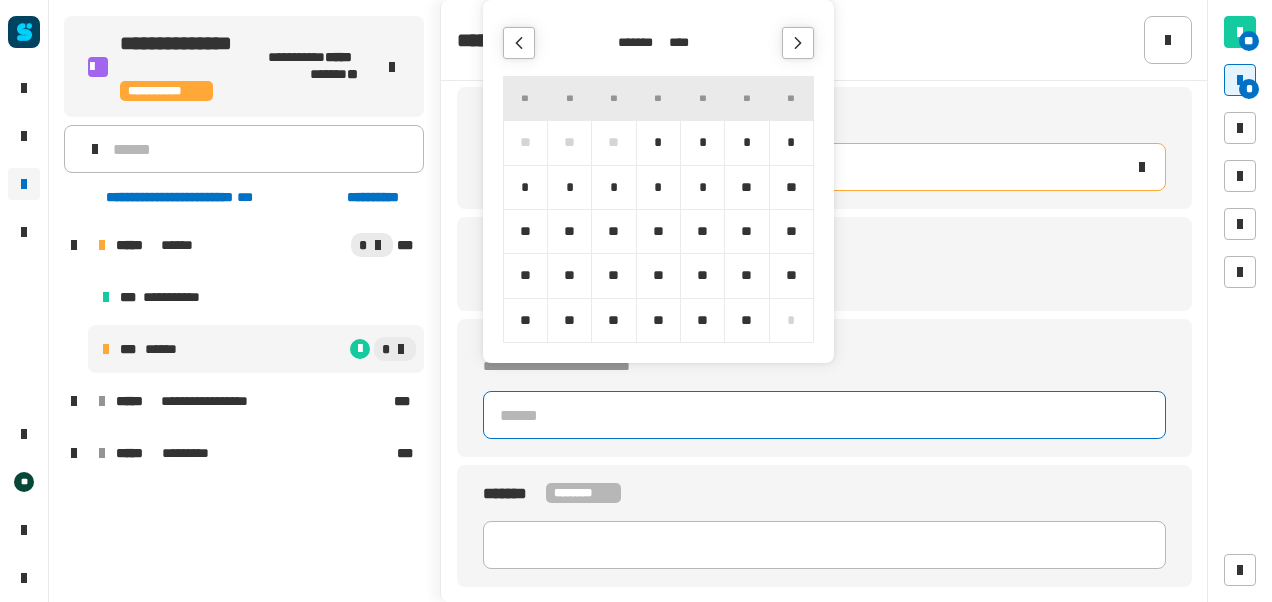 click 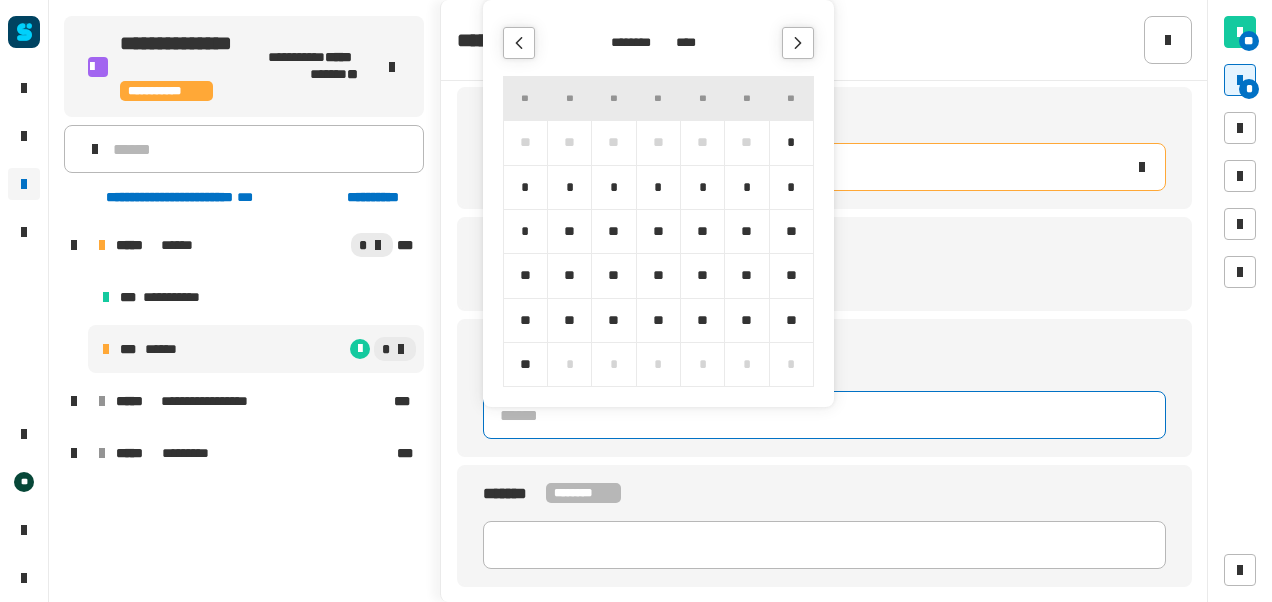 click 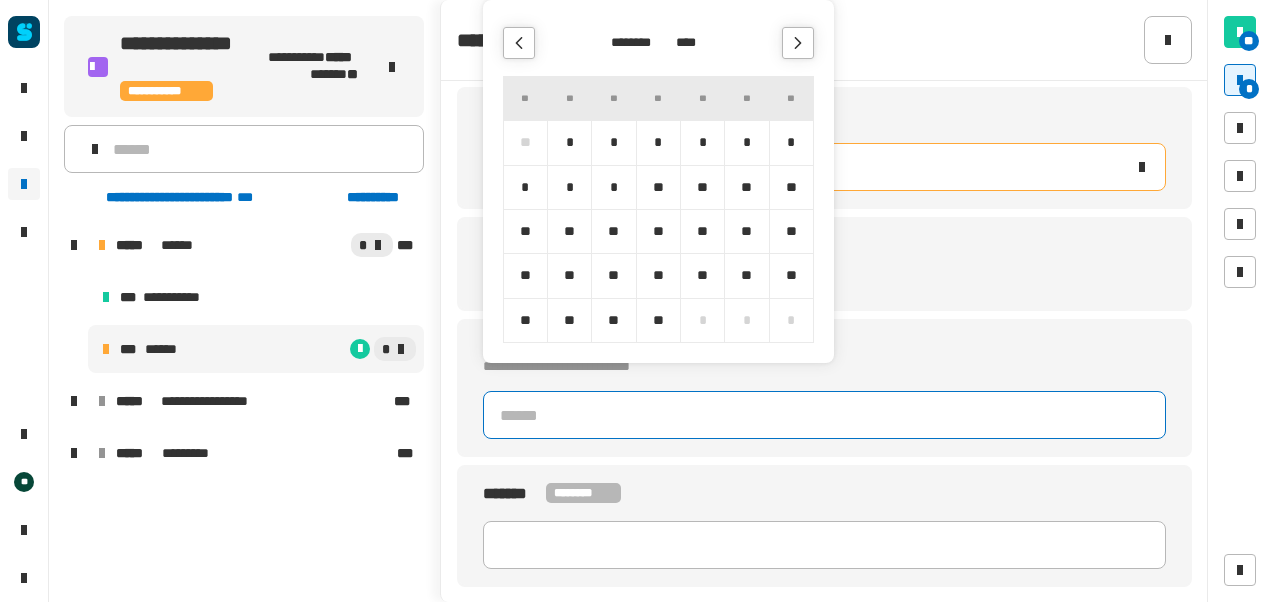 type 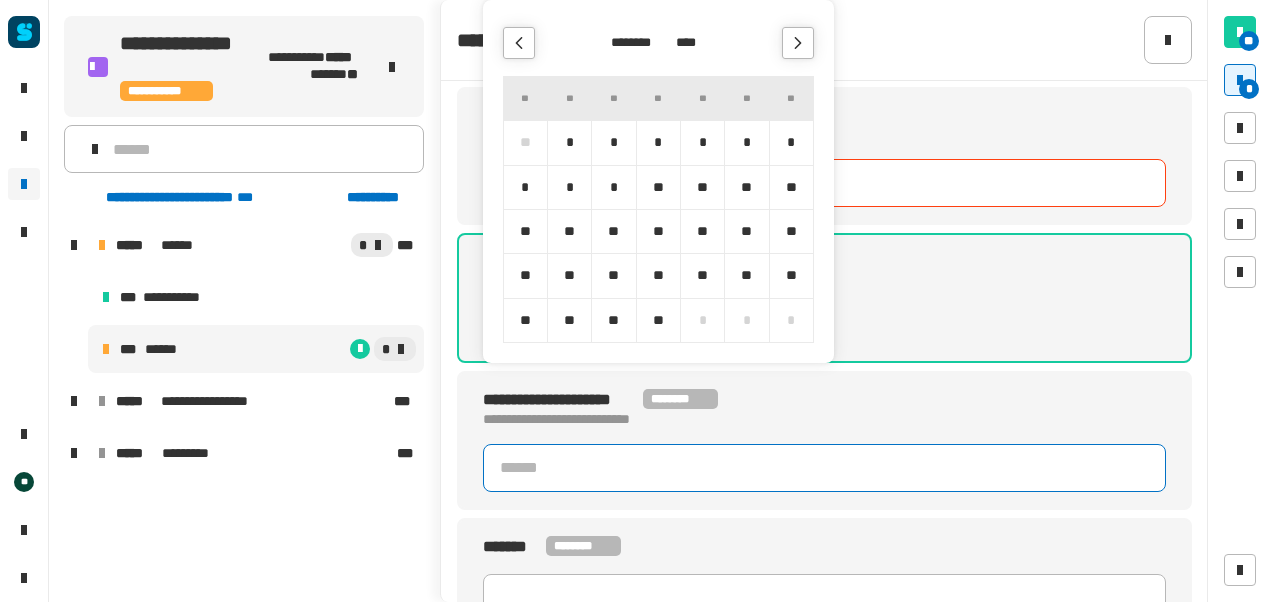 click at bounding box center [519, 43] 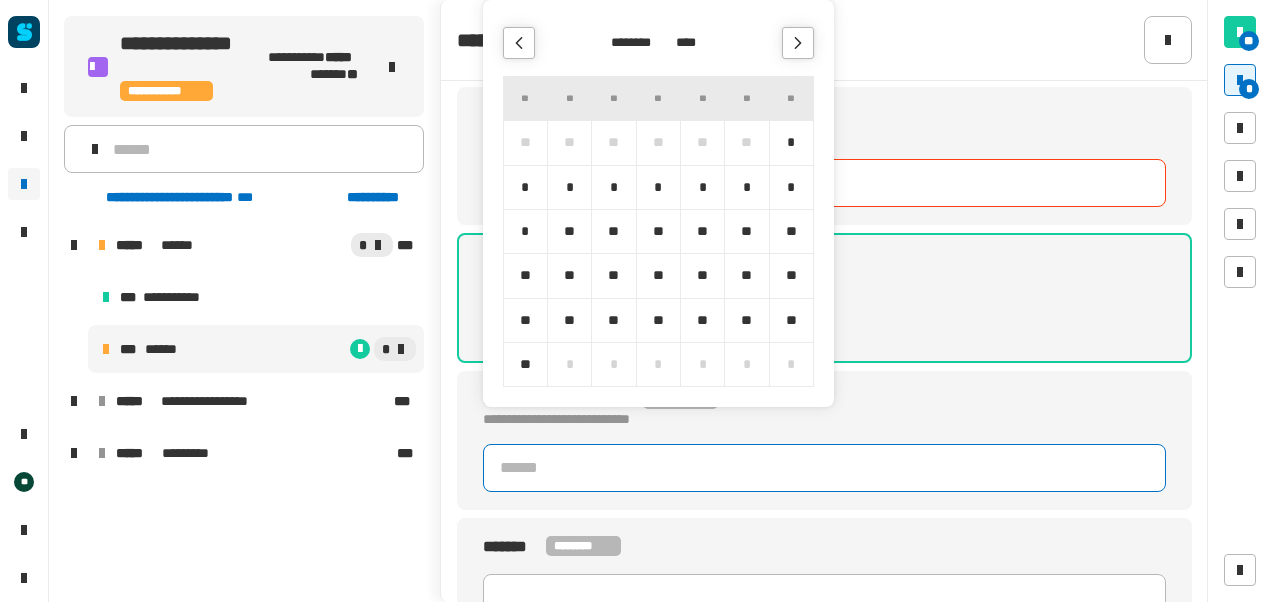 click on "**" at bounding box center (613, 231) 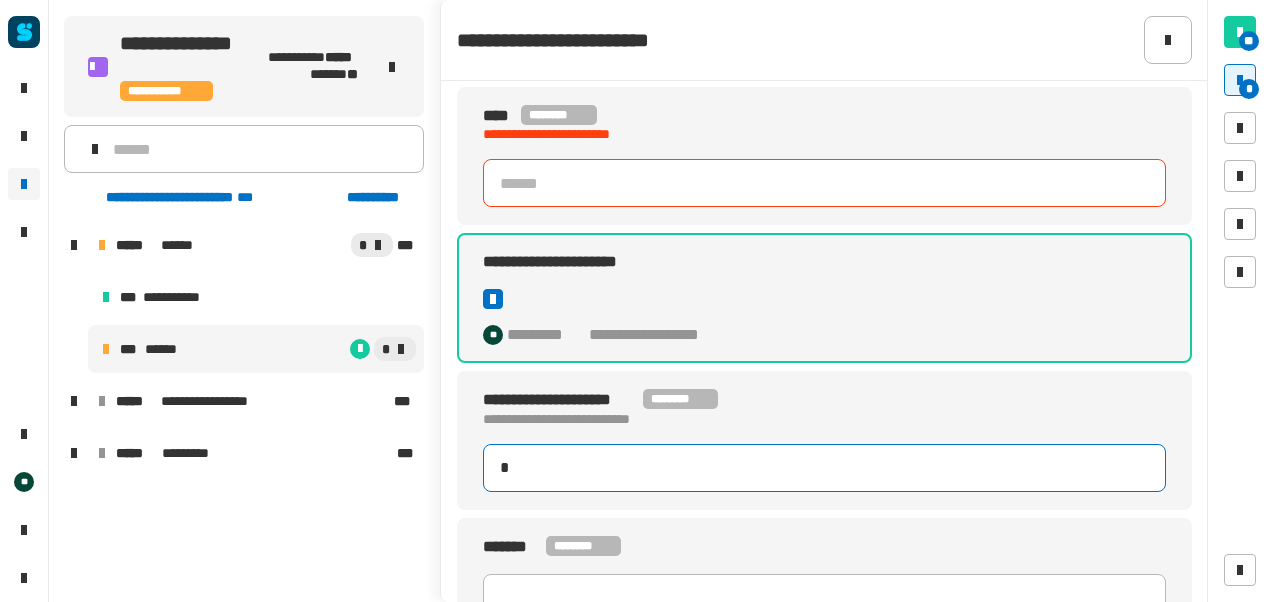 type on "**********" 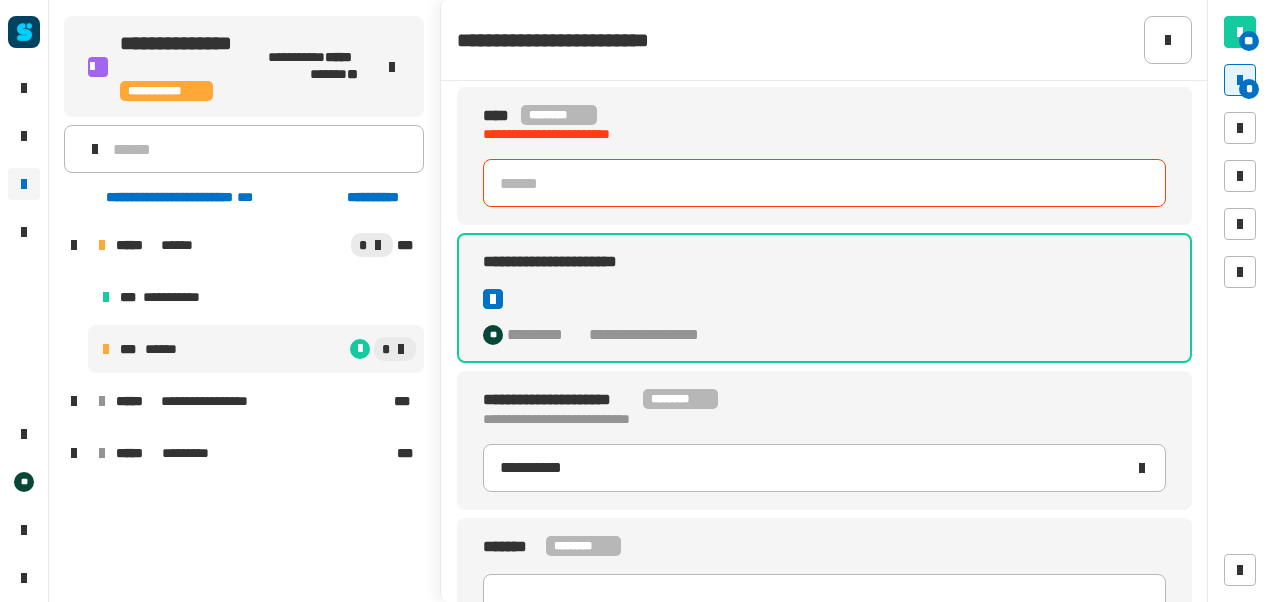 type 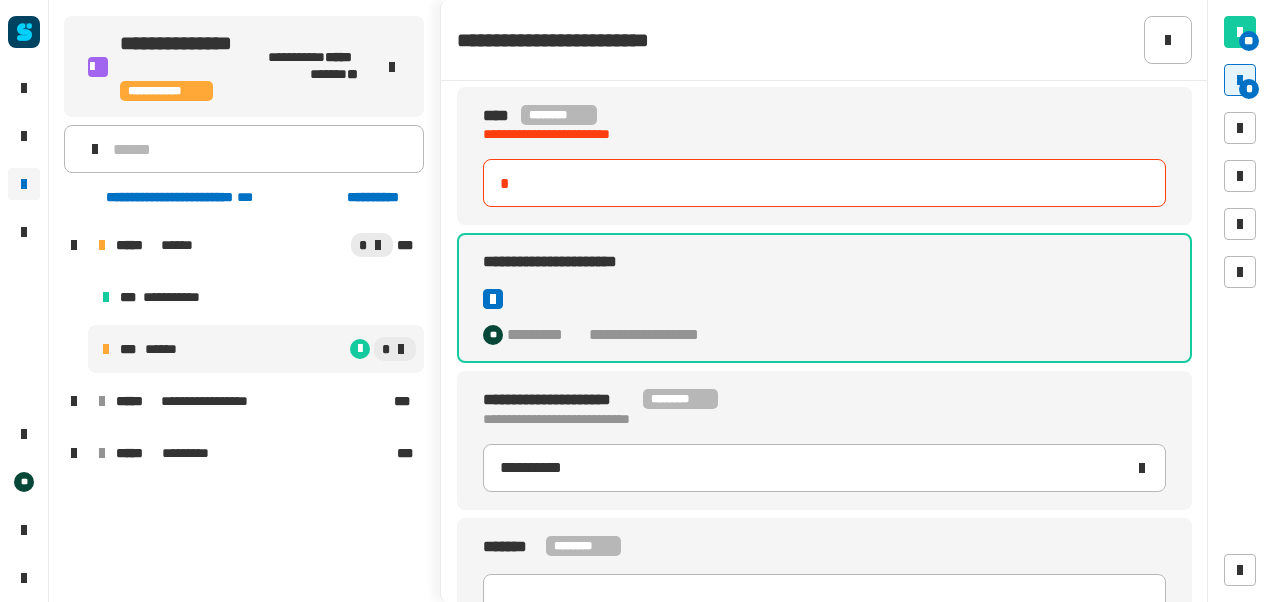 type on "*" 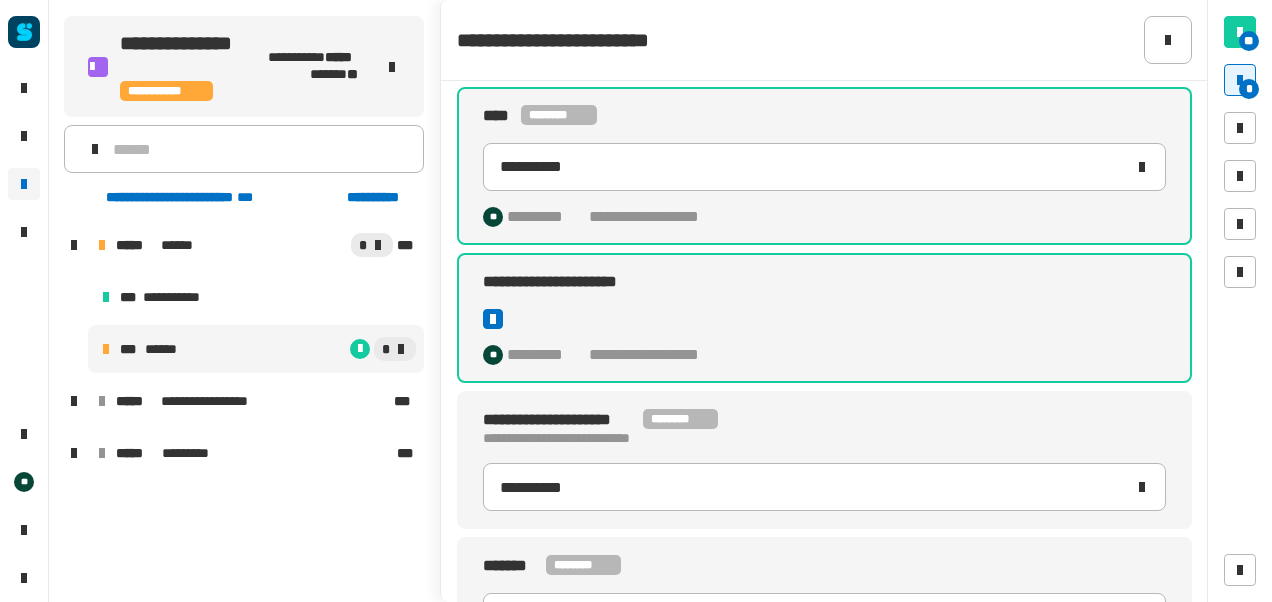 scroll, scrollTop: 404, scrollLeft: 0, axis: vertical 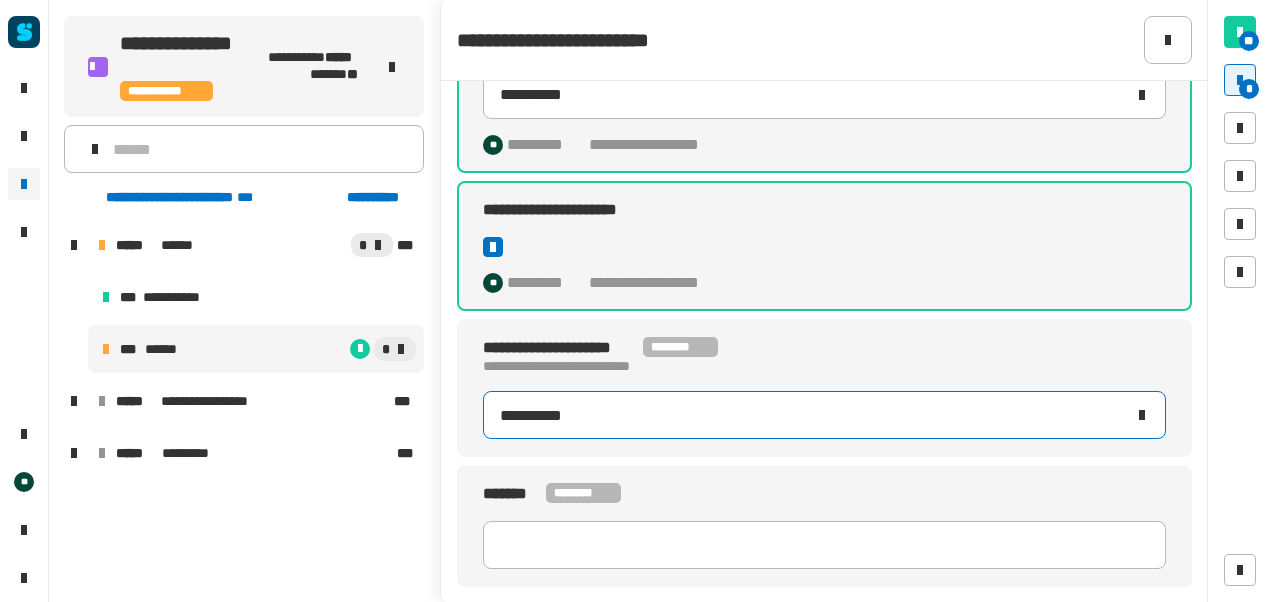 click on "**********" 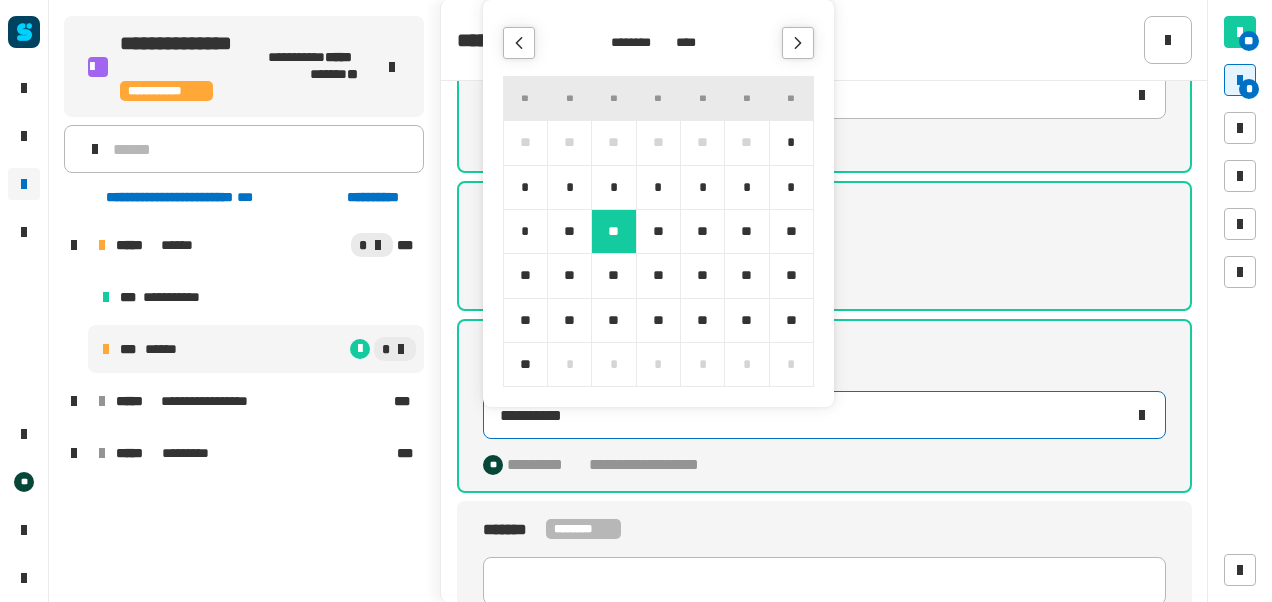 click on "*" at bounding box center (702, 187) 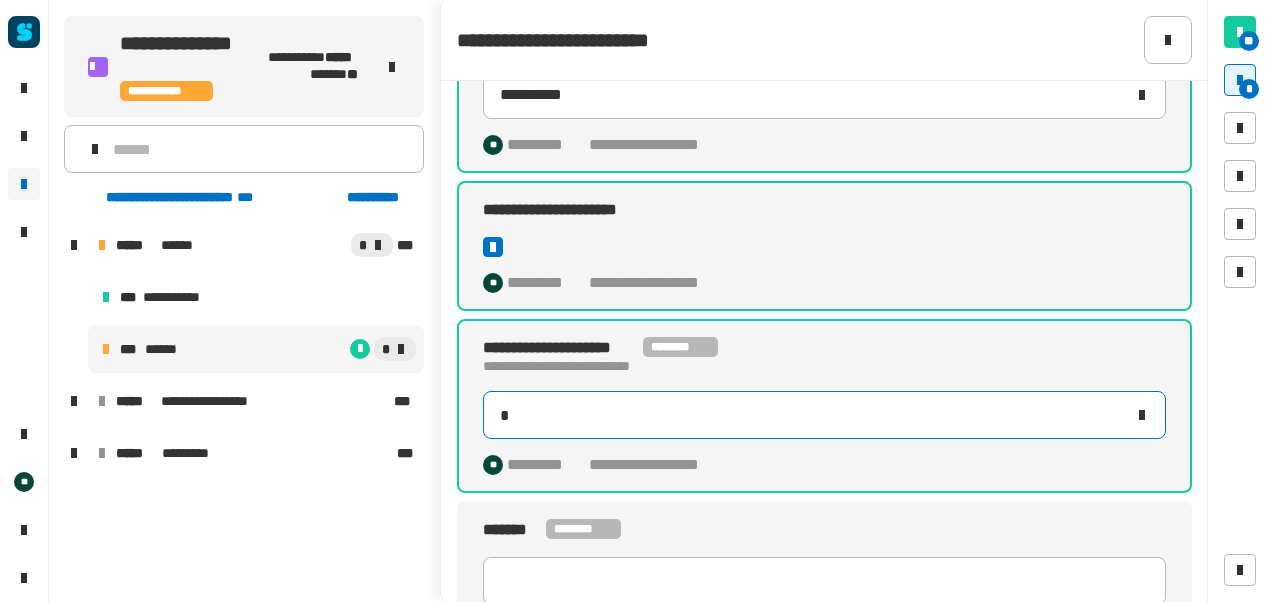type on "**********" 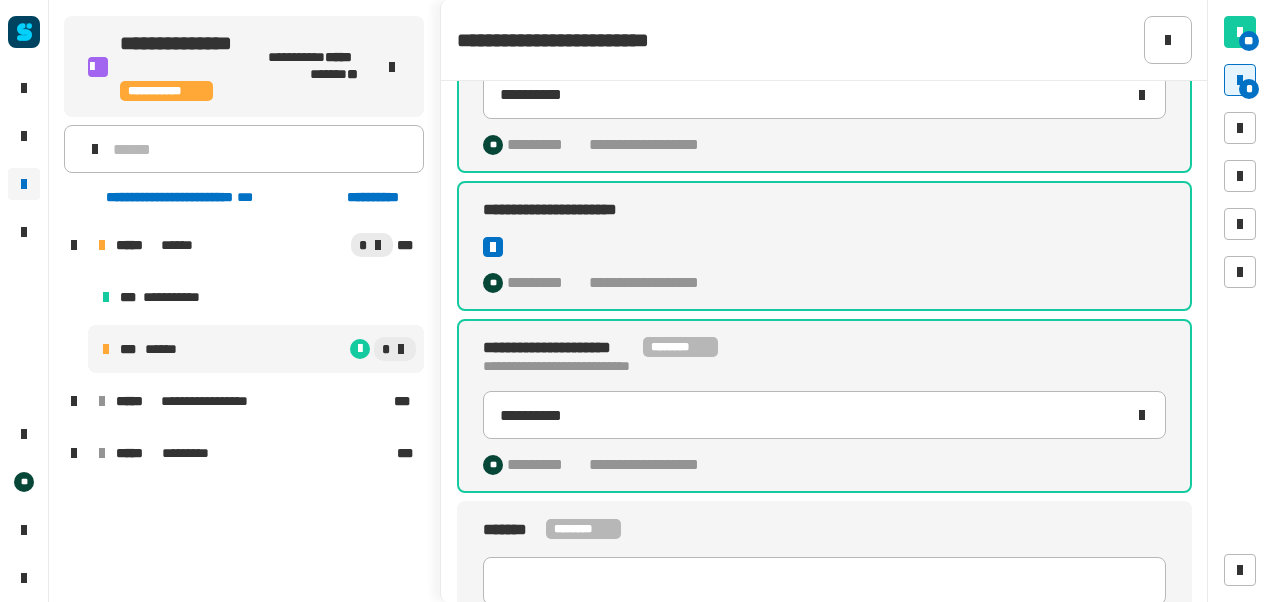 scroll, scrollTop: 440, scrollLeft: 0, axis: vertical 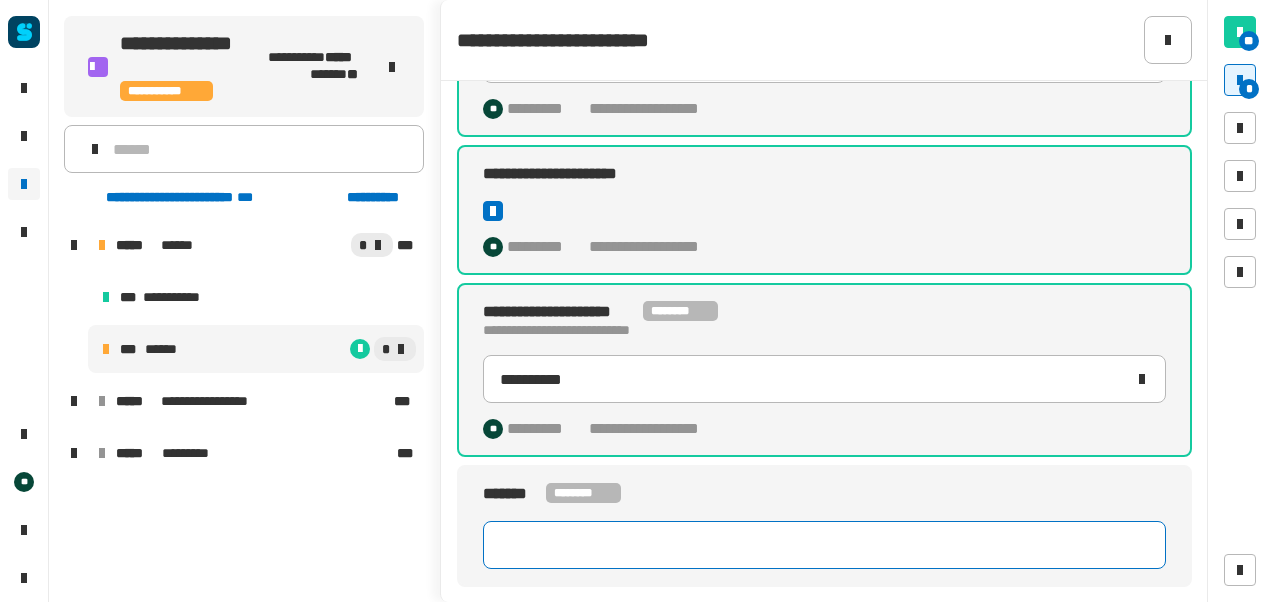 click 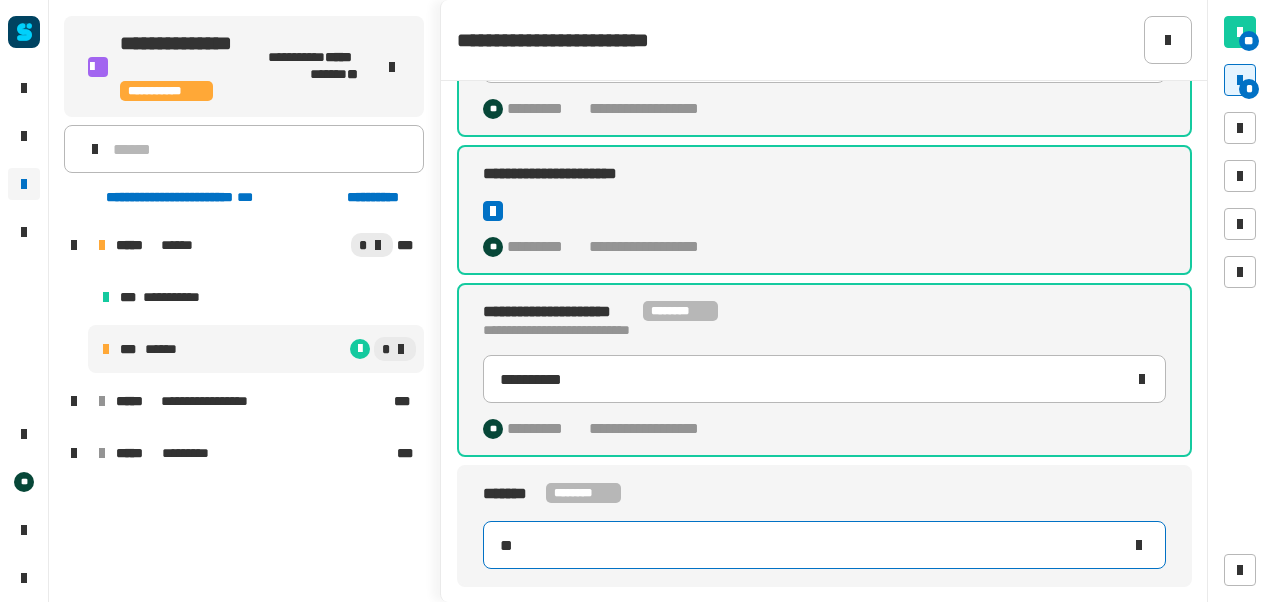 type on "*" 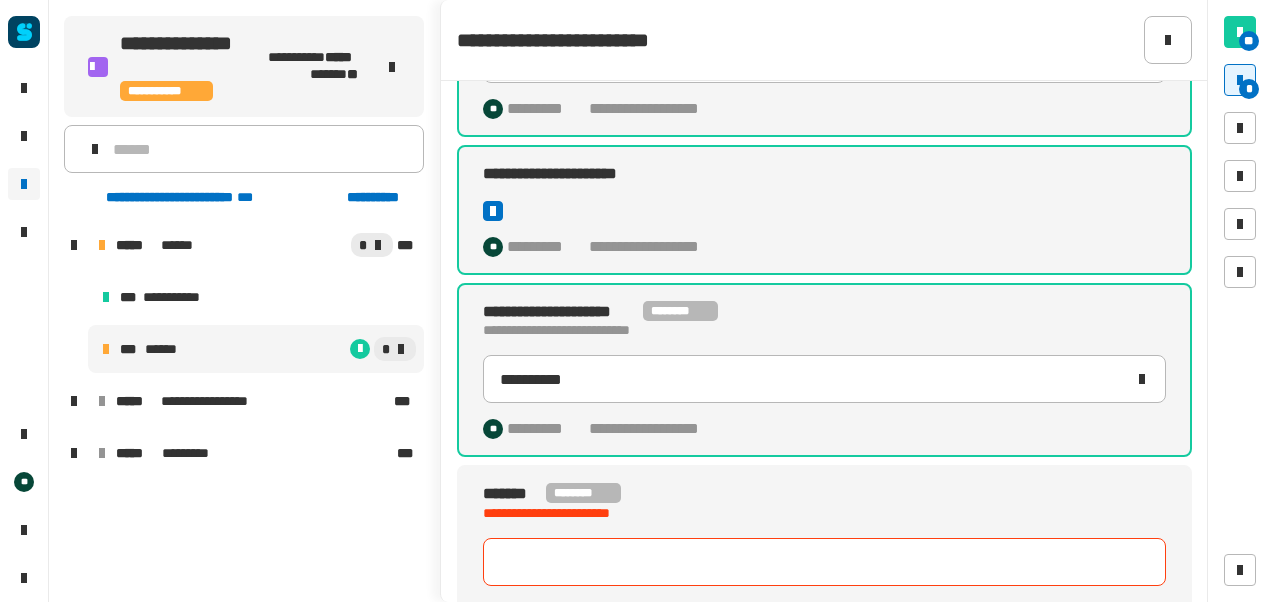 paste on "**********" 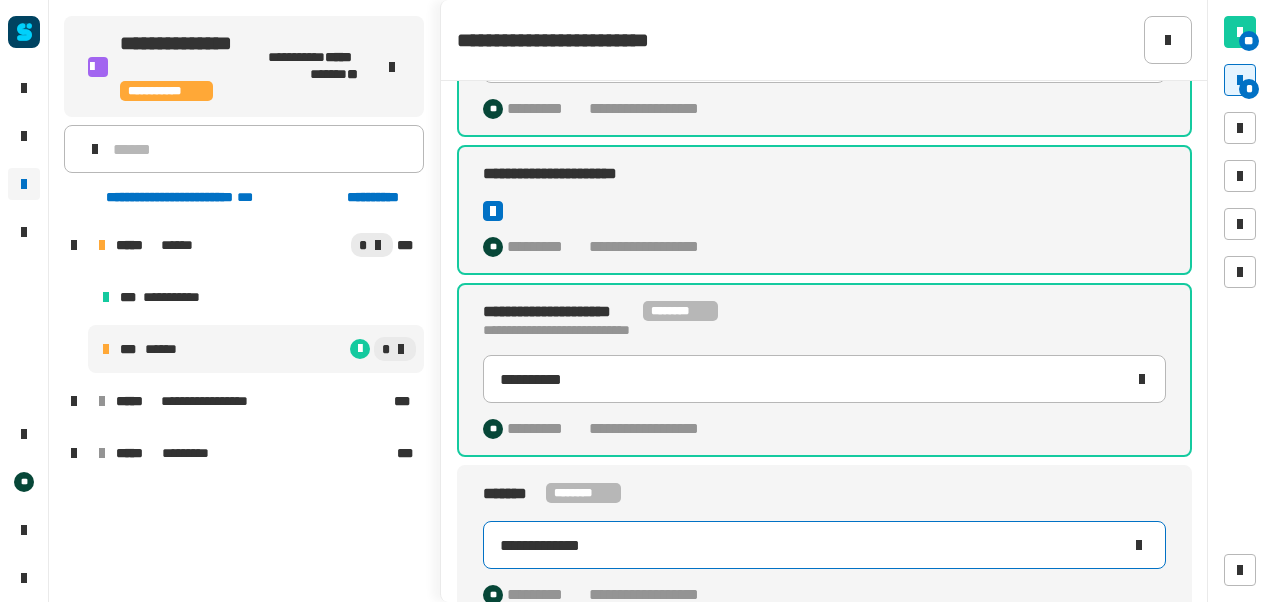 scroll, scrollTop: 476, scrollLeft: 0, axis: vertical 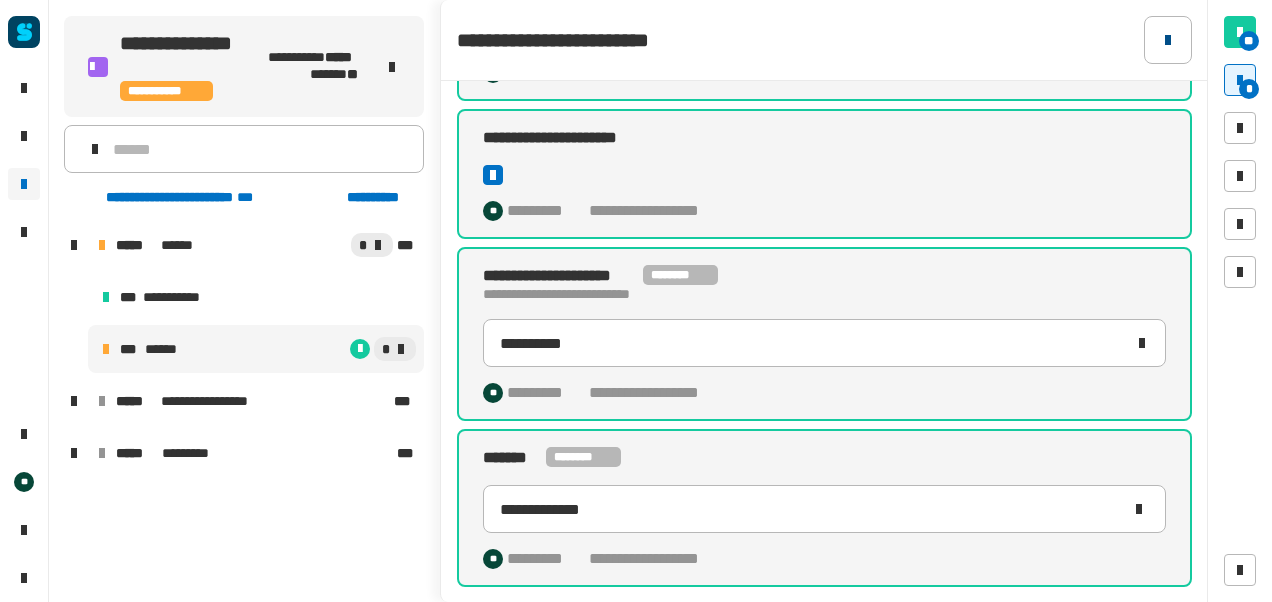 type on "**********" 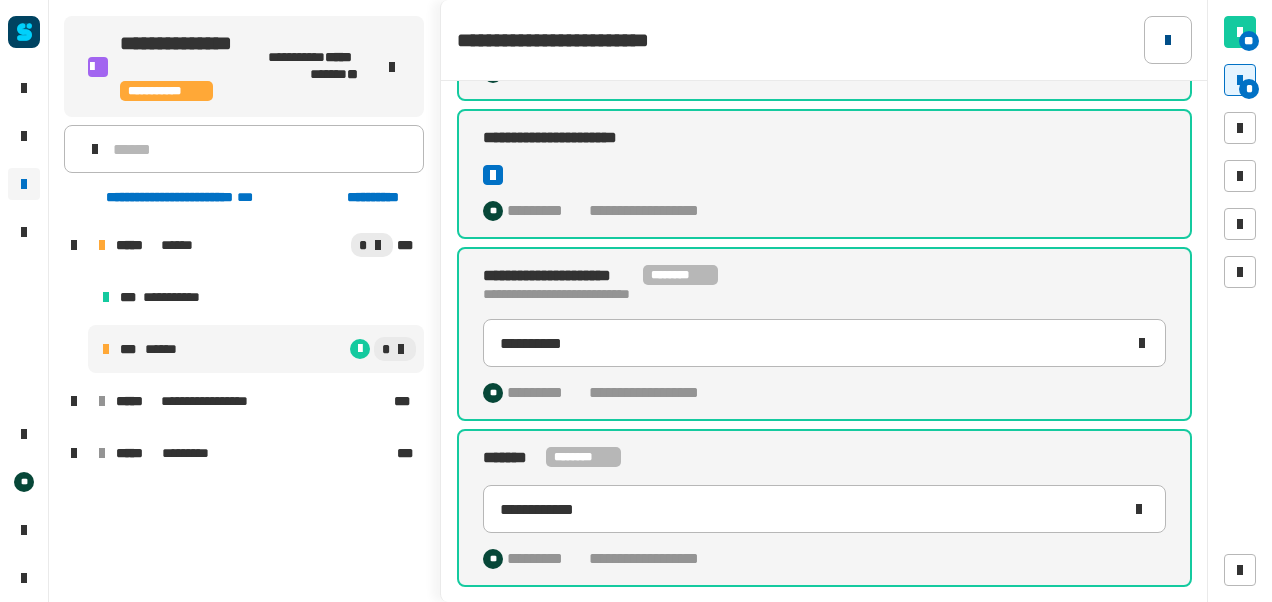 click 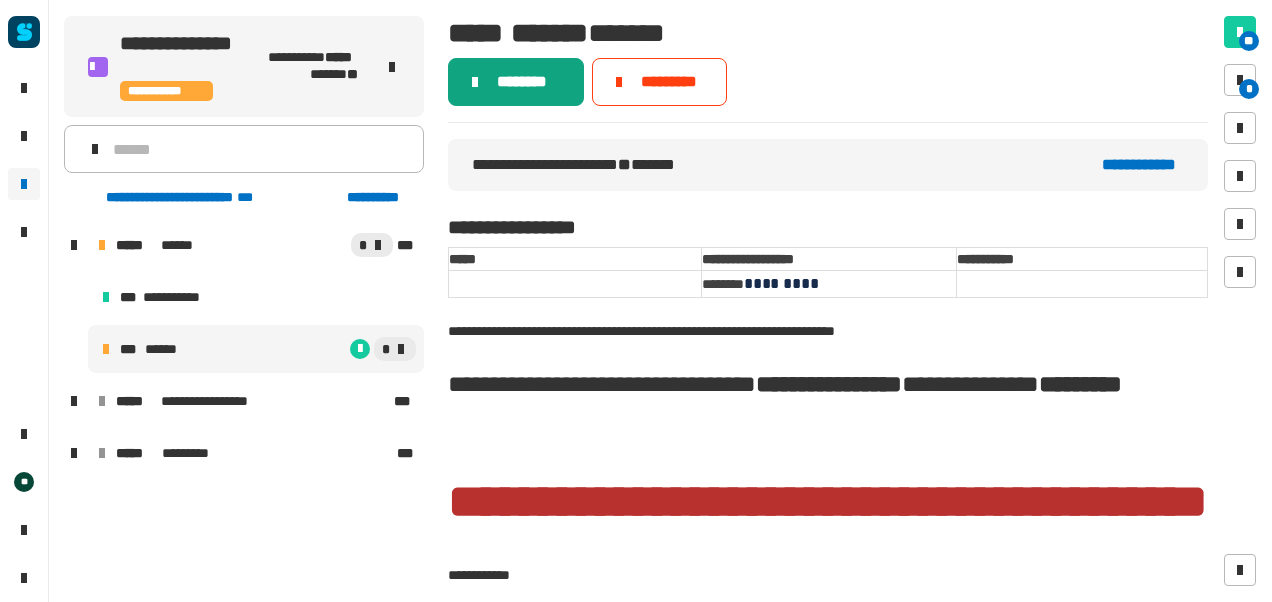 click on "********" 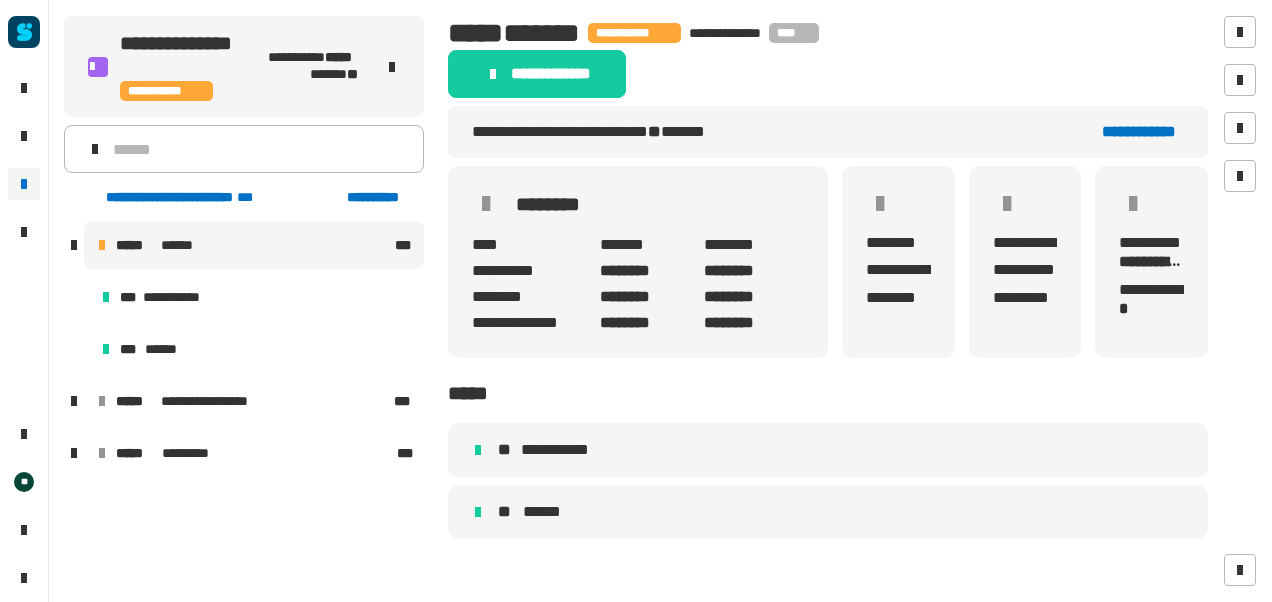 click on "******** ****" 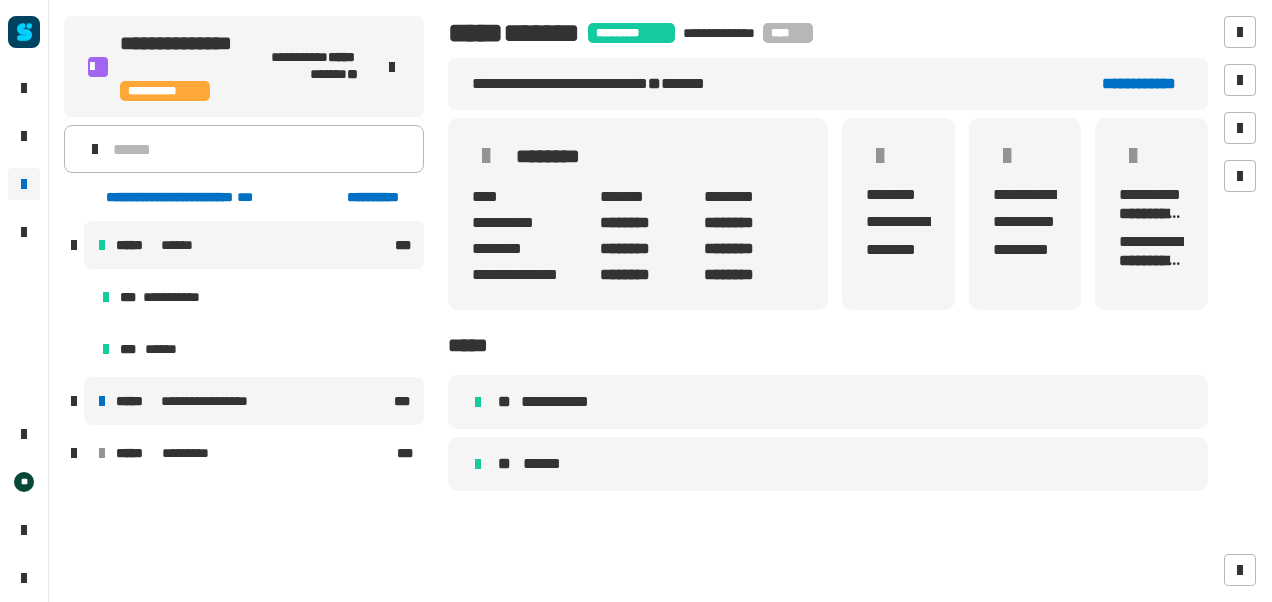 click on "**********" at bounding box center (254, 401) 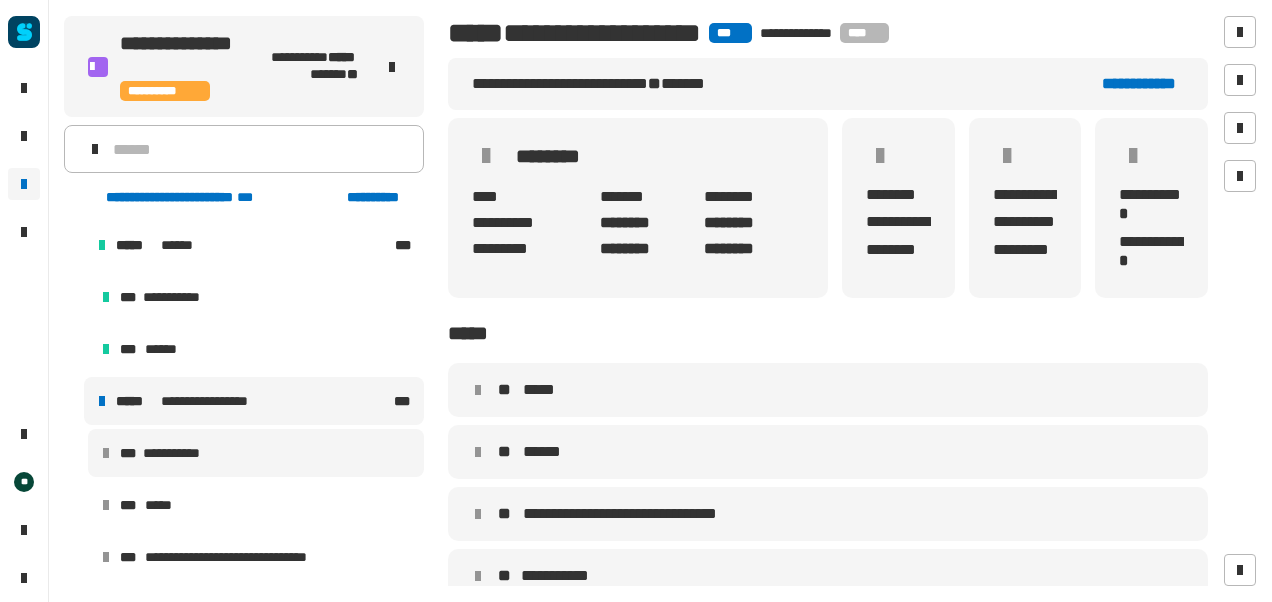 click on "**********" at bounding box center (256, 453) 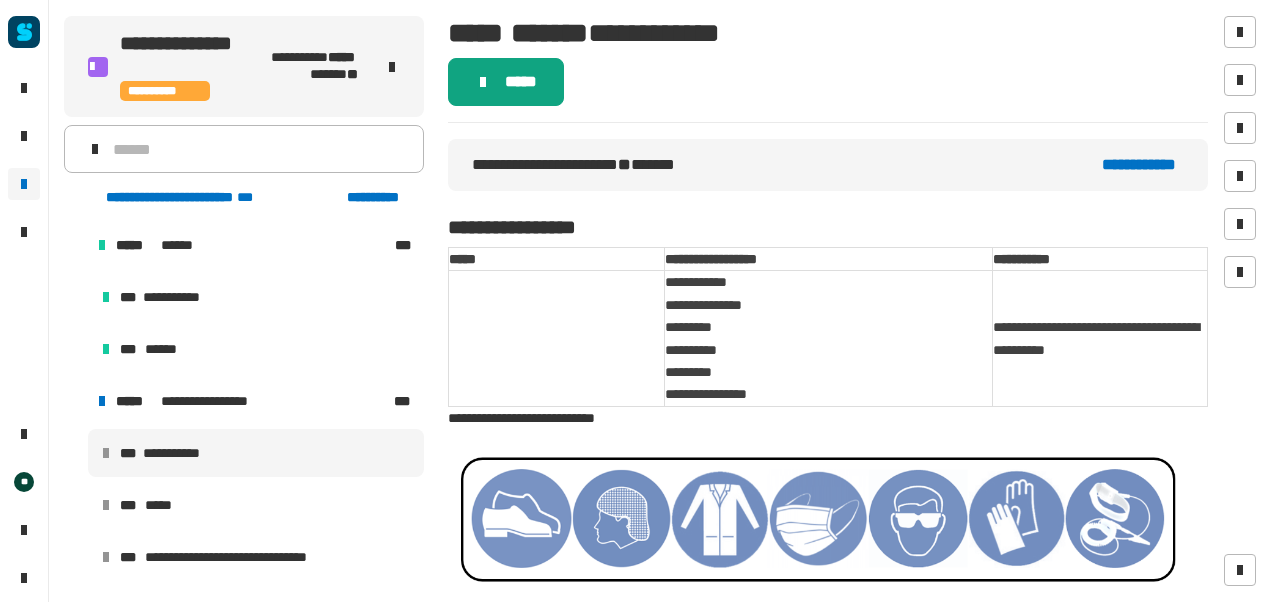 click on "*****" 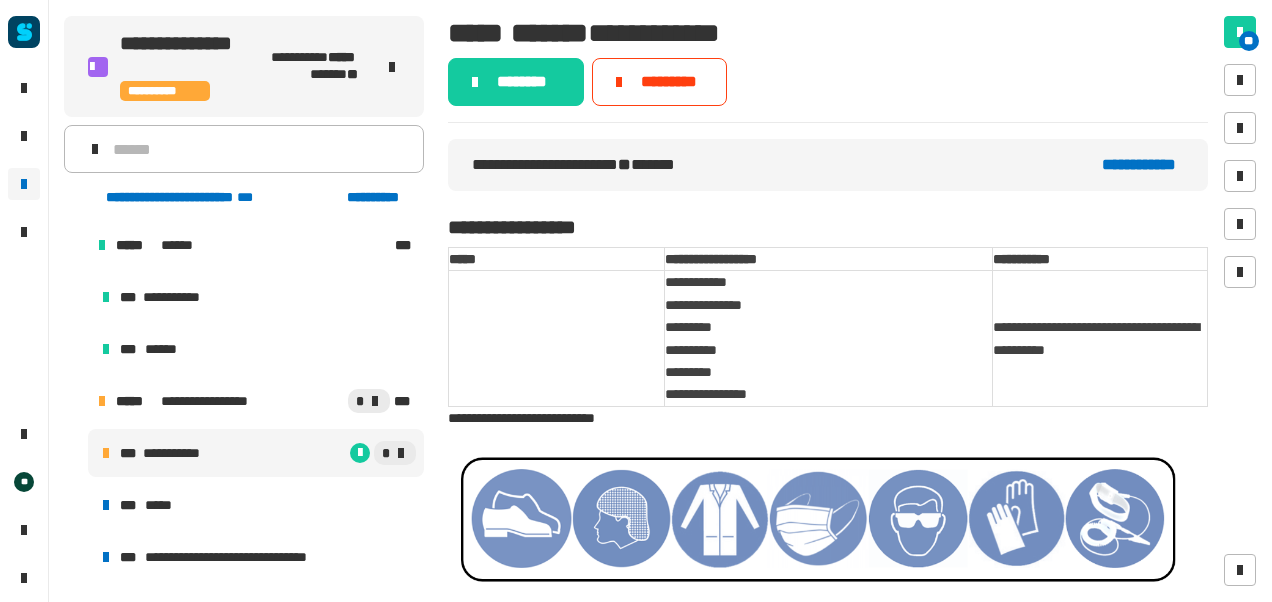 click on "********" 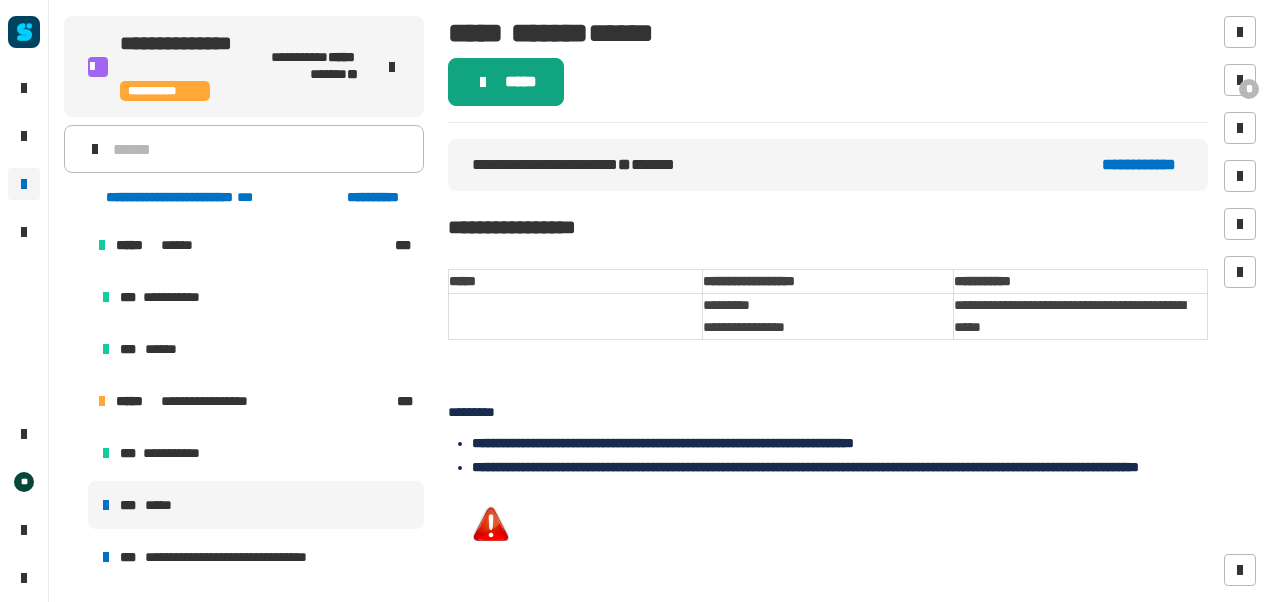 click on "*****" 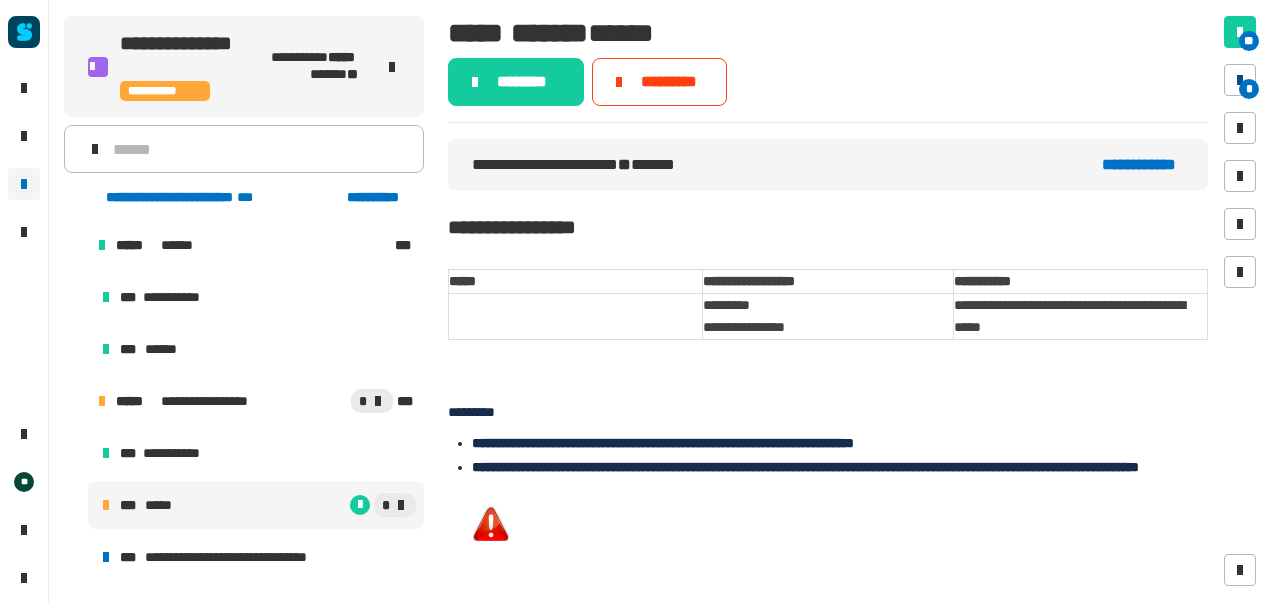click on "*" at bounding box center [1249, 89] 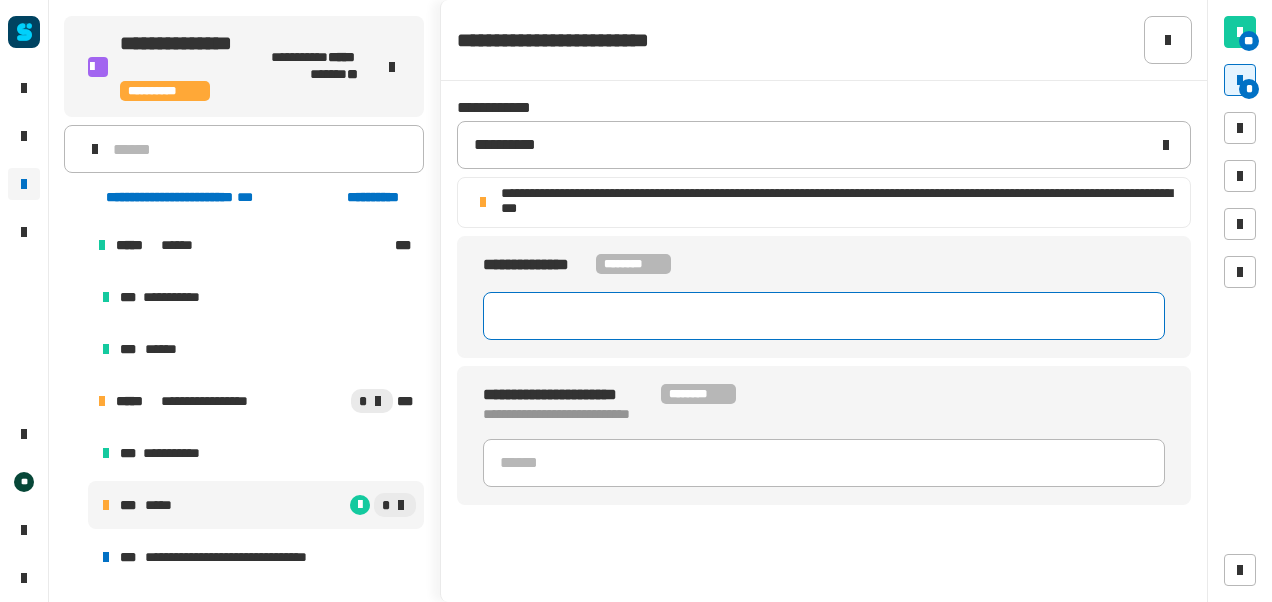 click 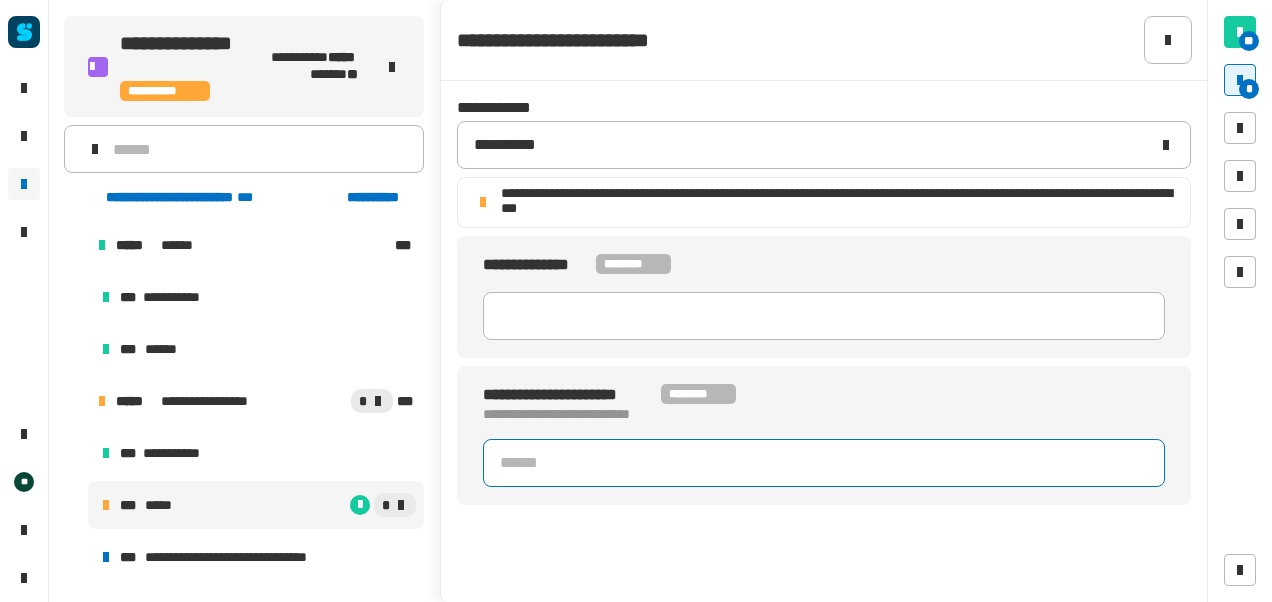 click 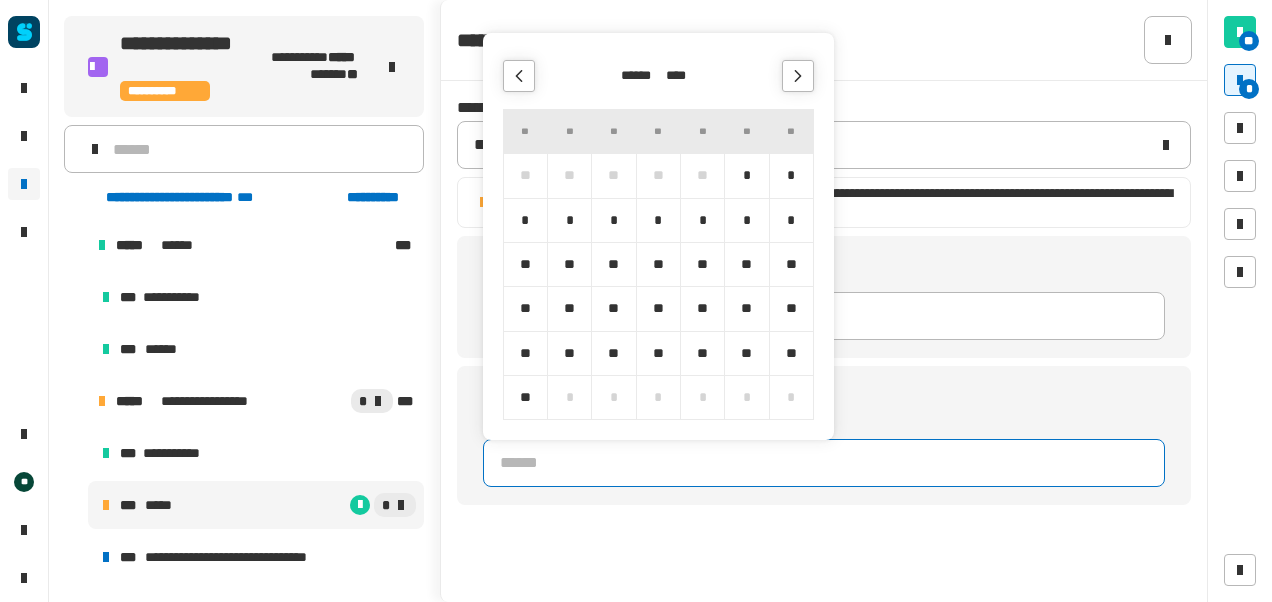 click 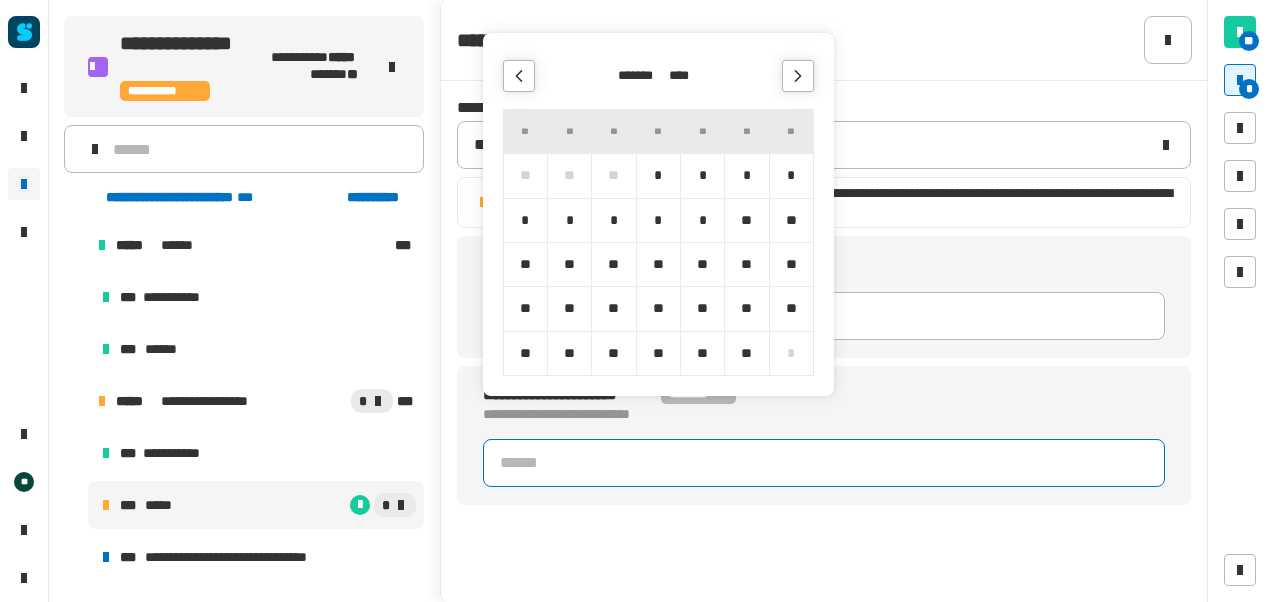 click 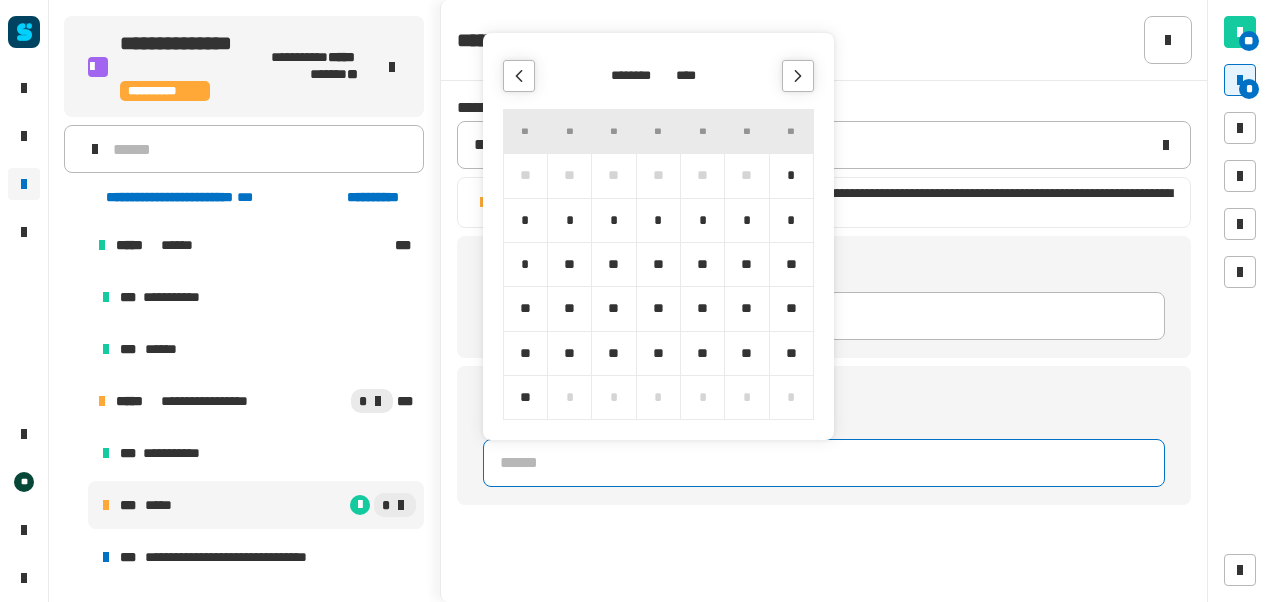 click 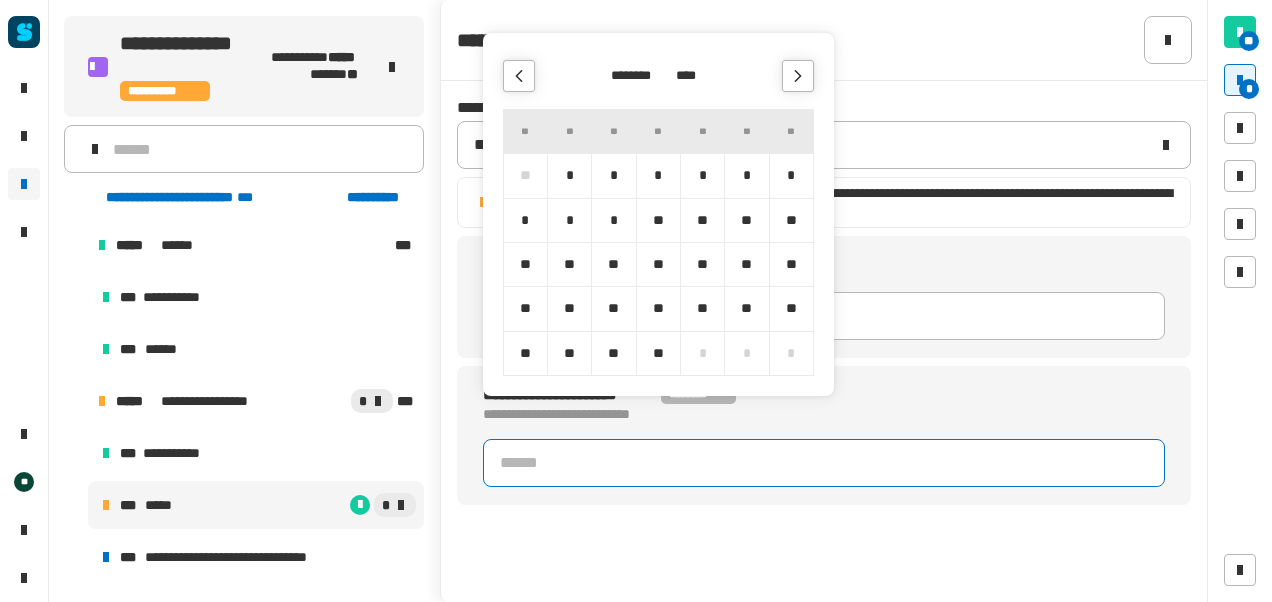 click 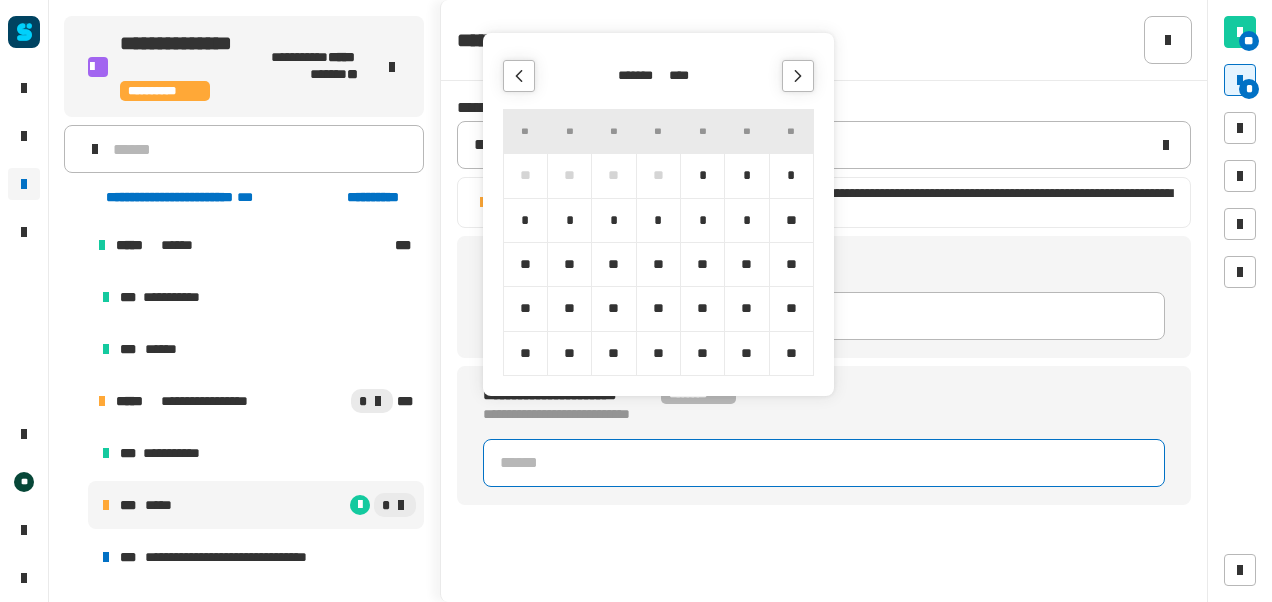 click 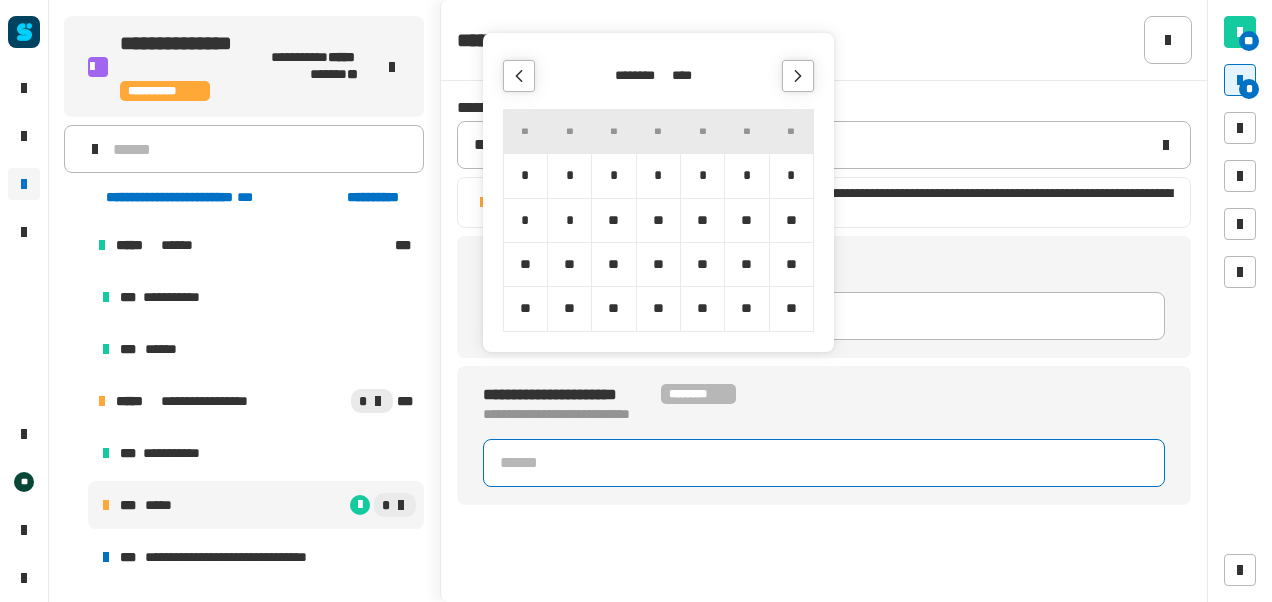 click 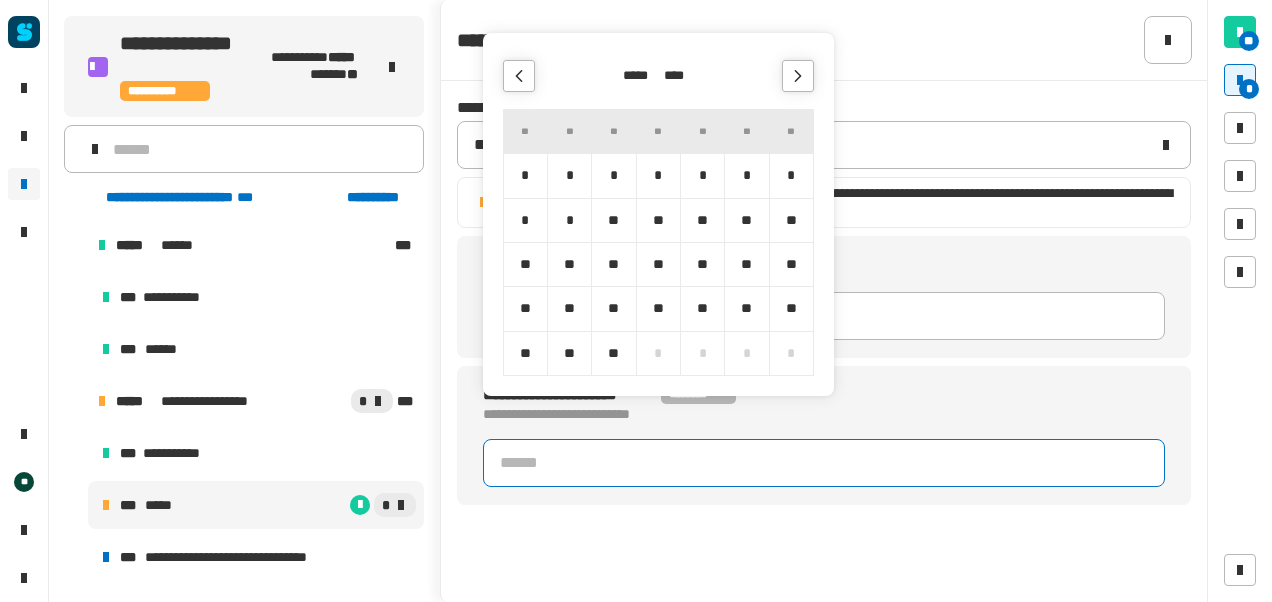 click on "**" at bounding box center (613, 264) 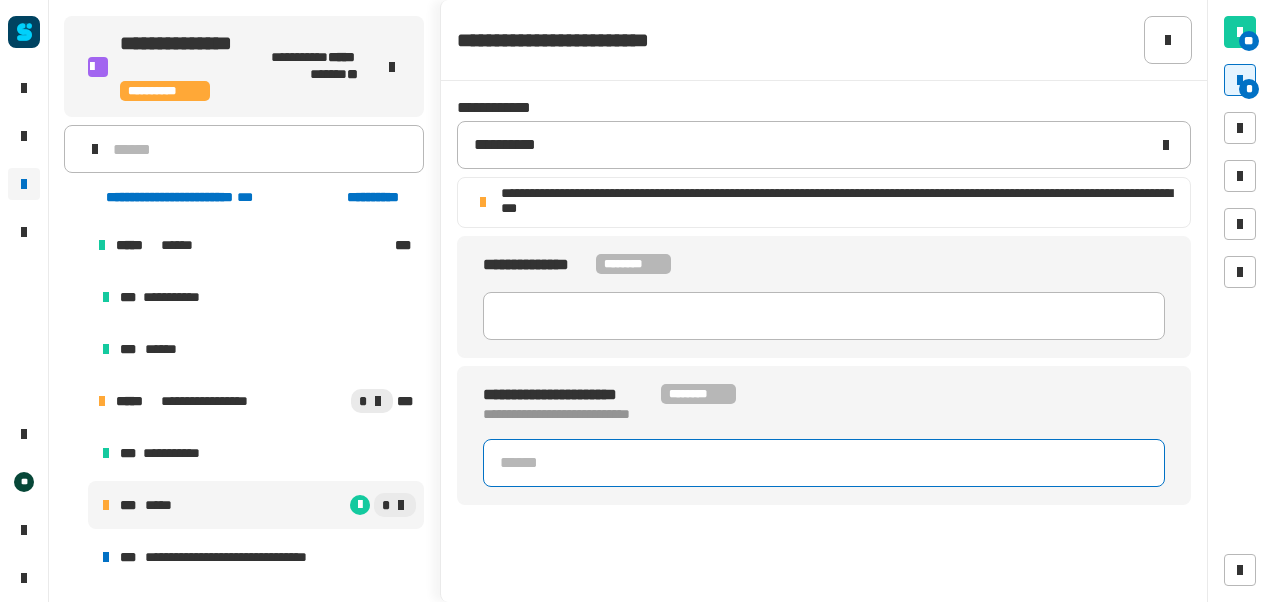 type on "**********" 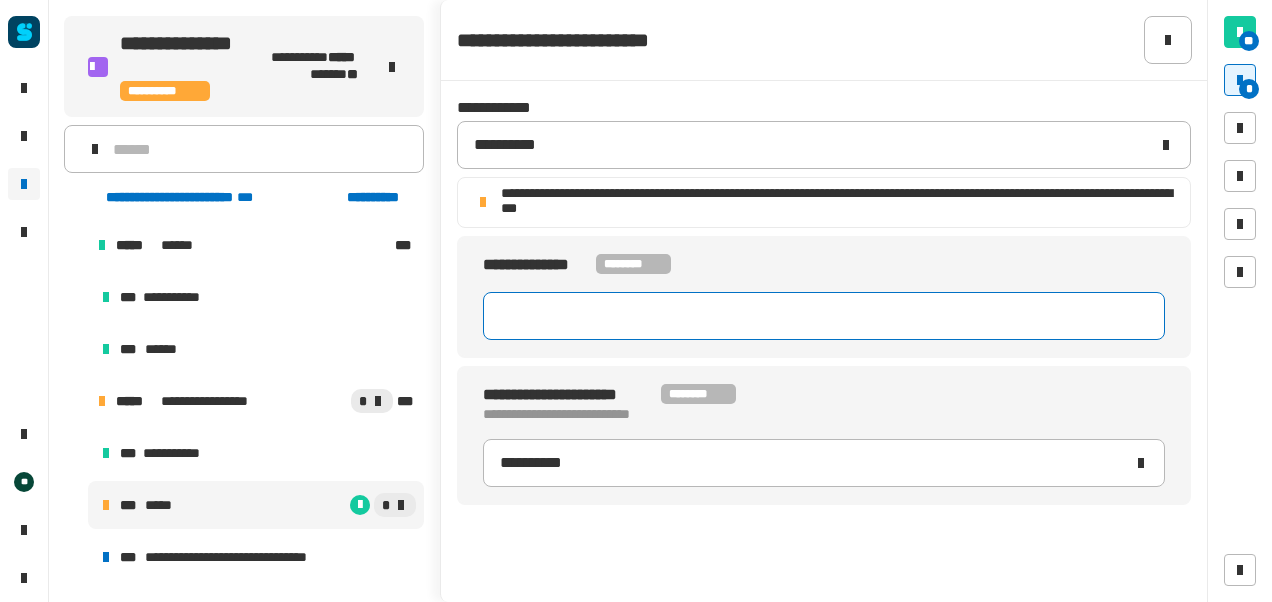 click 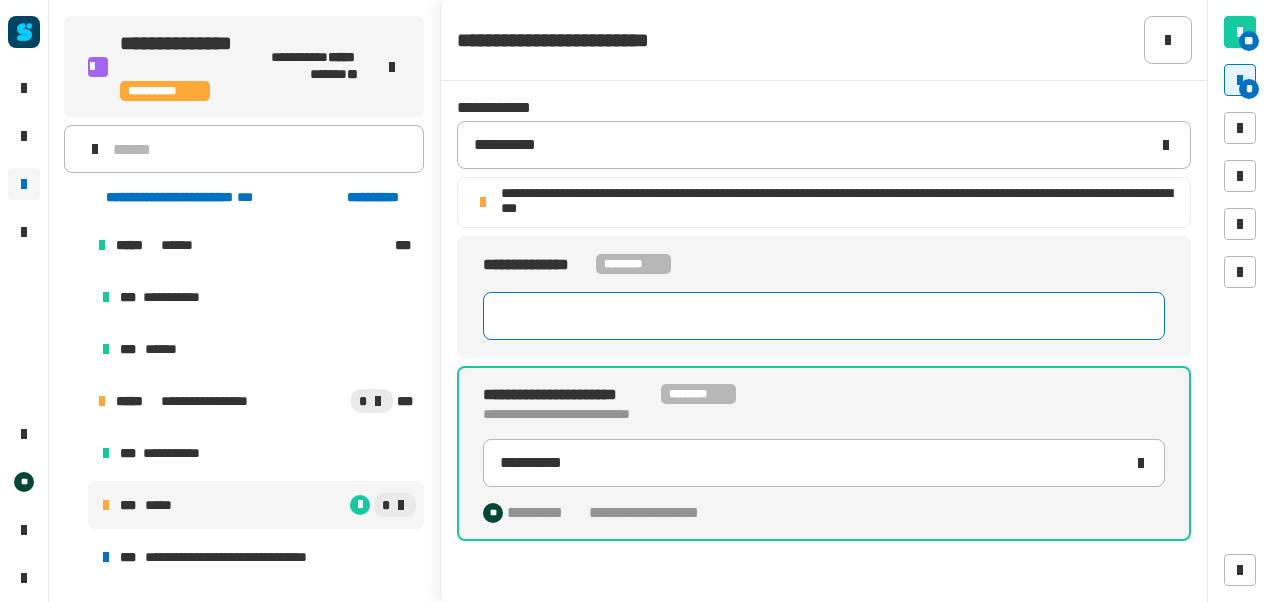 click 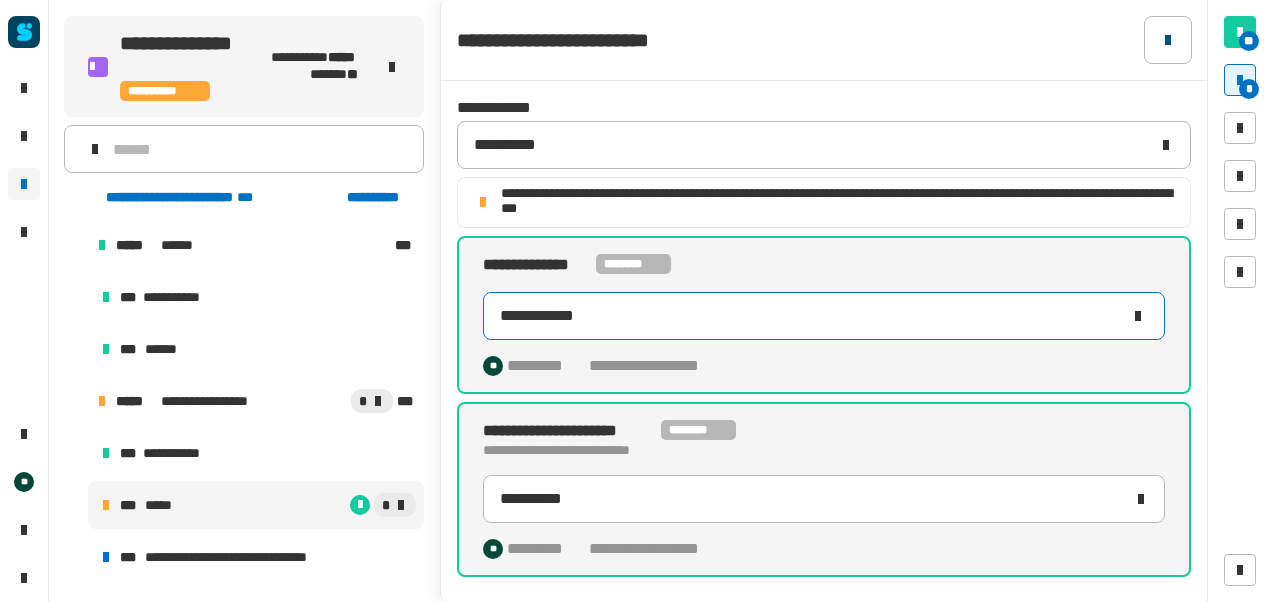 type on "**********" 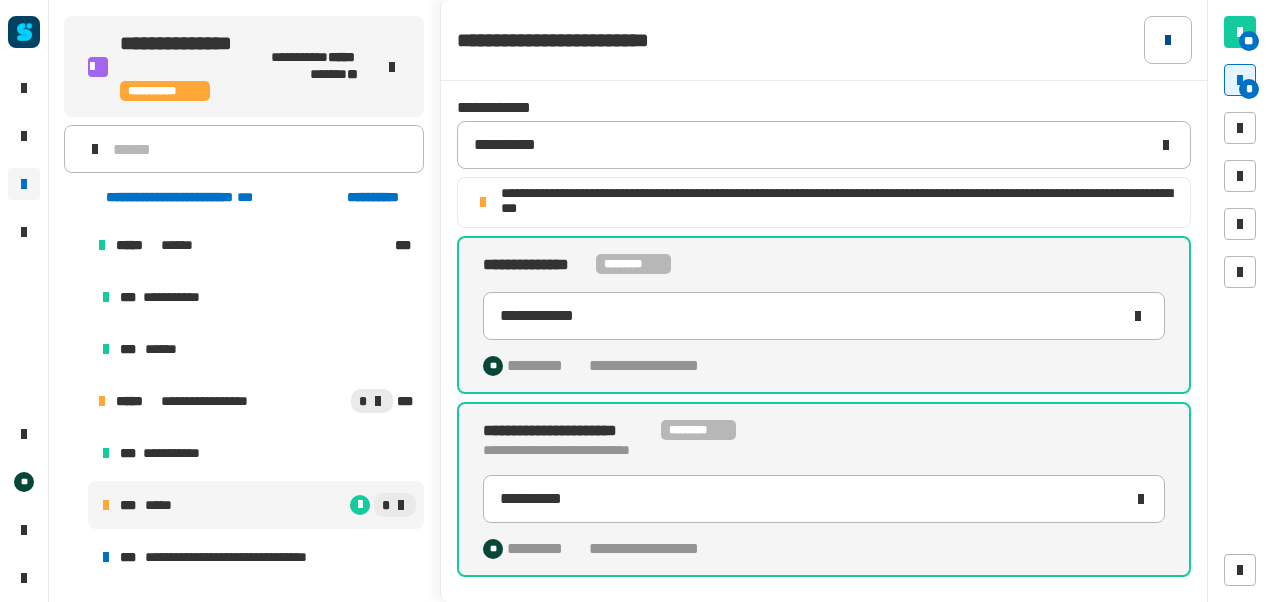 click 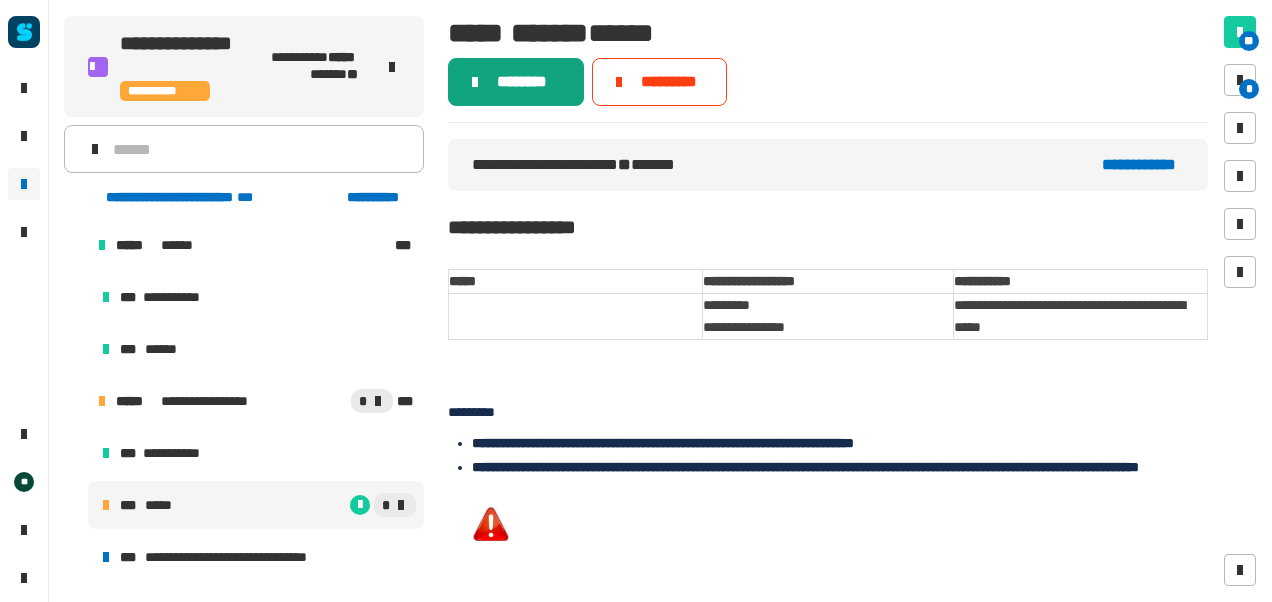 click on "********" 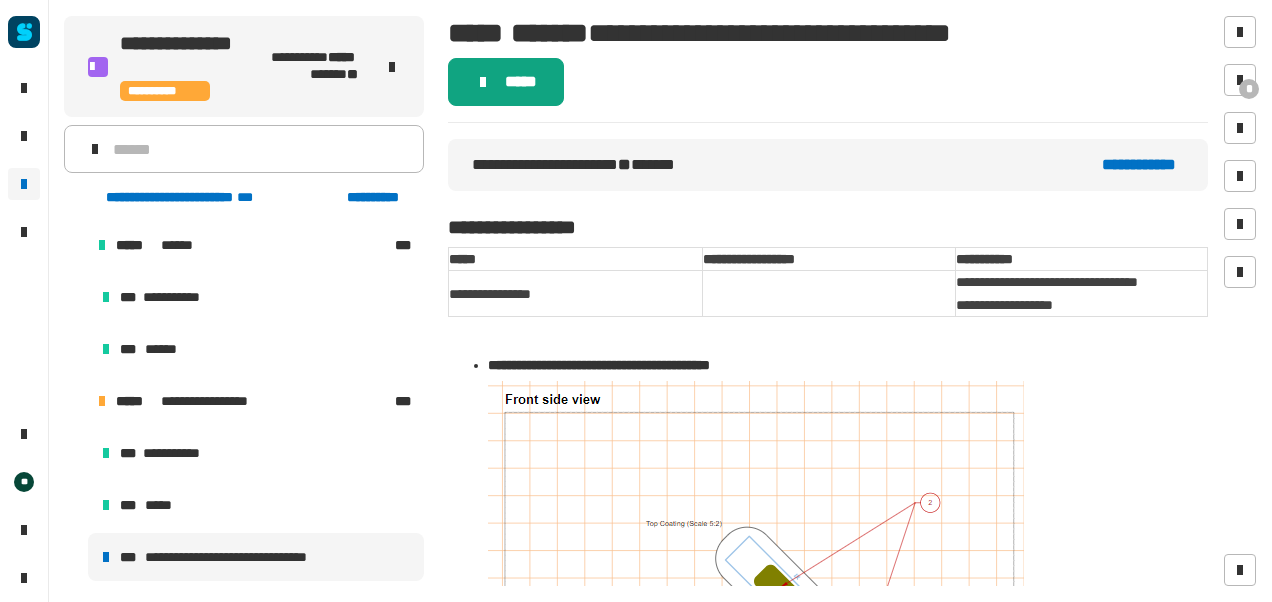 click on "*****" 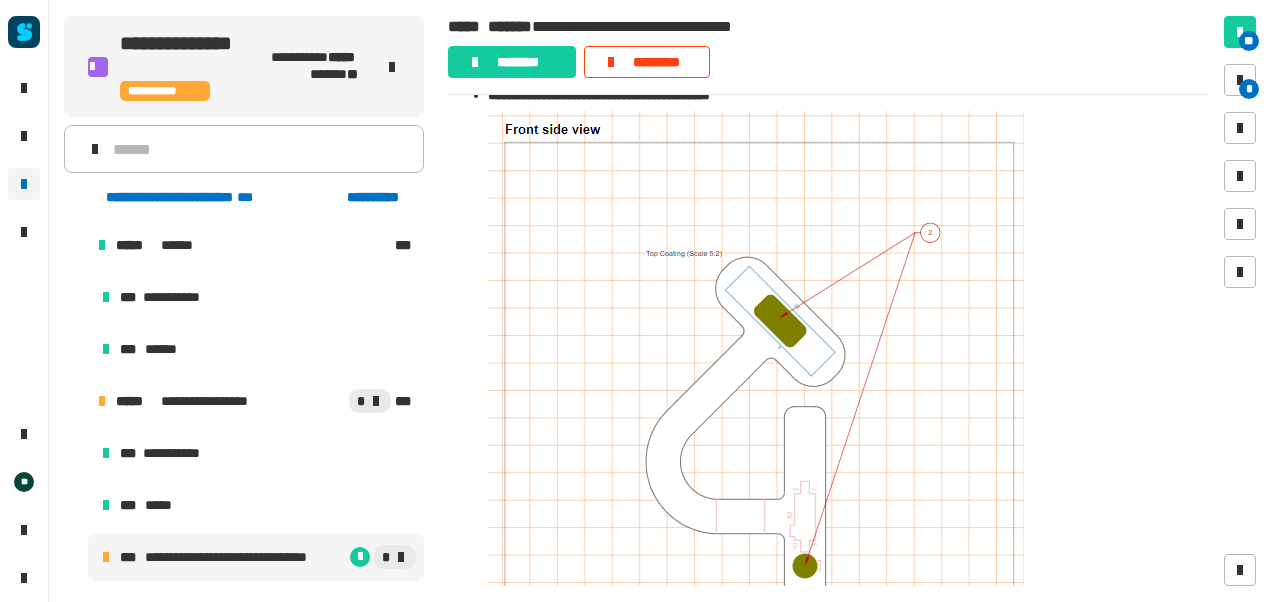 scroll, scrollTop: 235, scrollLeft: 0, axis: vertical 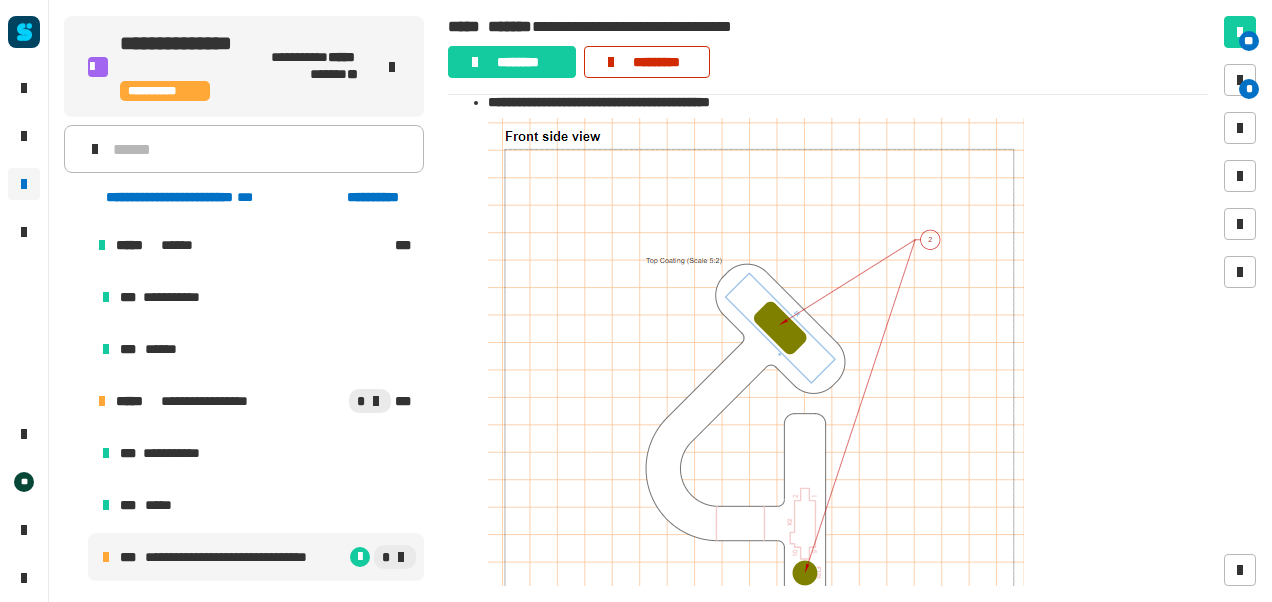 click on "*********" 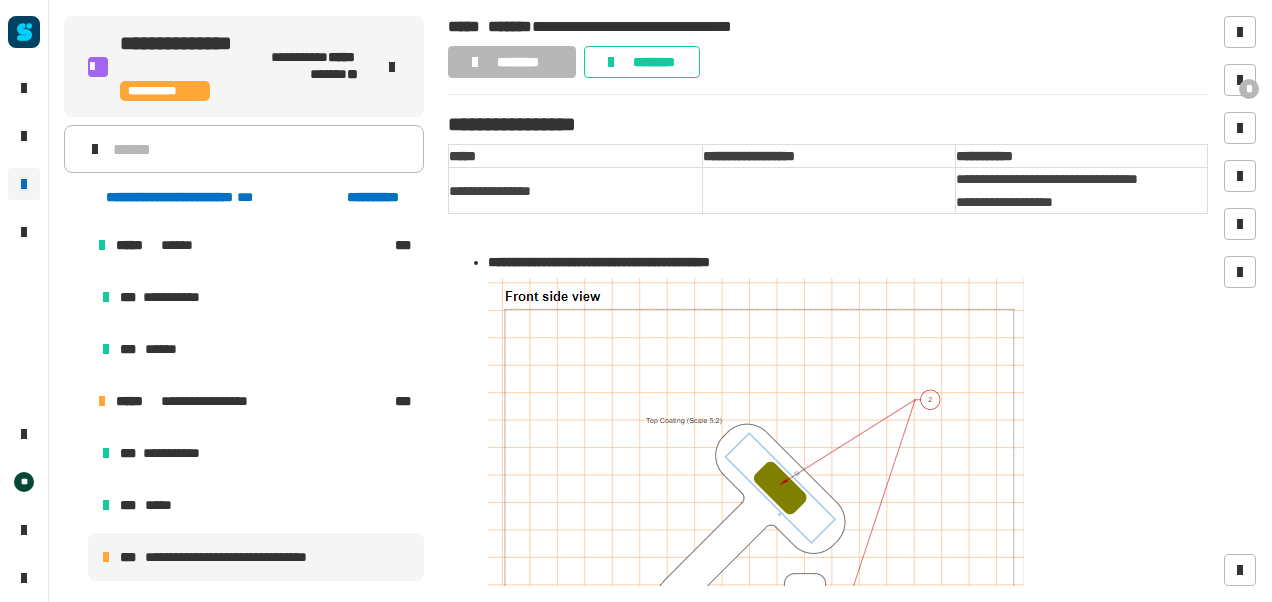 scroll, scrollTop: 0, scrollLeft: 0, axis: both 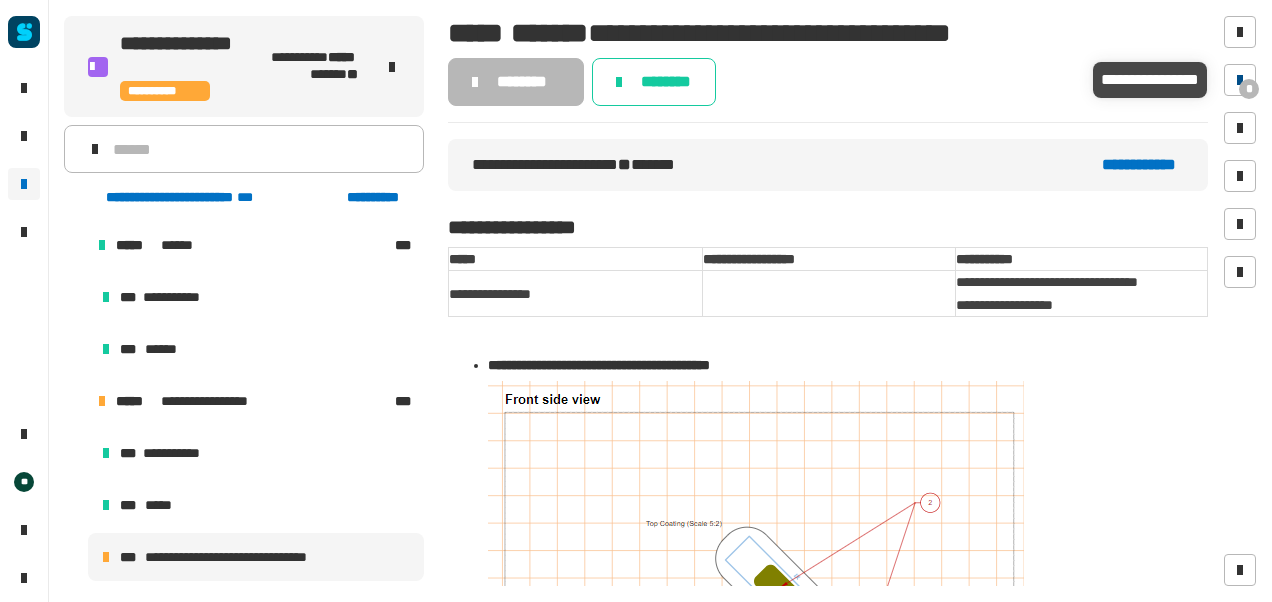 click on "*" at bounding box center [1249, 89] 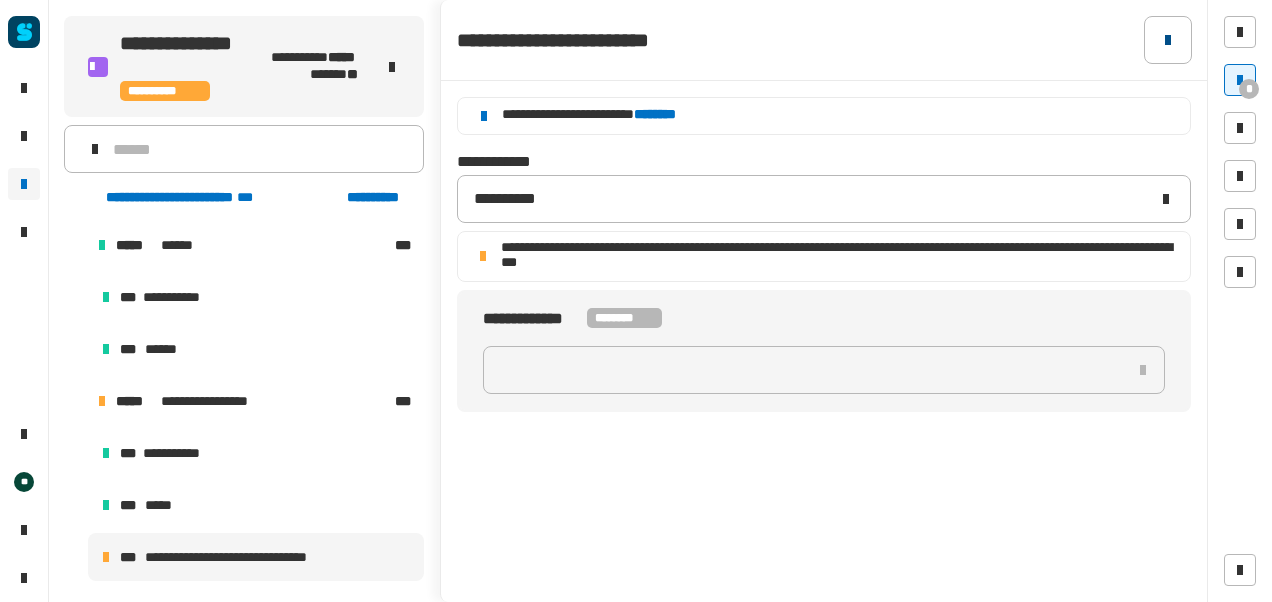click 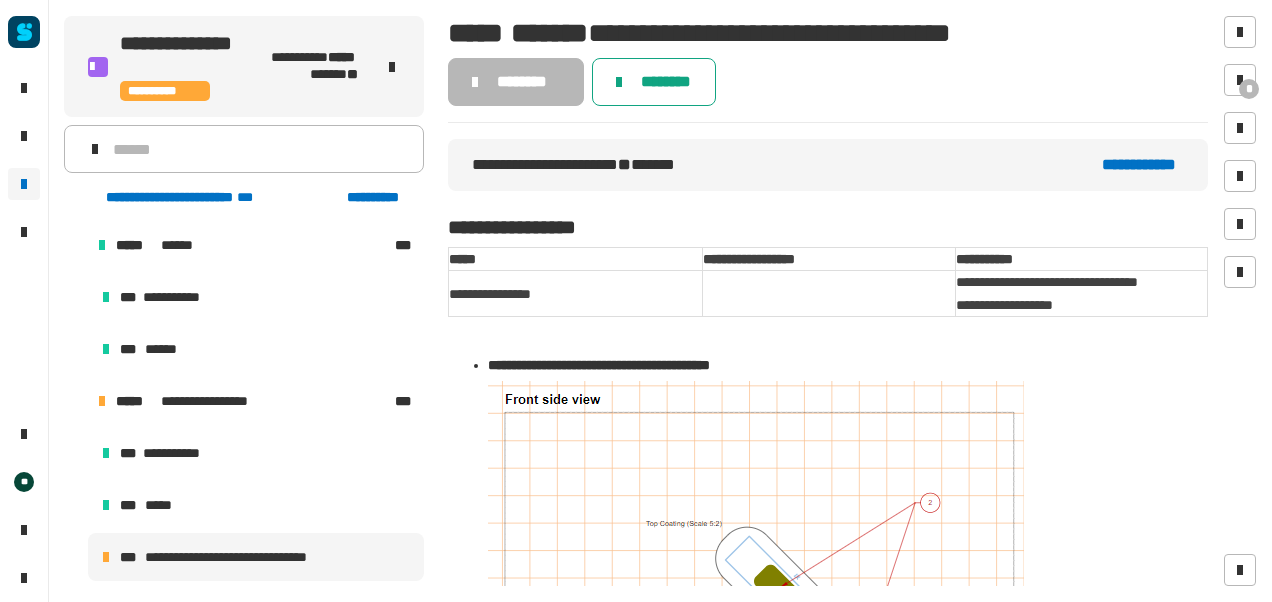 click on "********" 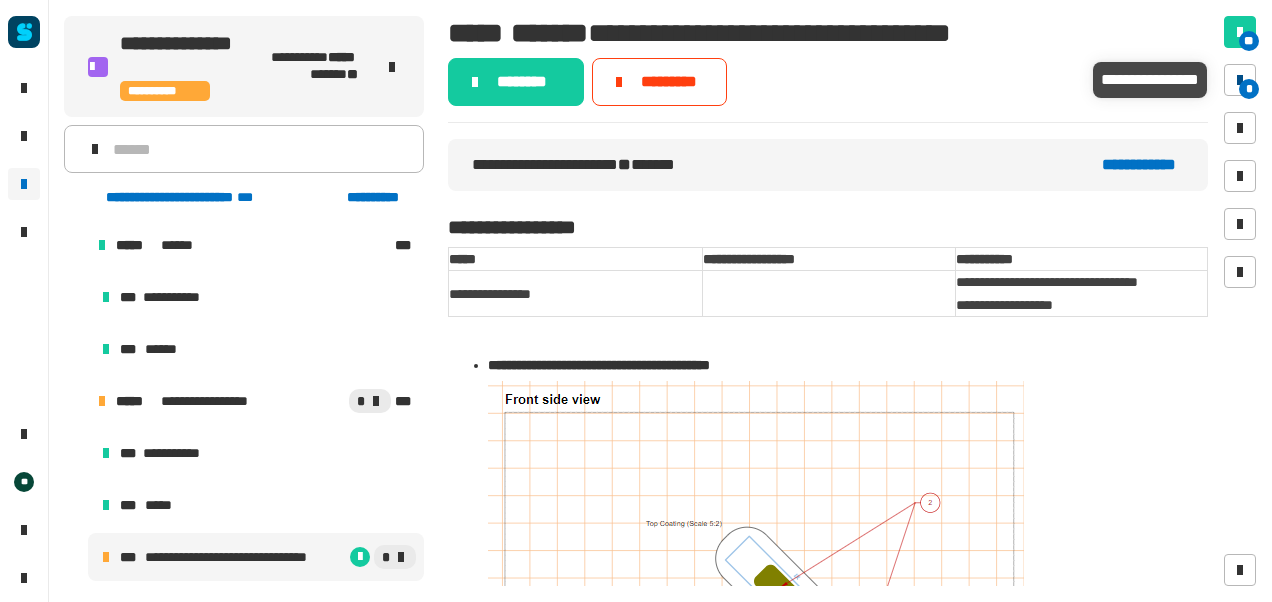 click on "*" at bounding box center [1249, 89] 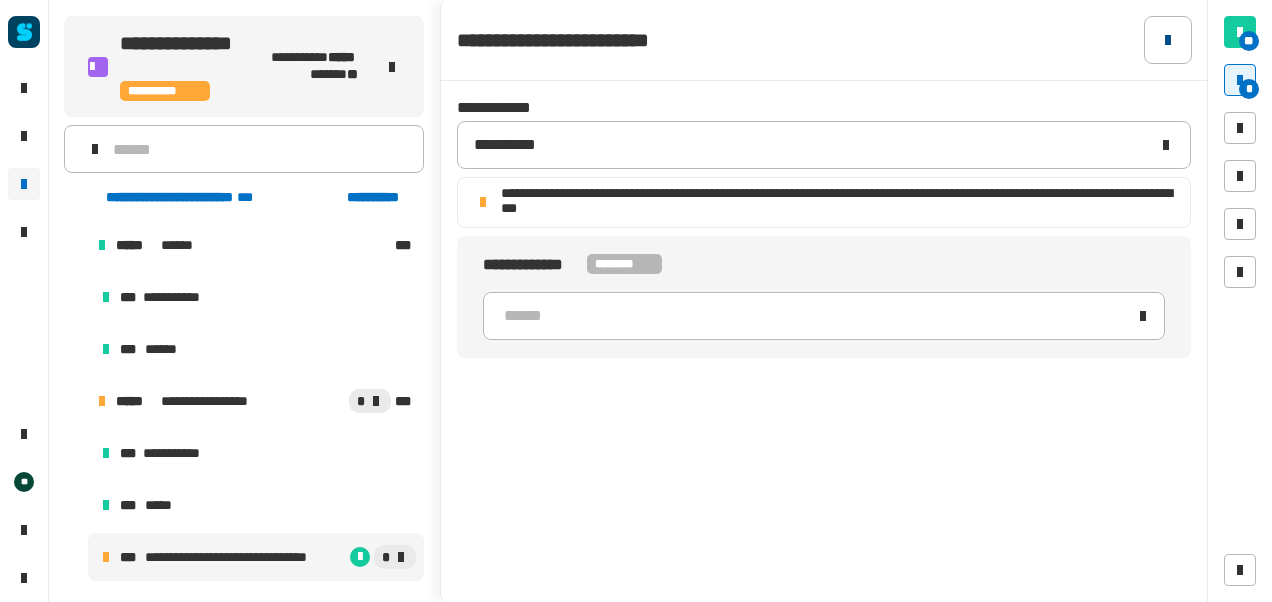 click 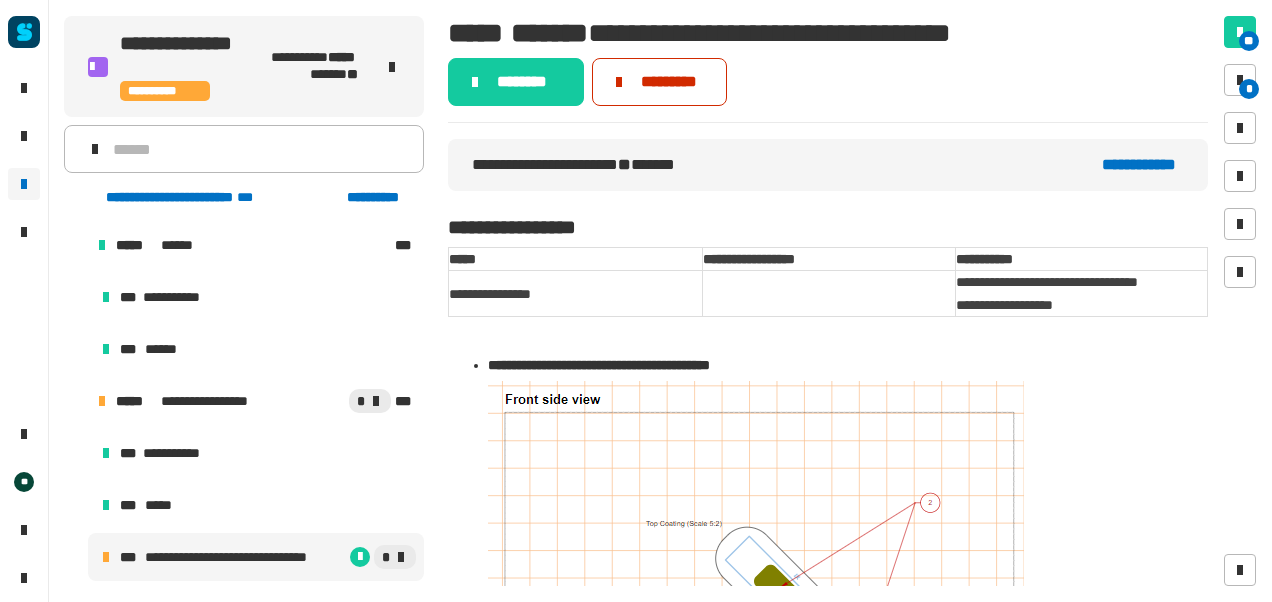 click on "*********" 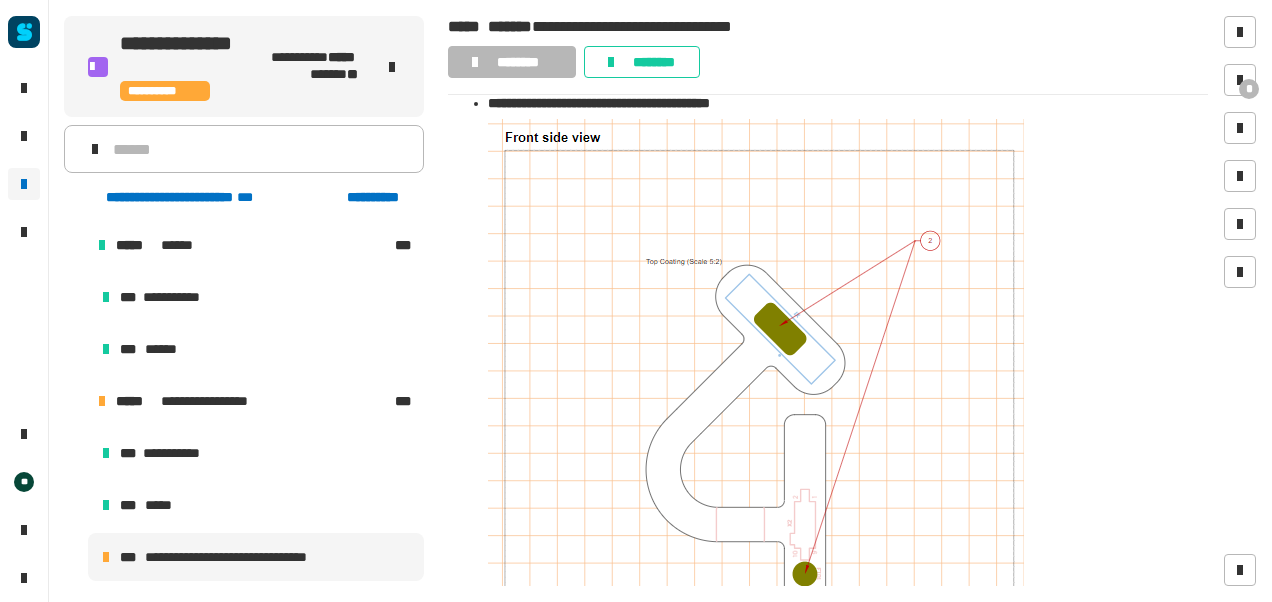 scroll, scrollTop: 234, scrollLeft: 0, axis: vertical 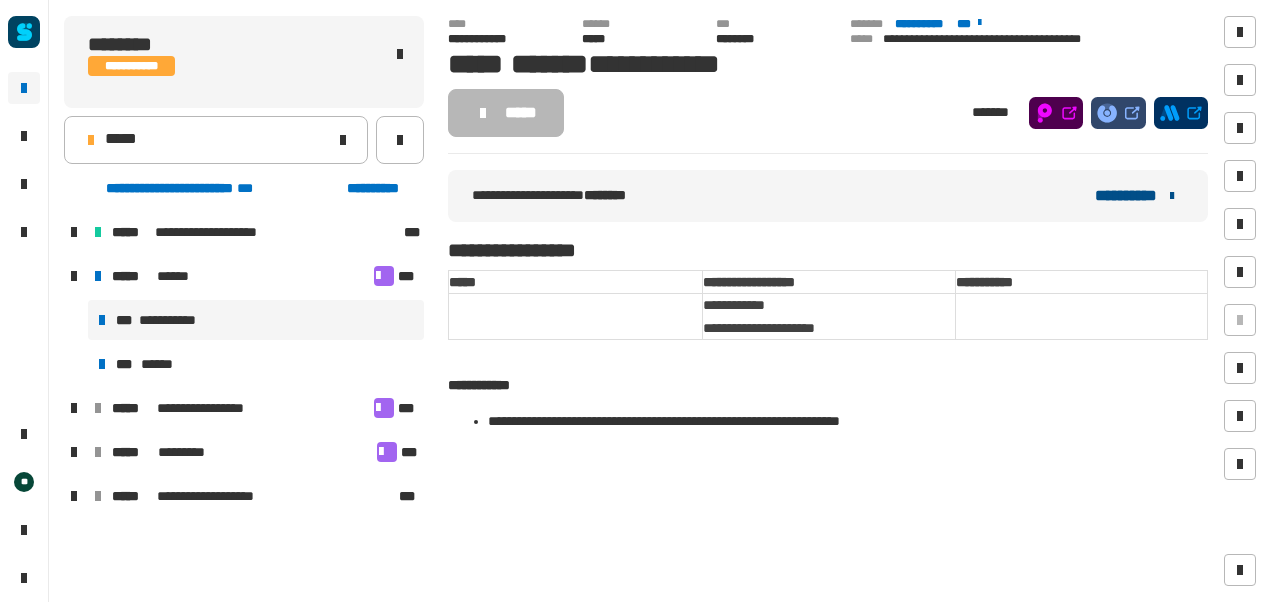 click on "**********" 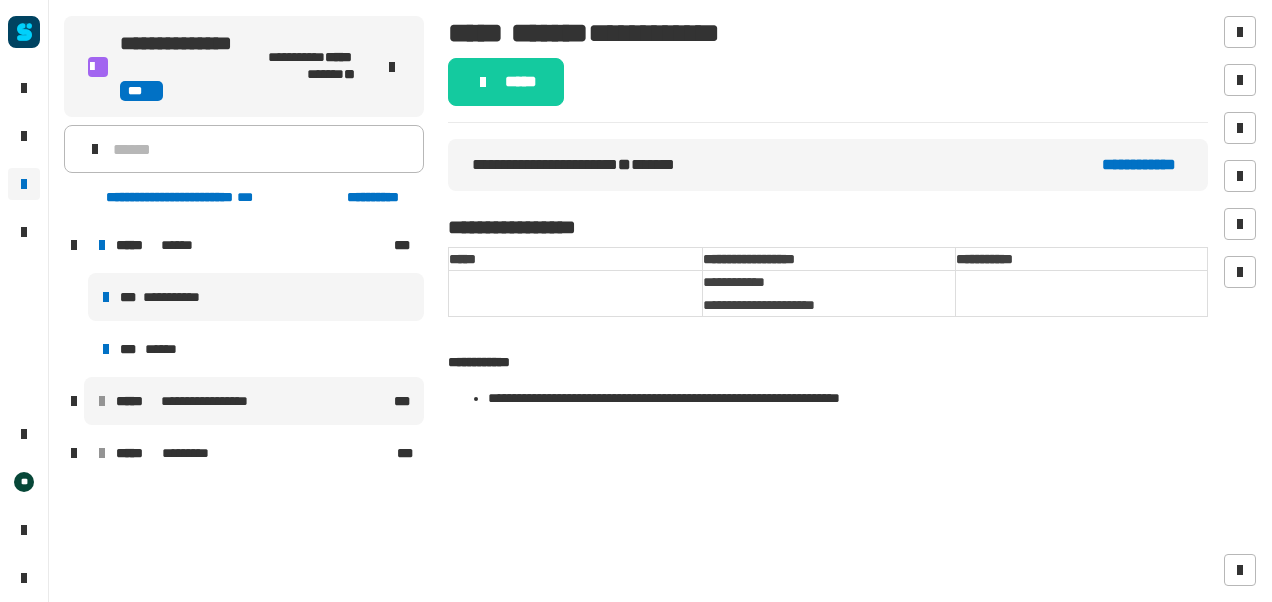 click on "**********" at bounding box center (254, 401) 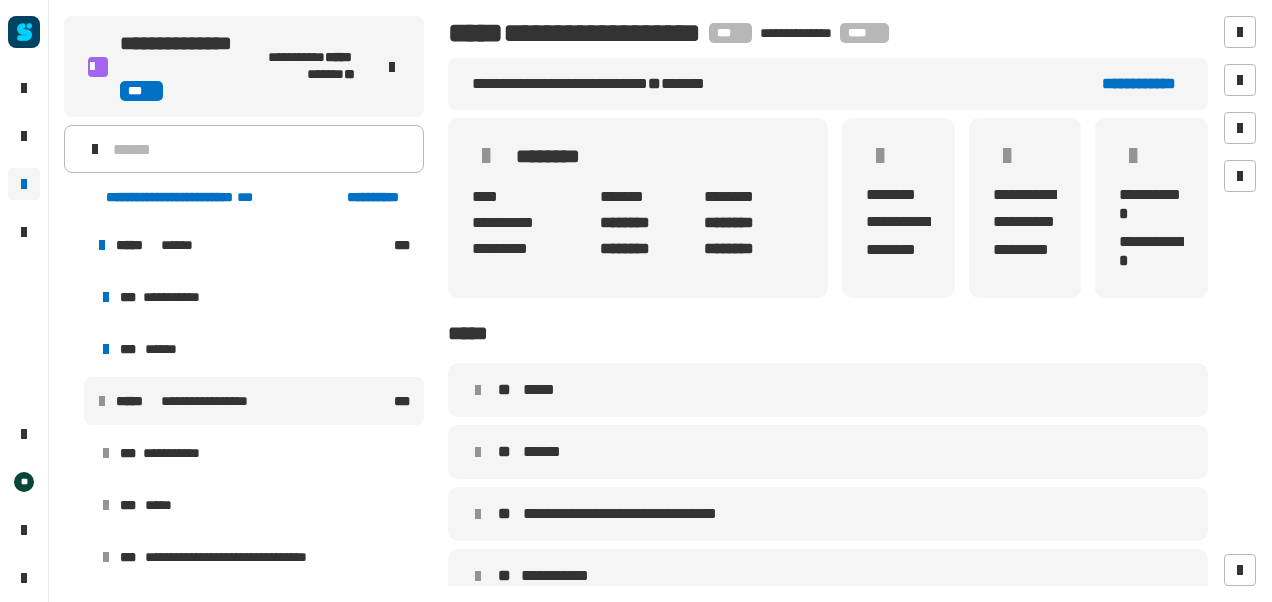 scroll, scrollTop: 99, scrollLeft: 0, axis: vertical 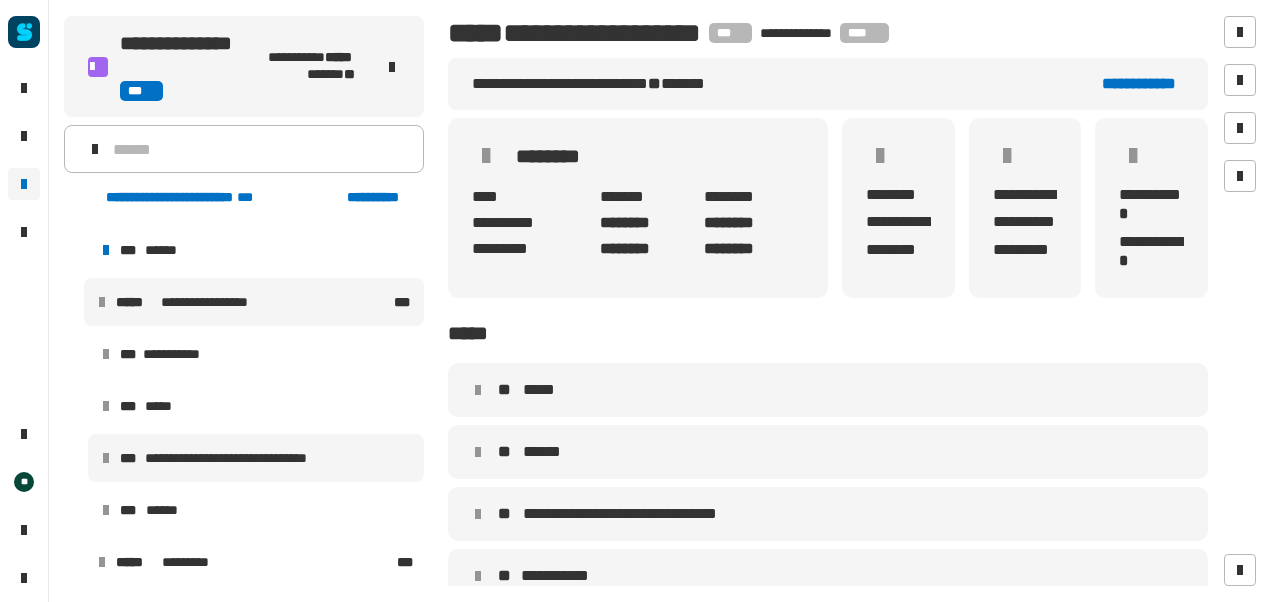 click on "**********" at bounding box center [256, 458] 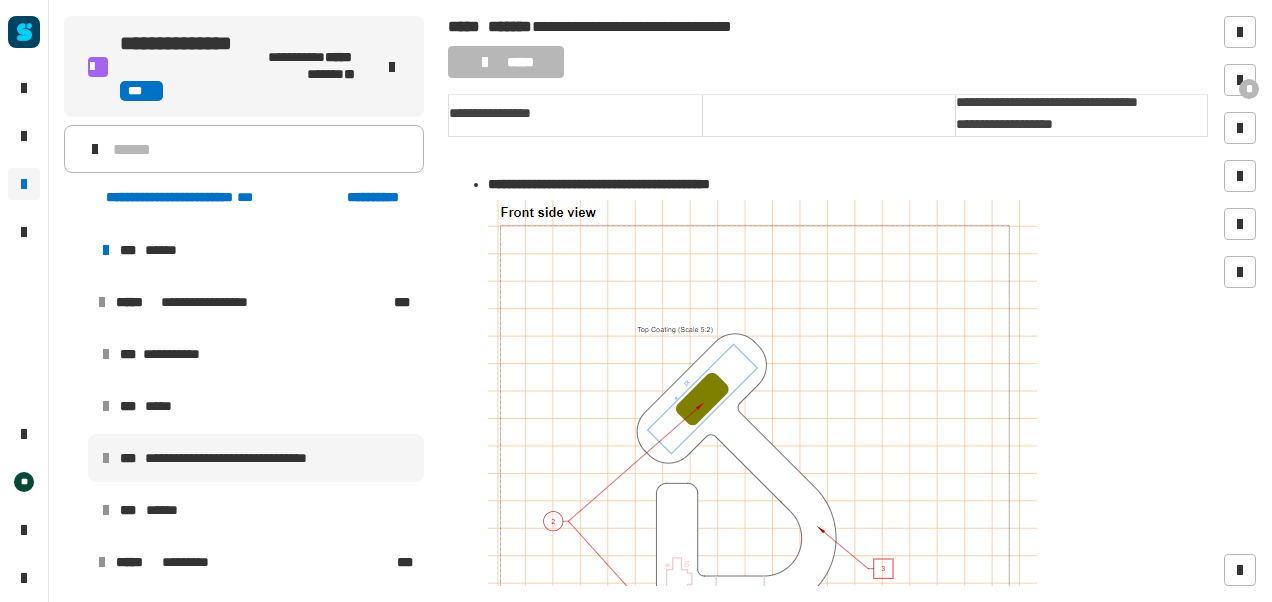 scroll, scrollTop: 0, scrollLeft: 0, axis: both 